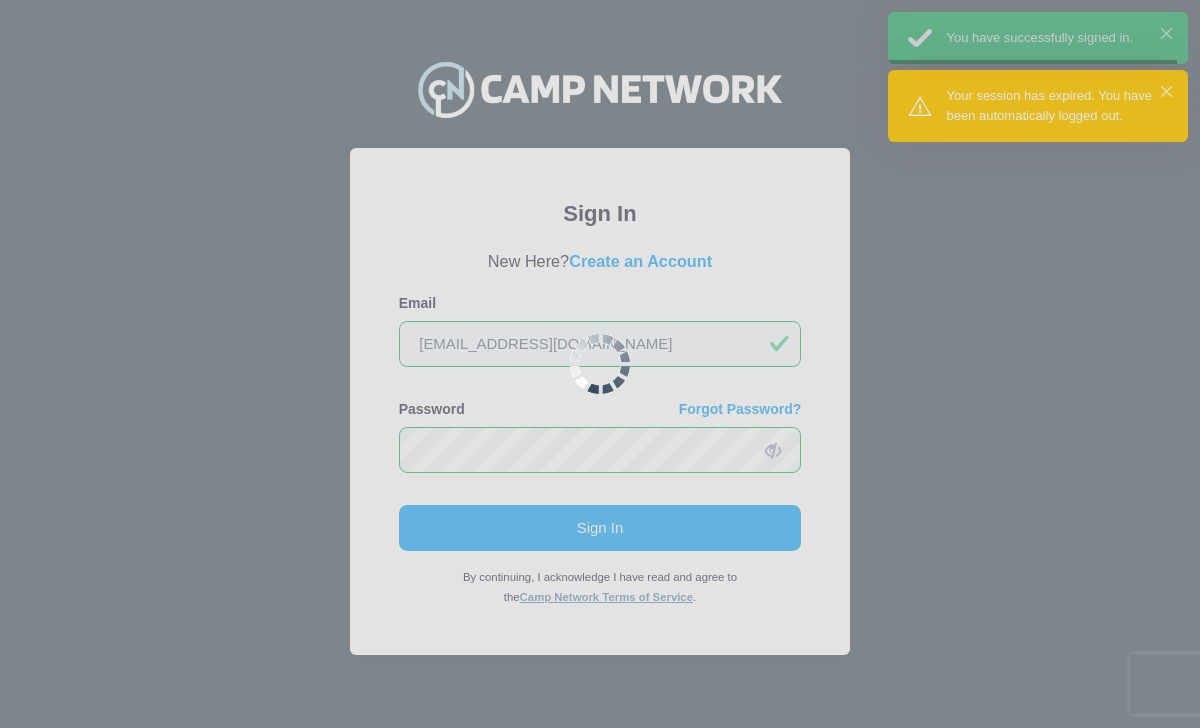 scroll, scrollTop: 0, scrollLeft: 0, axis: both 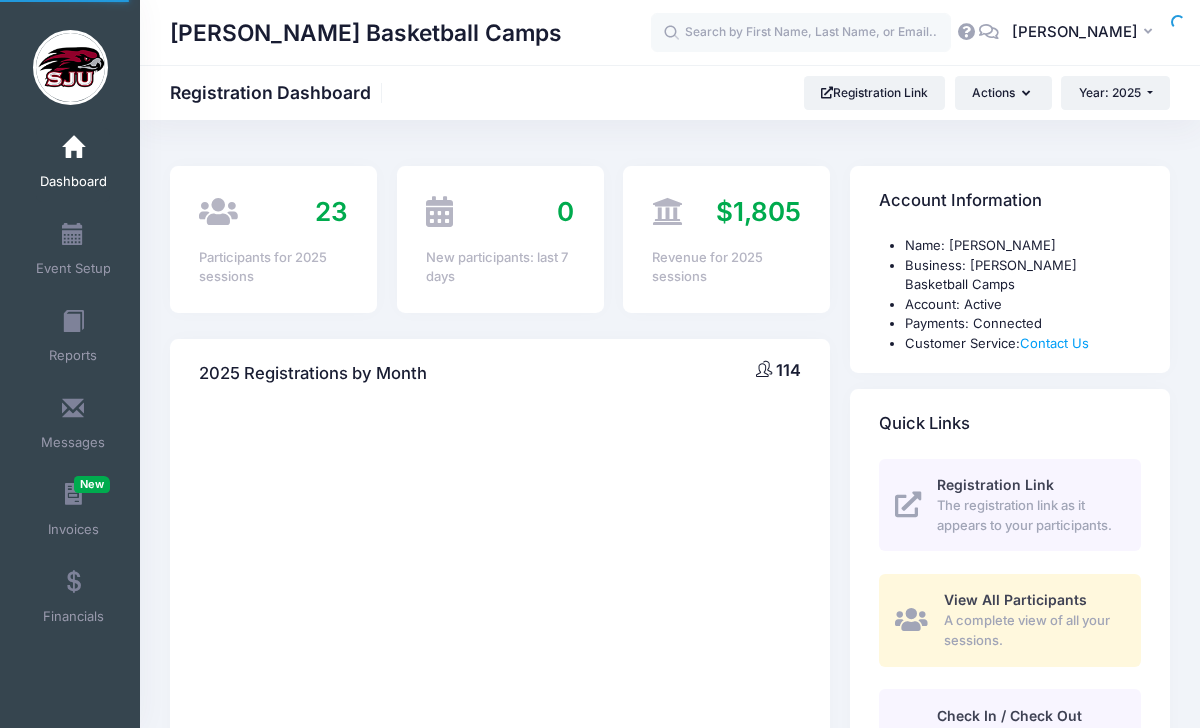 select 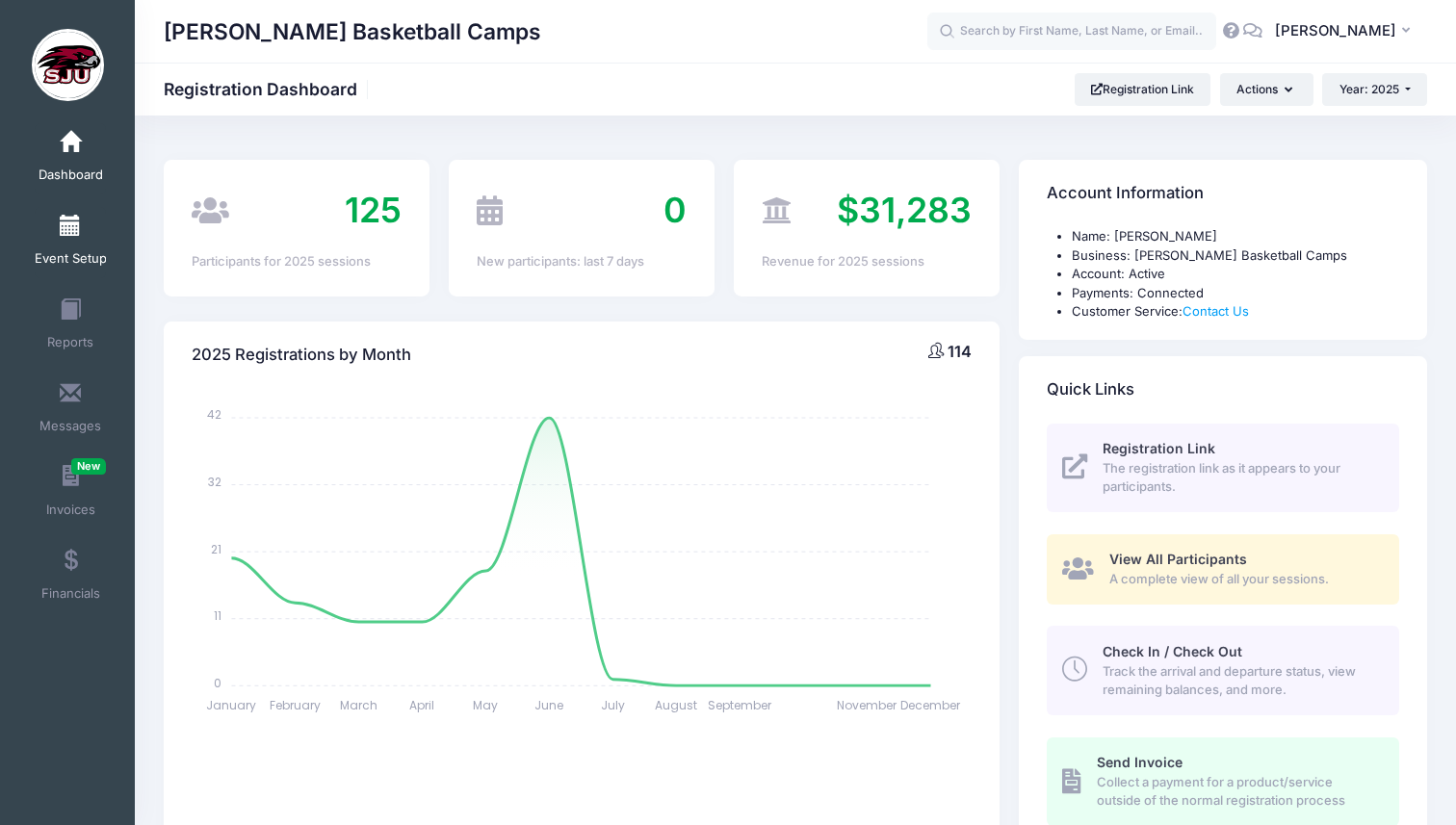 click at bounding box center [70, 226] 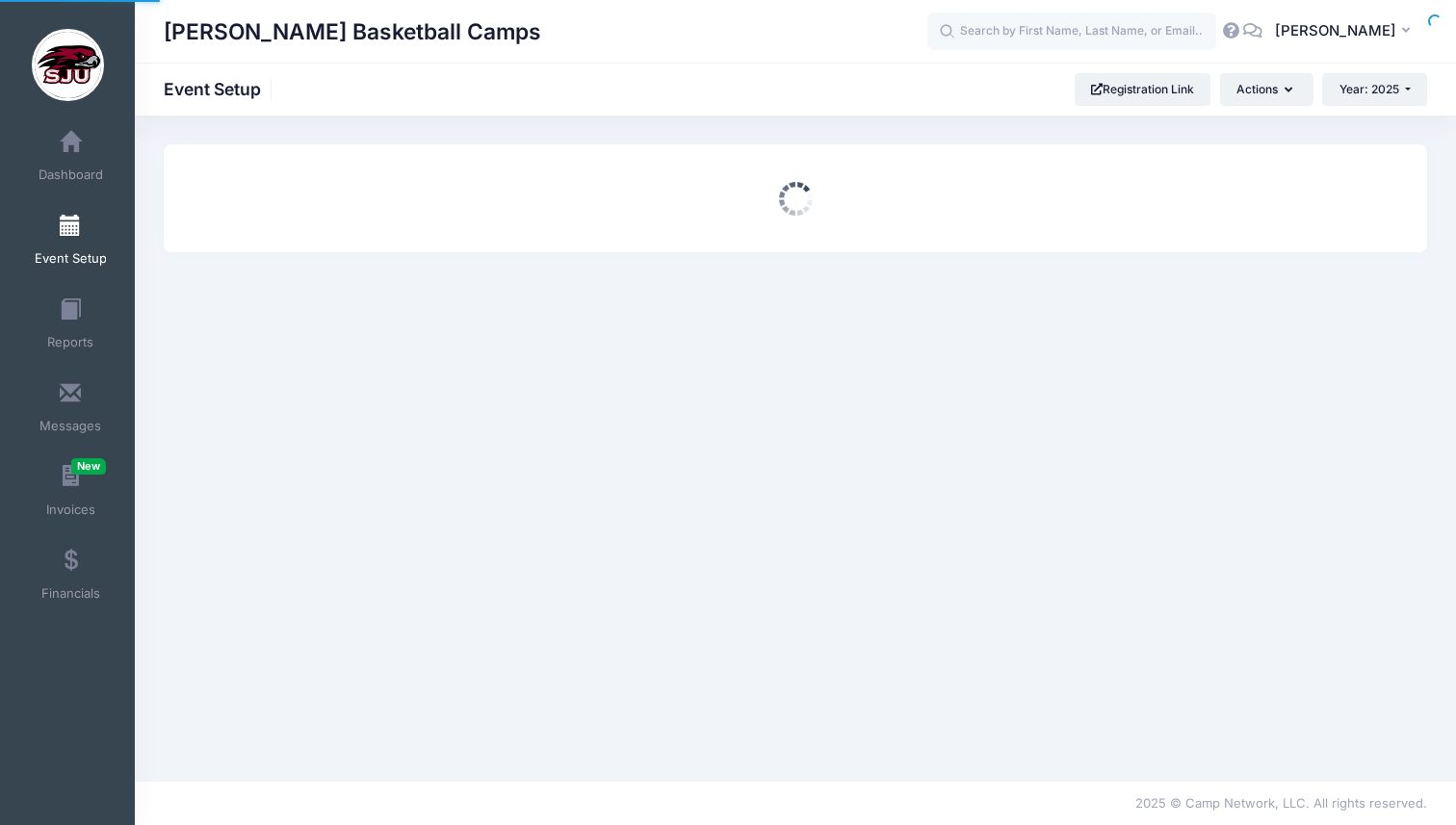 scroll, scrollTop: 0, scrollLeft: 0, axis: both 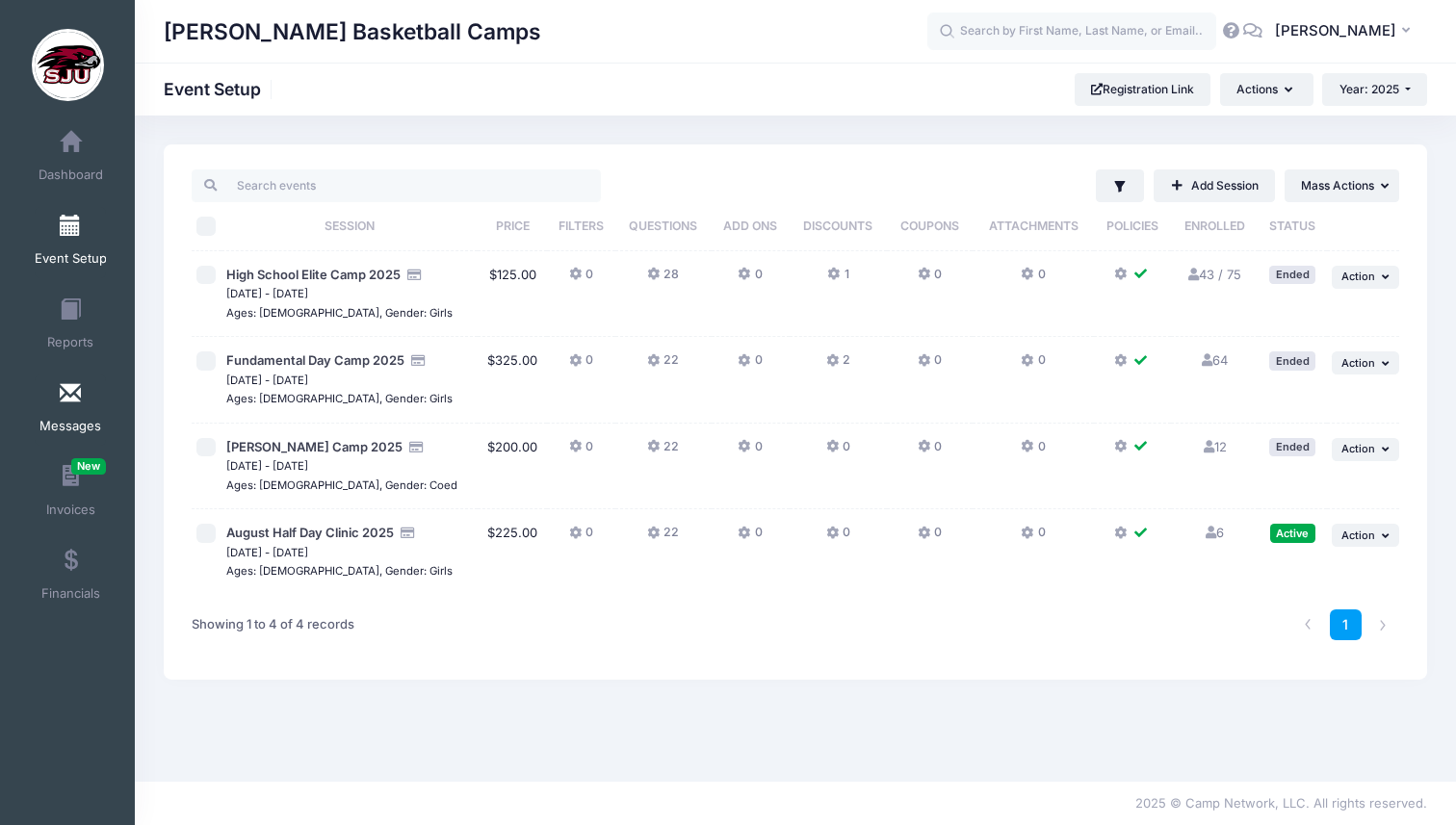 click at bounding box center [70, 394] 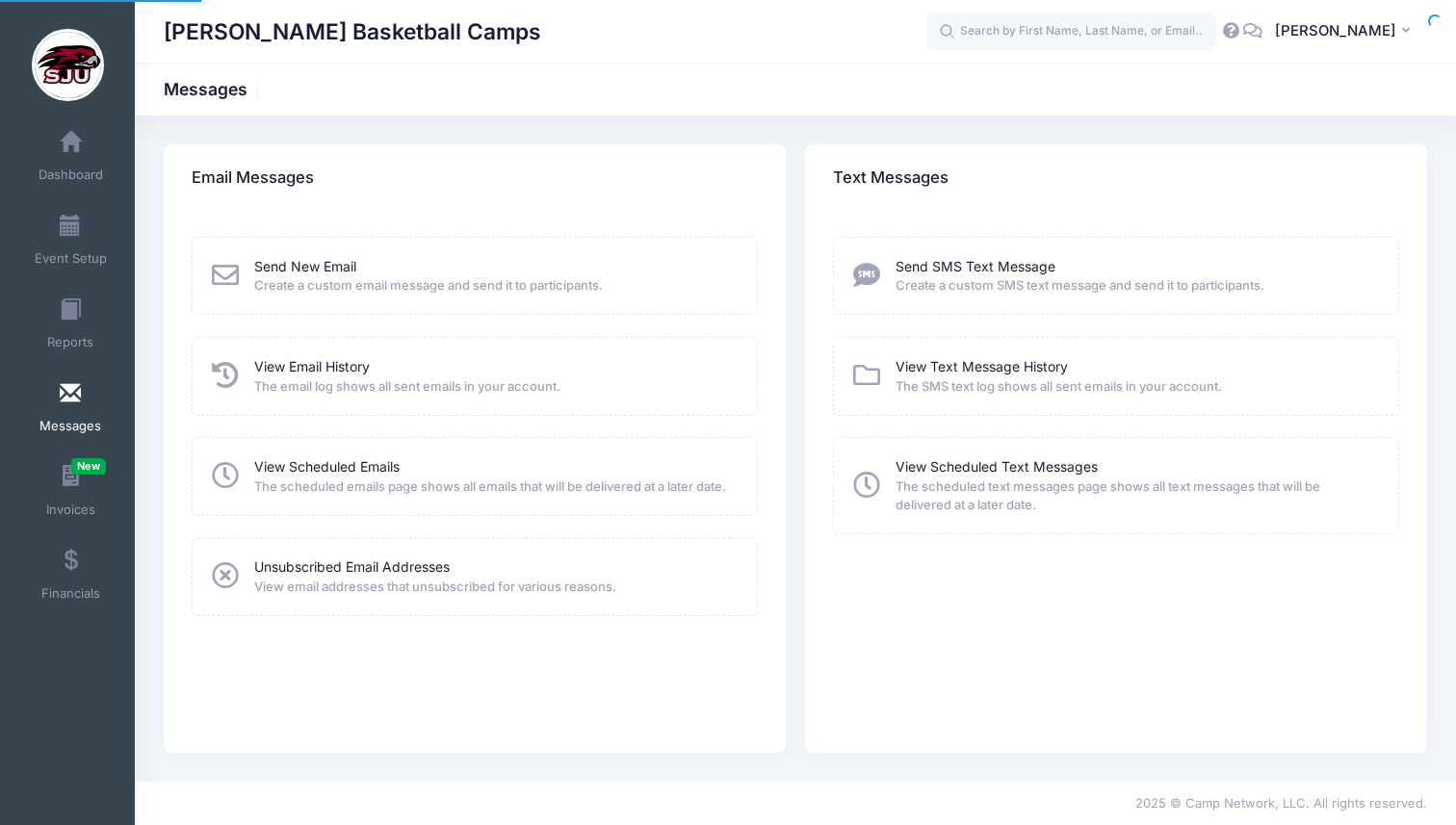 scroll, scrollTop: 0, scrollLeft: 0, axis: both 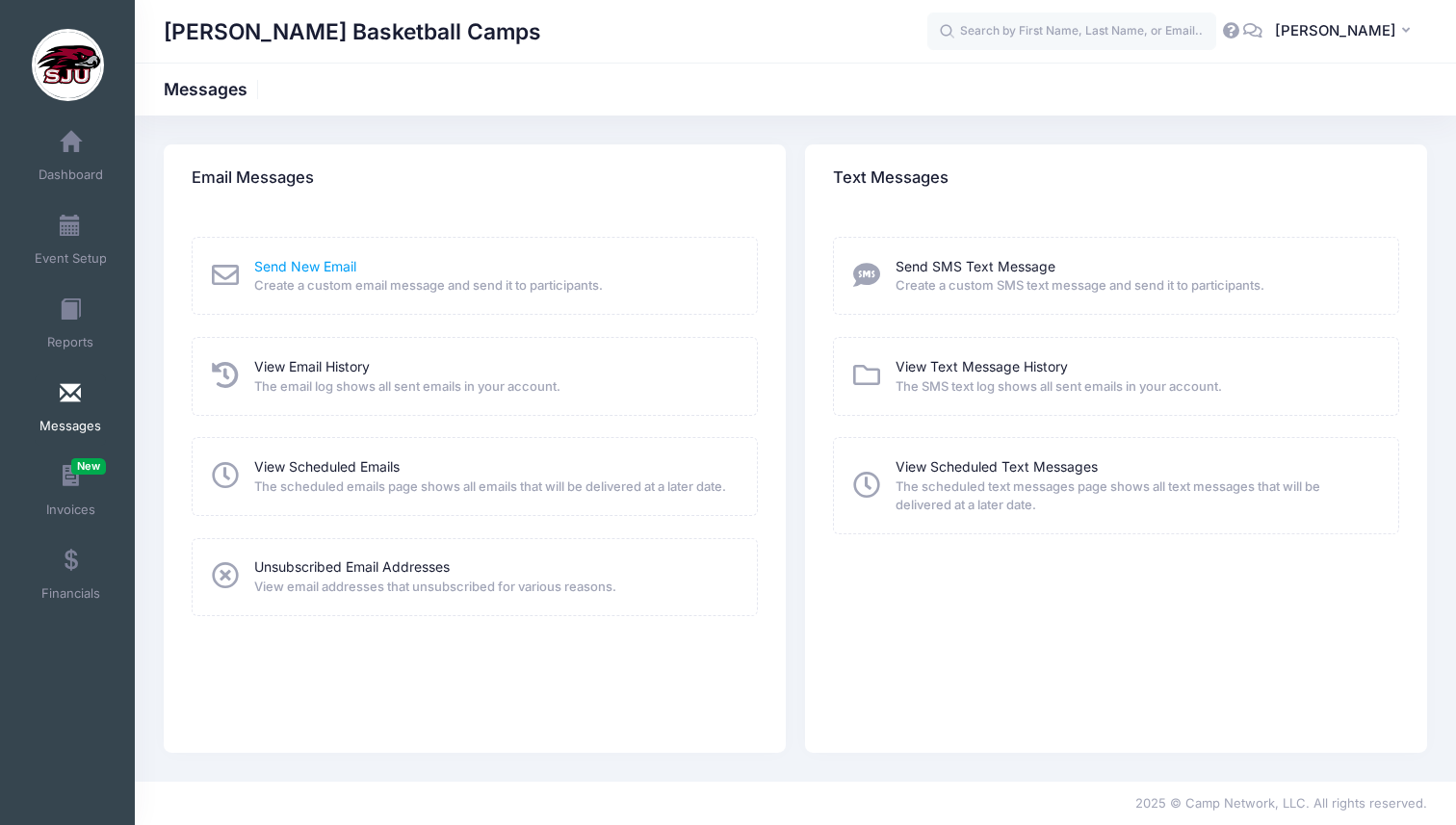 click on "Send New Email" at bounding box center [305, 266] 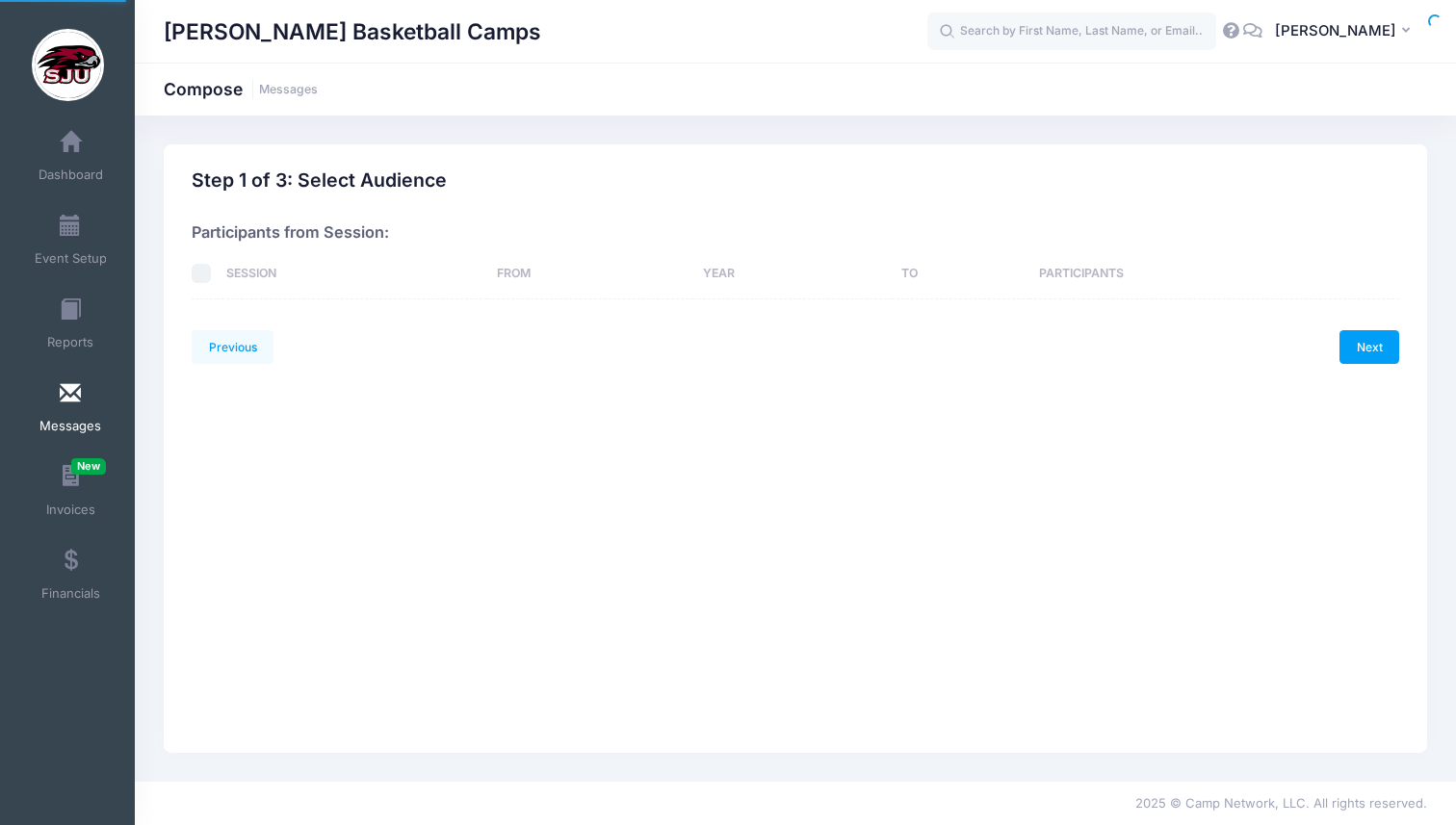 scroll, scrollTop: 0, scrollLeft: 0, axis: both 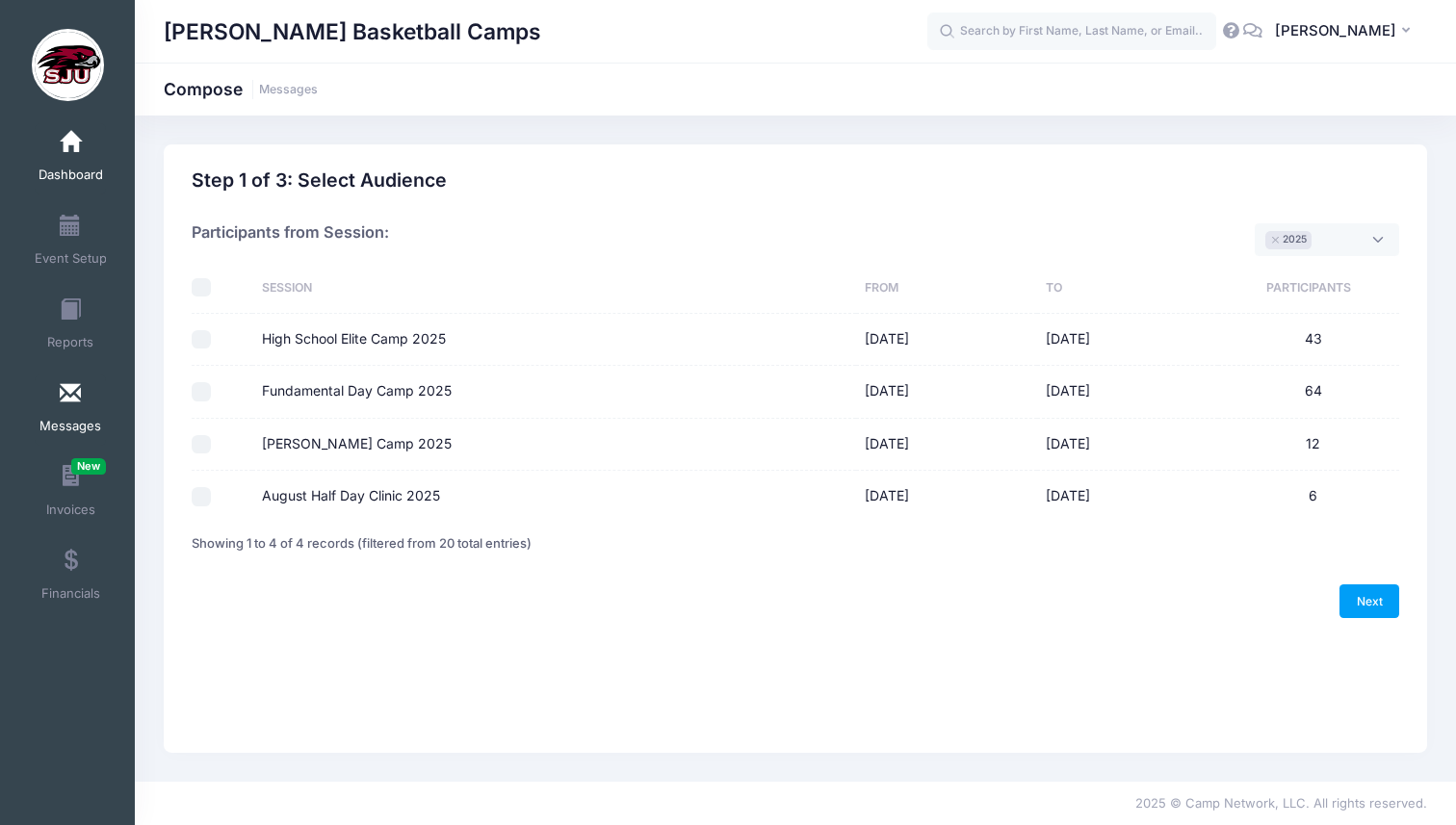 click on "Dashboard" at bounding box center [70, 159] 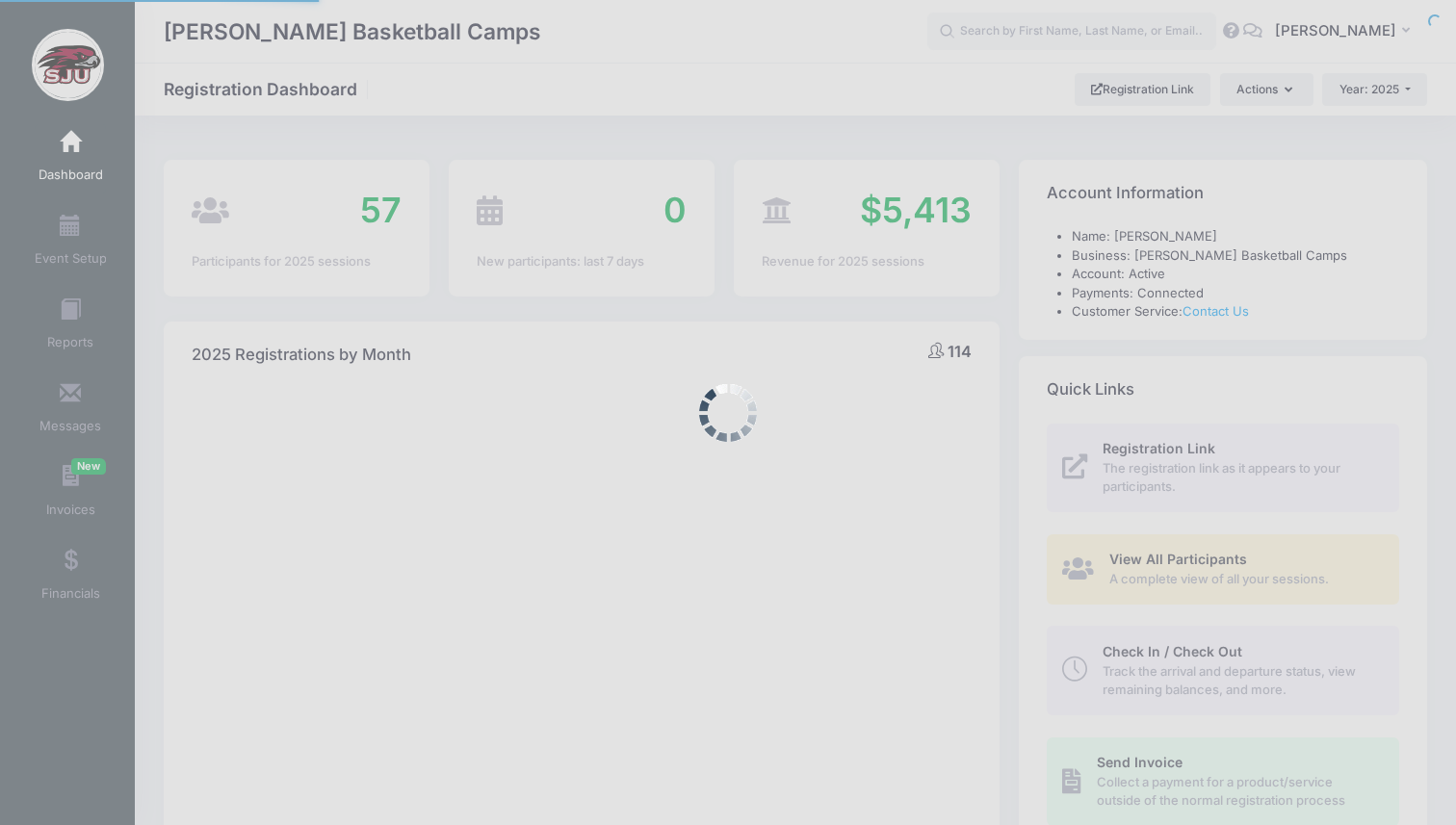 select 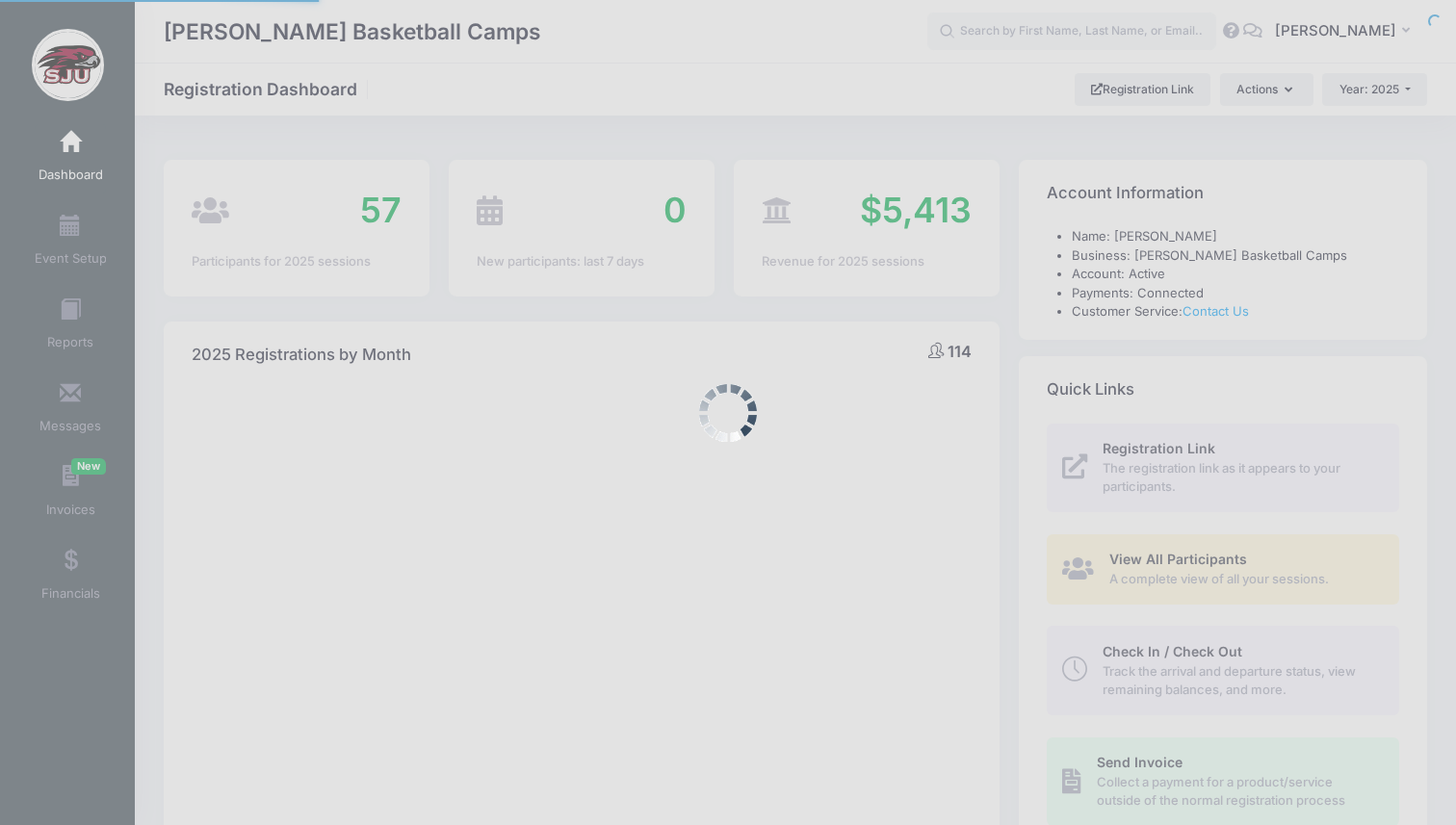 scroll, scrollTop: 0, scrollLeft: 0, axis: both 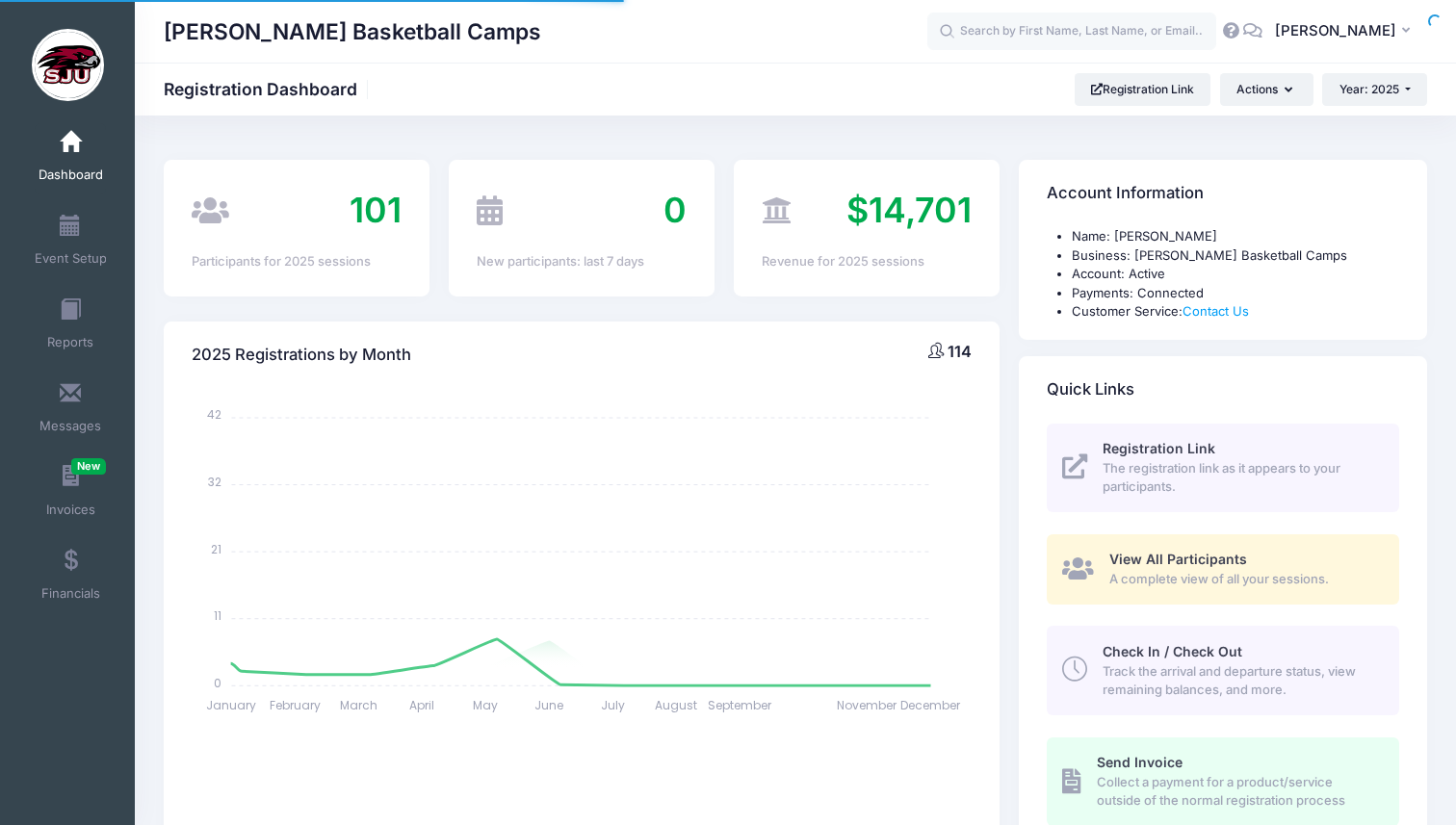 click on "Processing Request
Please wait...
Processing Request
Please wait...
Processing Request
Please wait...
Processing Request
Please wait...
New" at bounding box center (728, 412) 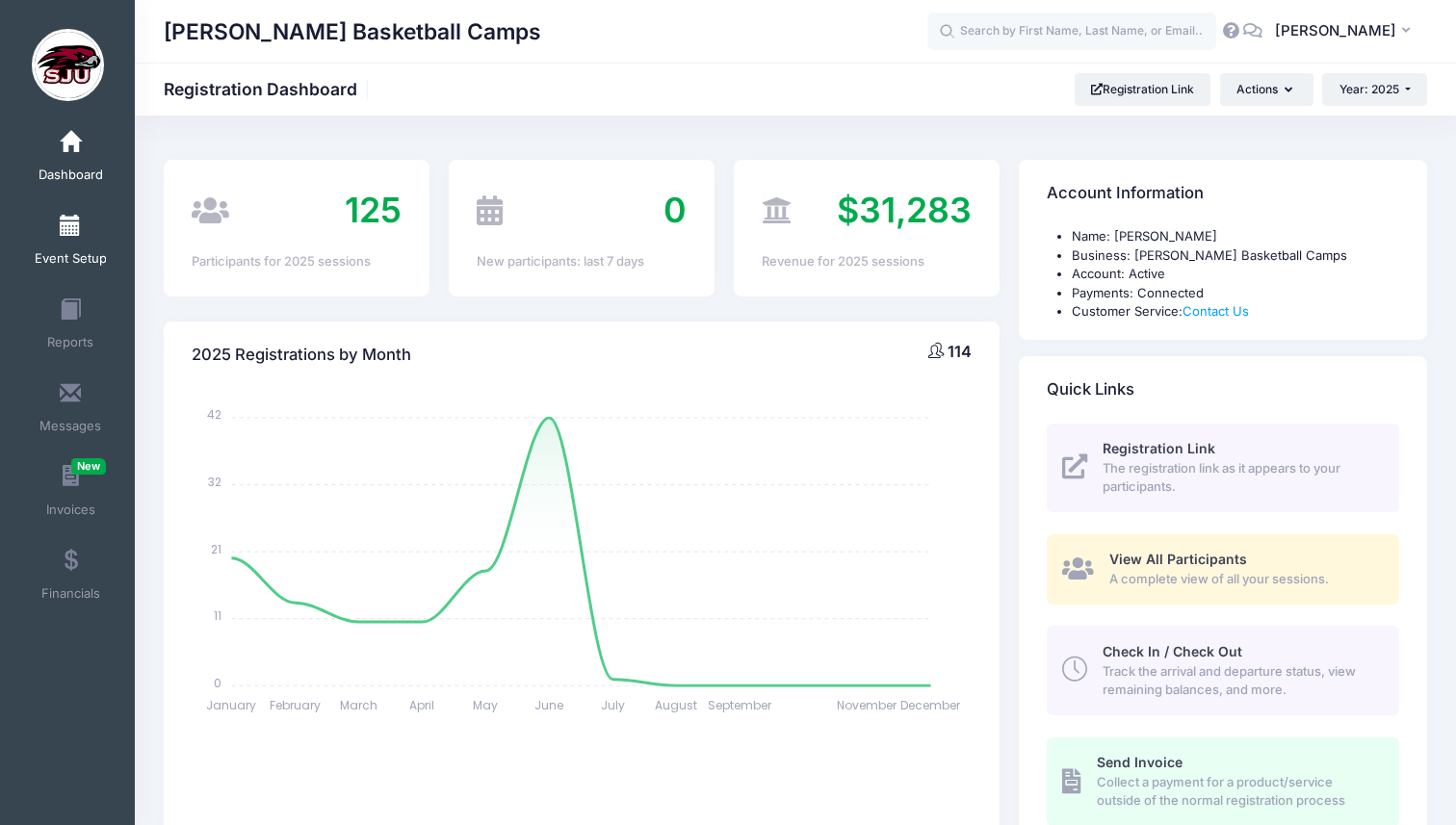 click at bounding box center [70, 226] 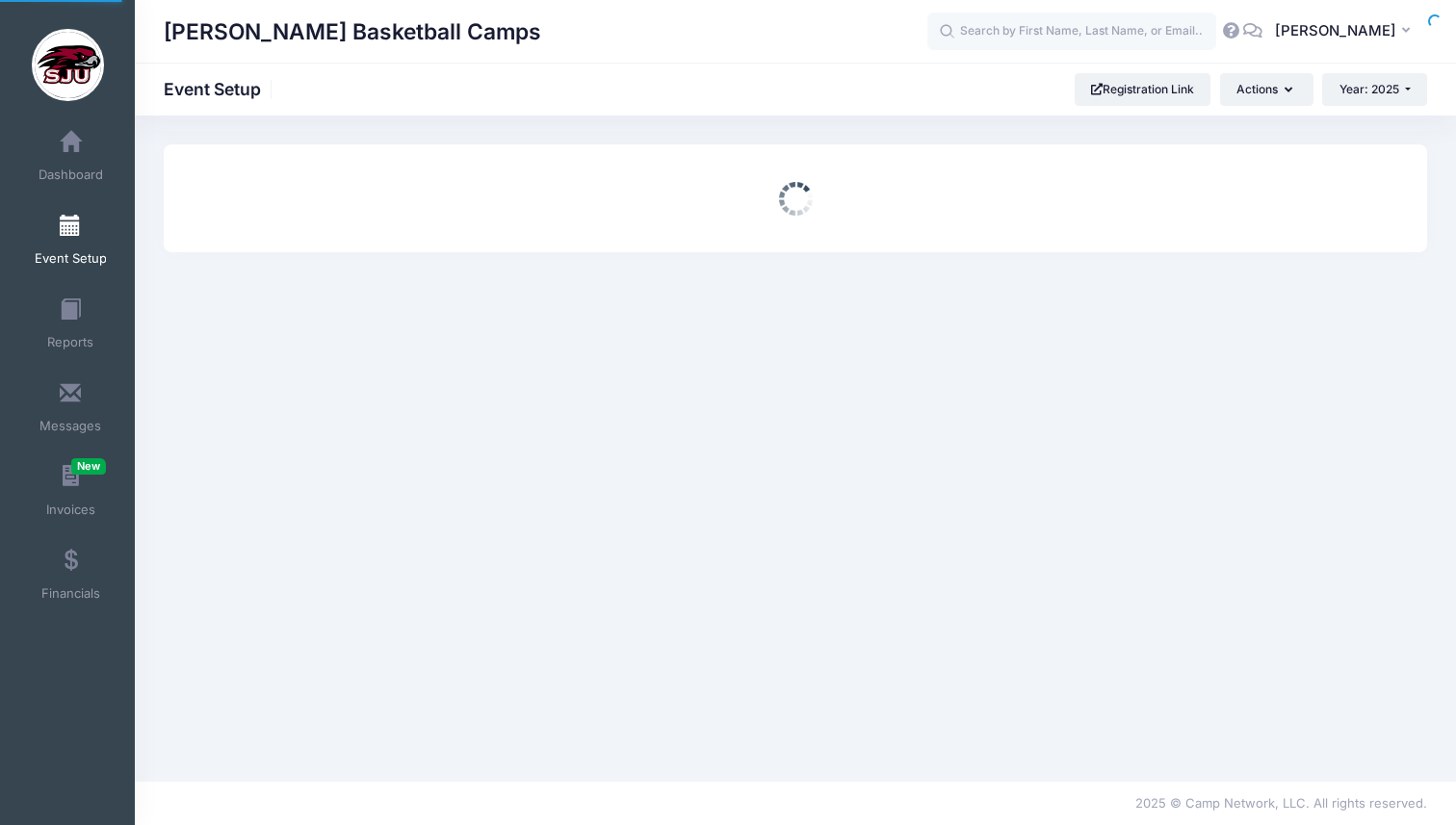 scroll, scrollTop: 0, scrollLeft: 0, axis: both 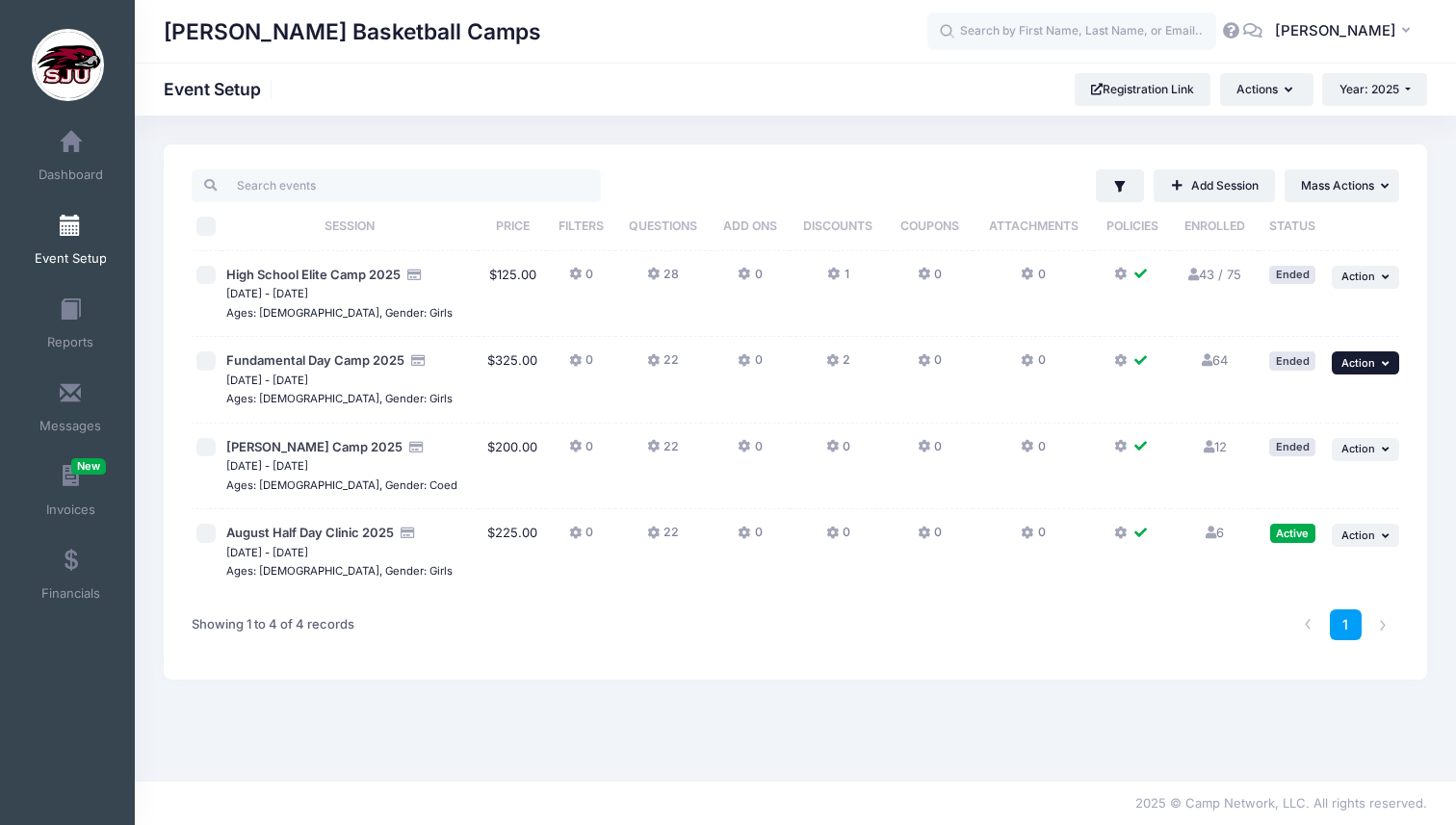 click on "Action" at bounding box center [1358, 363] 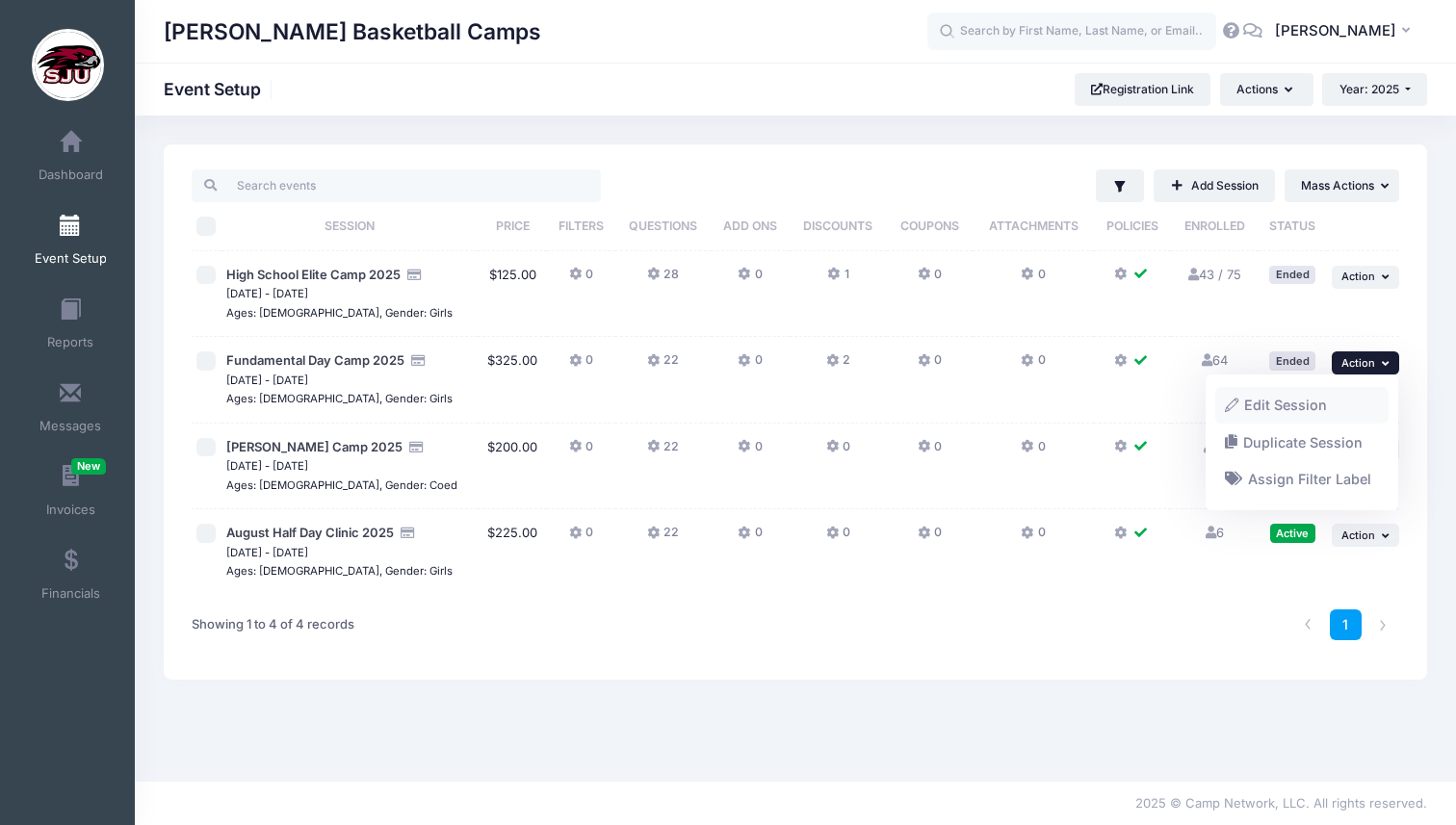 click on "Edit Session" at bounding box center (1302, 405) 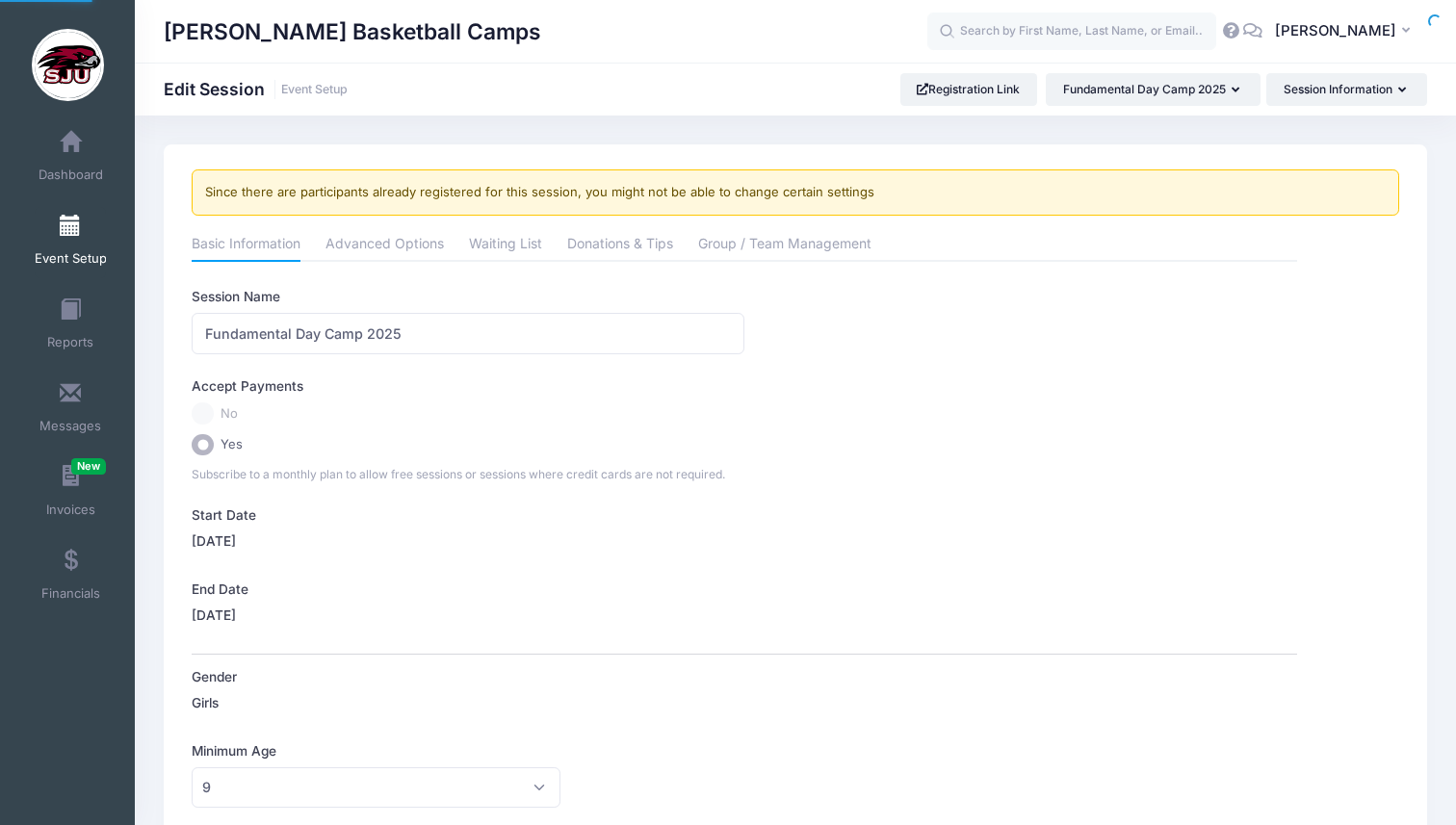 scroll, scrollTop: 0, scrollLeft: 0, axis: both 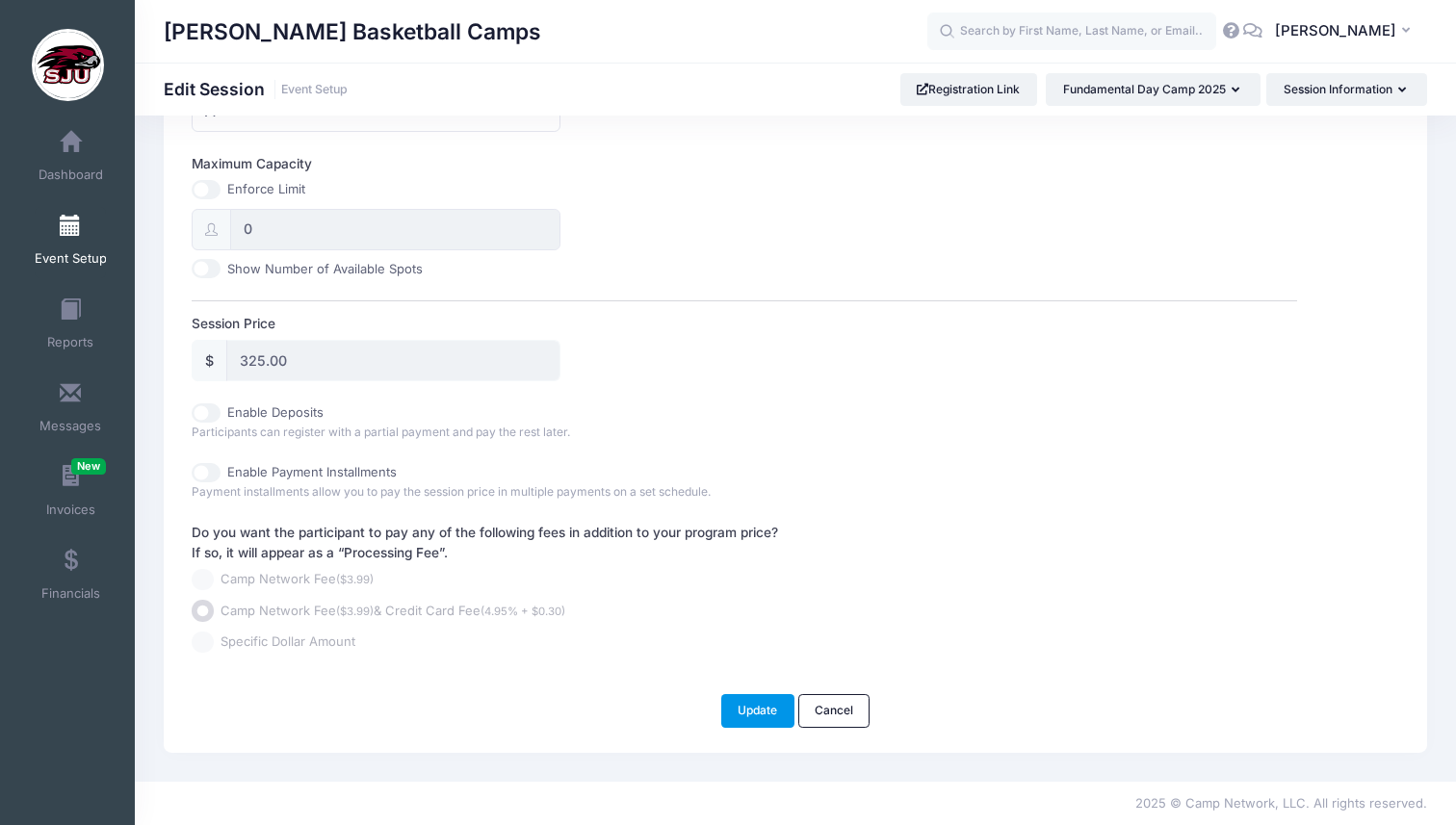 click on "Update" at bounding box center [758, 710] 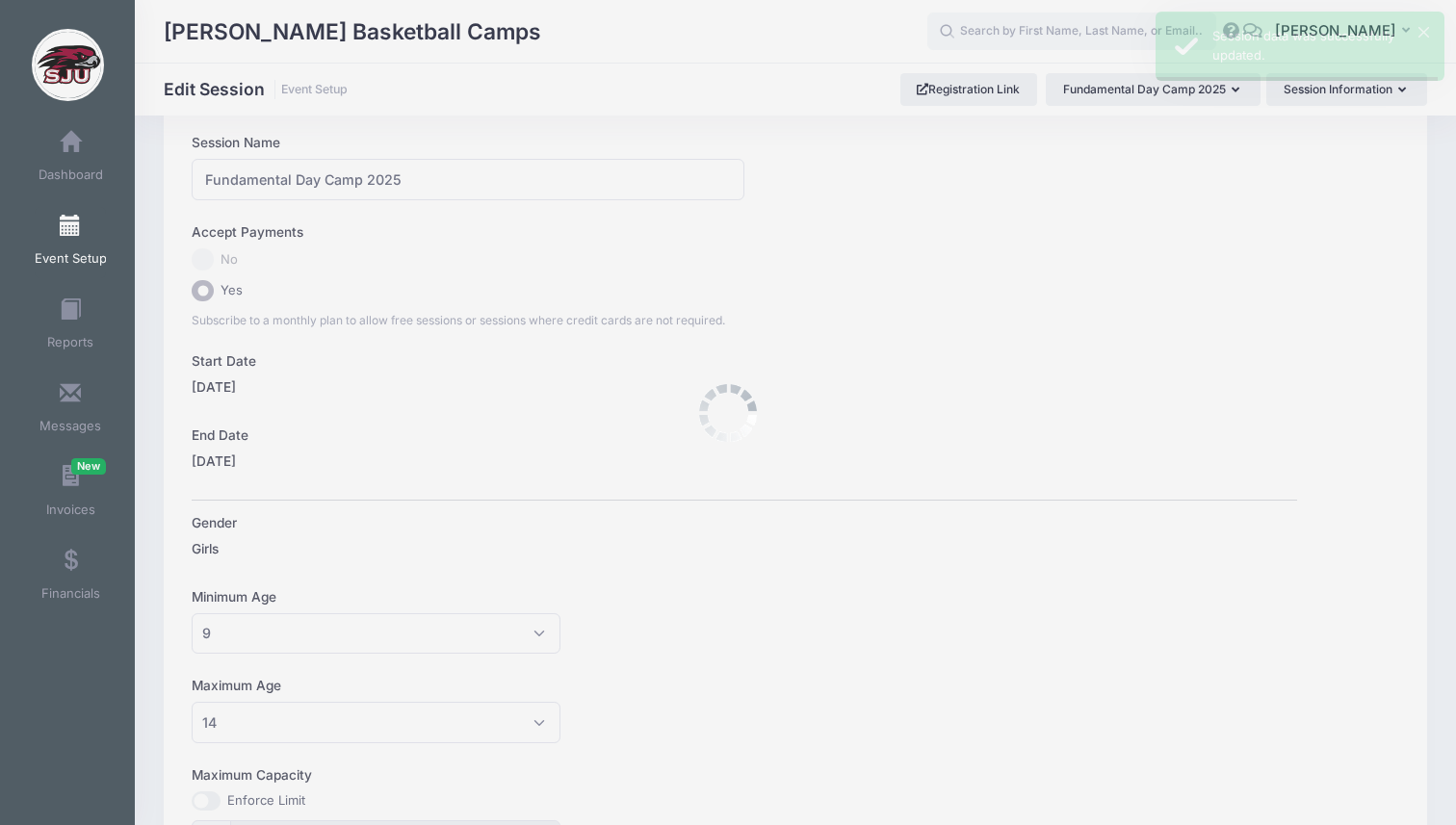 scroll, scrollTop: 0, scrollLeft: 0, axis: both 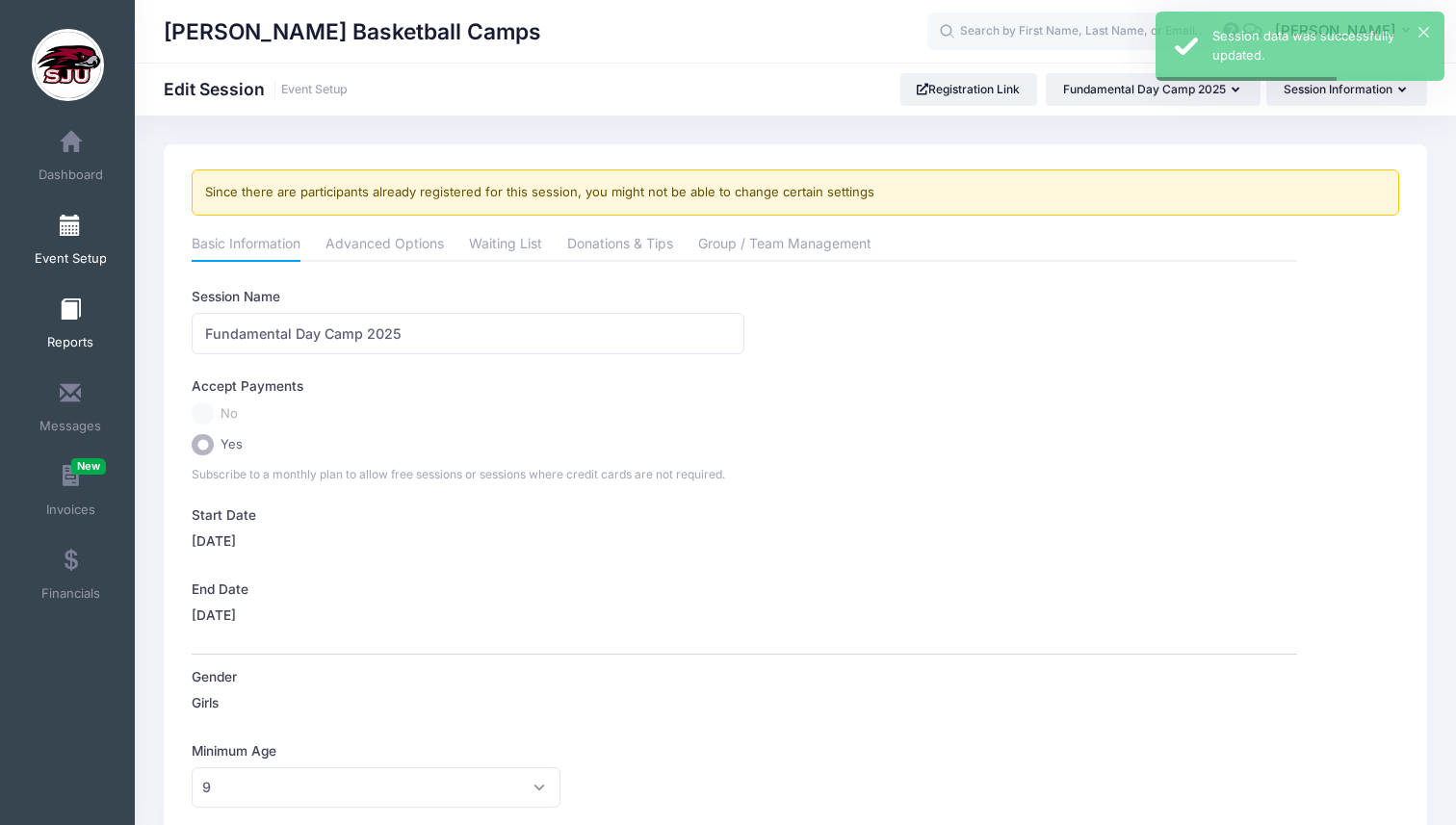 click at bounding box center [70, 310] 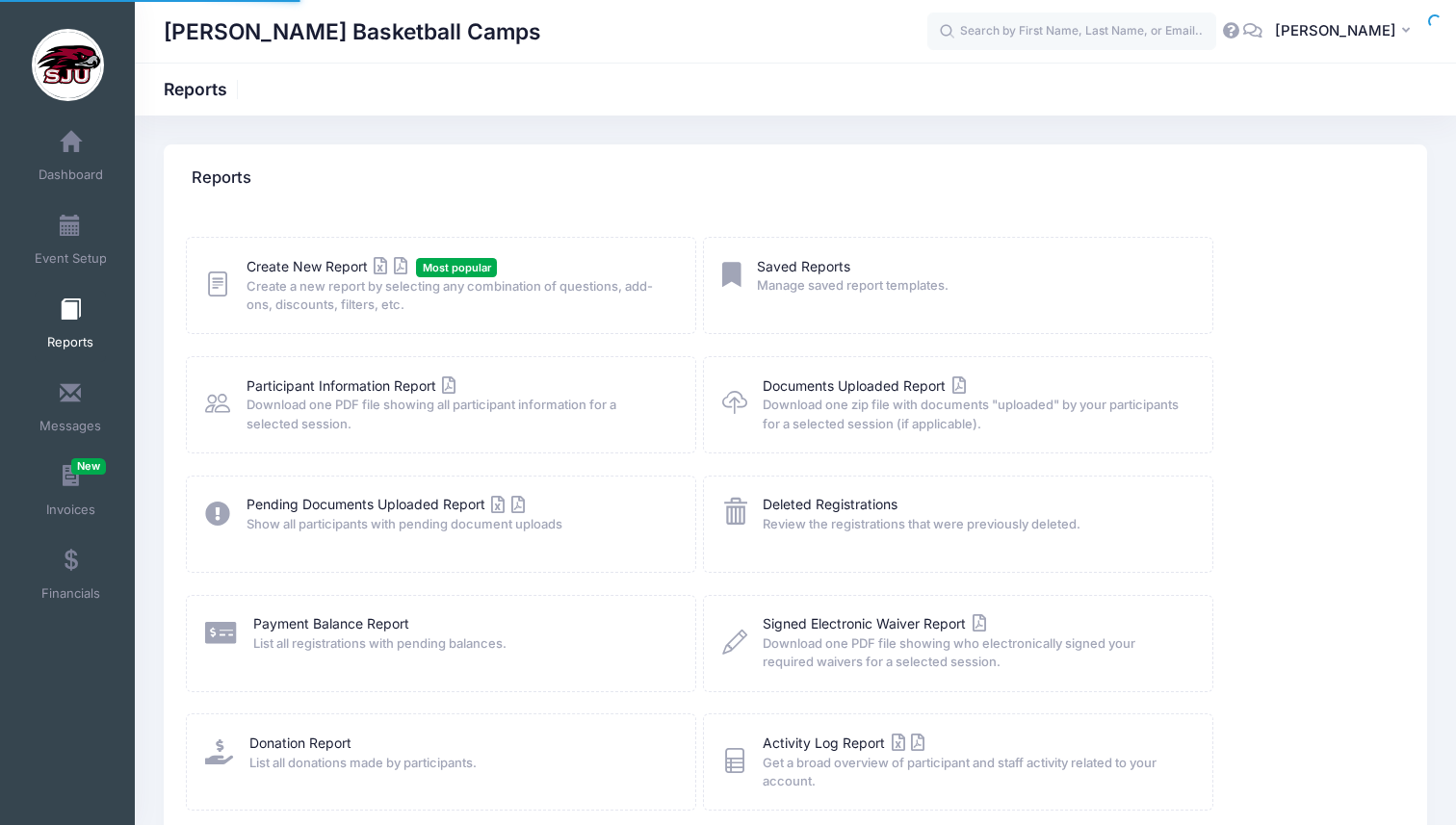 scroll, scrollTop: 0, scrollLeft: 0, axis: both 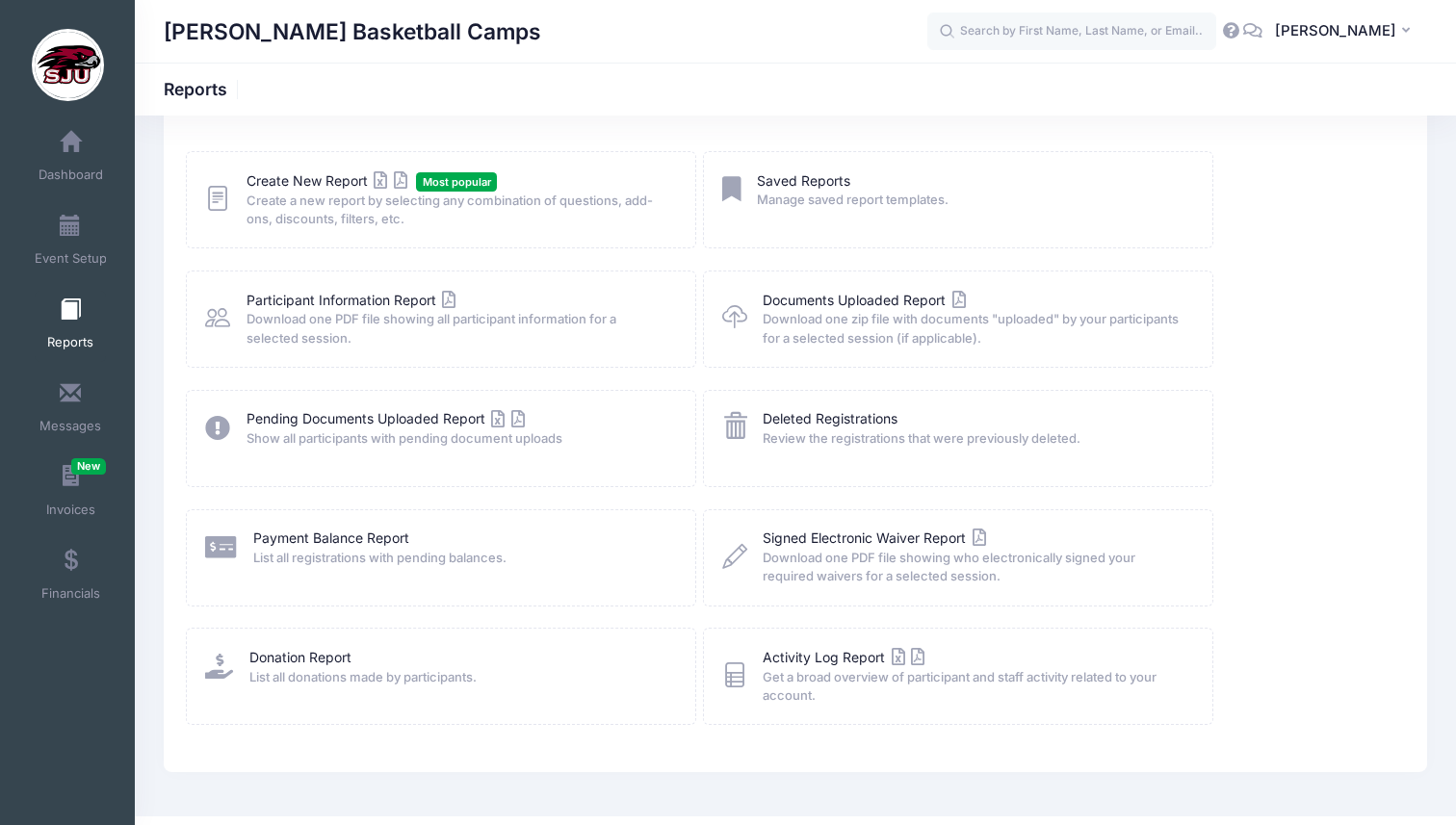 click on "Manage saved report templates." at bounding box center (972, 200) 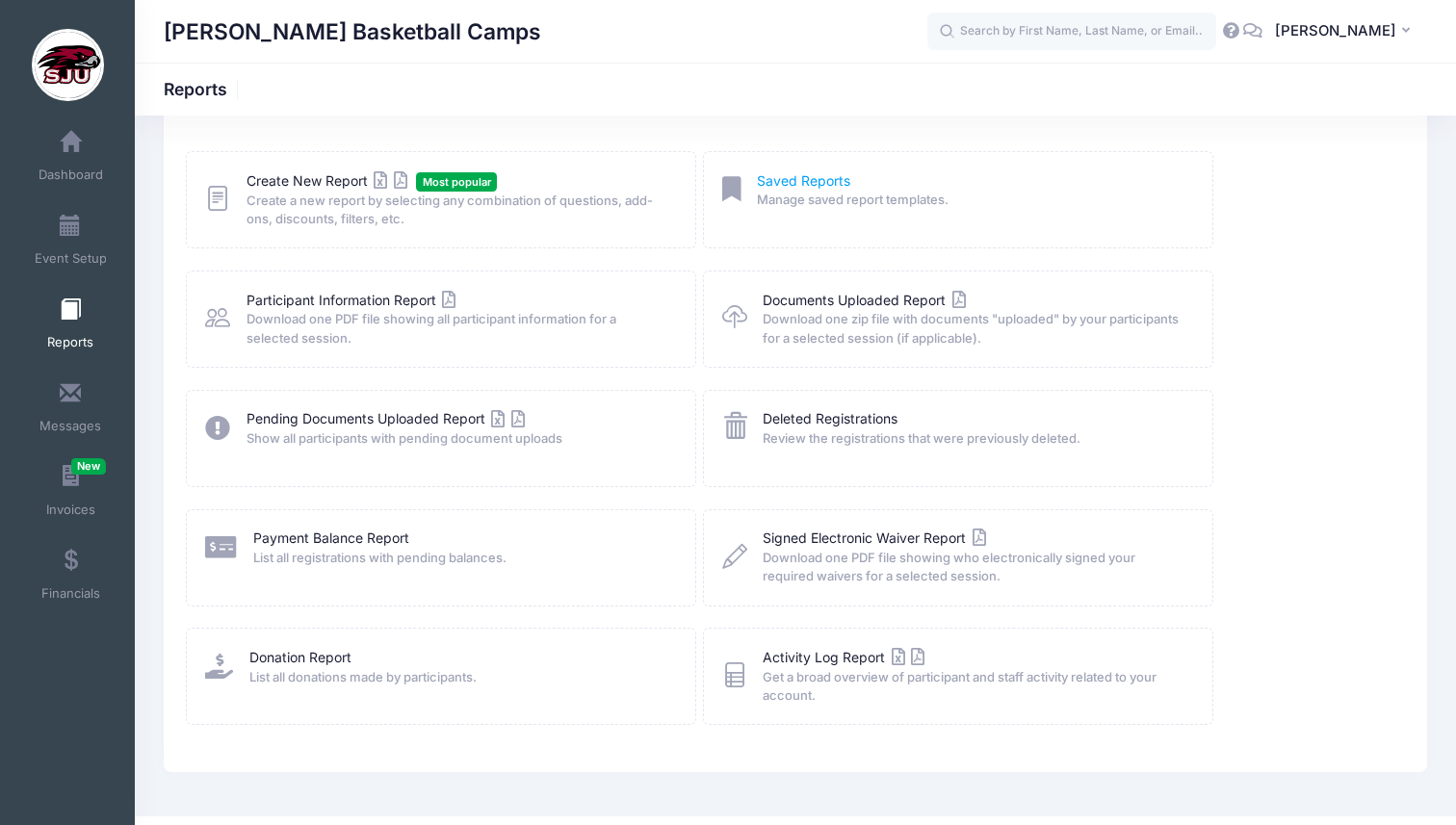 click on "Saved Reports" at bounding box center [803, 180] 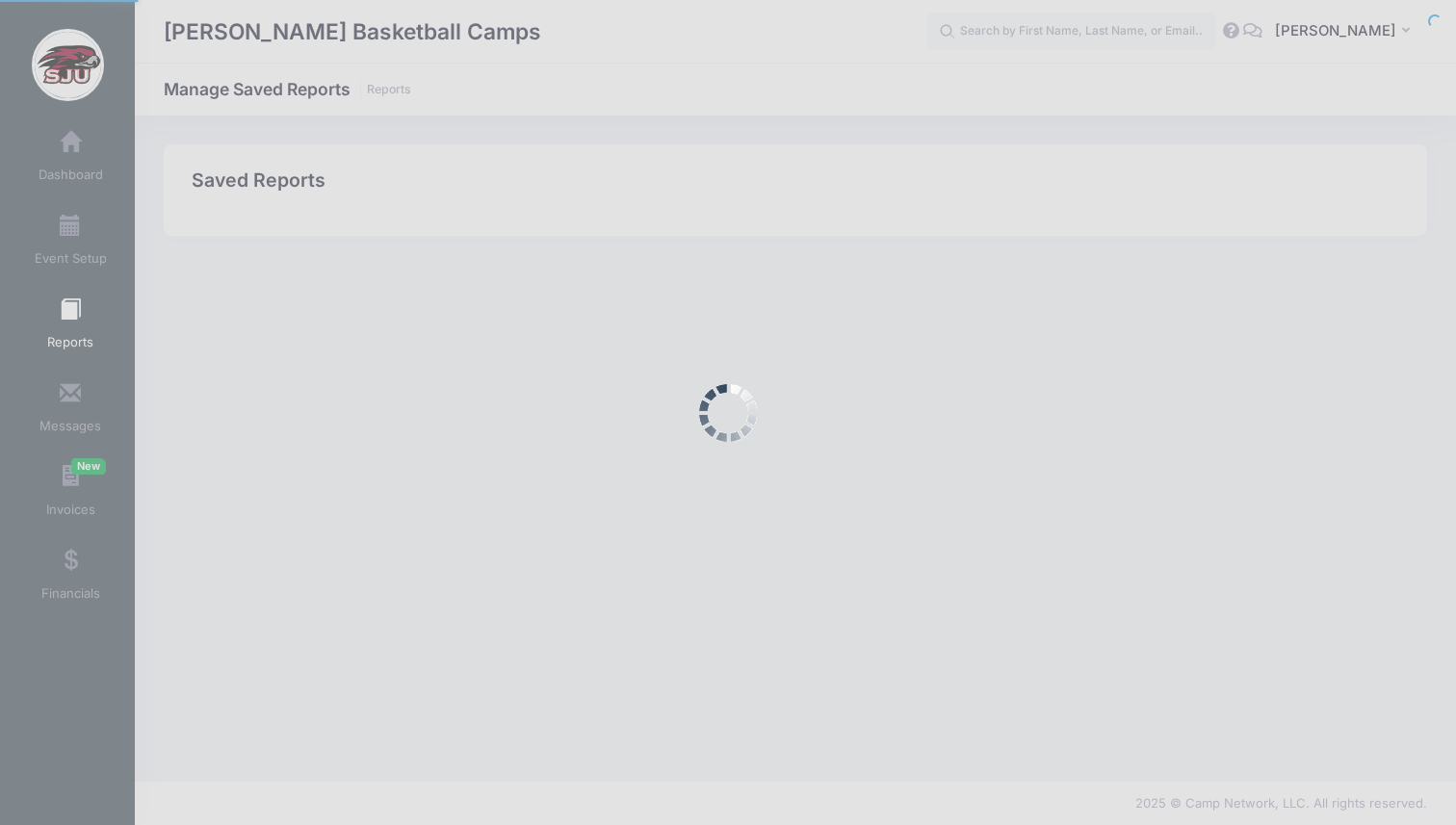 scroll, scrollTop: 0, scrollLeft: 0, axis: both 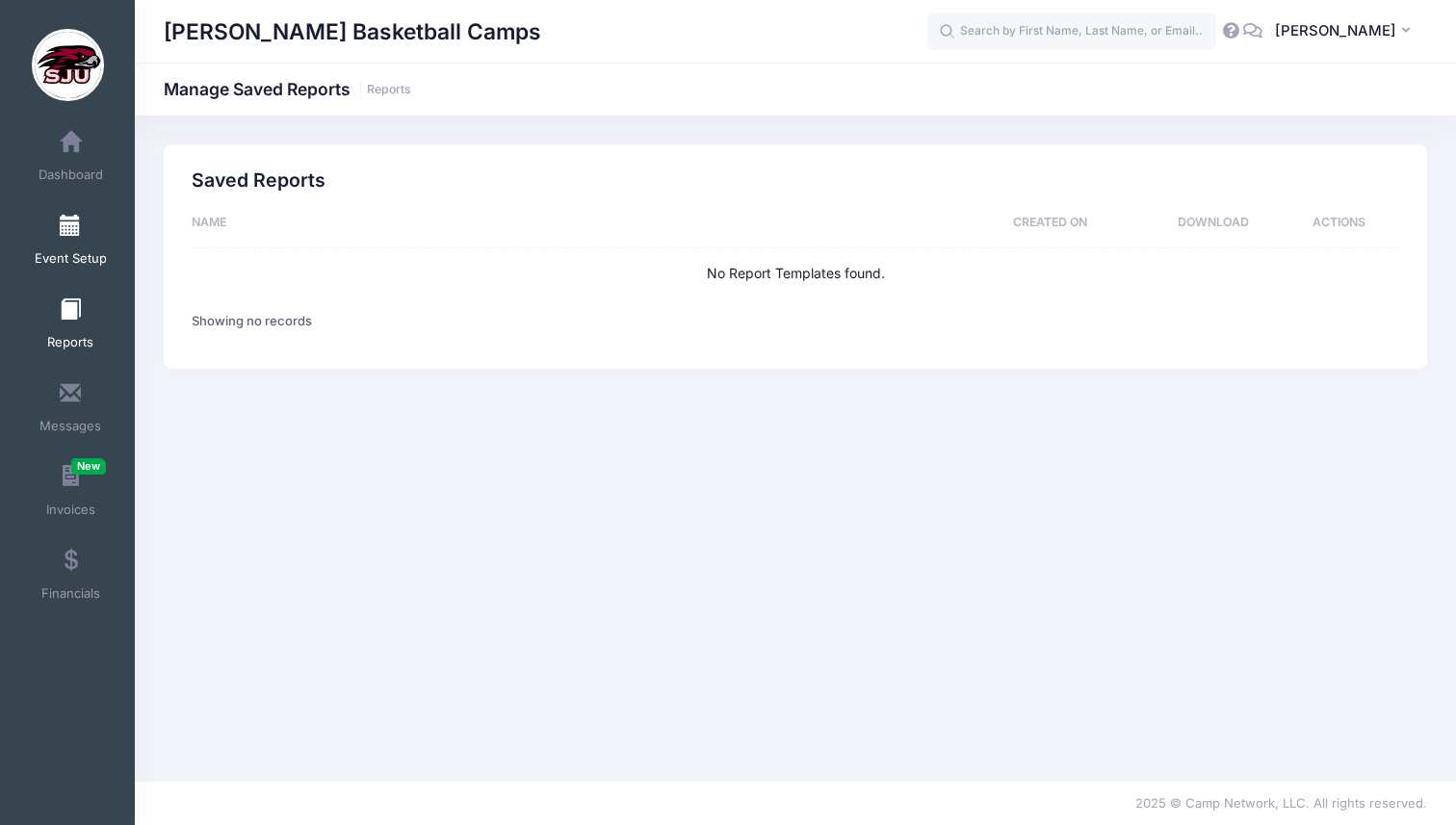 click on "Event Setup" at bounding box center (70, 259) 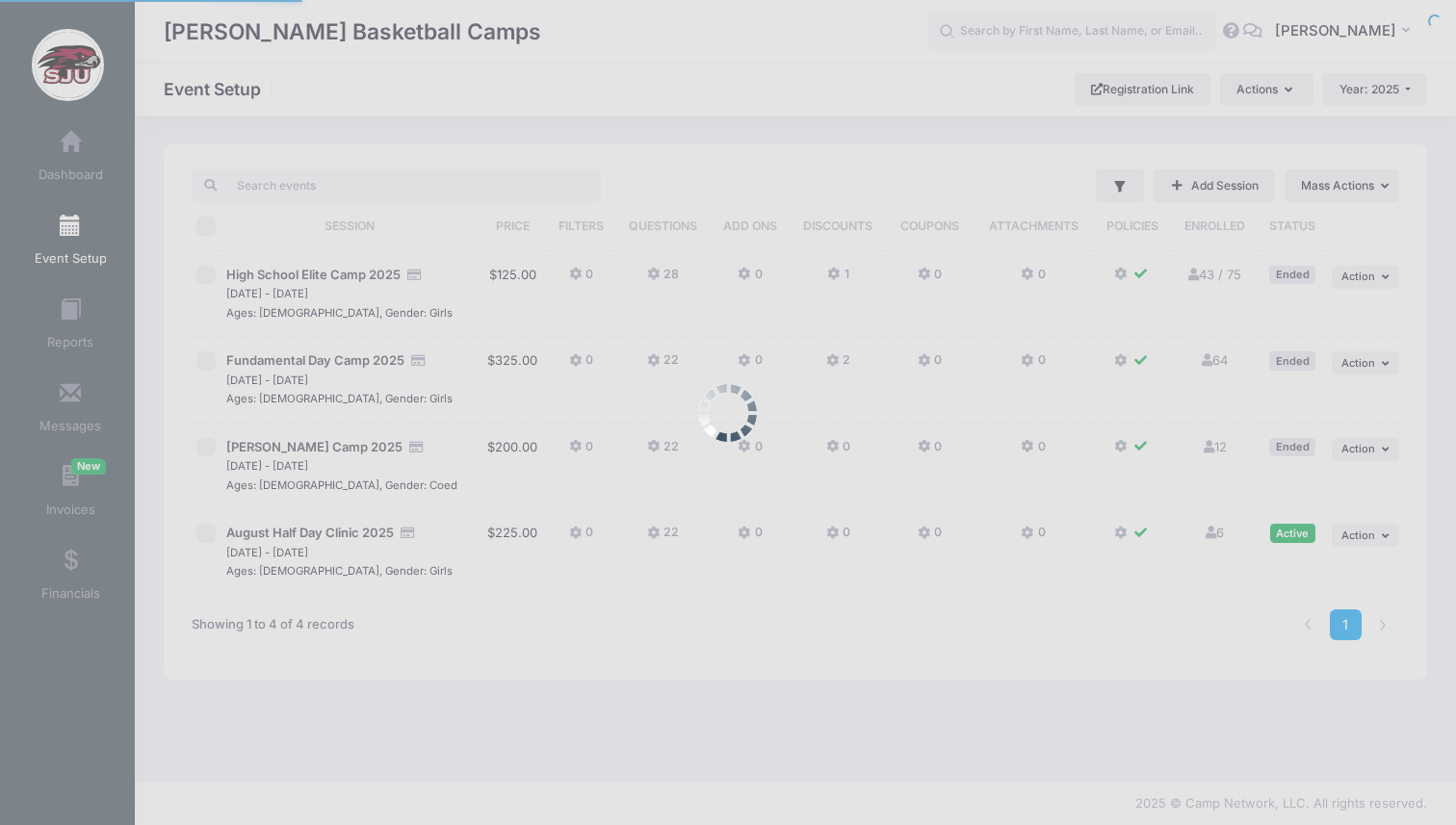 scroll, scrollTop: 0, scrollLeft: 0, axis: both 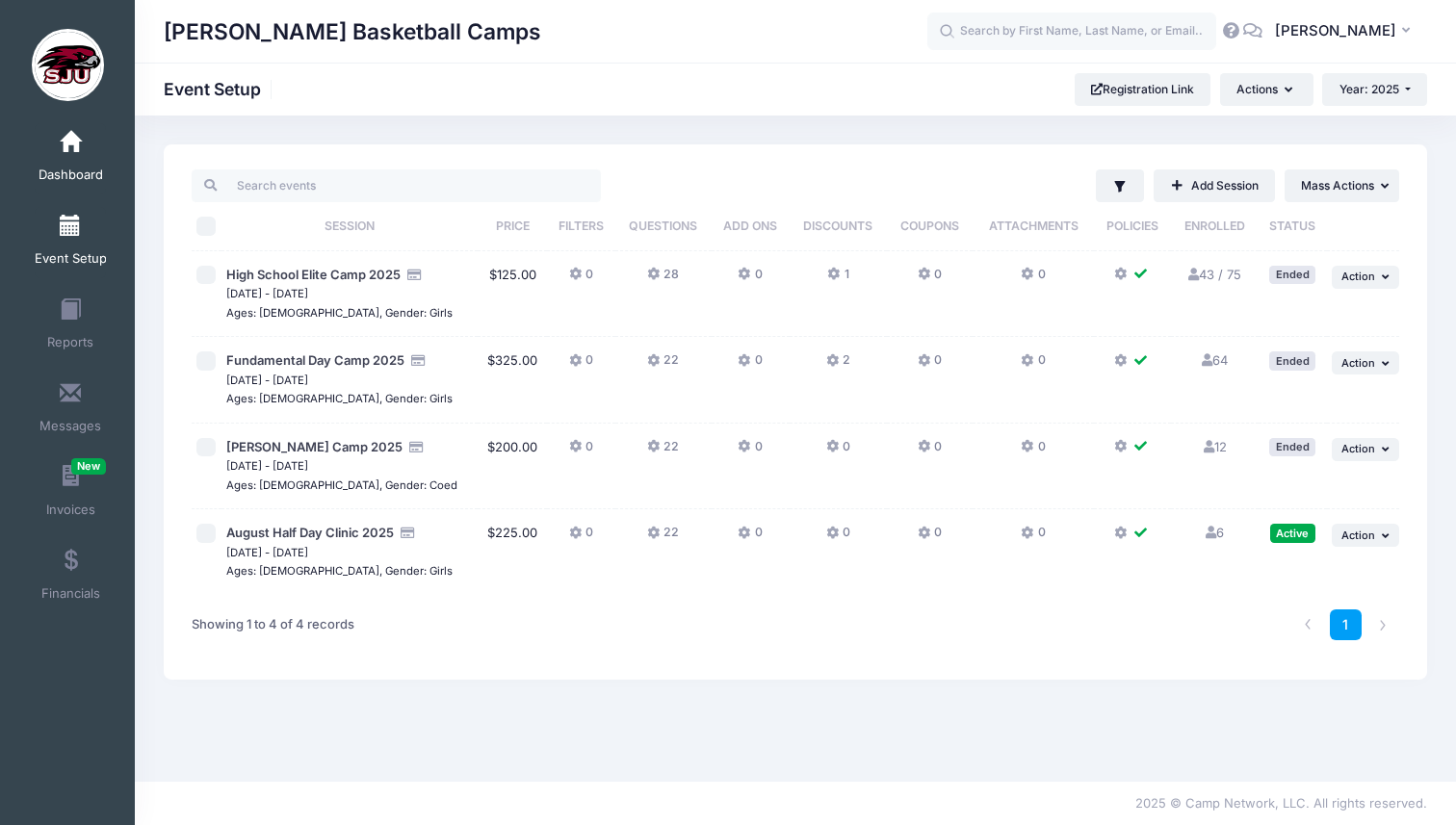 click at bounding box center [70, 142] 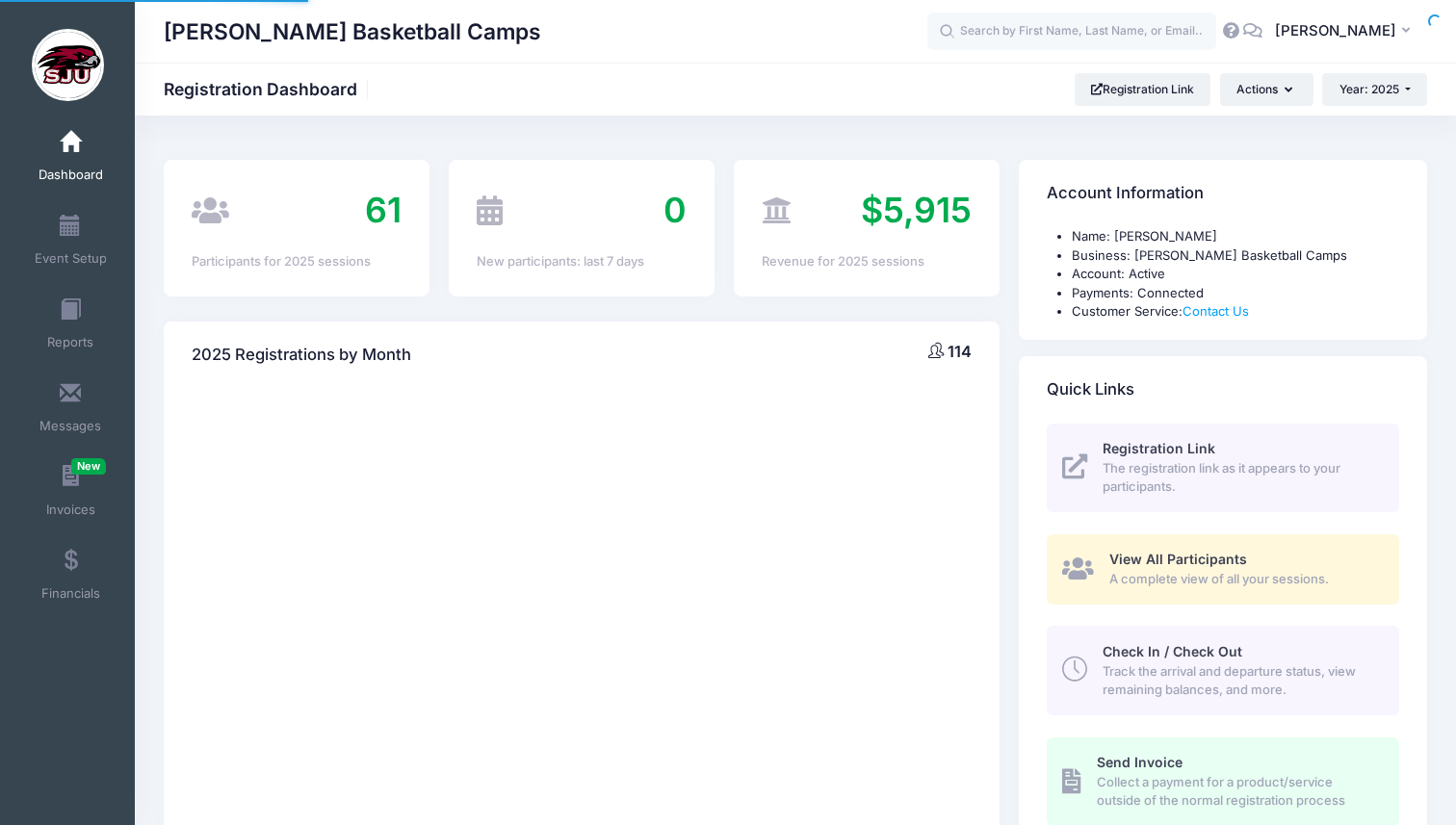 scroll, scrollTop: 0, scrollLeft: 0, axis: both 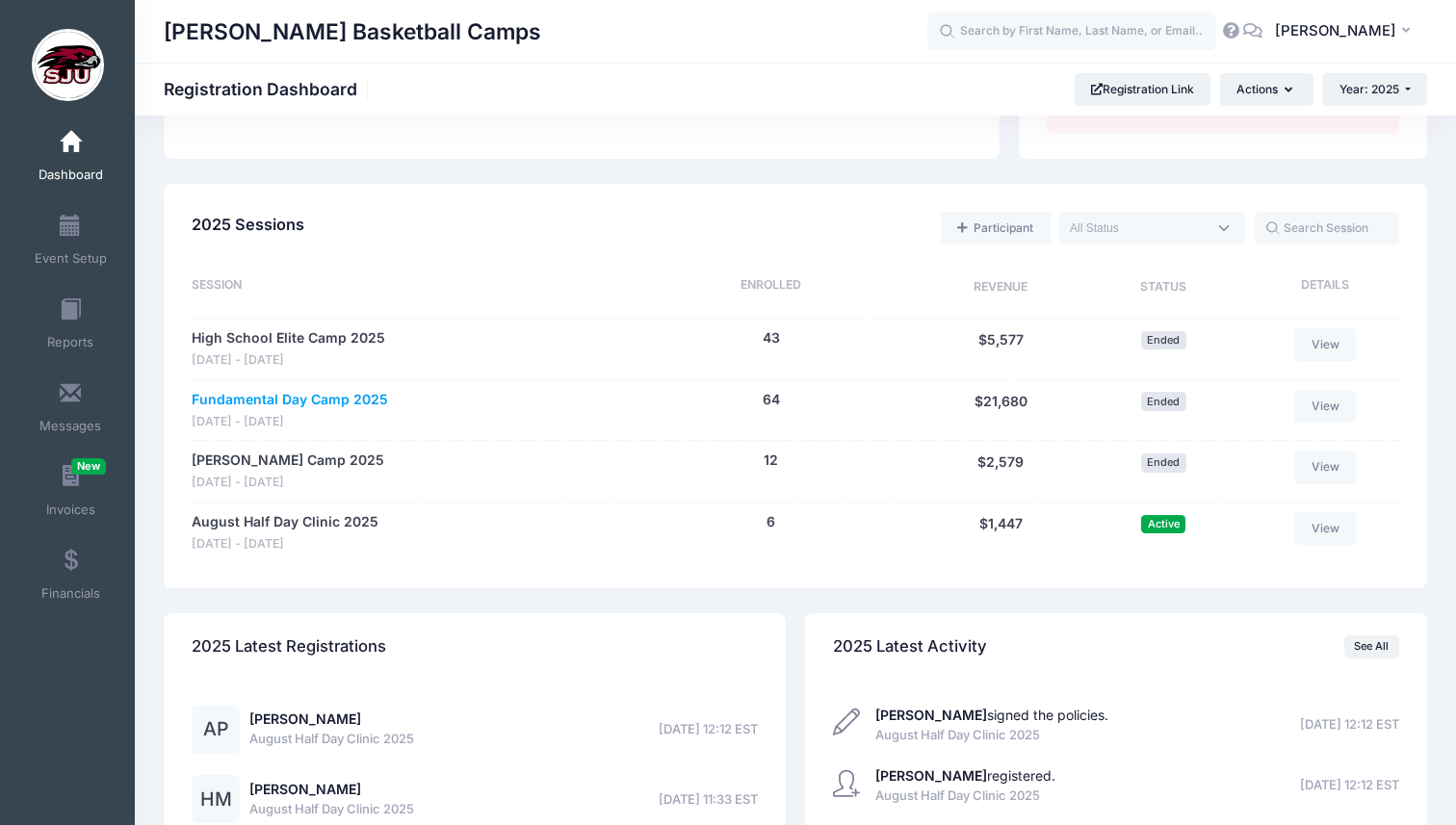 click on "Fundamental Day Camp 2025" at bounding box center [290, 400] 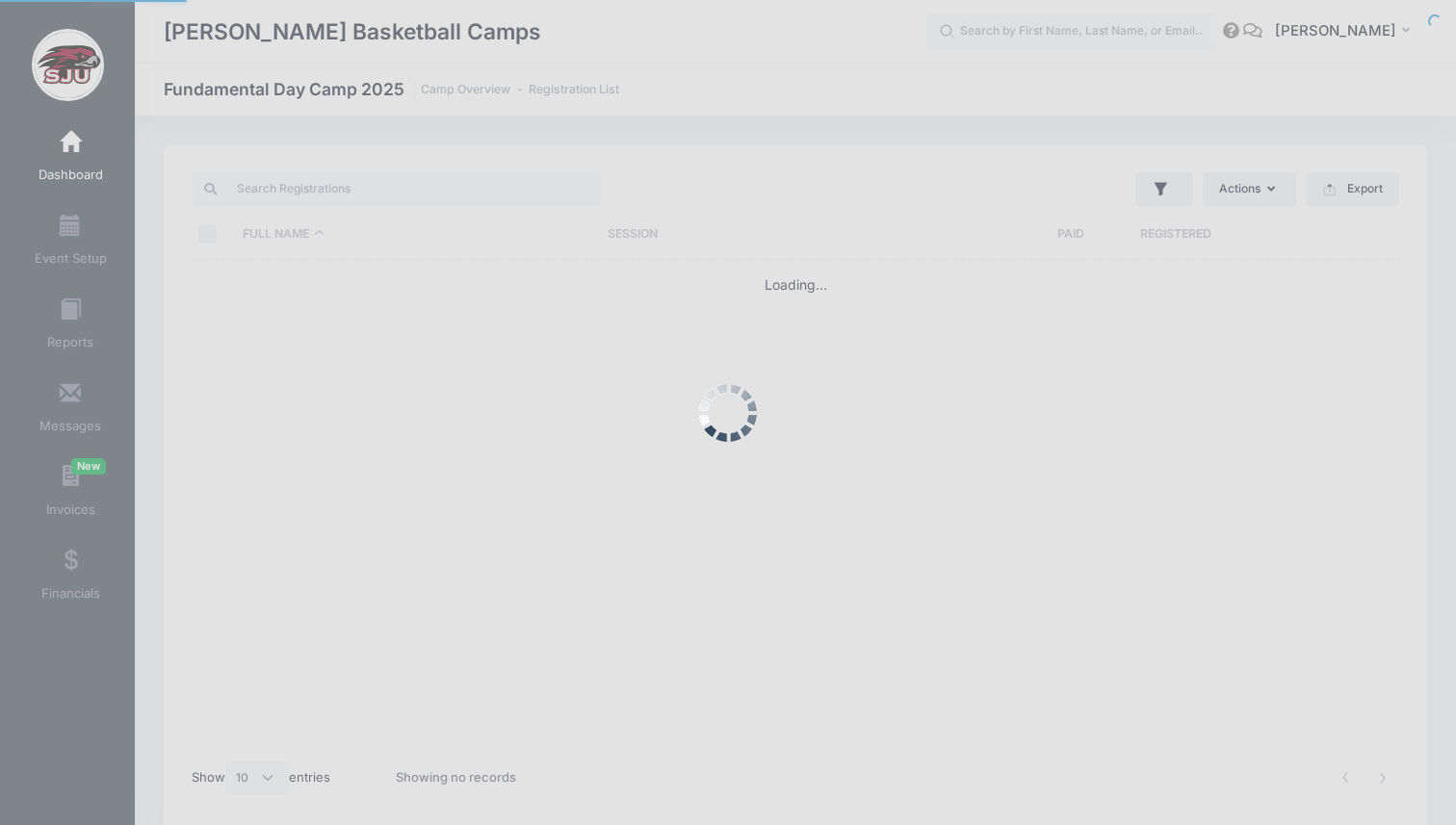 scroll, scrollTop: 0, scrollLeft: 0, axis: both 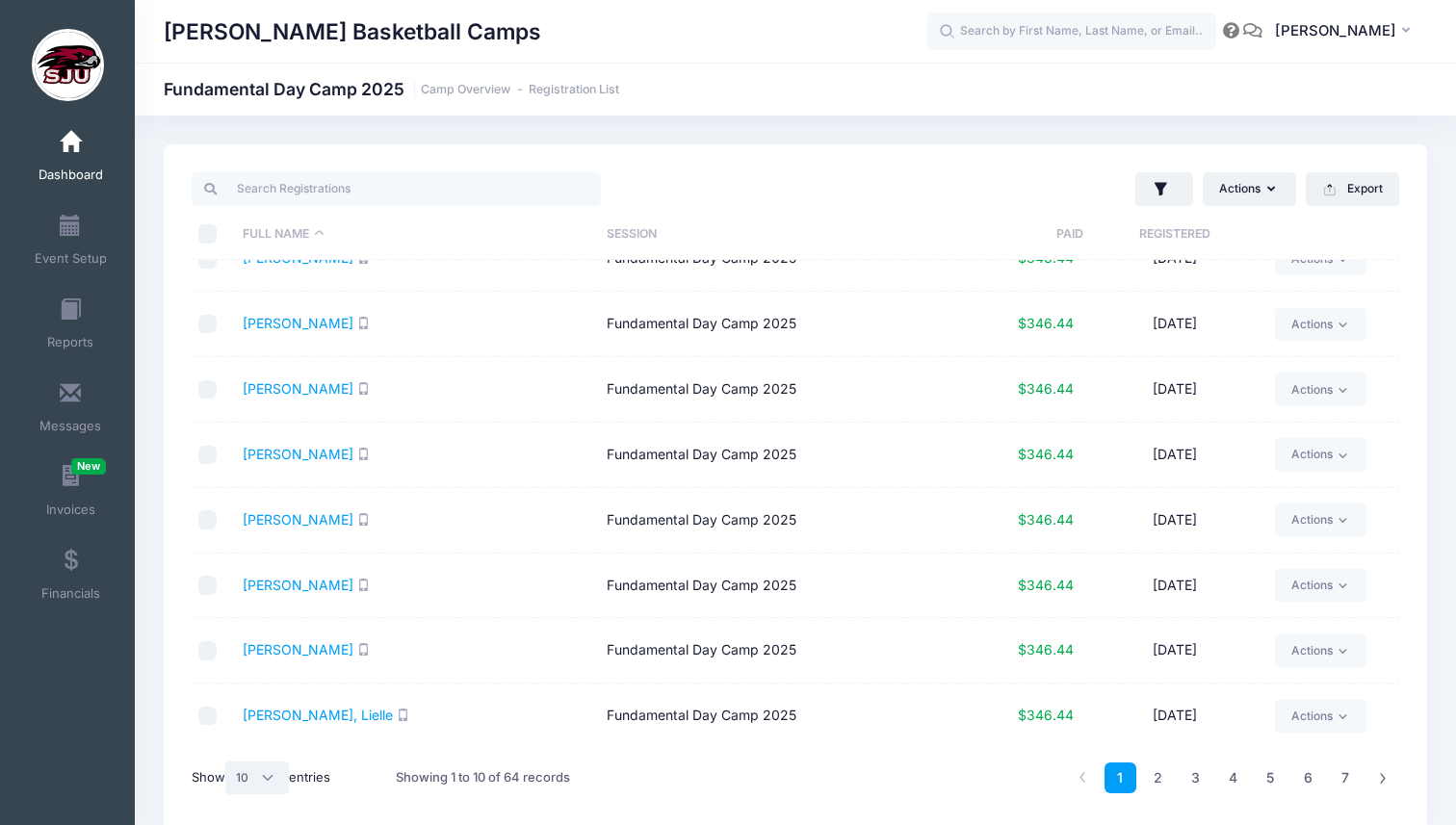 click on "All 10 25 50" at bounding box center [257, 778] 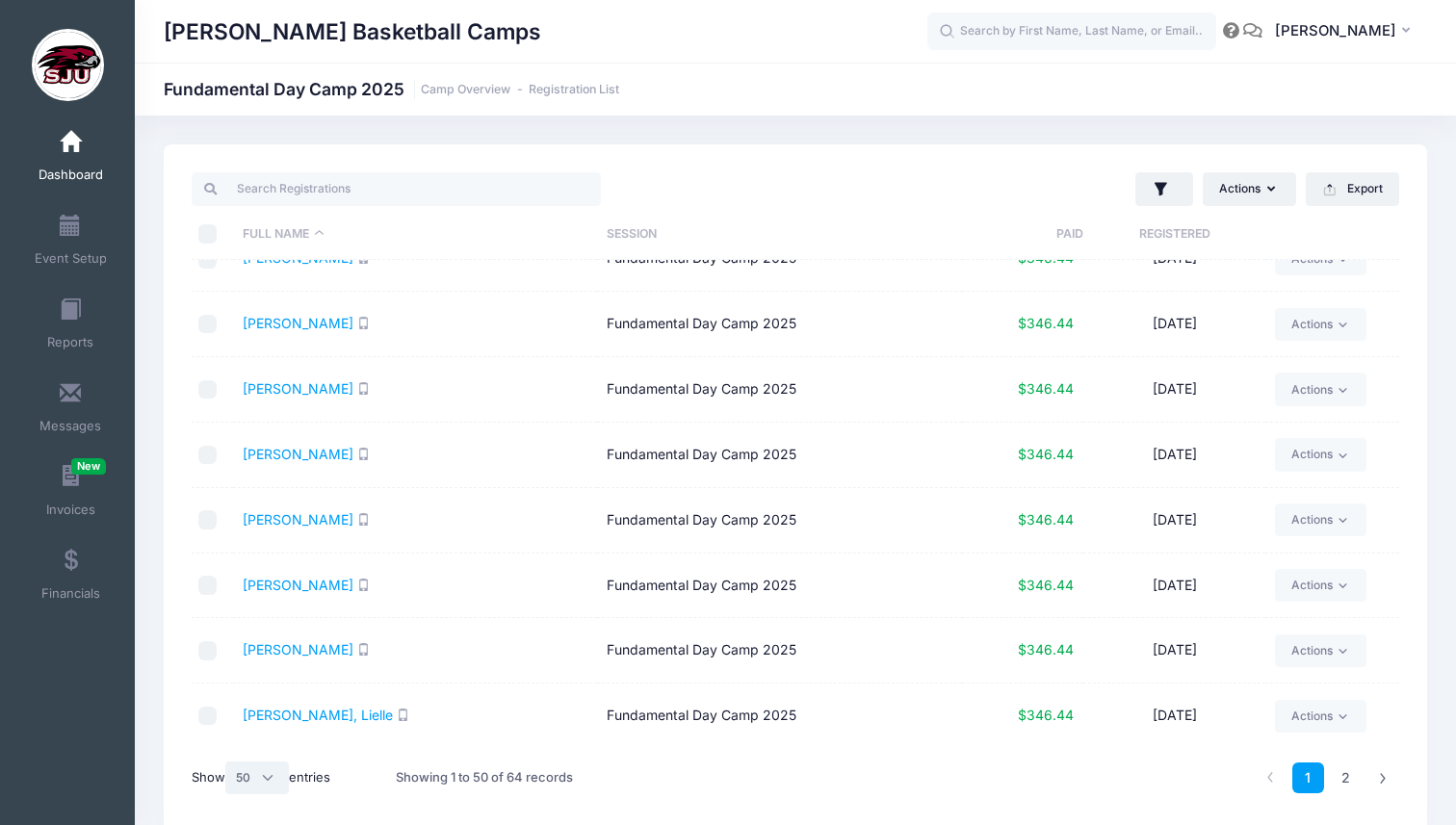 click on "All 10 25 50" at bounding box center [257, 778] 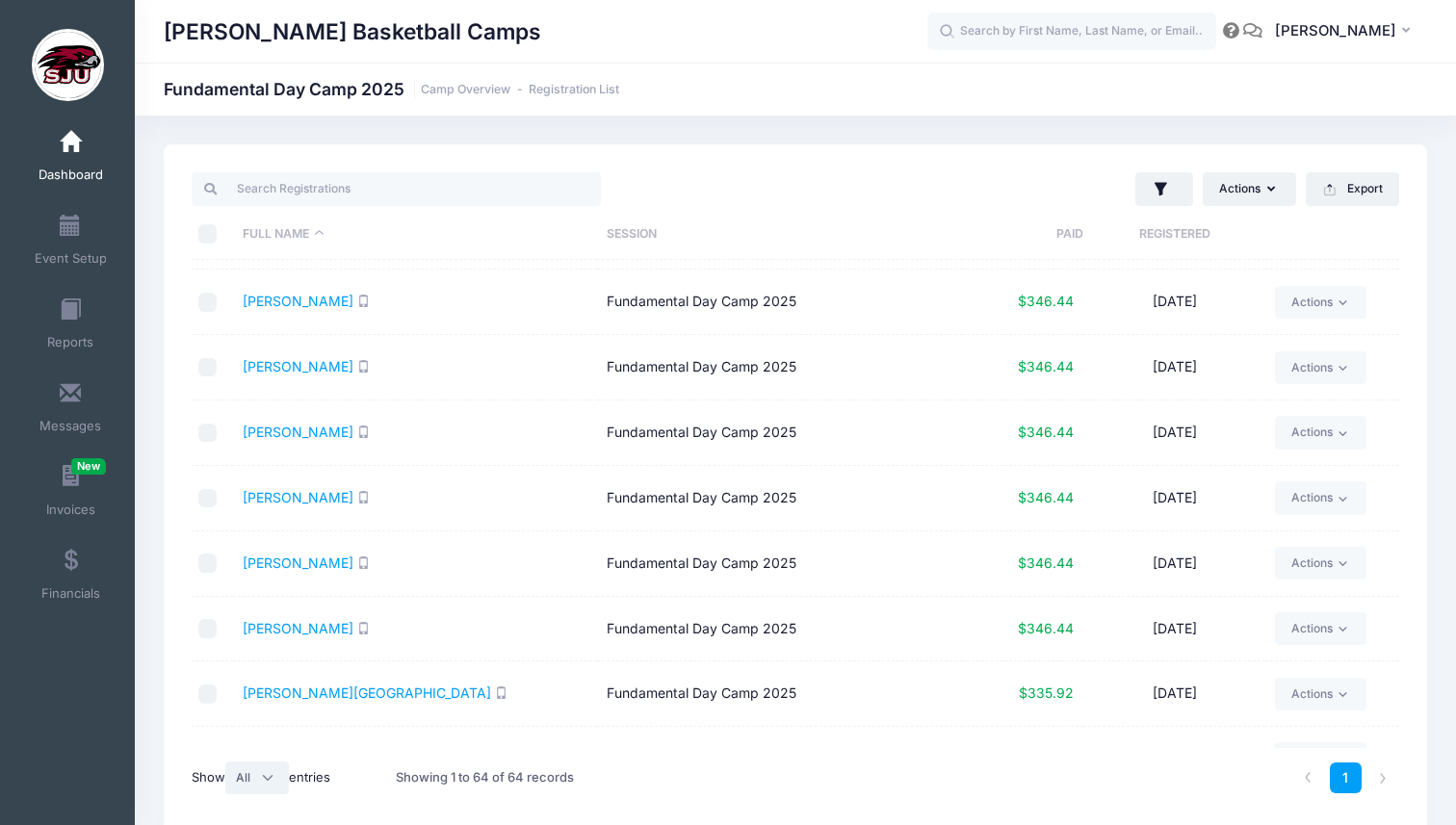 scroll, scrollTop: 3690, scrollLeft: 0, axis: vertical 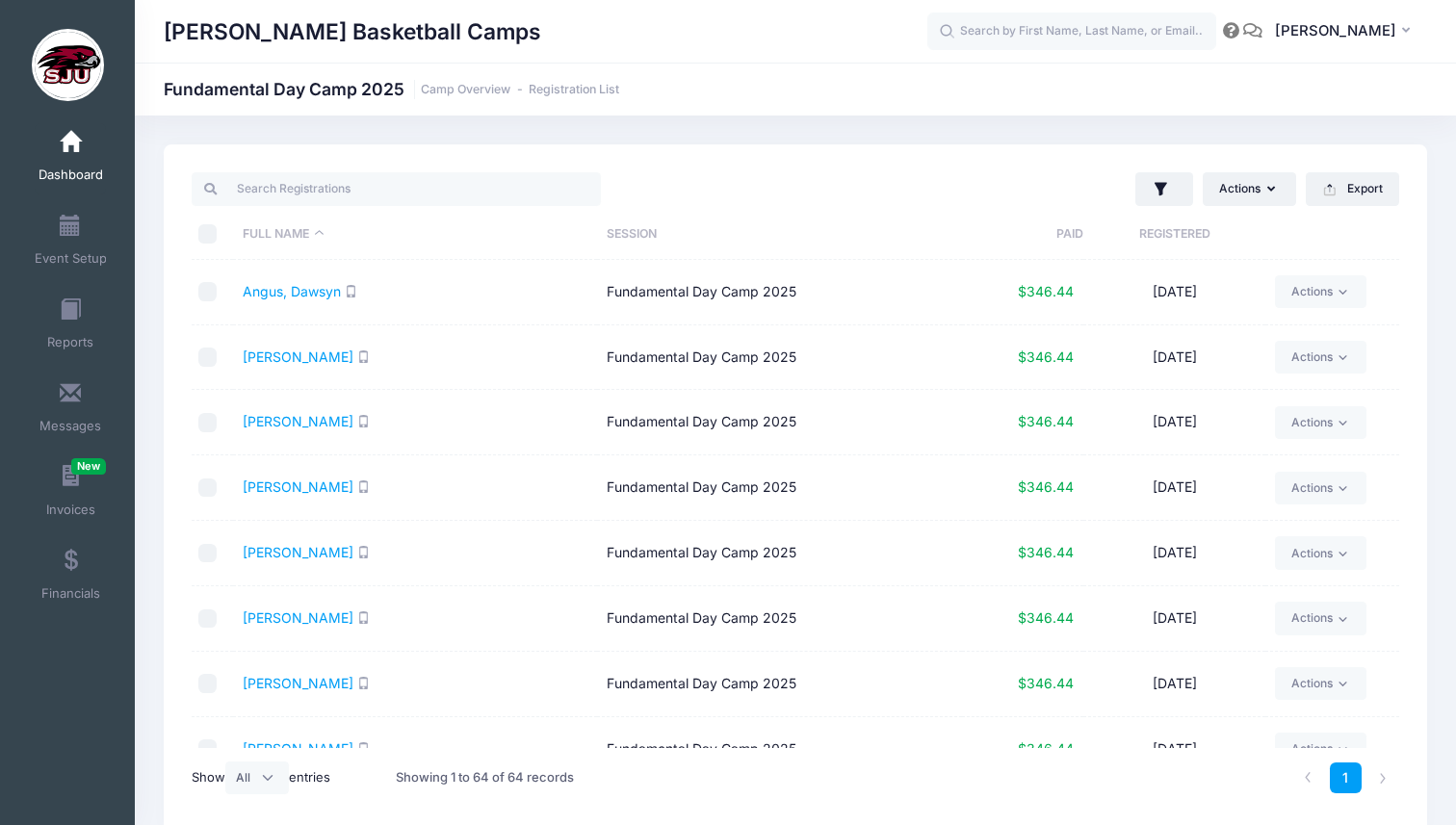 click on "Dashboard" at bounding box center [70, 175] 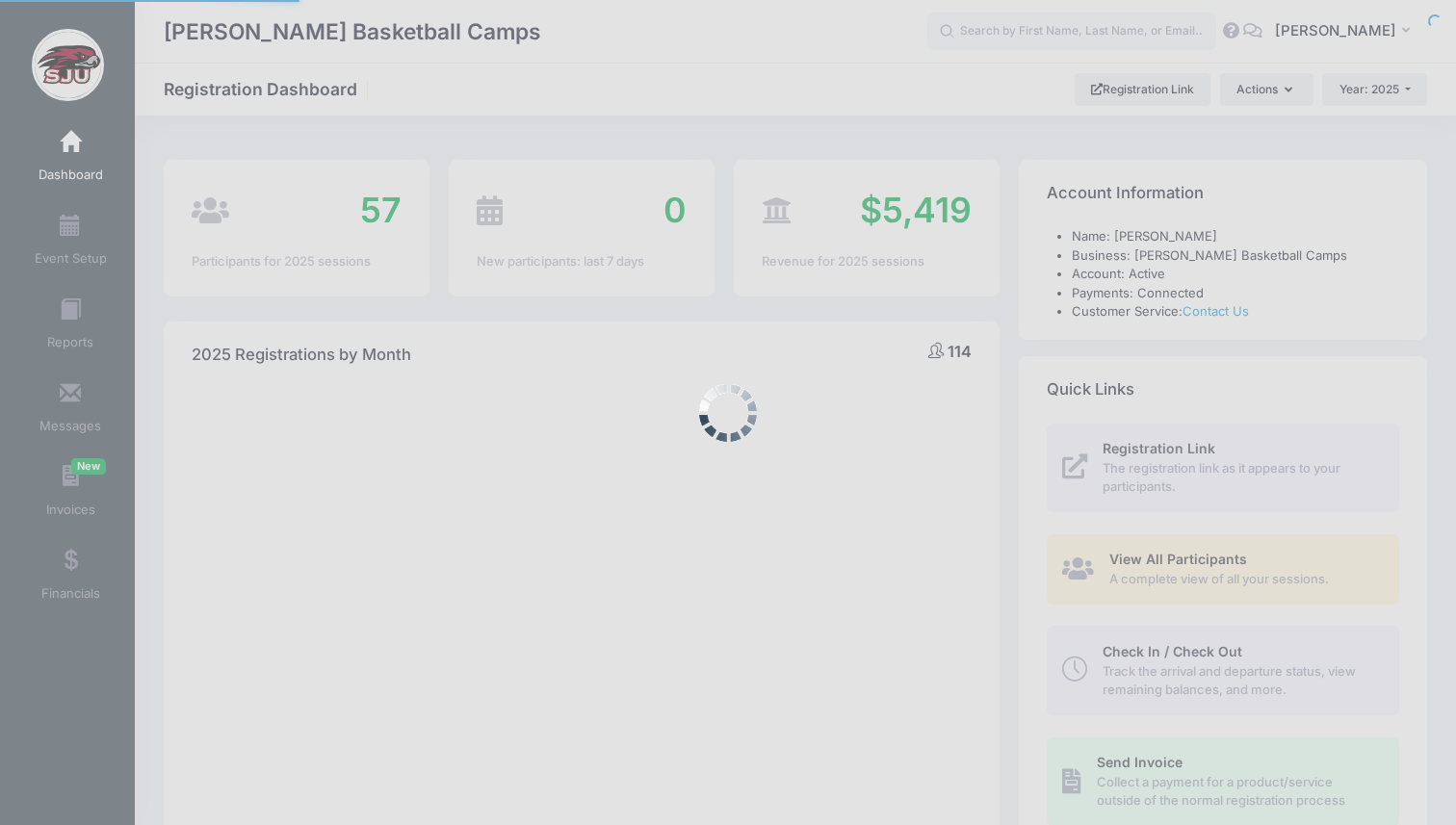 select 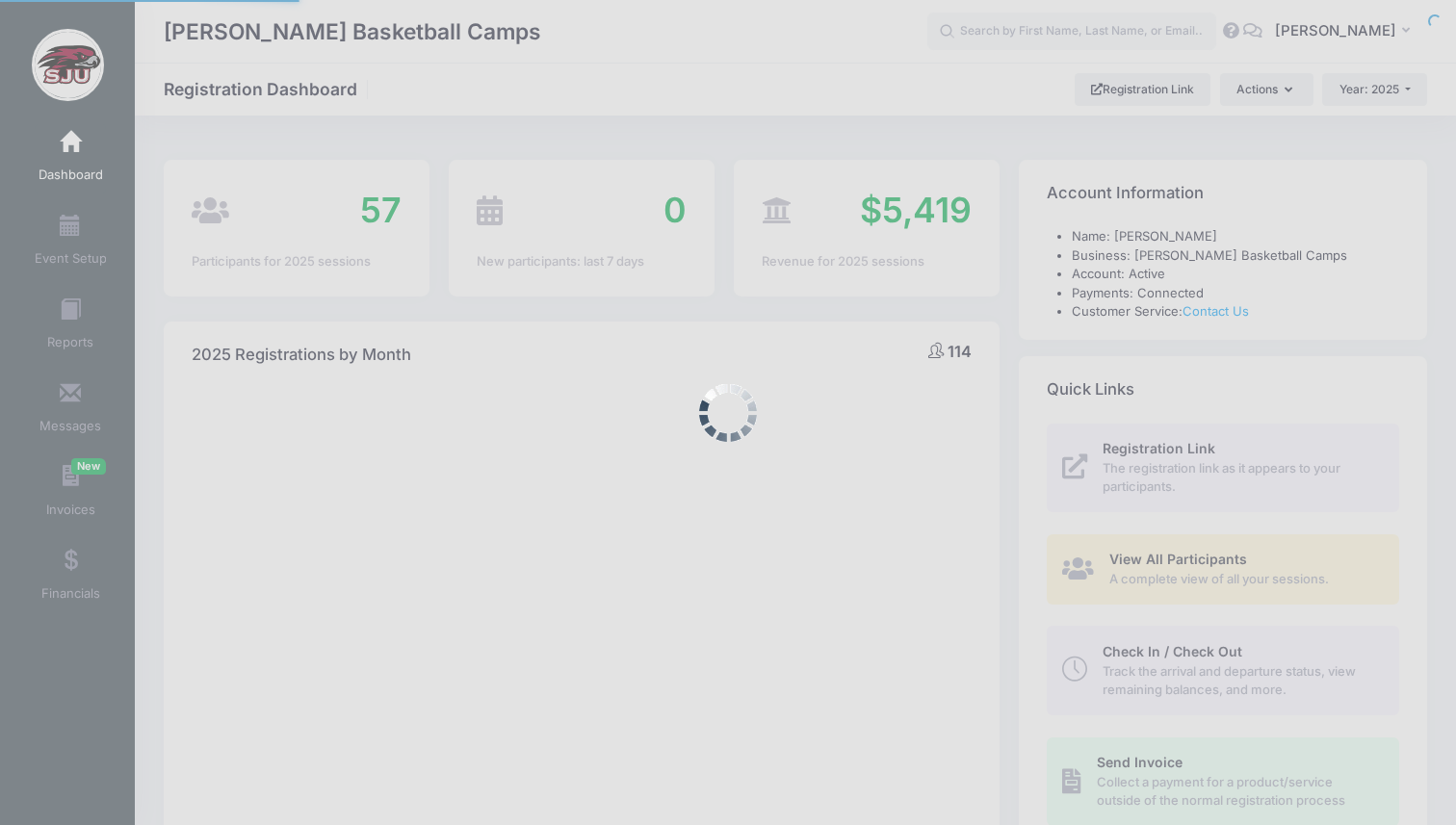 scroll, scrollTop: 0, scrollLeft: 0, axis: both 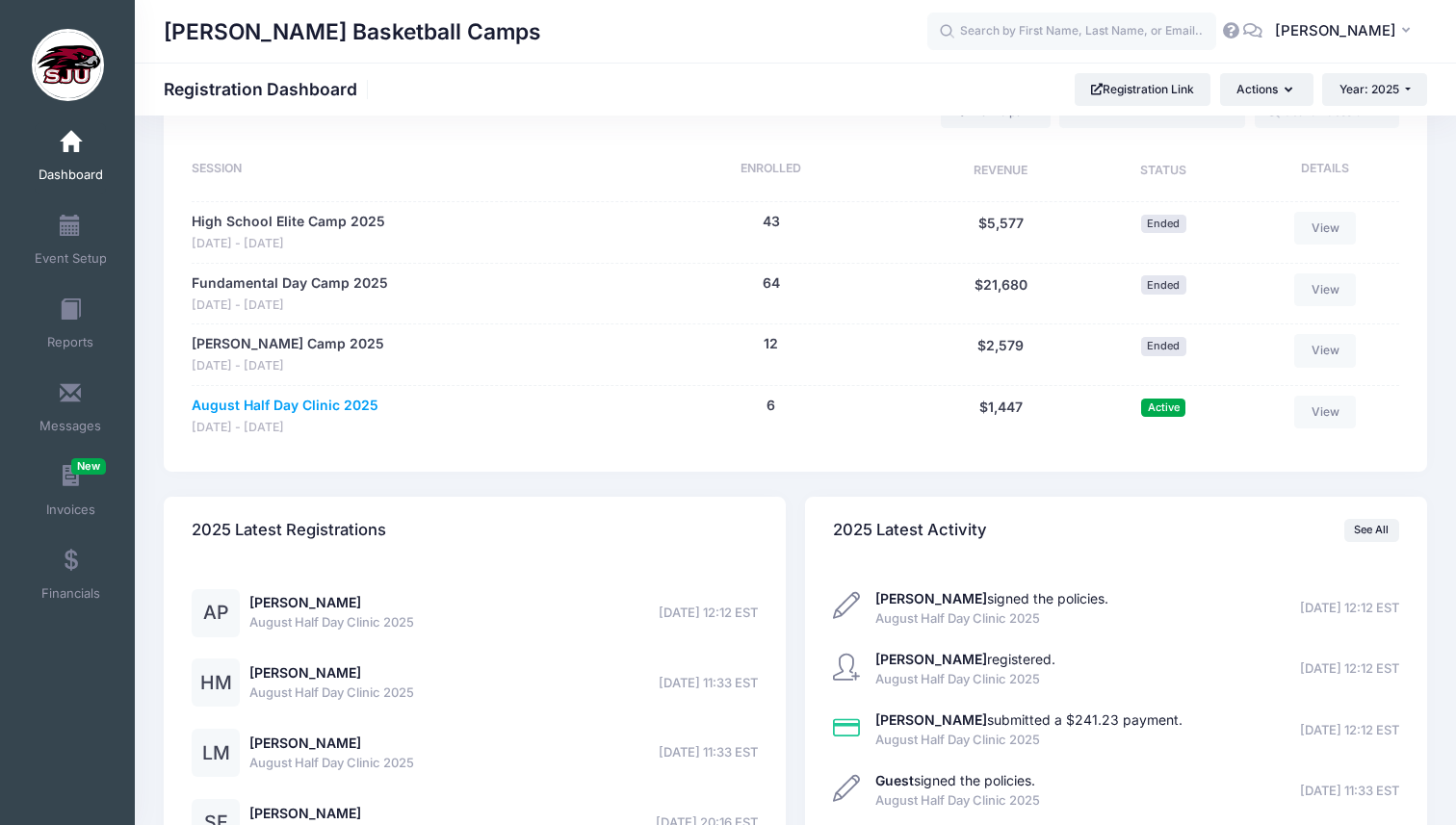 click on "August Half Day Clinic 2025" at bounding box center [285, 405] 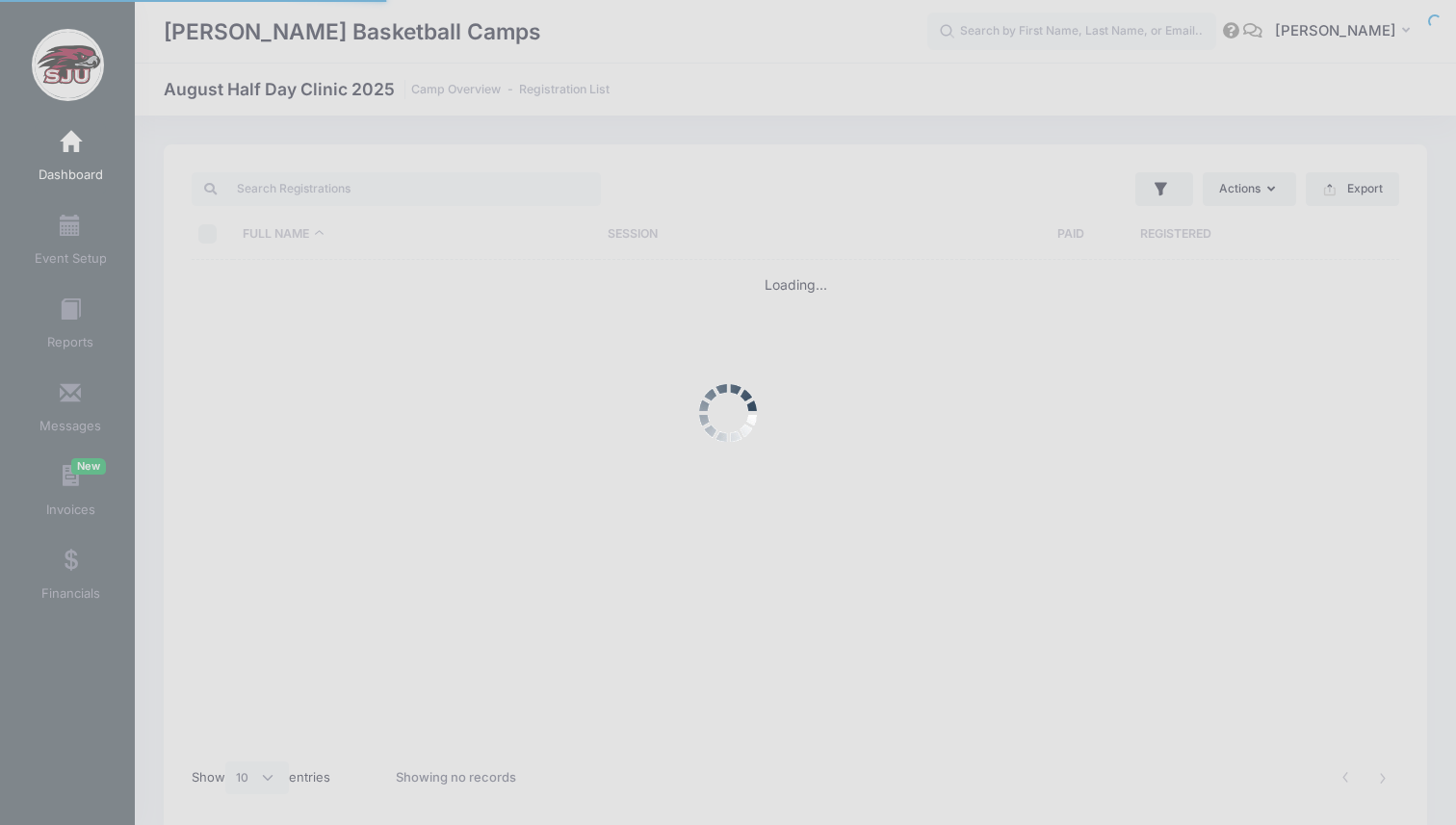 select on "10" 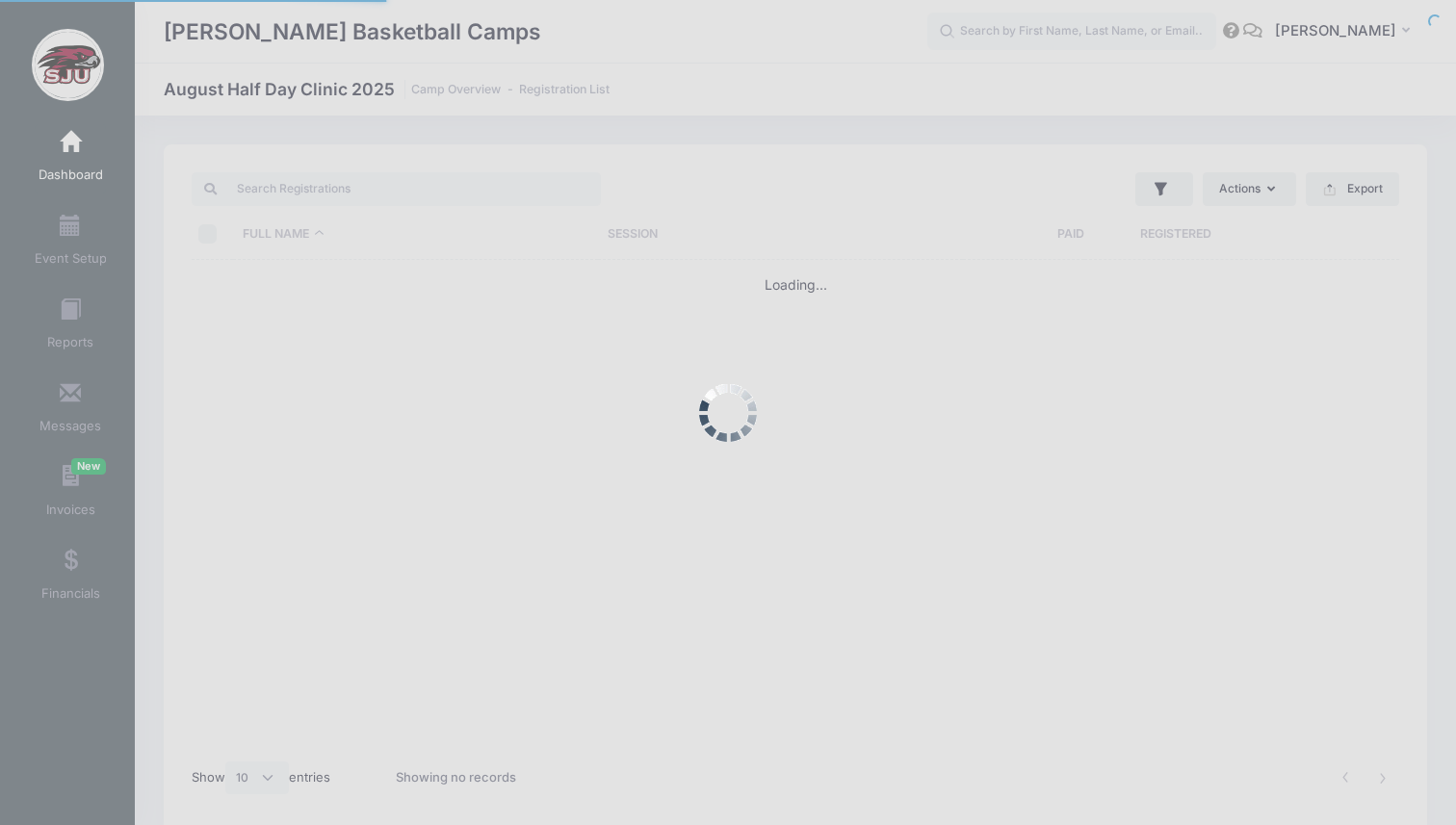 scroll, scrollTop: 0, scrollLeft: 0, axis: both 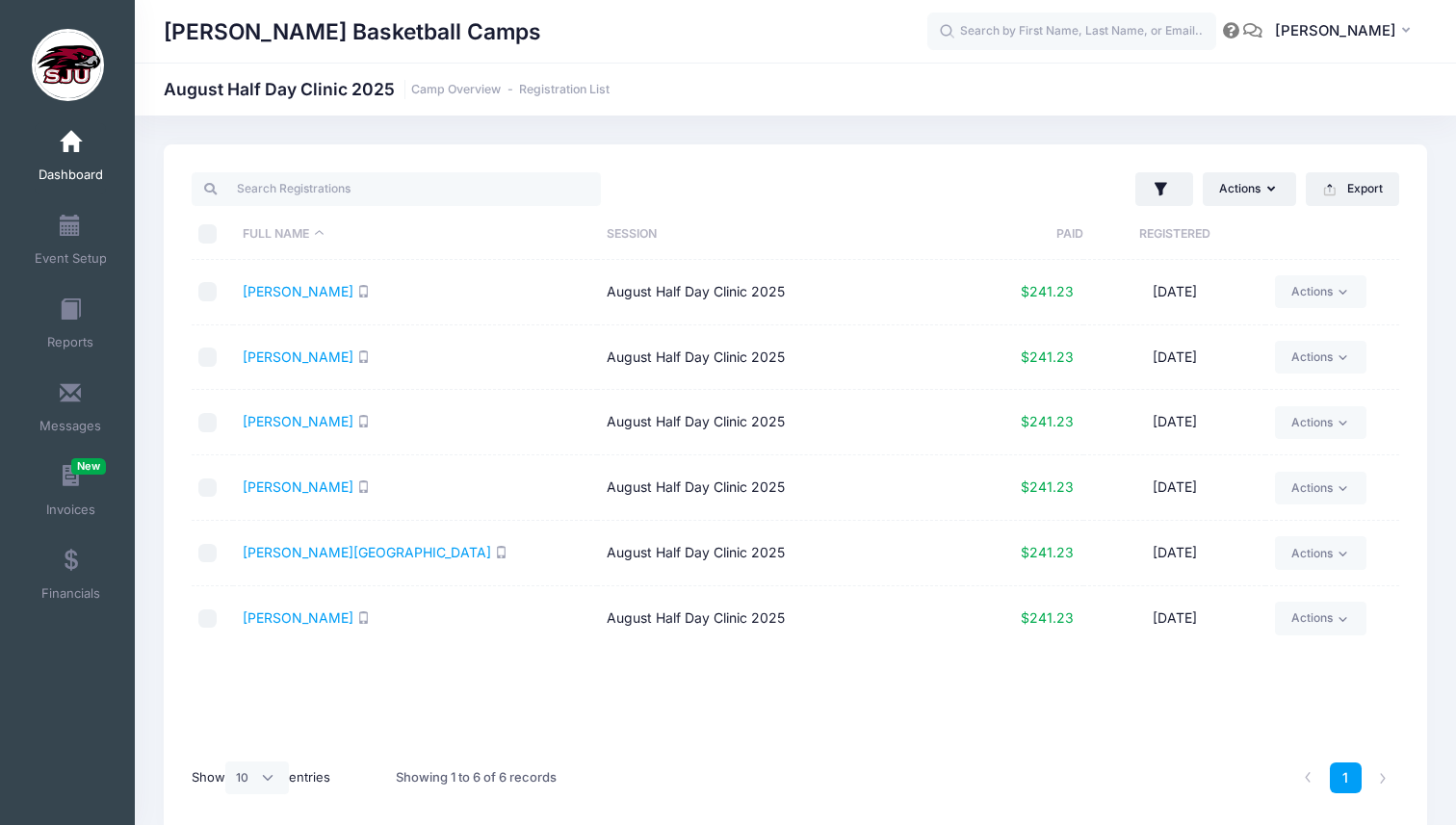 click at bounding box center (70, 142) 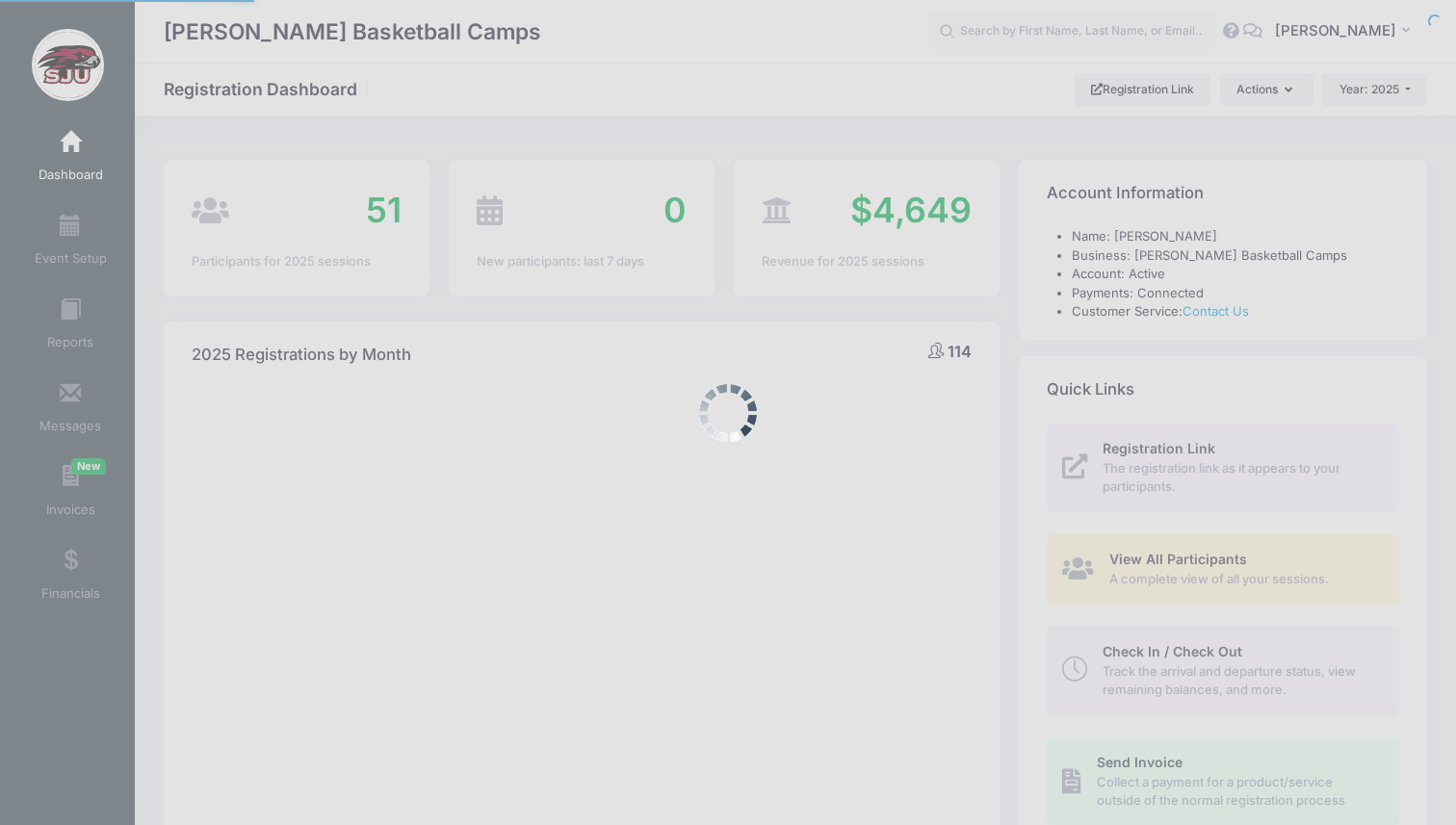 select 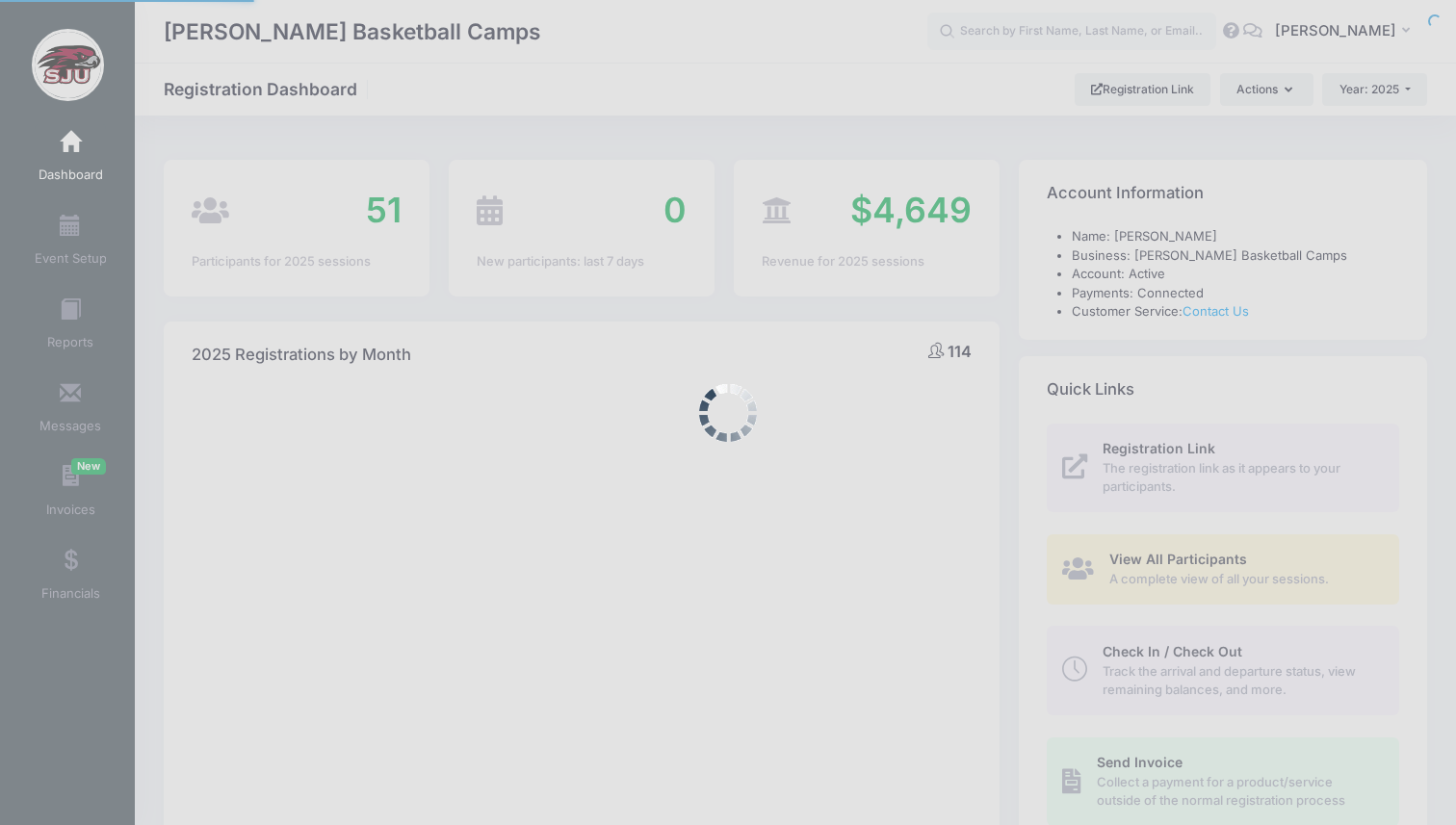 scroll, scrollTop: 0, scrollLeft: 0, axis: both 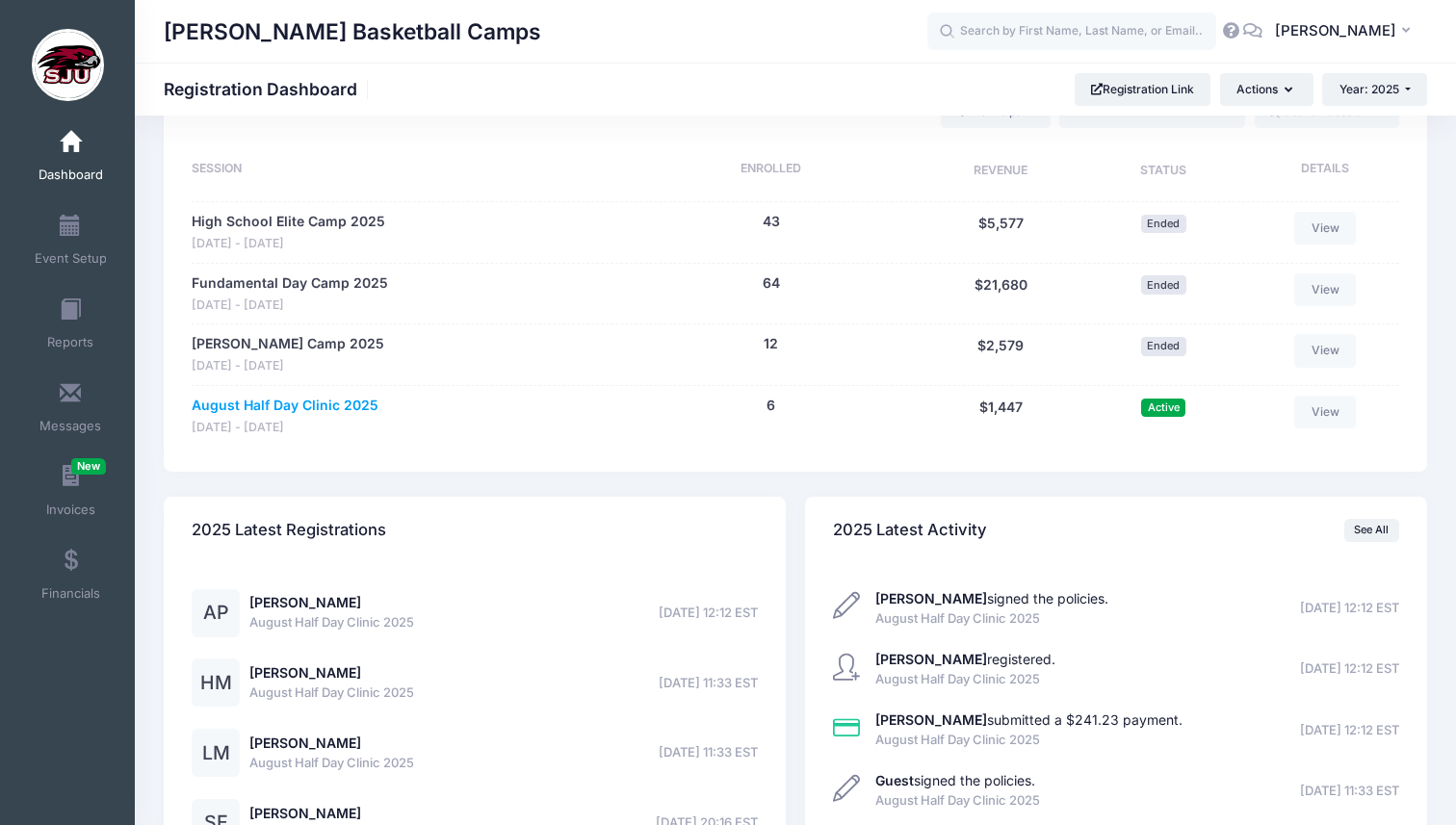 click on "August Half Day Clinic 2025" at bounding box center (285, 405) 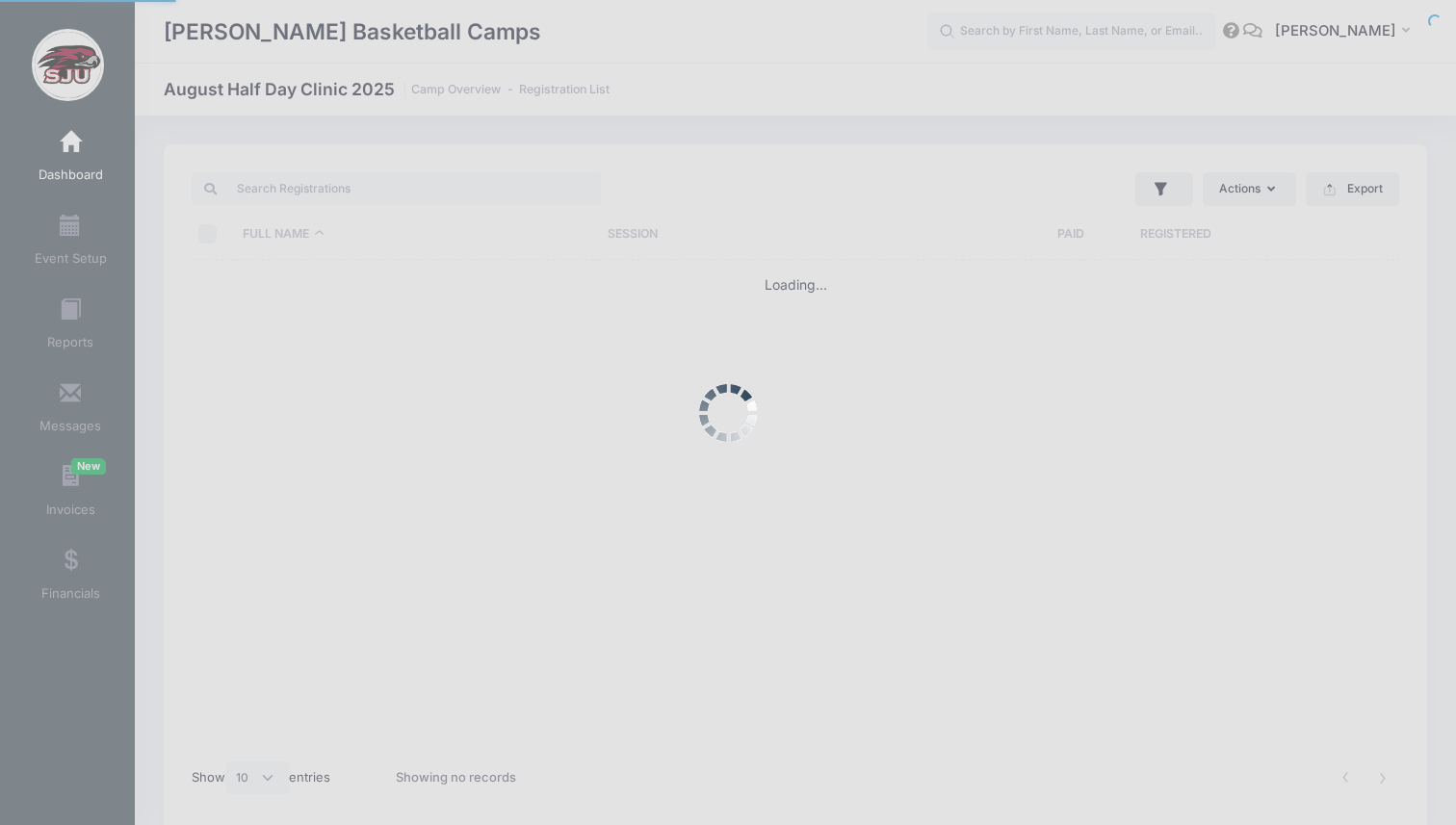 select on "10" 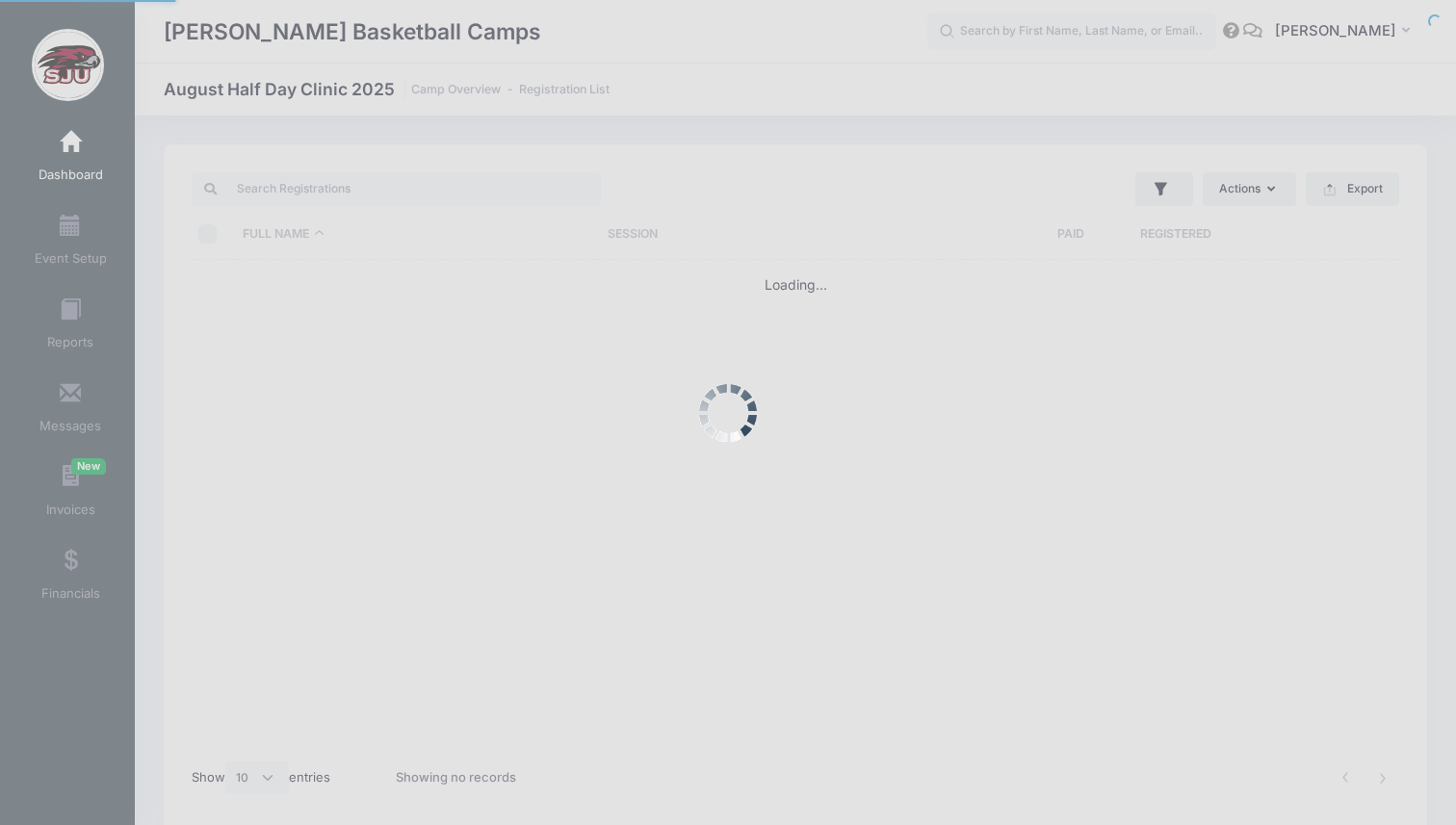 scroll, scrollTop: 0, scrollLeft: 0, axis: both 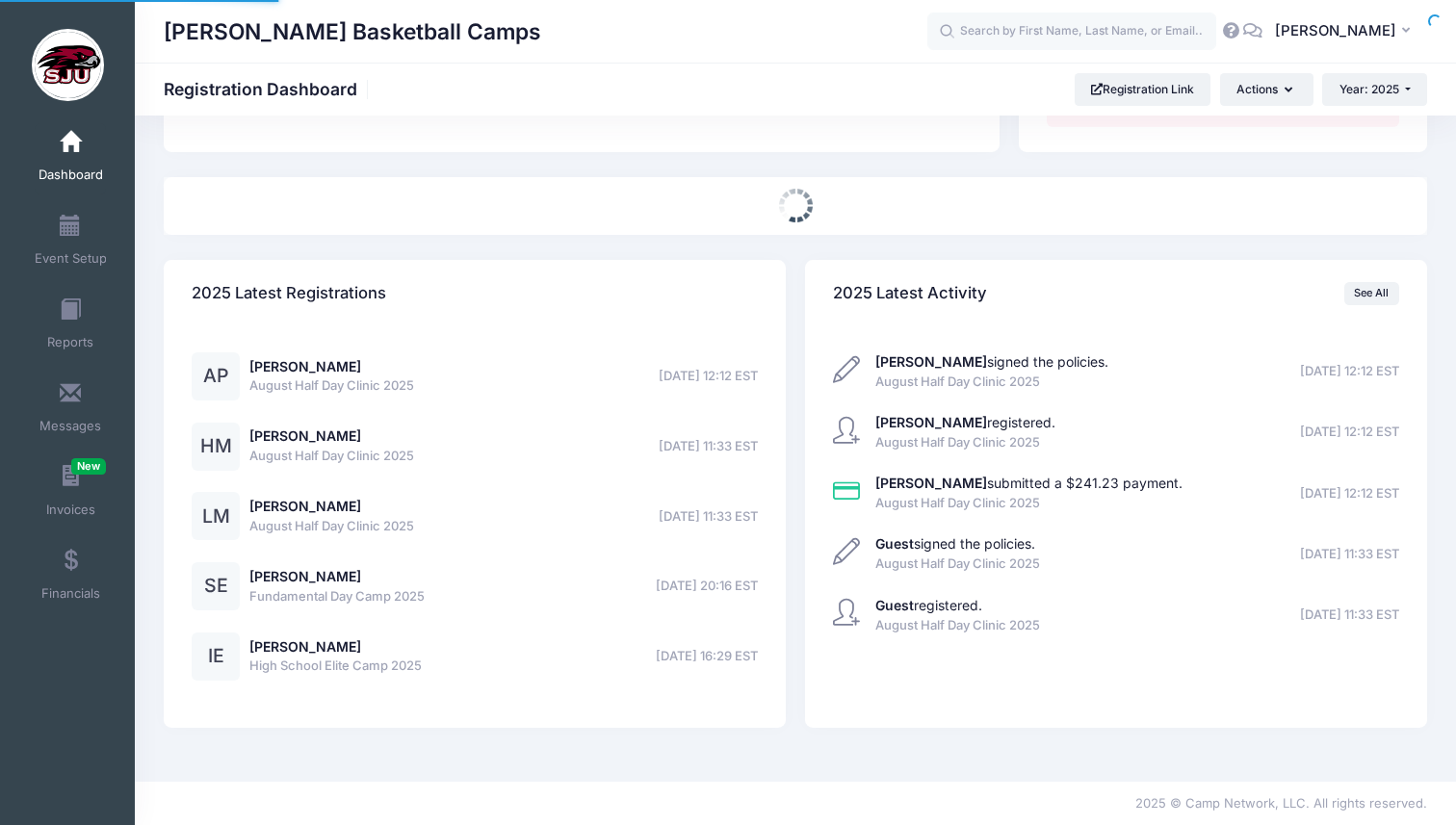 select 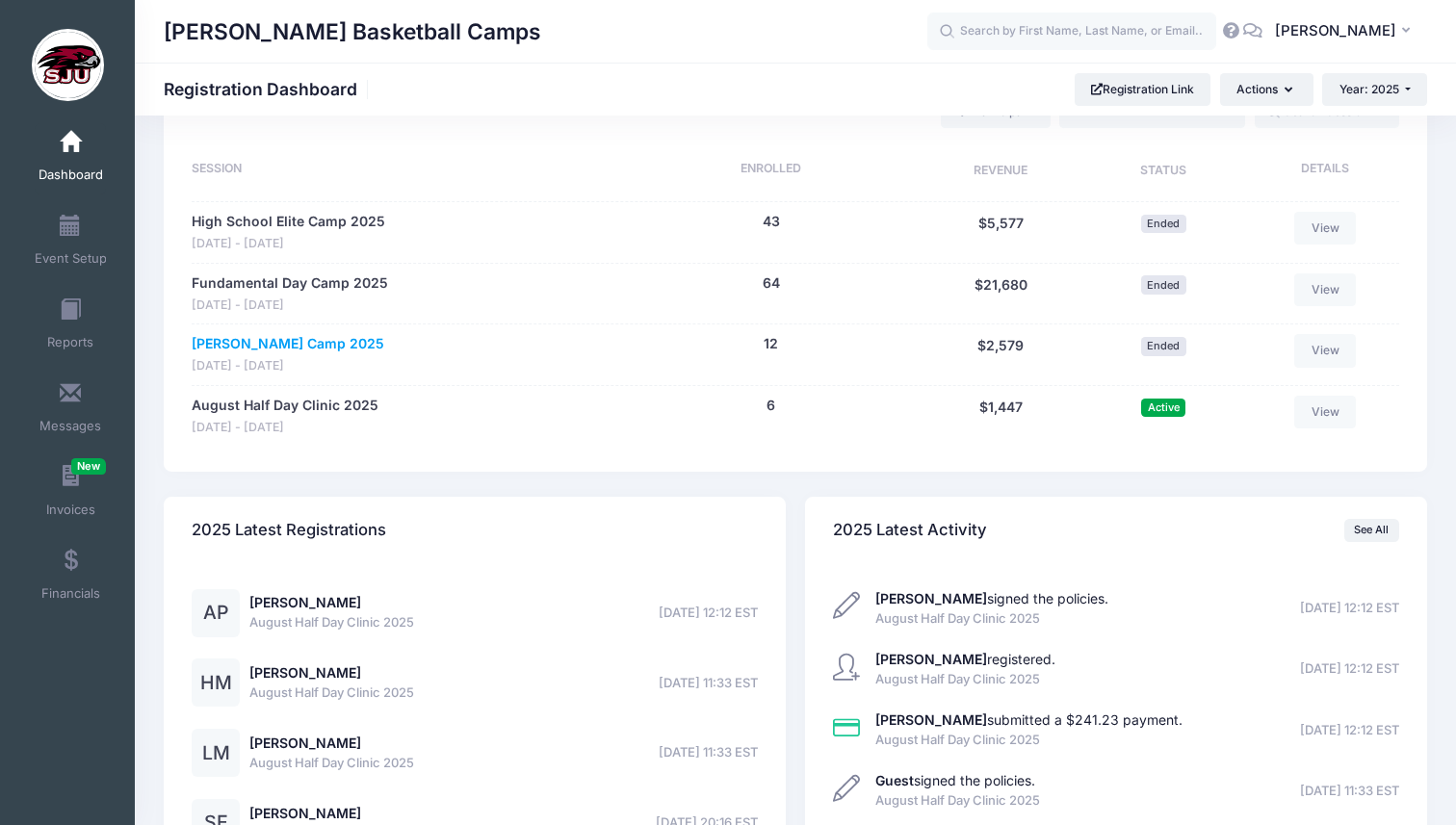 click on "[PERSON_NAME] Camp 2025" at bounding box center (288, 344) 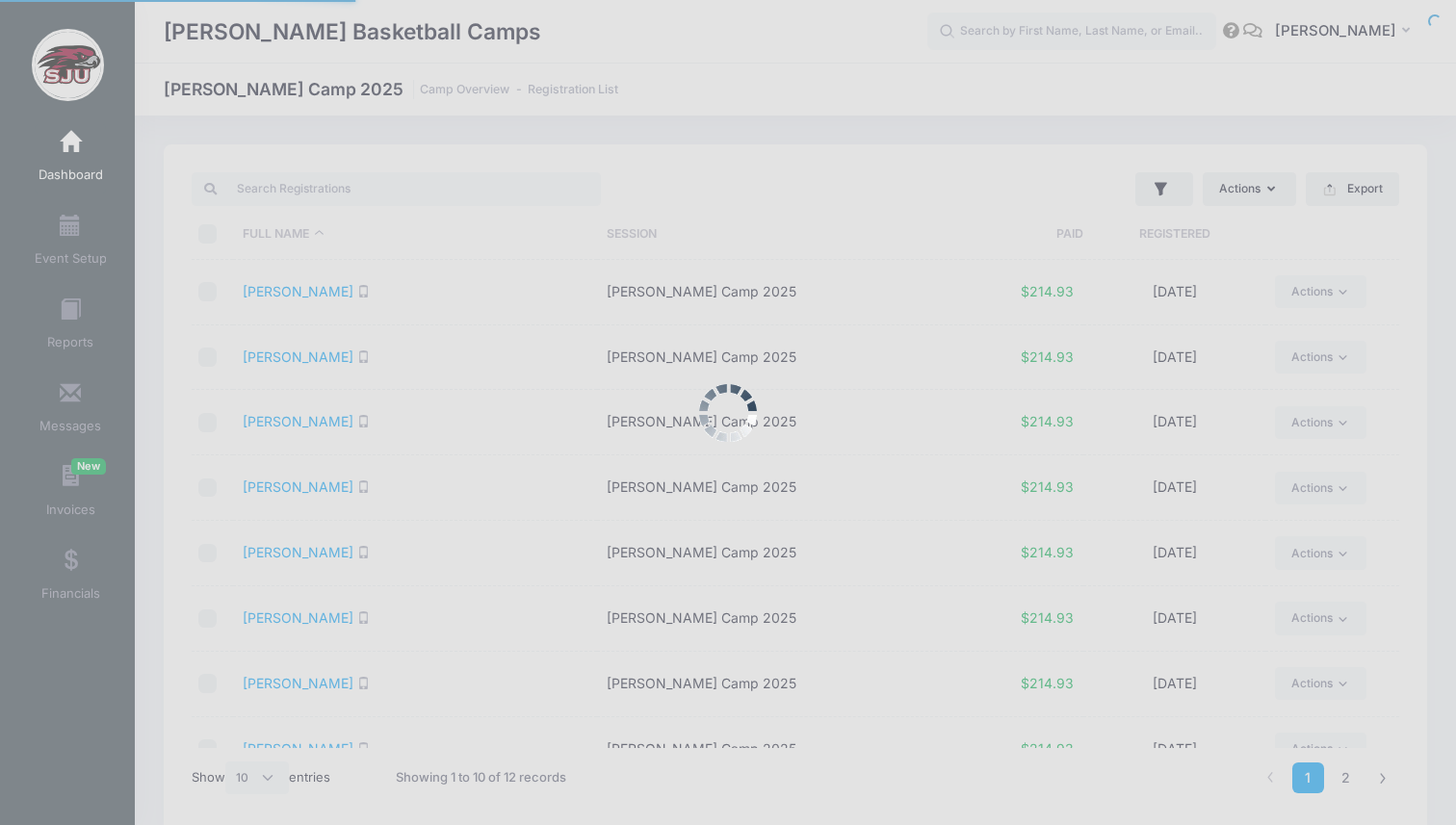 select on "10" 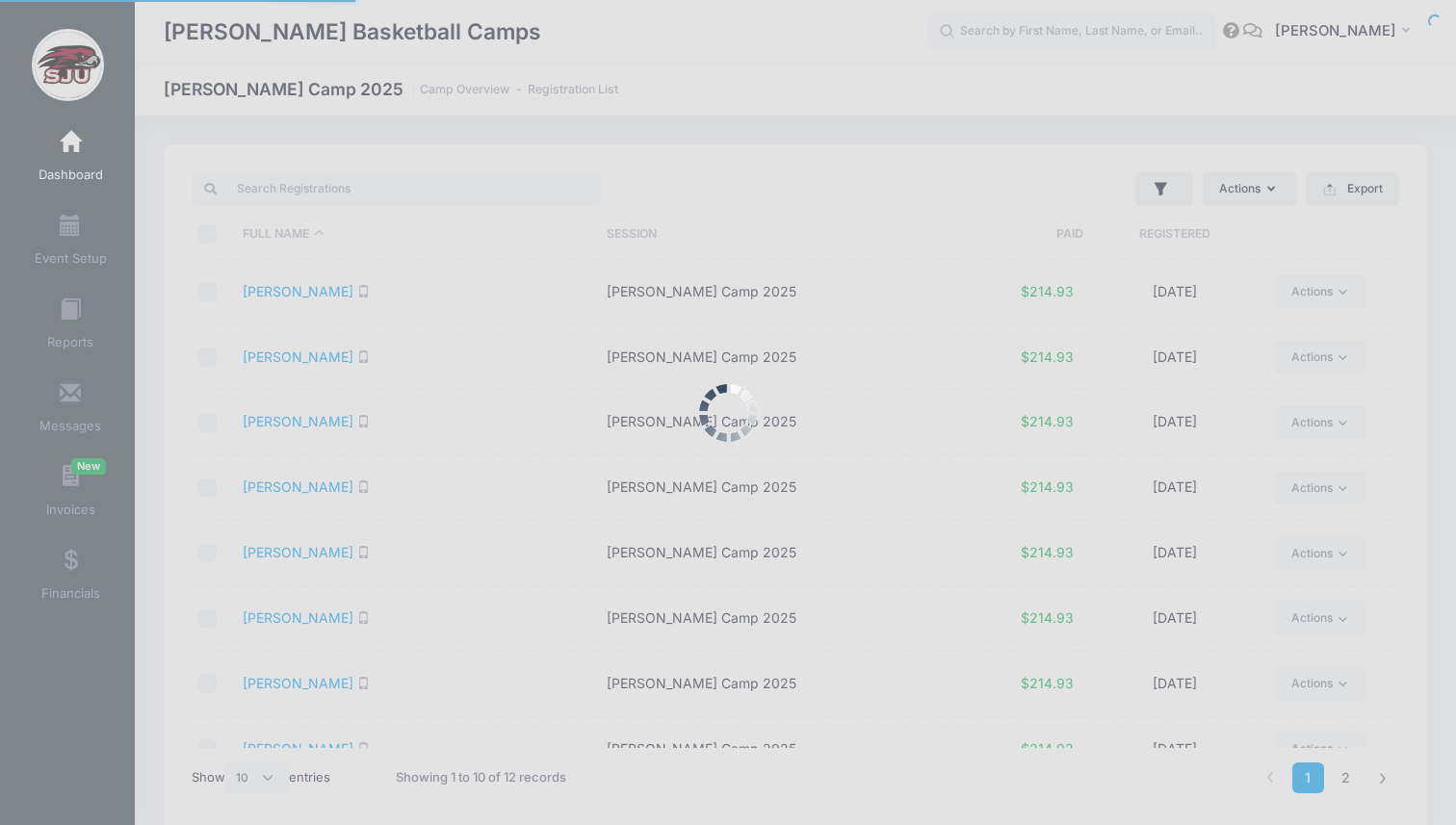 scroll, scrollTop: 0, scrollLeft: 0, axis: both 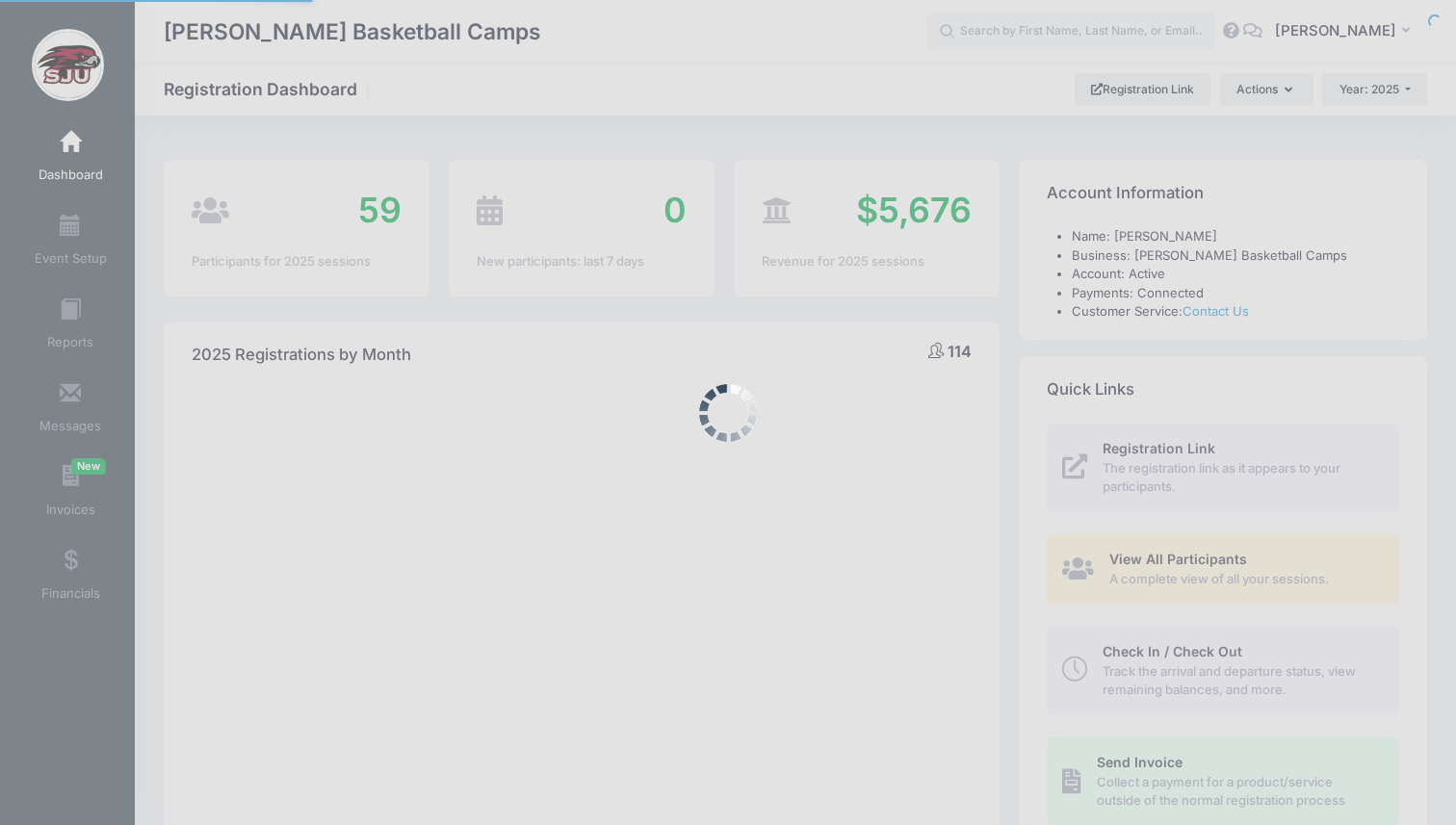 select 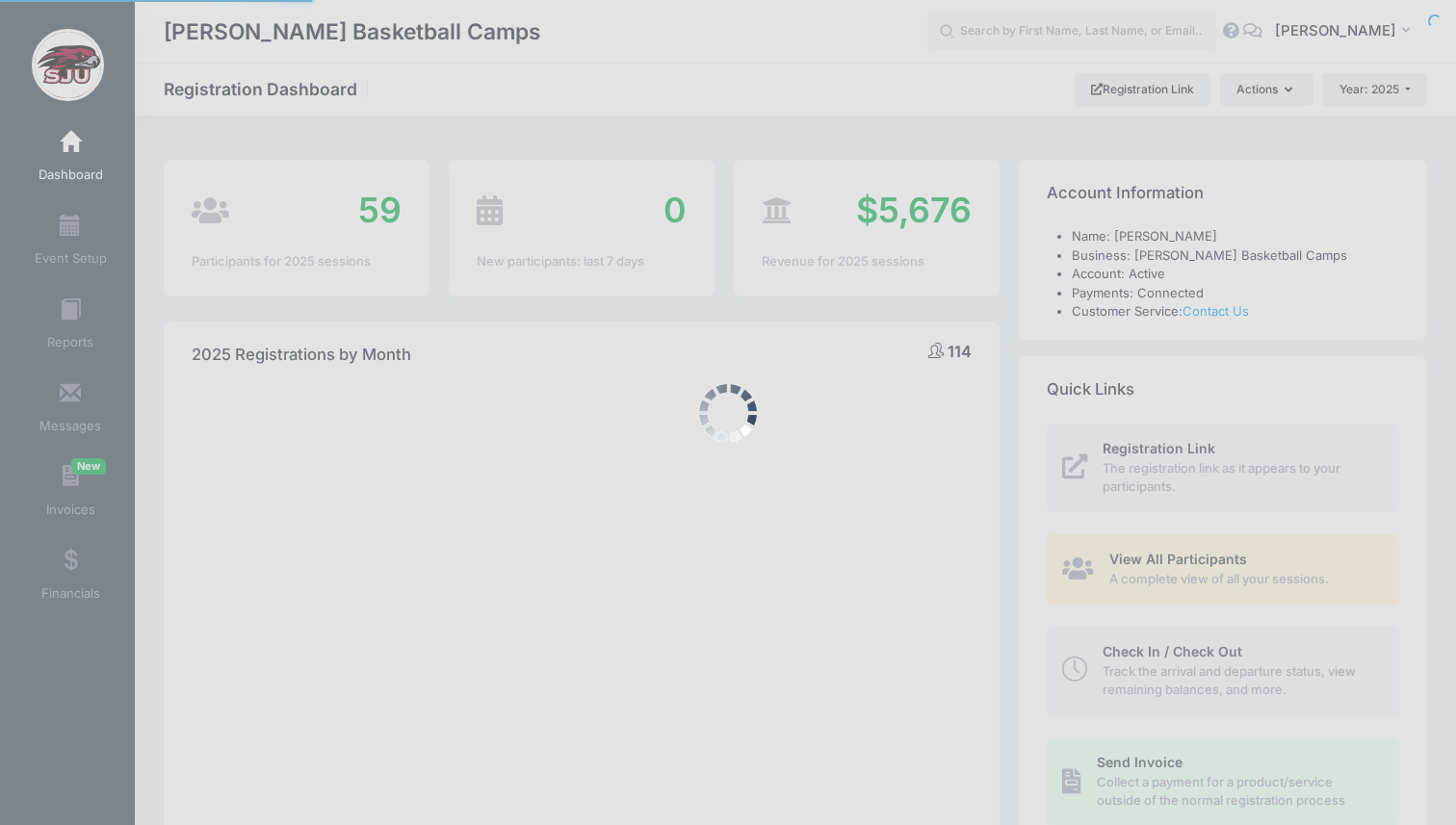 scroll, scrollTop: 901, scrollLeft: 0, axis: vertical 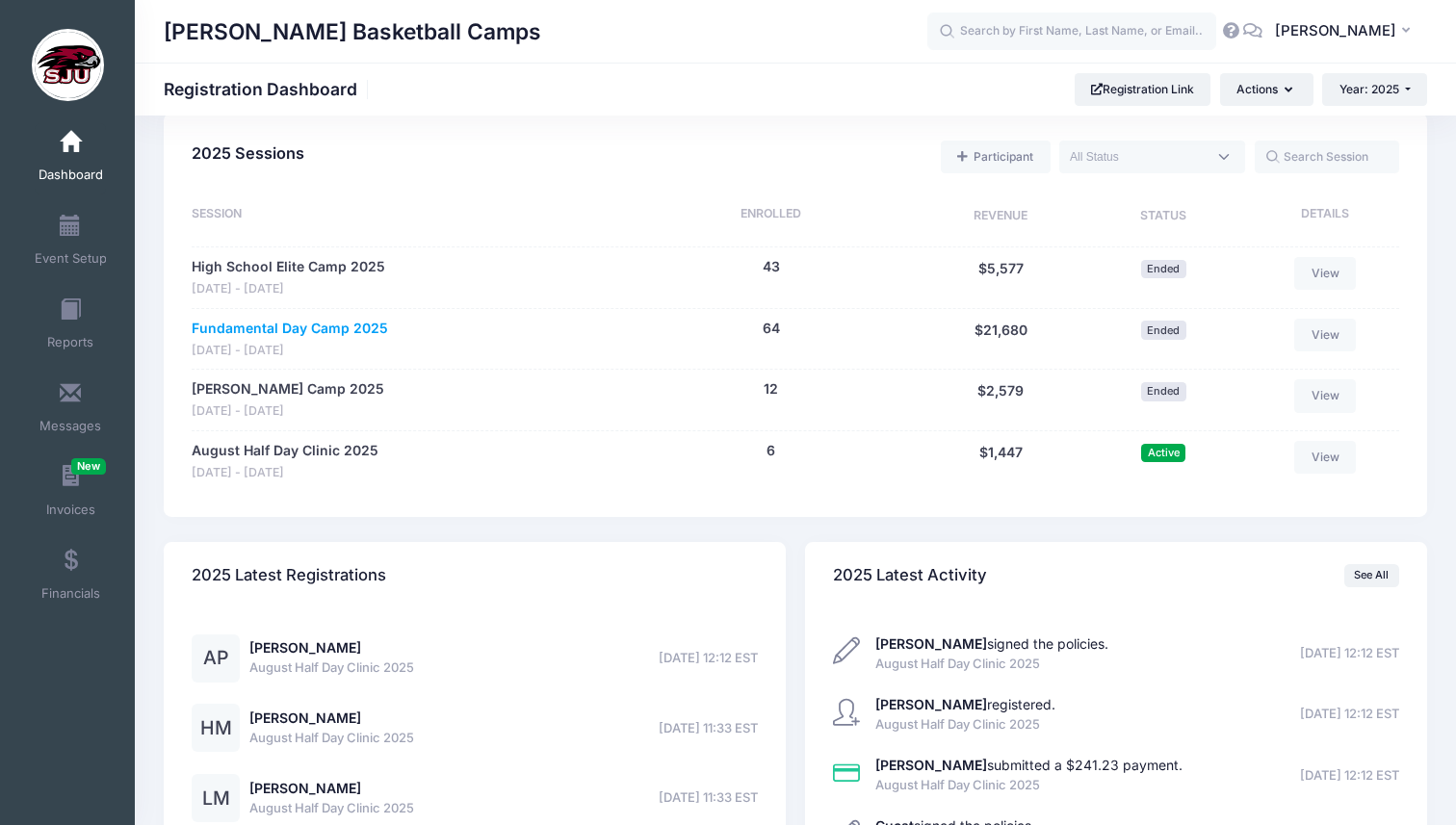 click on "Fundamental Day Camp 2025" at bounding box center [290, 328] 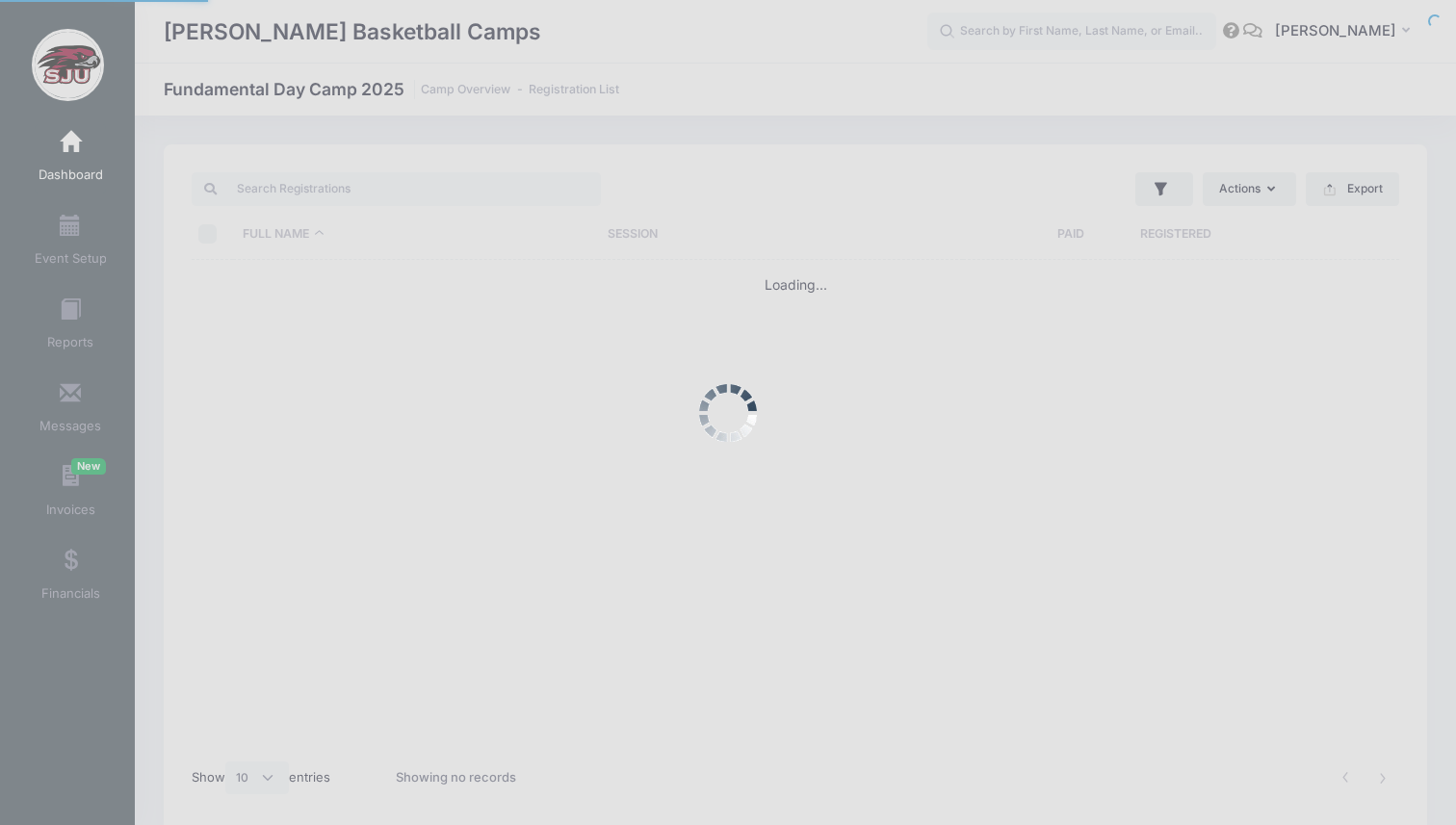 scroll, scrollTop: 0, scrollLeft: 0, axis: both 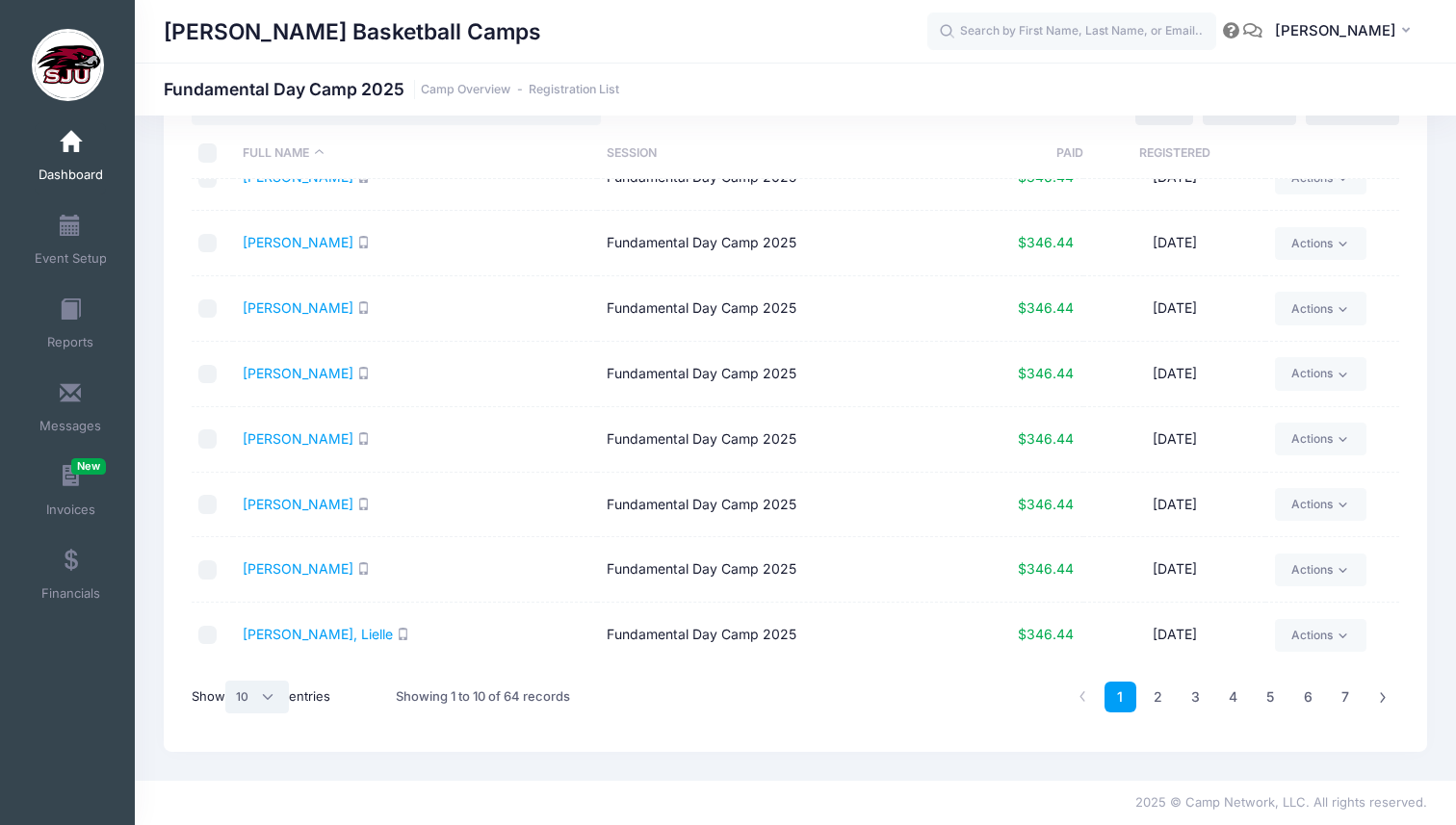 click on "All 10 25 50" at bounding box center [257, 697] 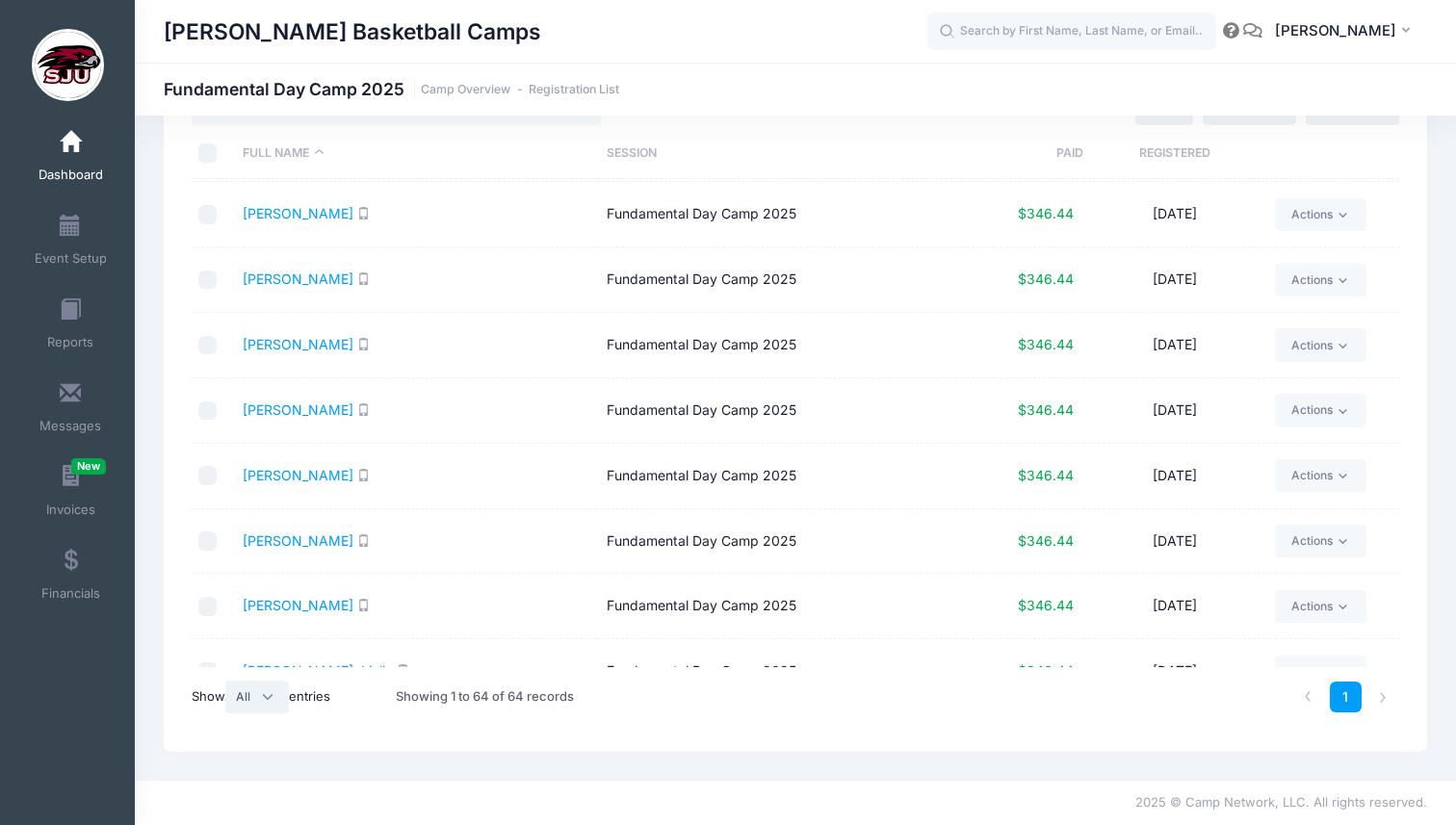 scroll, scrollTop: 0, scrollLeft: 0, axis: both 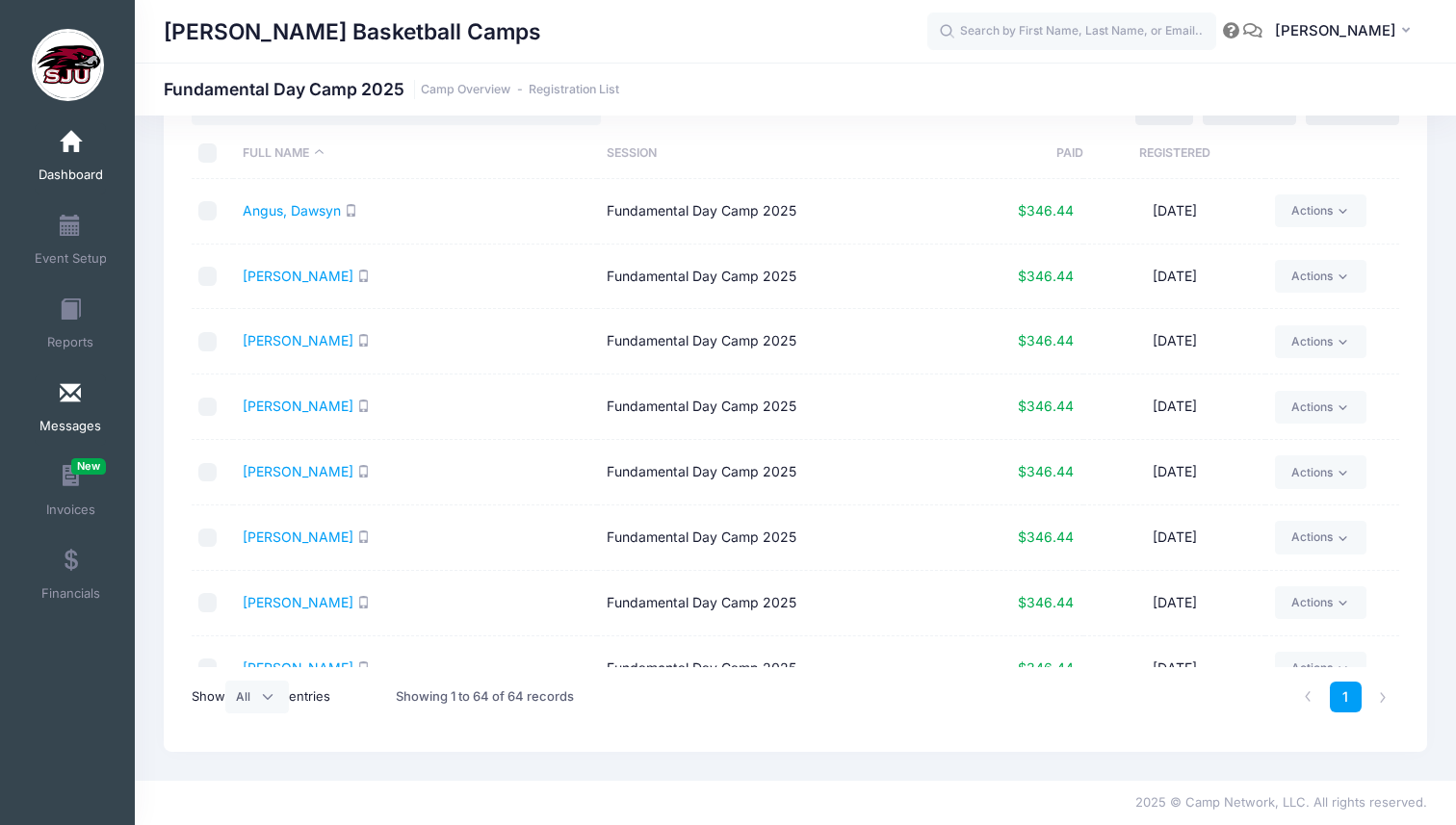 click at bounding box center [70, 394] 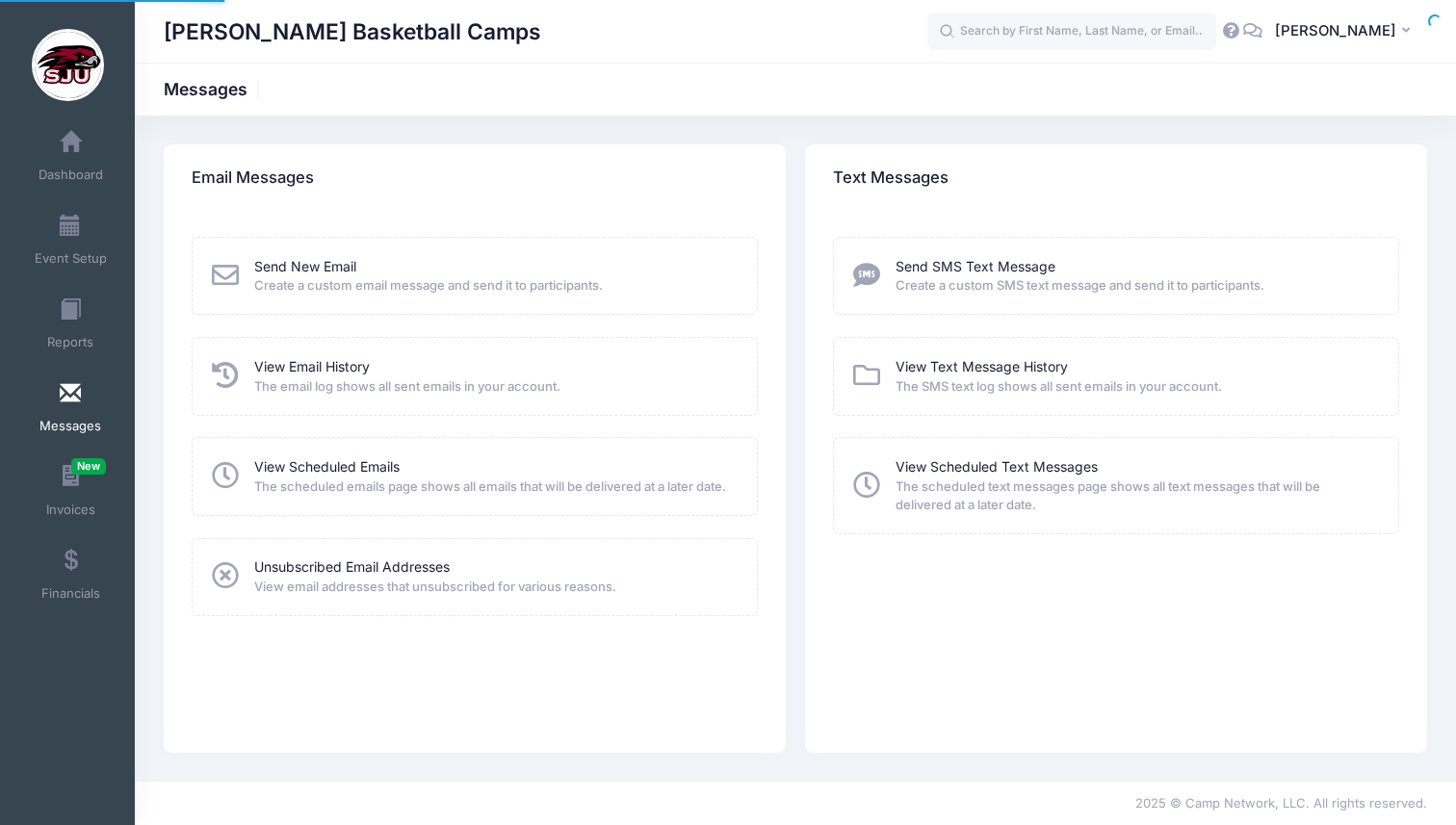 scroll, scrollTop: 0, scrollLeft: 0, axis: both 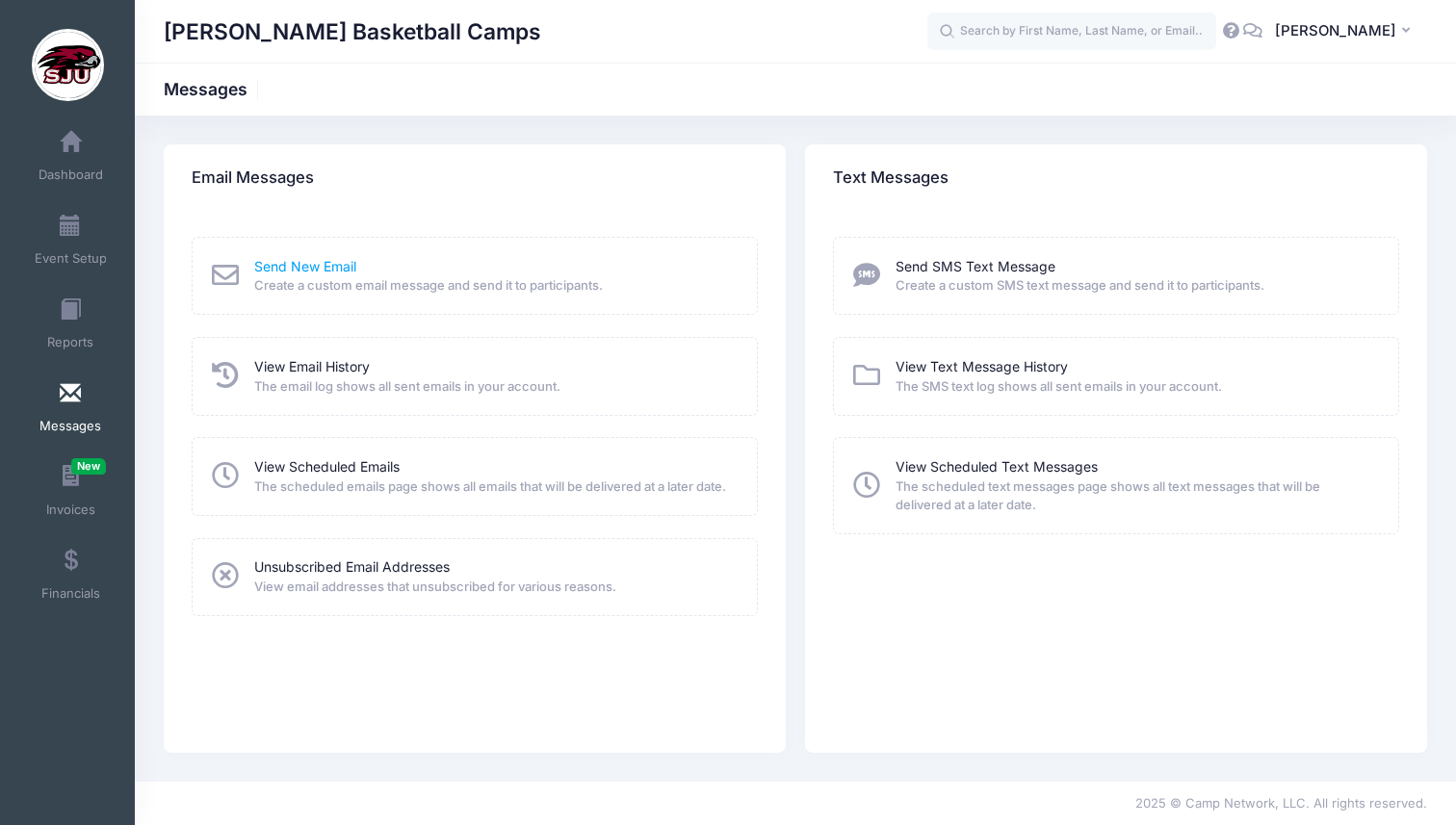 click on "Send New Email" at bounding box center [305, 266] 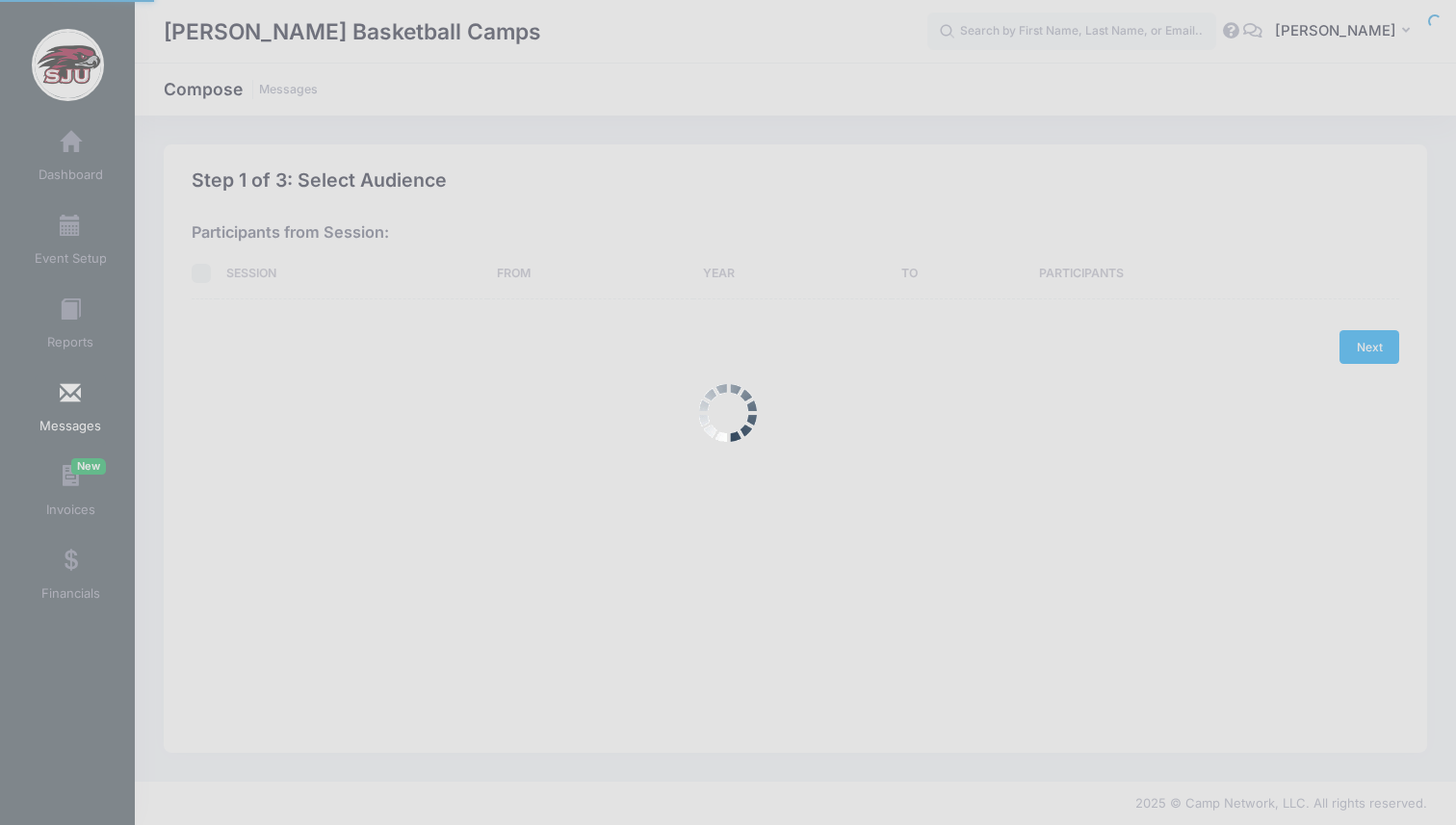scroll, scrollTop: 0, scrollLeft: 0, axis: both 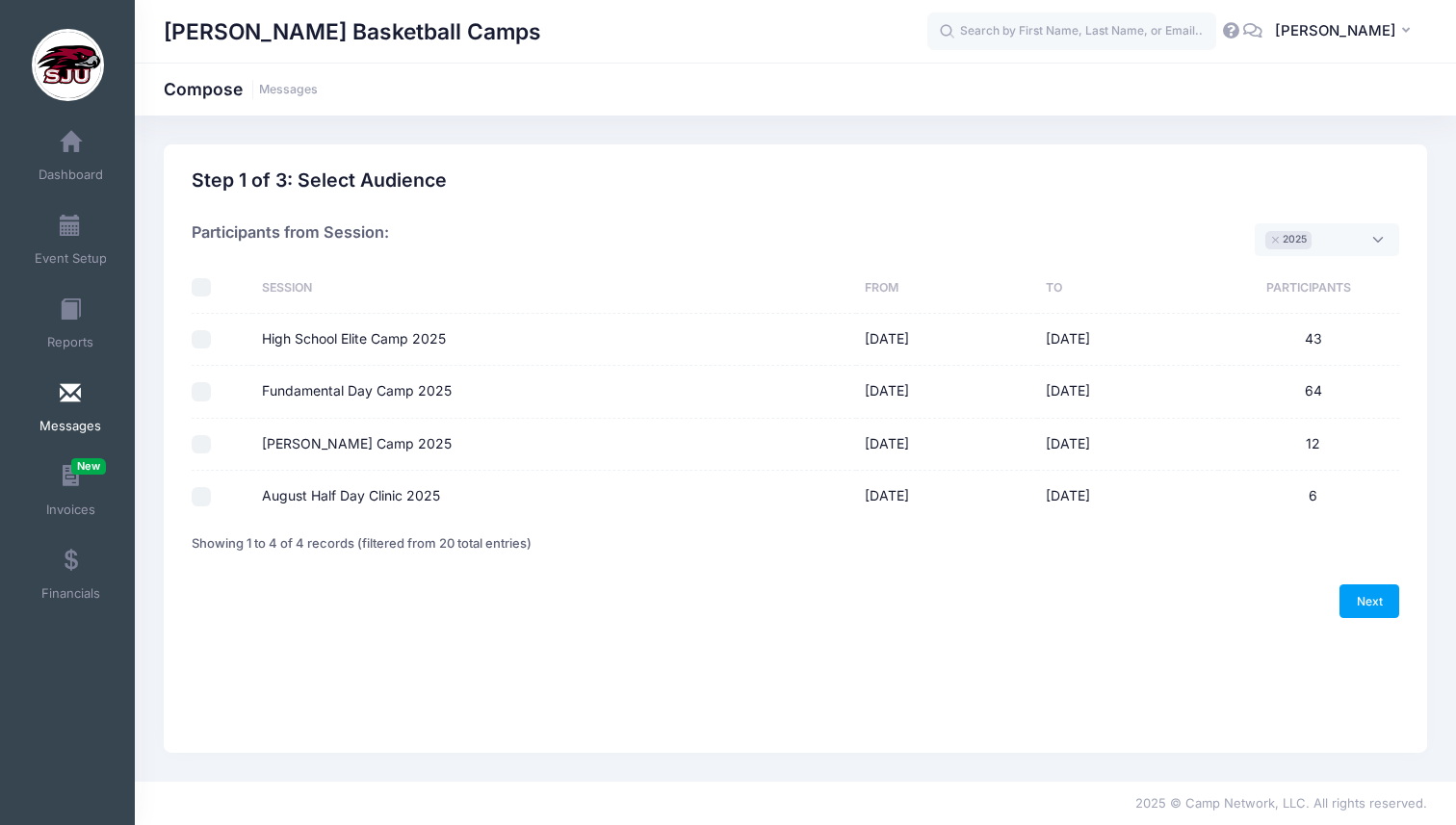 click on "Fundamental Day Camp 2025" at bounding box center (201, 392) 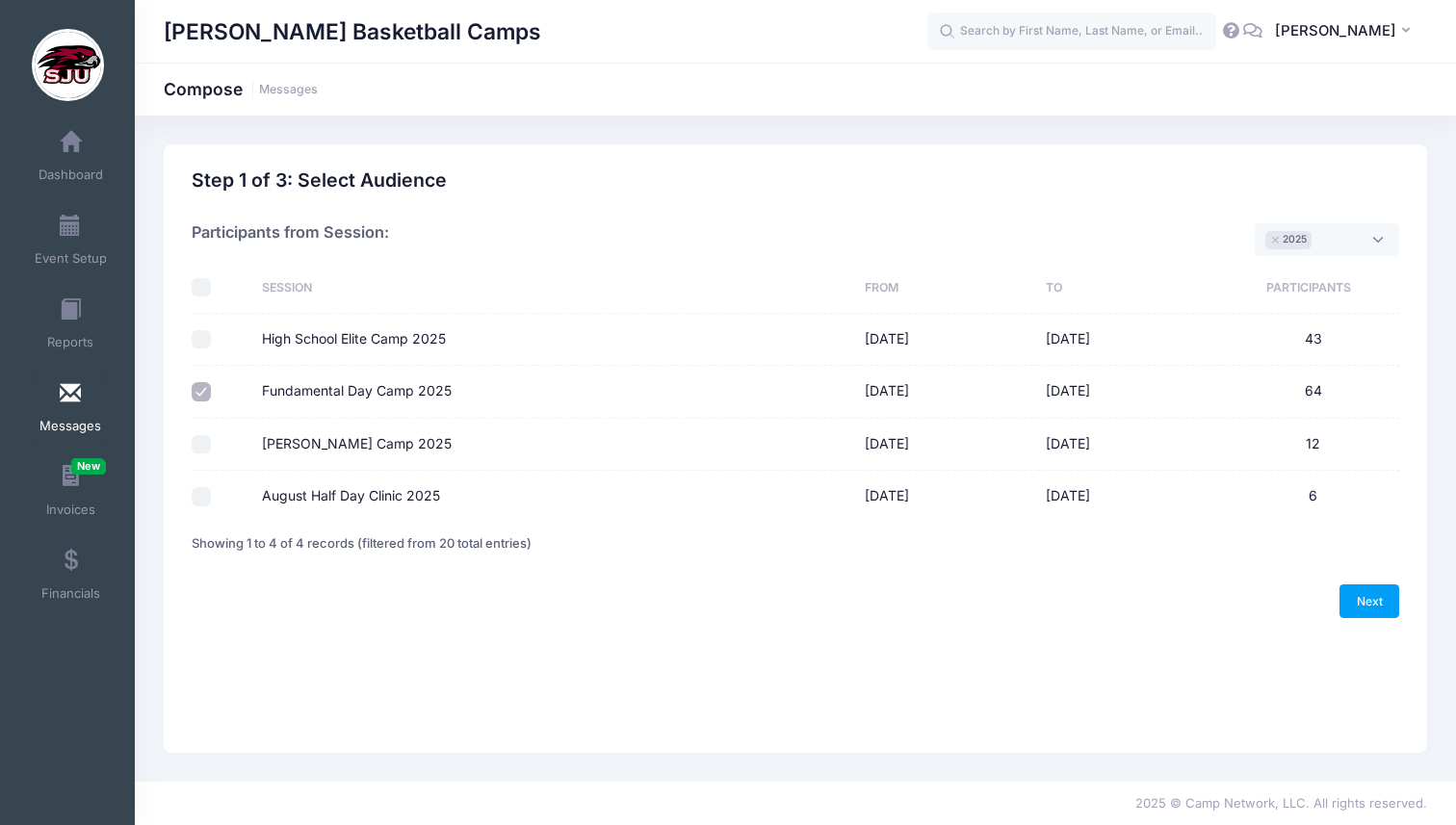 click on "Fundamental Day Camp 2025" at bounding box center (201, 392) 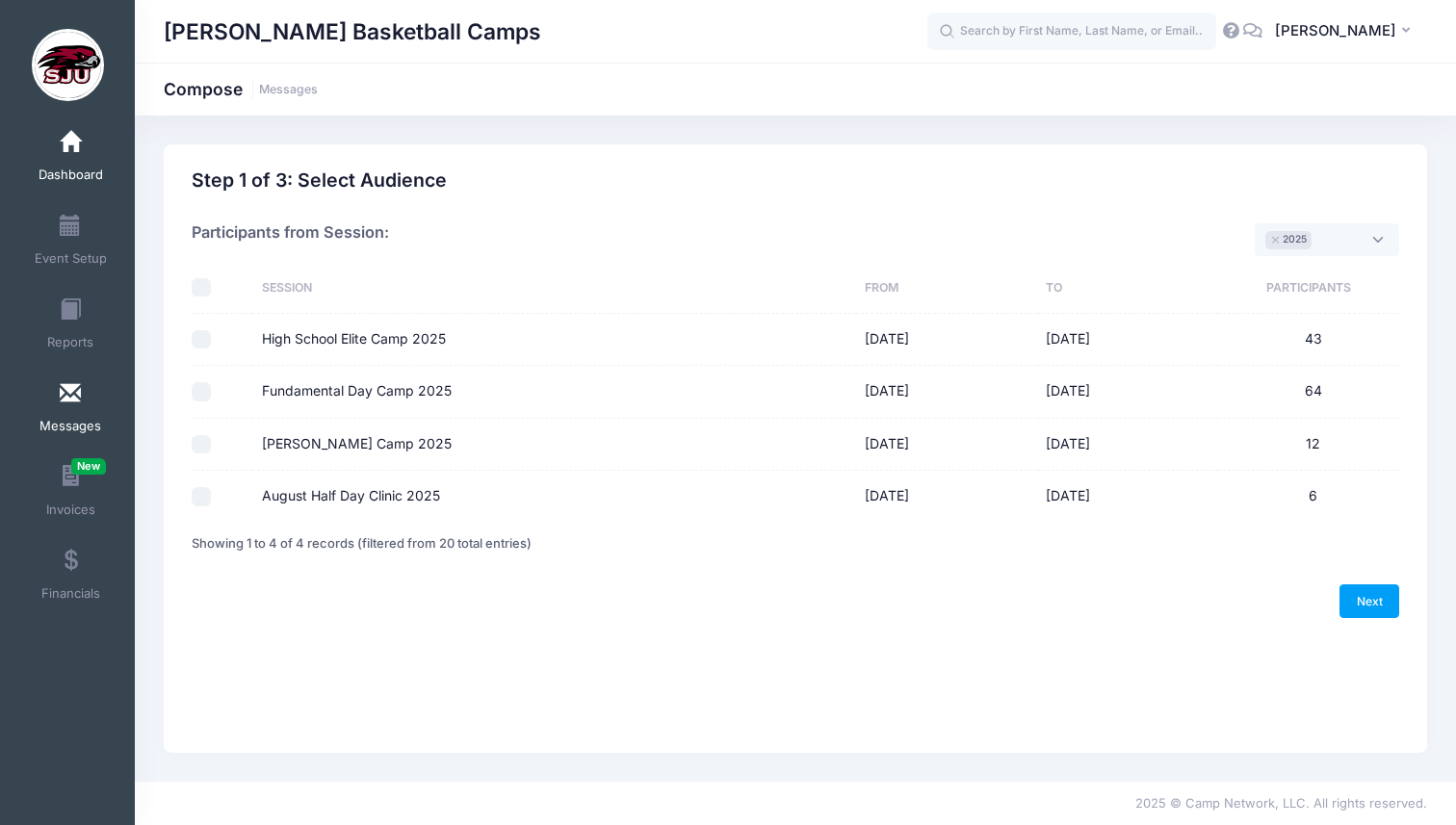 click on "Dashboard" at bounding box center (70, 159) 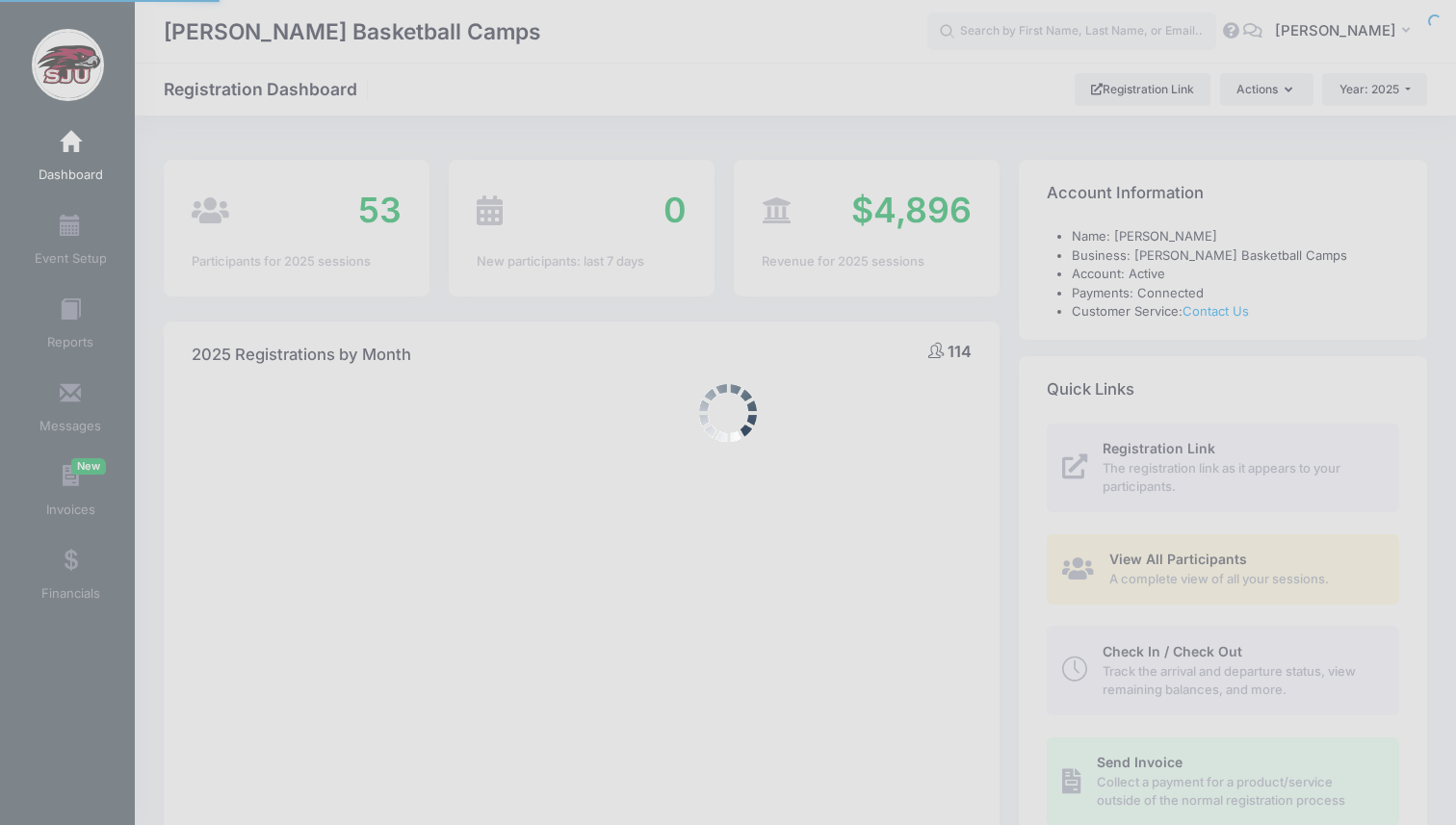 select 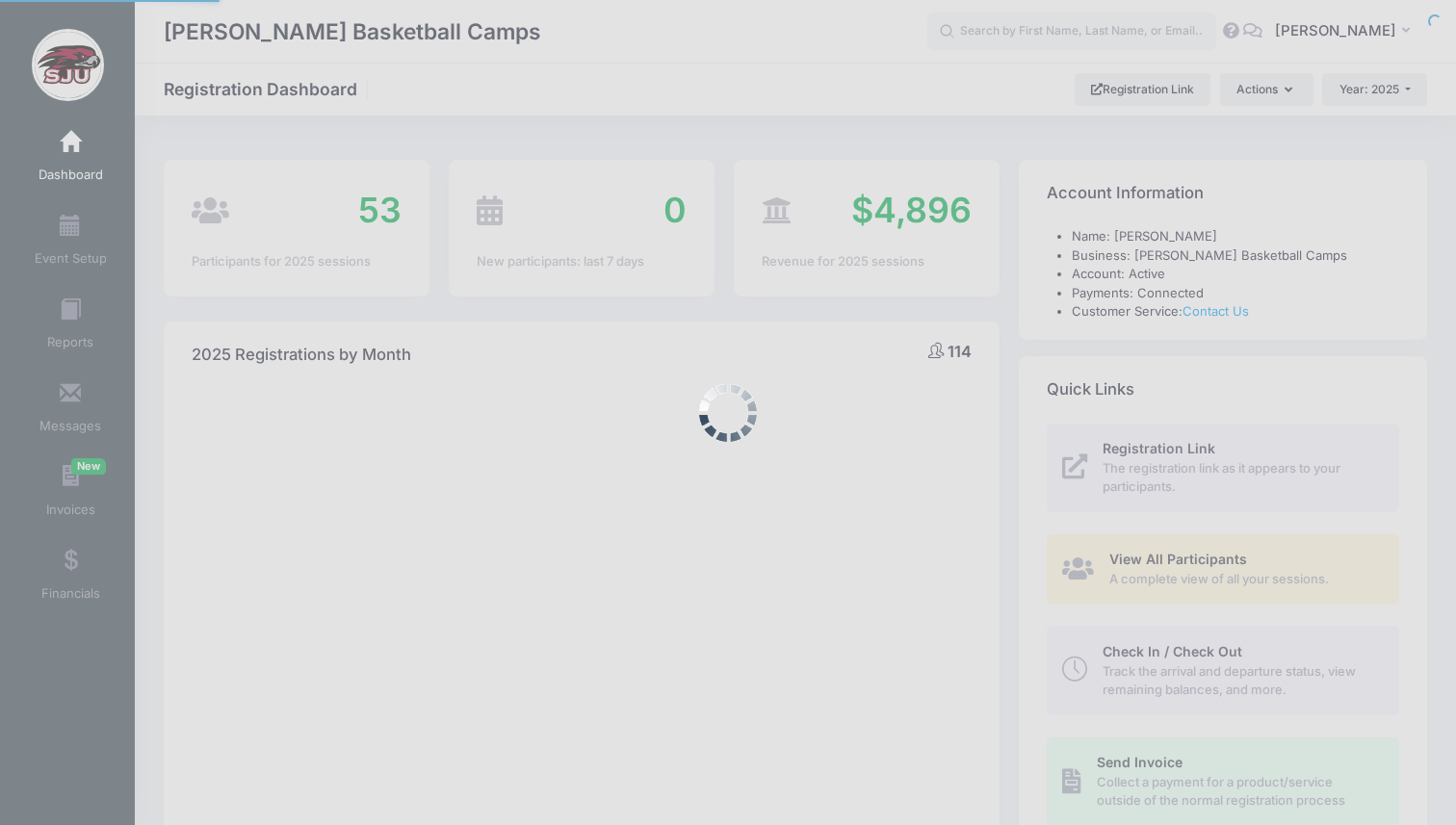 scroll, scrollTop: 0, scrollLeft: 0, axis: both 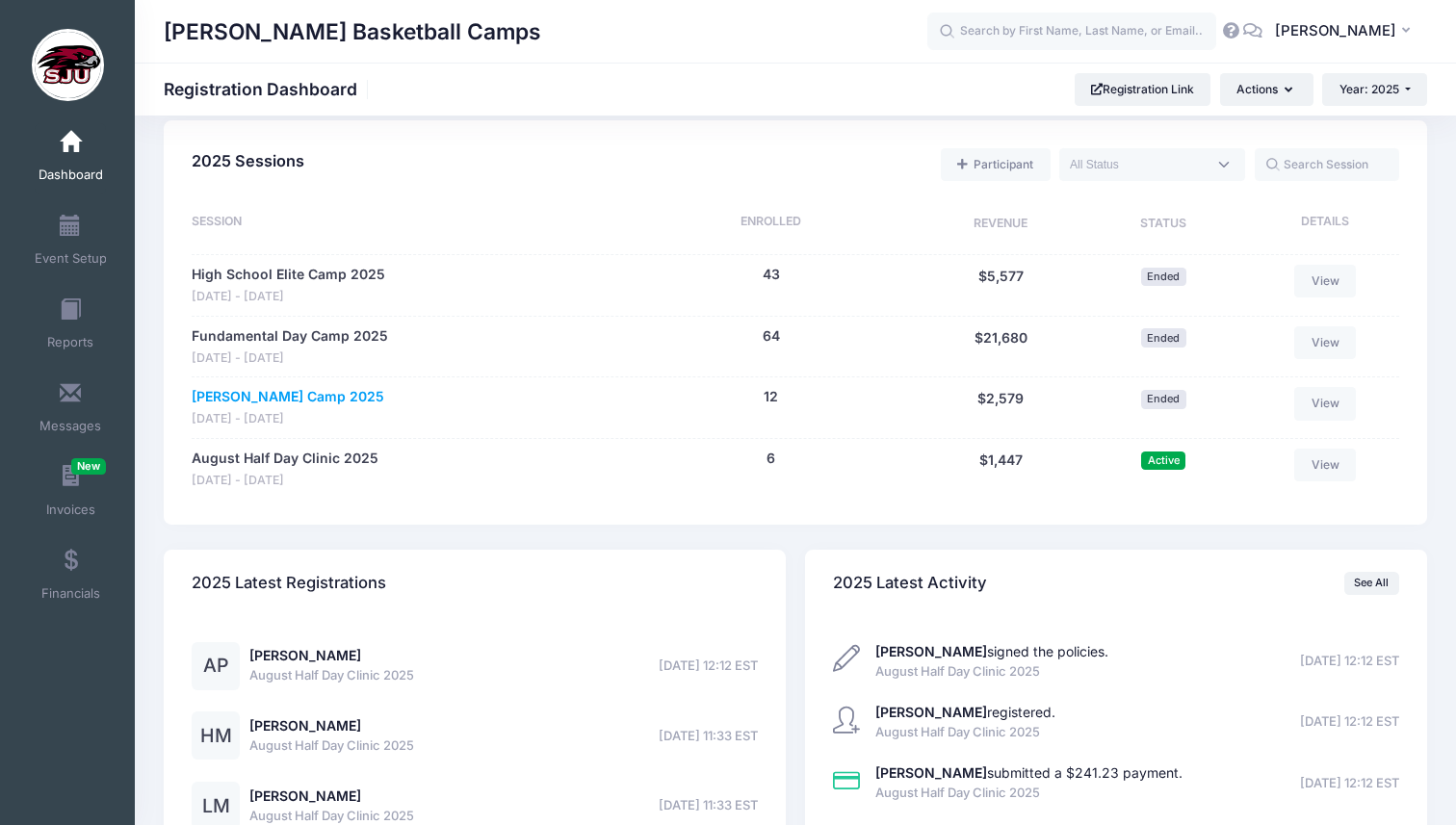 click on "[PERSON_NAME] Camp 2025" at bounding box center (288, 397) 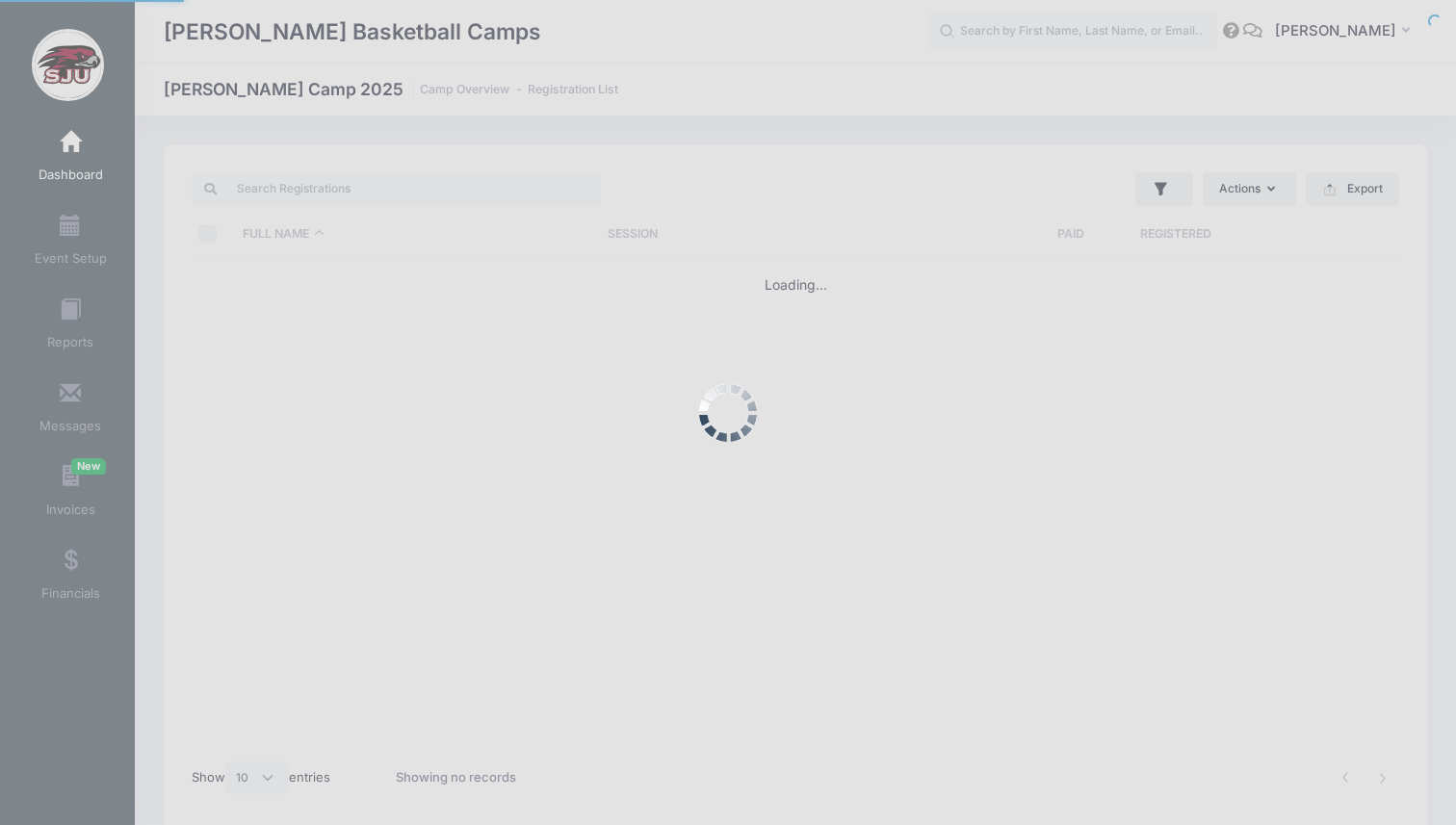 select on "10" 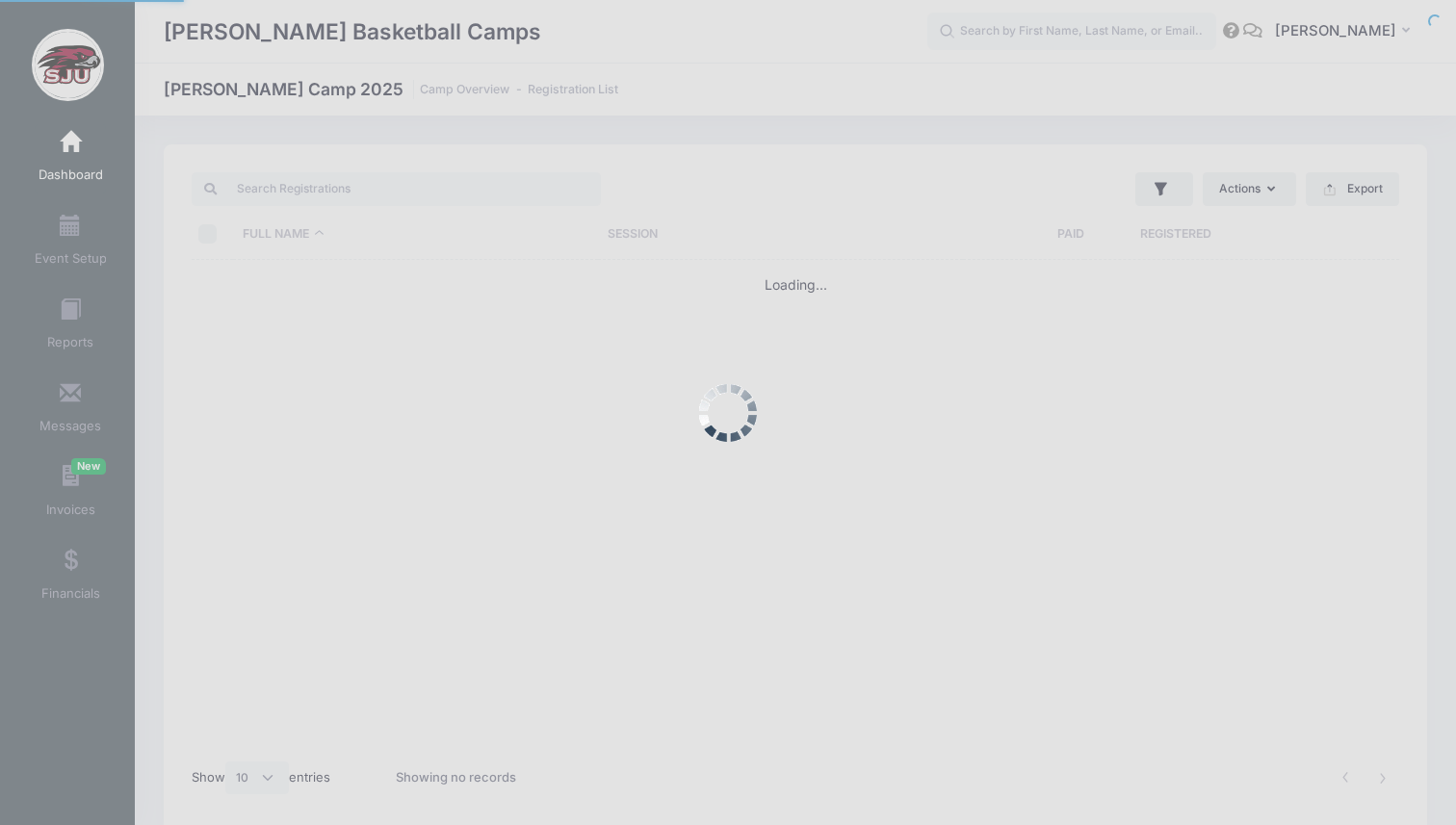 scroll, scrollTop: 0, scrollLeft: 0, axis: both 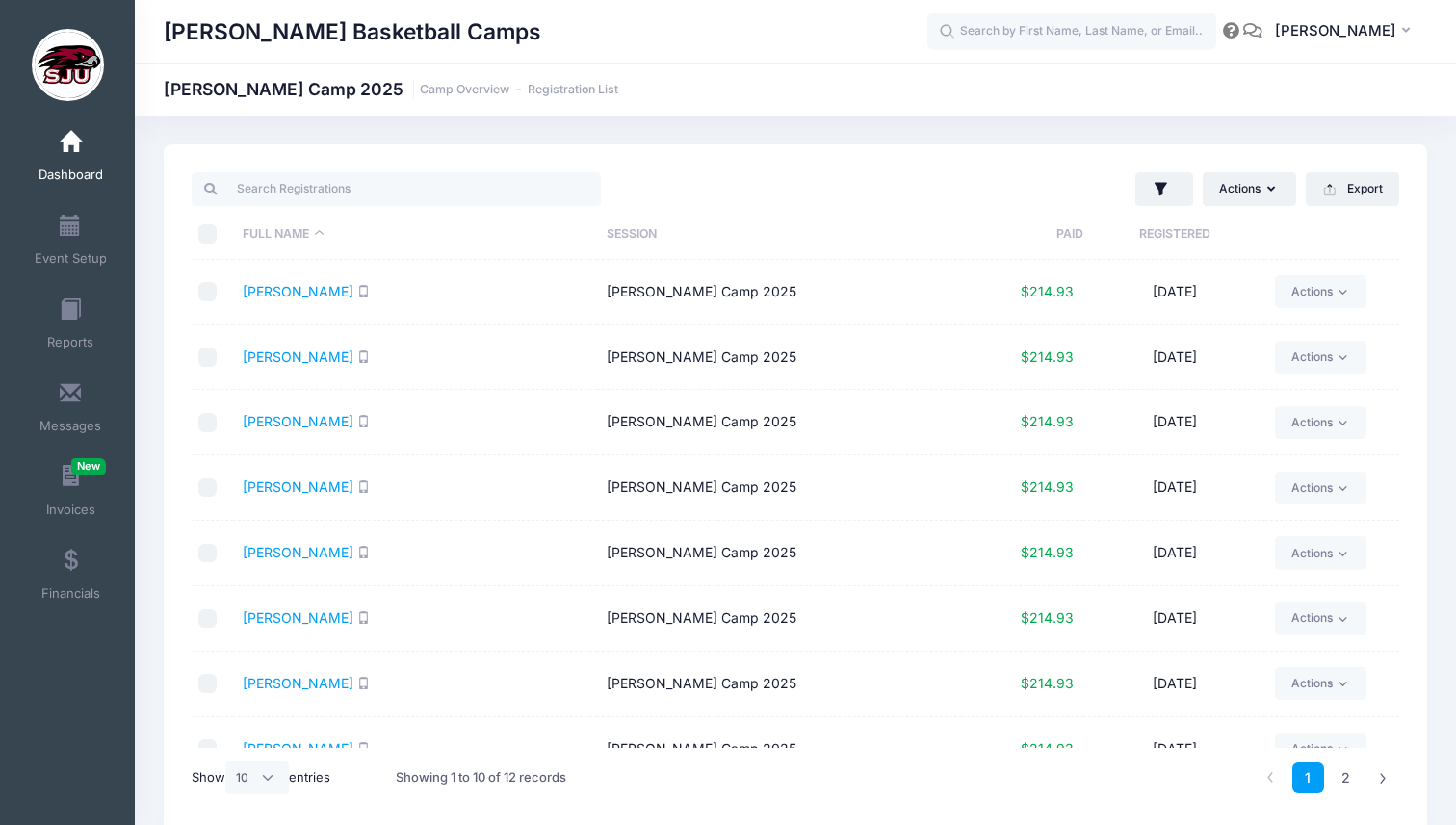click on "Dhyllon, Rivaan" at bounding box center (415, 293) 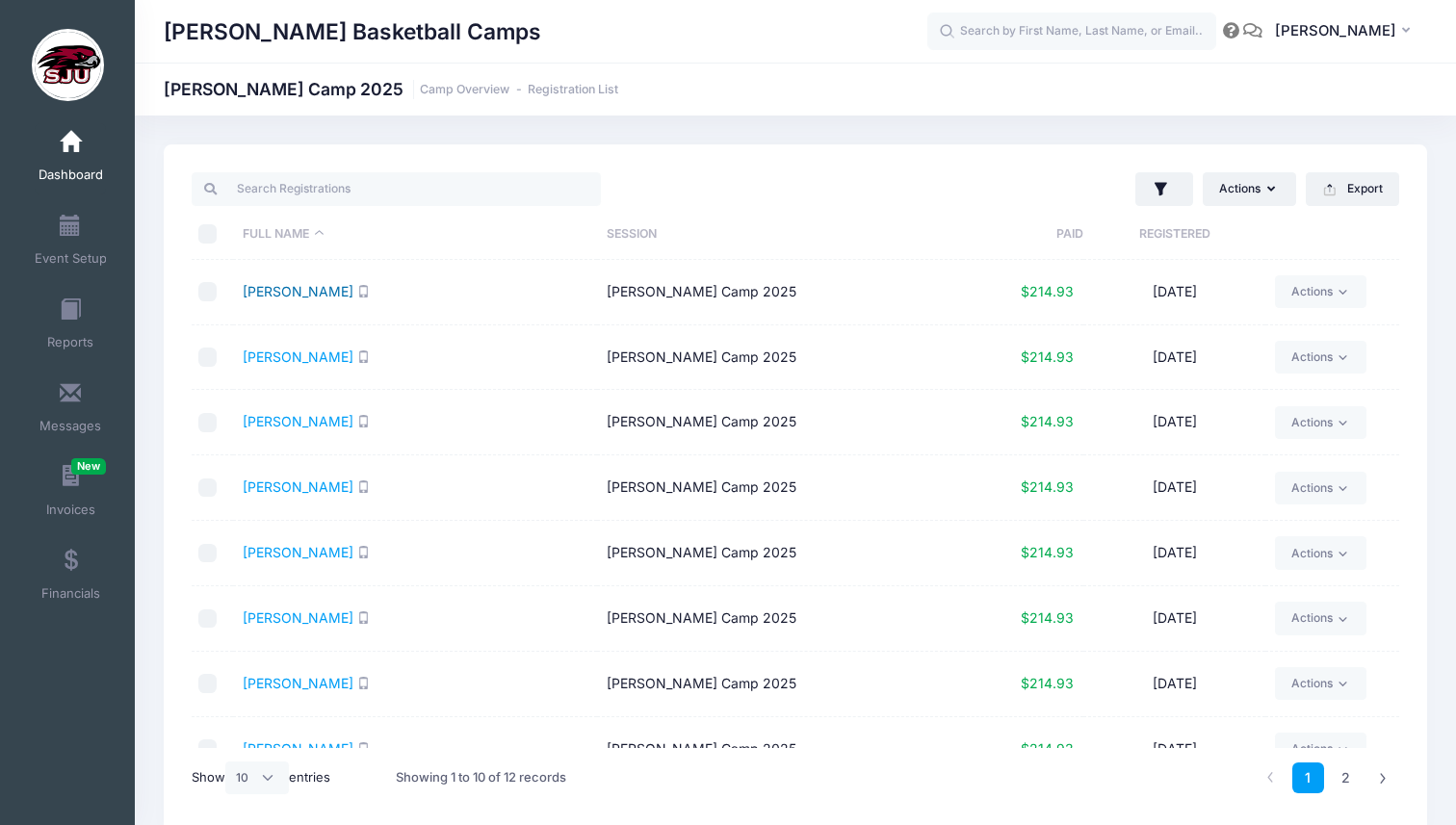 click on "Dhyllon, Rivaan" at bounding box center (298, 291) 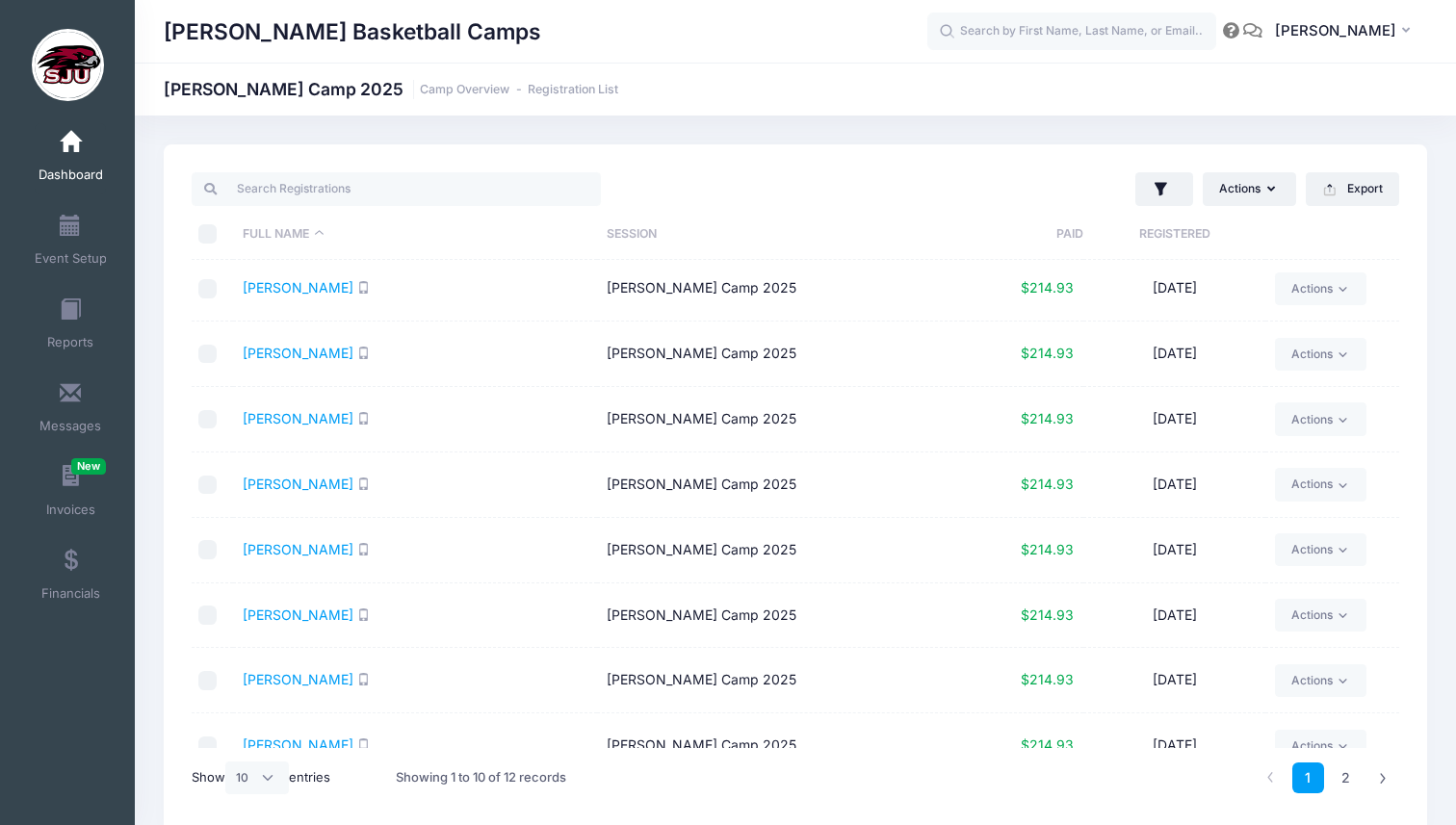 scroll, scrollTop: 164, scrollLeft: 0, axis: vertical 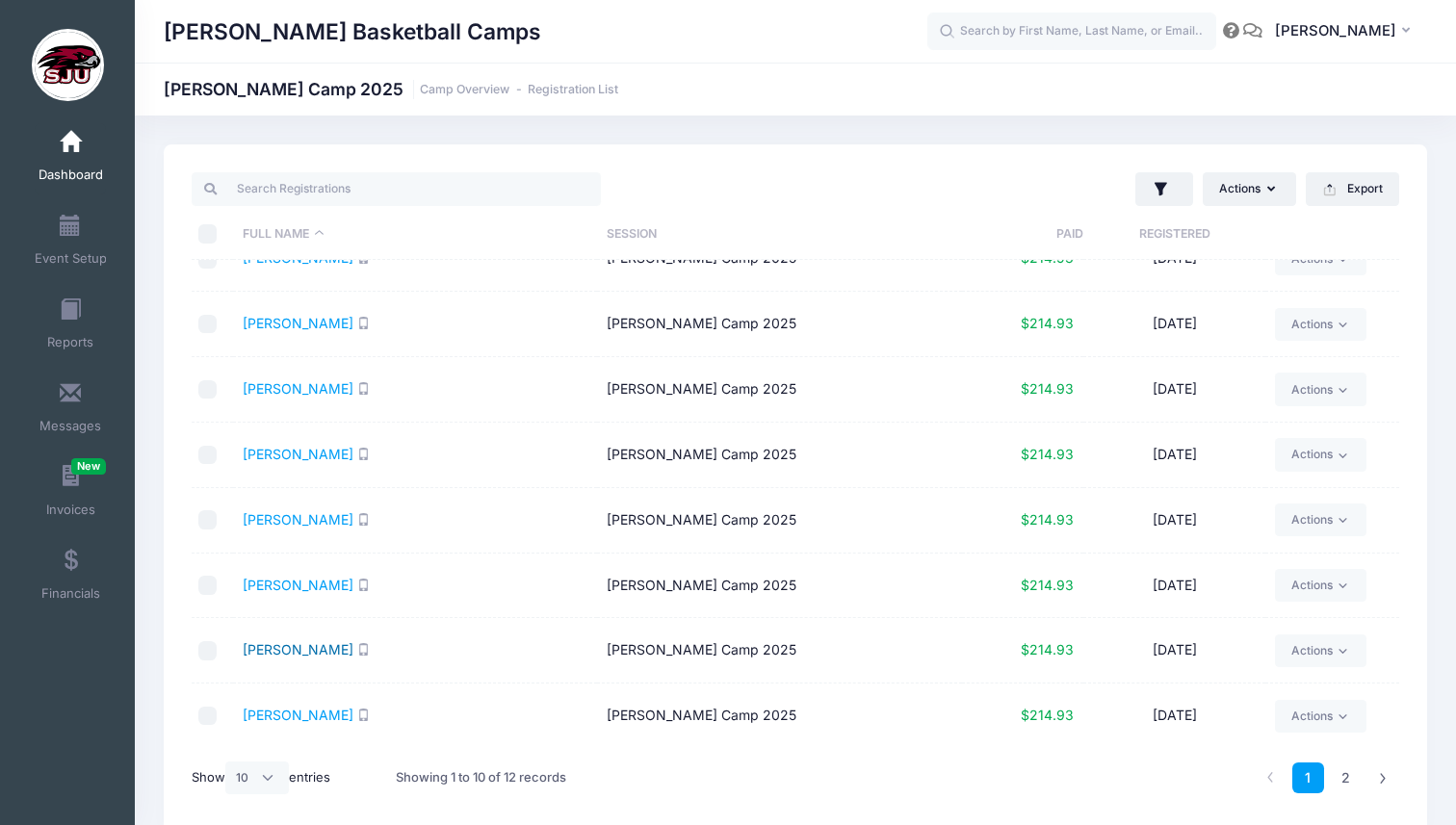 click on "Schmitz, Elizabeth" at bounding box center [298, 649] 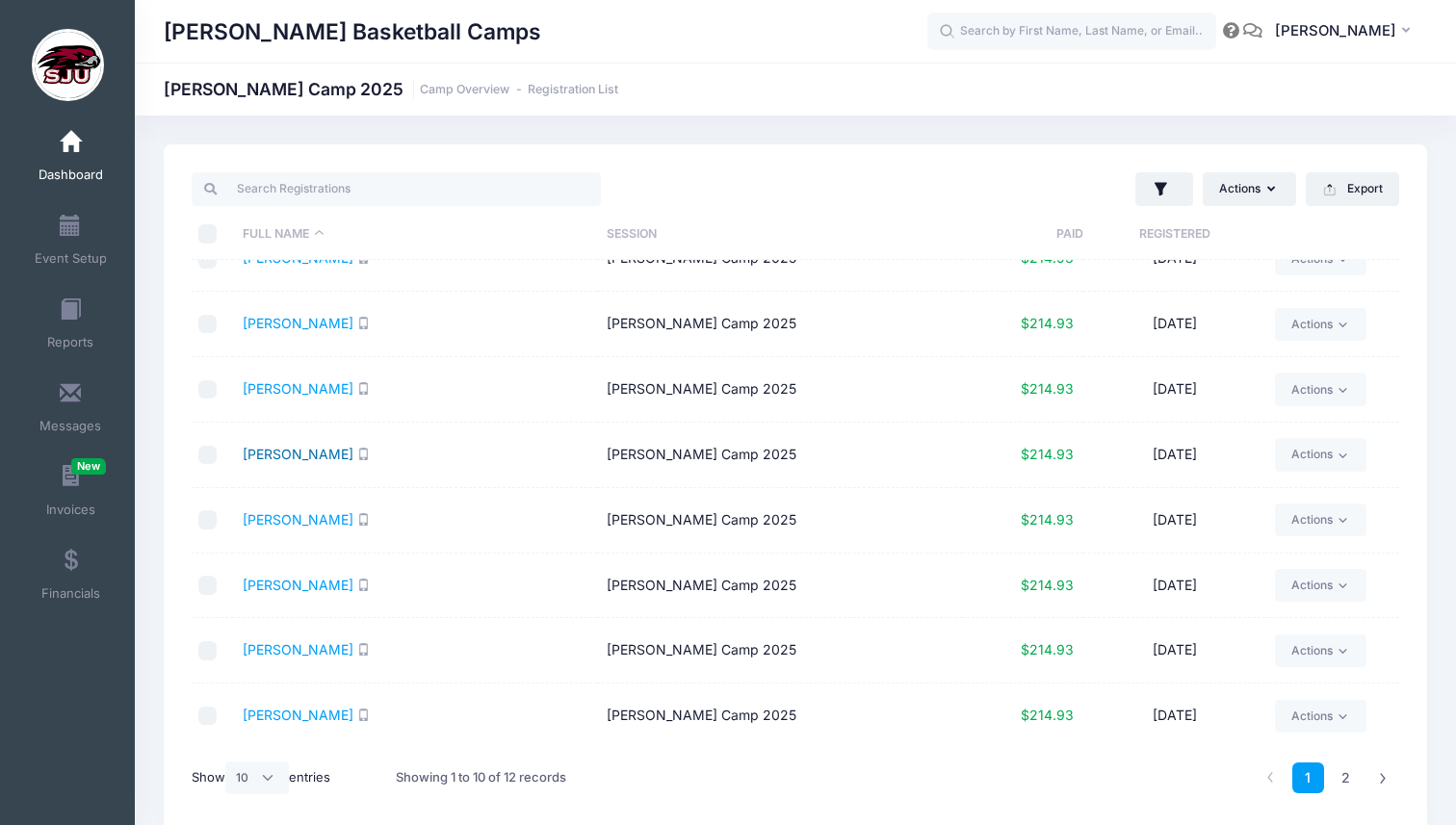 click on "Morrison, Katie" at bounding box center [298, 453] 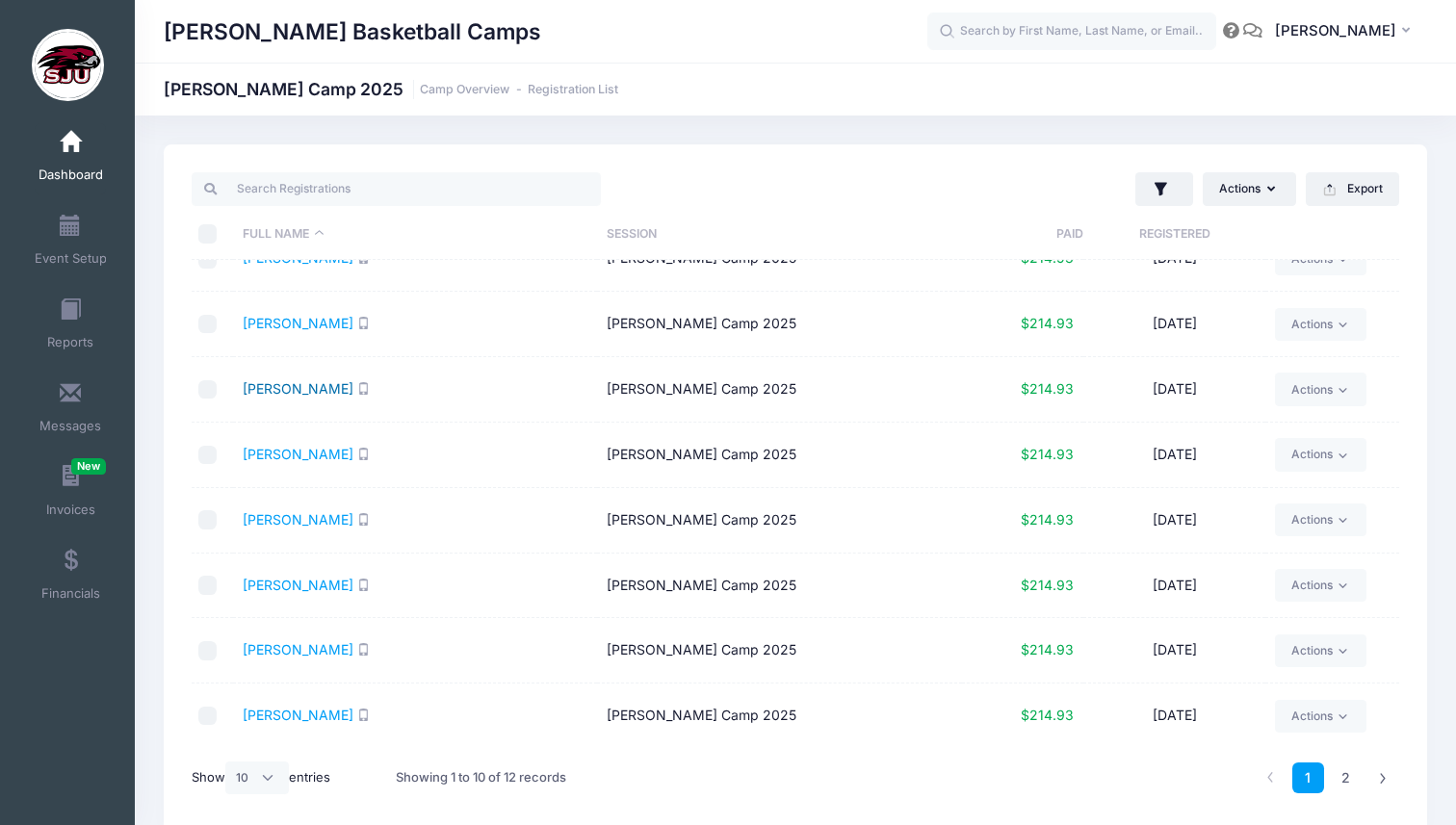 click on "Leonard, Abby" at bounding box center (298, 388) 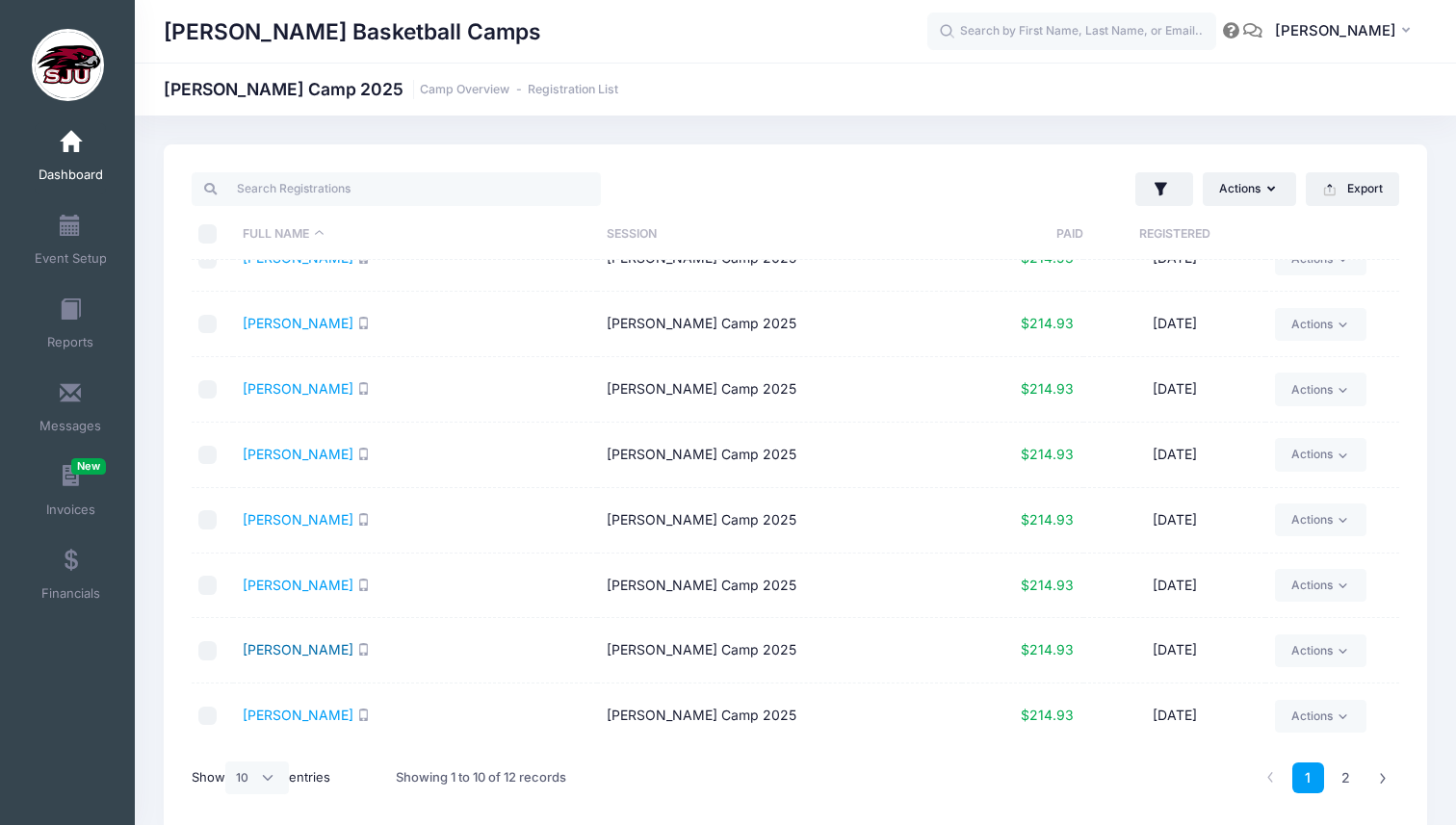 click on "Schmitz, Elizabeth" at bounding box center (298, 649) 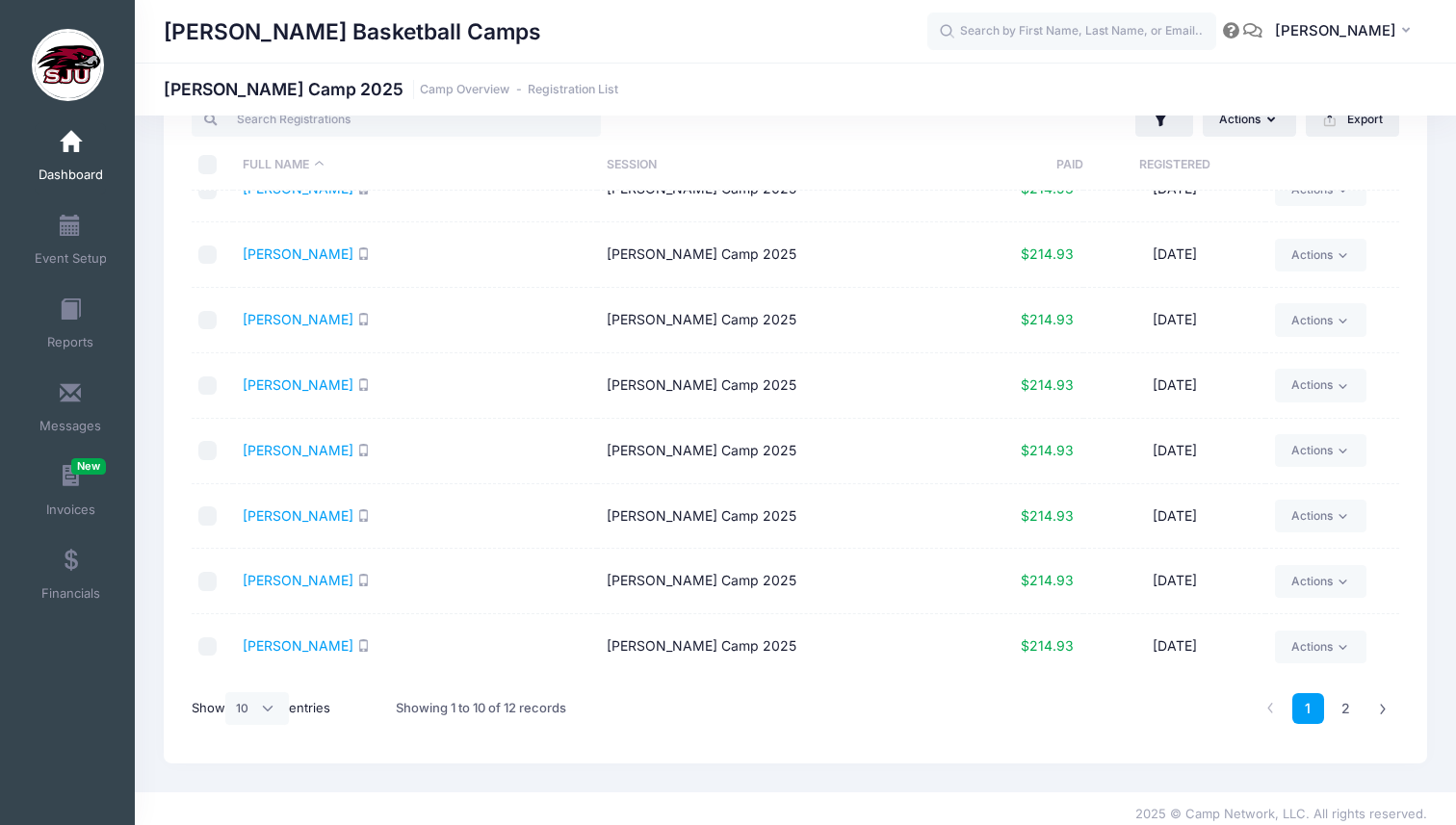 scroll, scrollTop: 81, scrollLeft: 0, axis: vertical 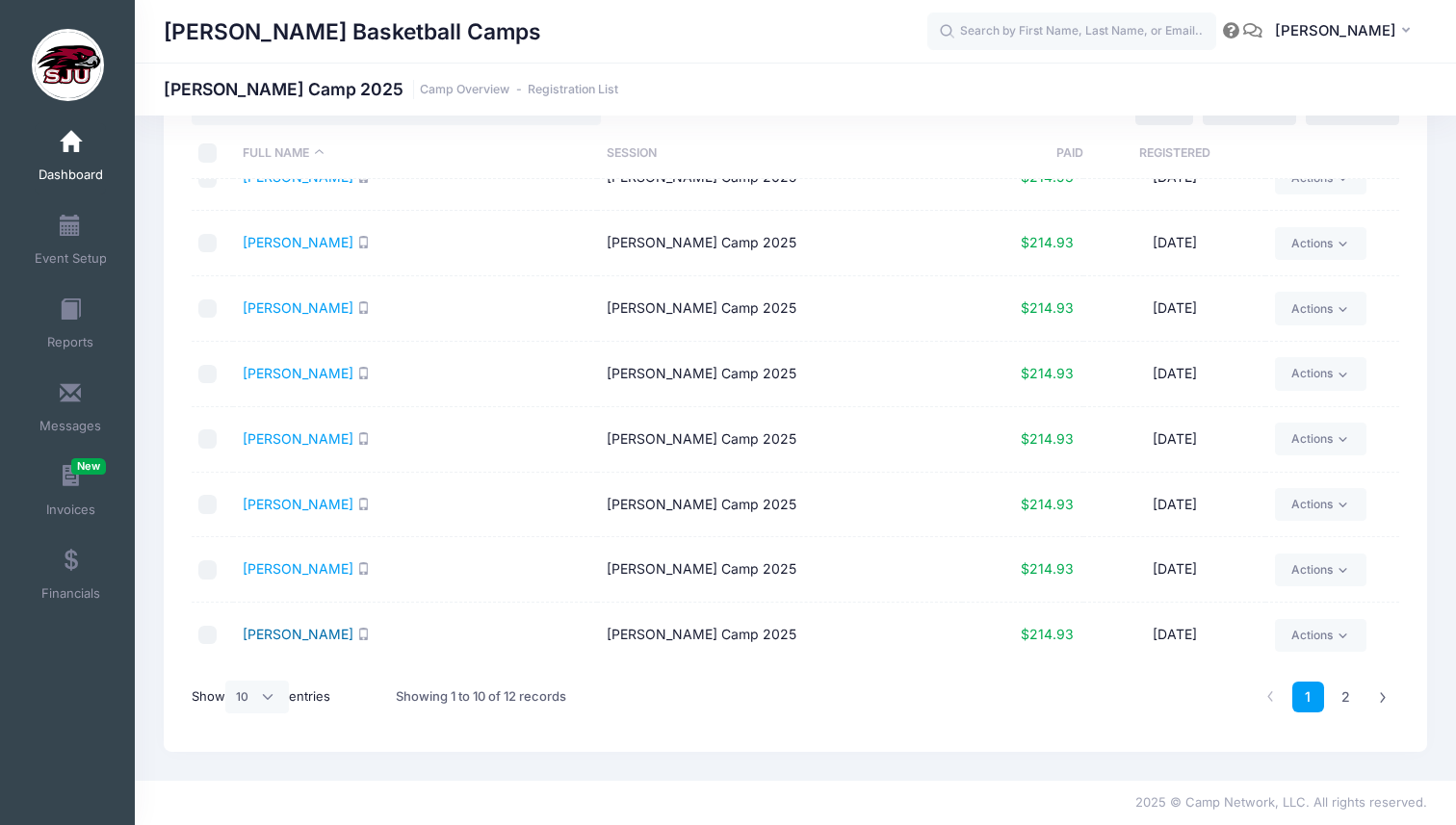 click on "Schmitz, Robert" at bounding box center [298, 633] 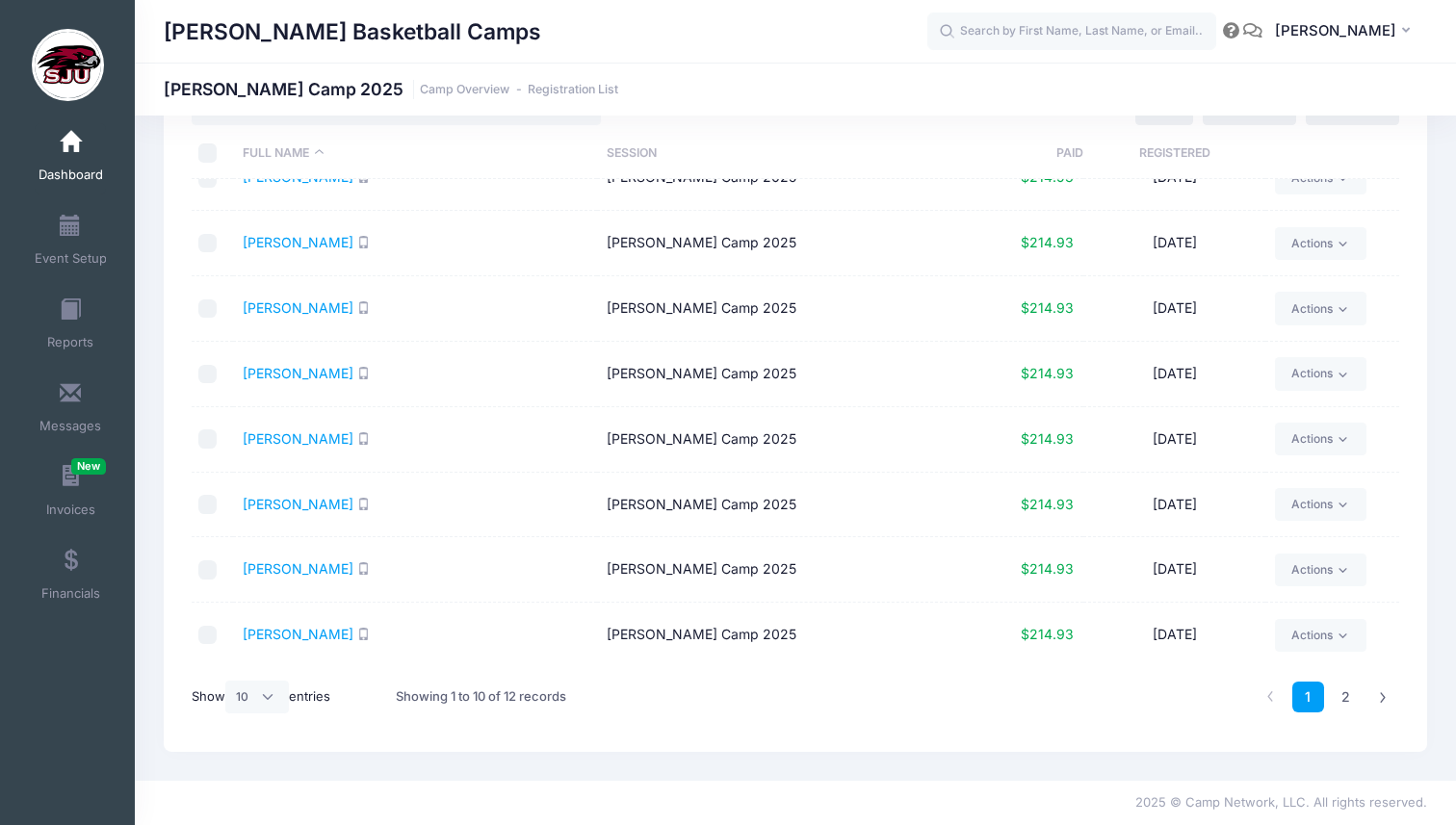 scroll, scrollTop: 0, scrollLeft: 0, axis: both 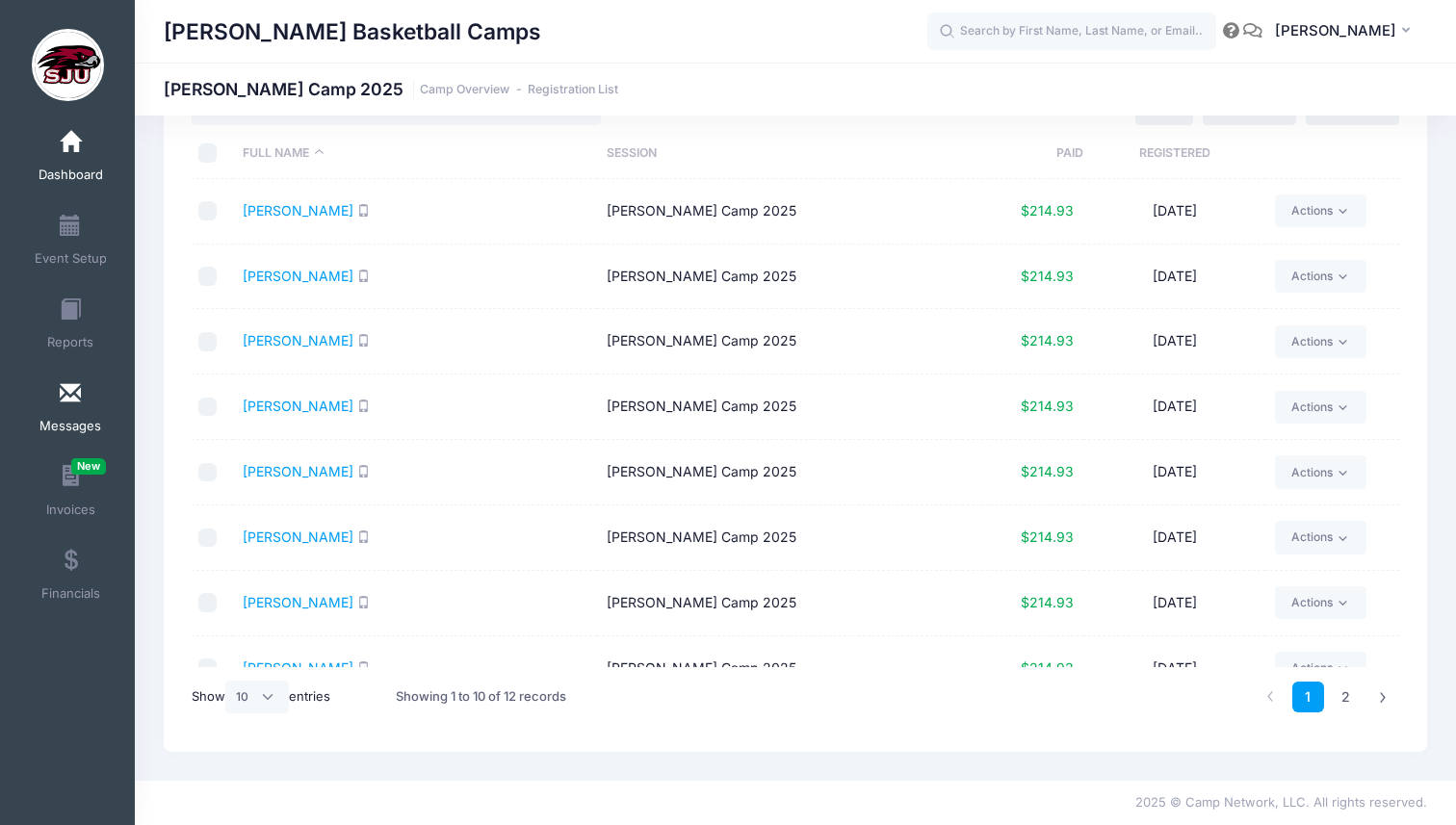 click on "Messages" at bounding box center [70, 410] 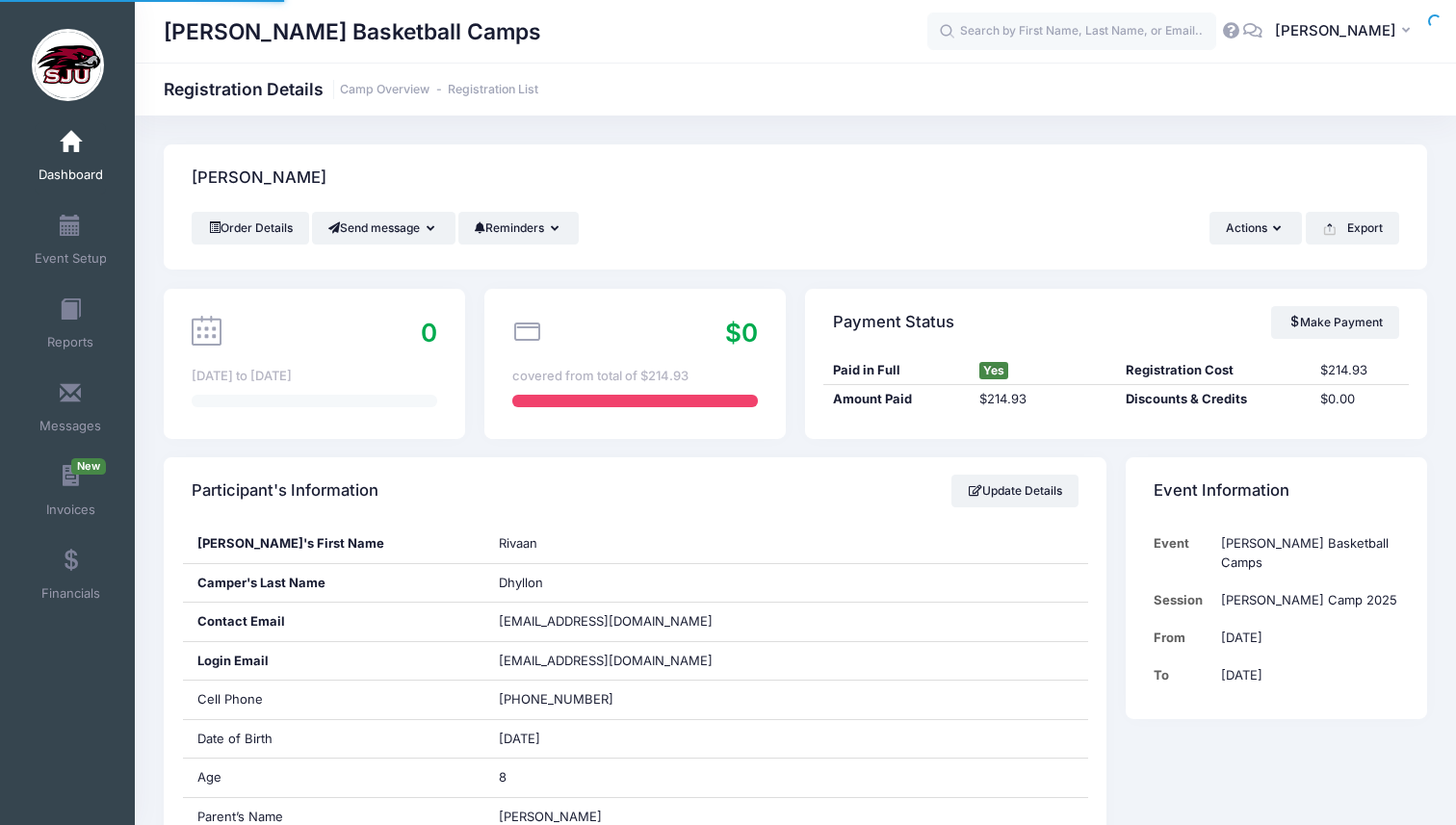 scroll, scrollTop: 0, scrollLeft: 0, axis: both 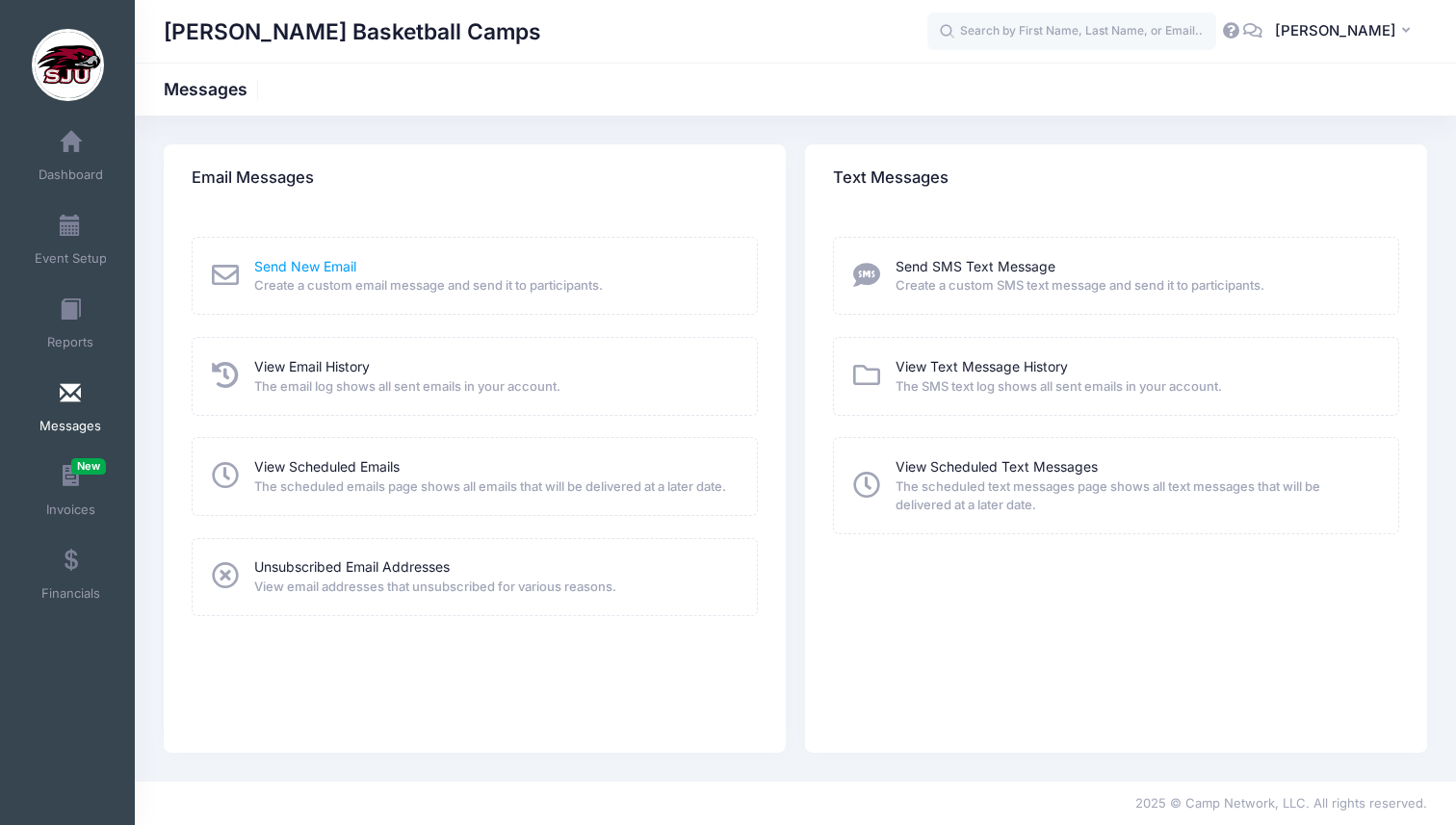 click on "Send New Email" at bounding box center (305, 266) 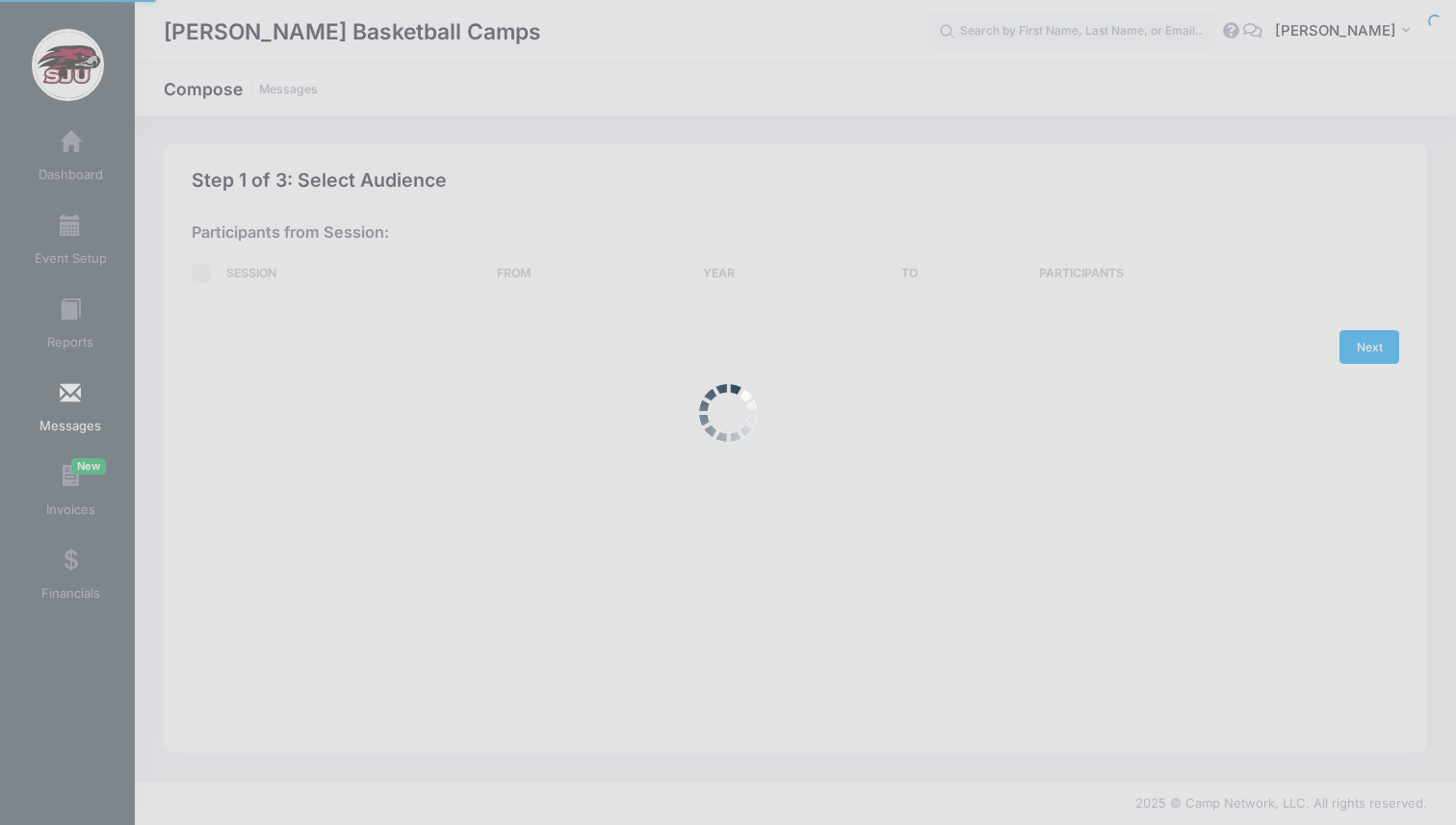 scroll, scrollTop: 0, scrollLeft: 0, axis: both 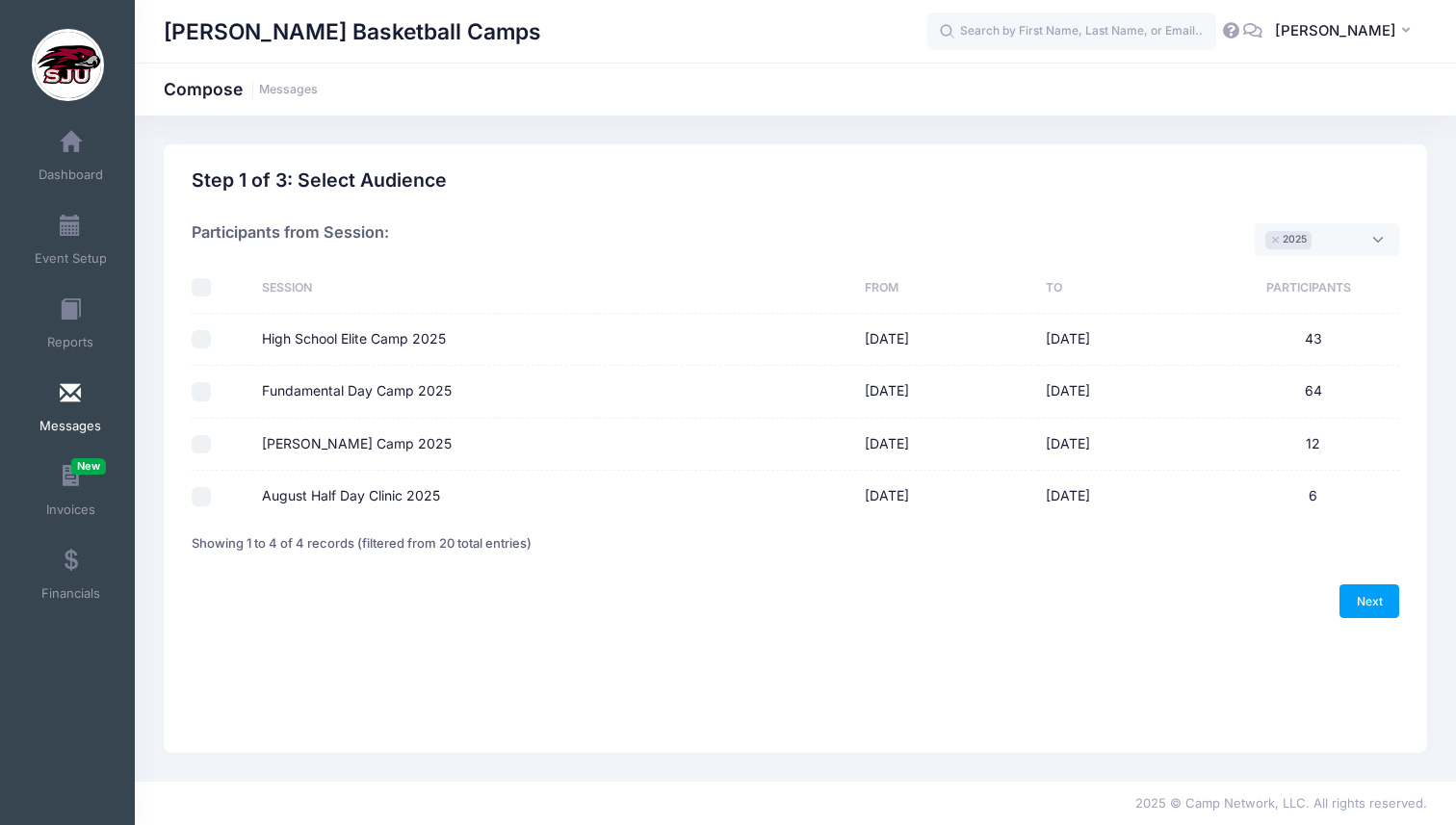 click at bounding box center (217, 392) 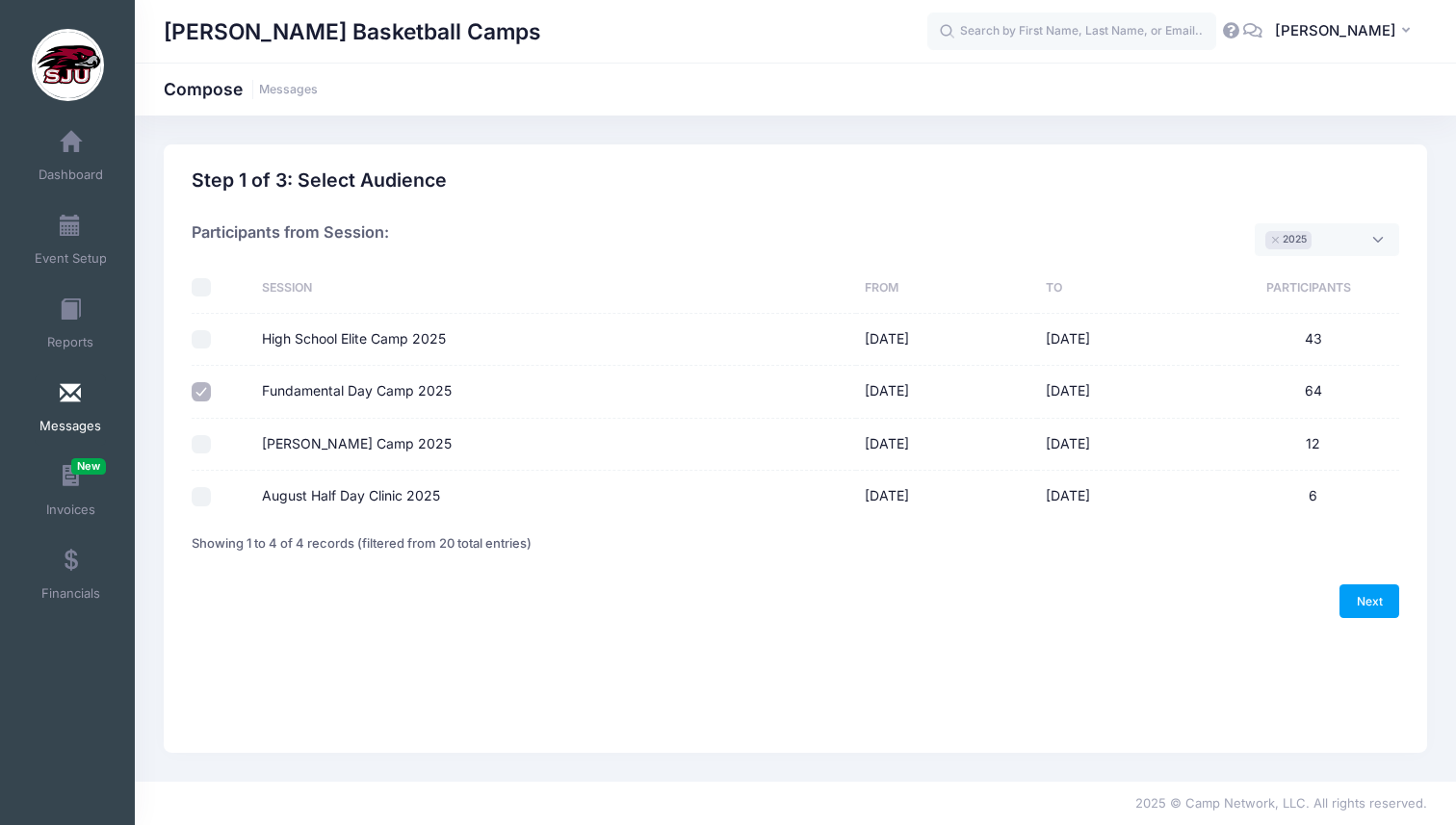 click on "[PERSON_NAME] Camp 2025" at bounding box center [201, 445] 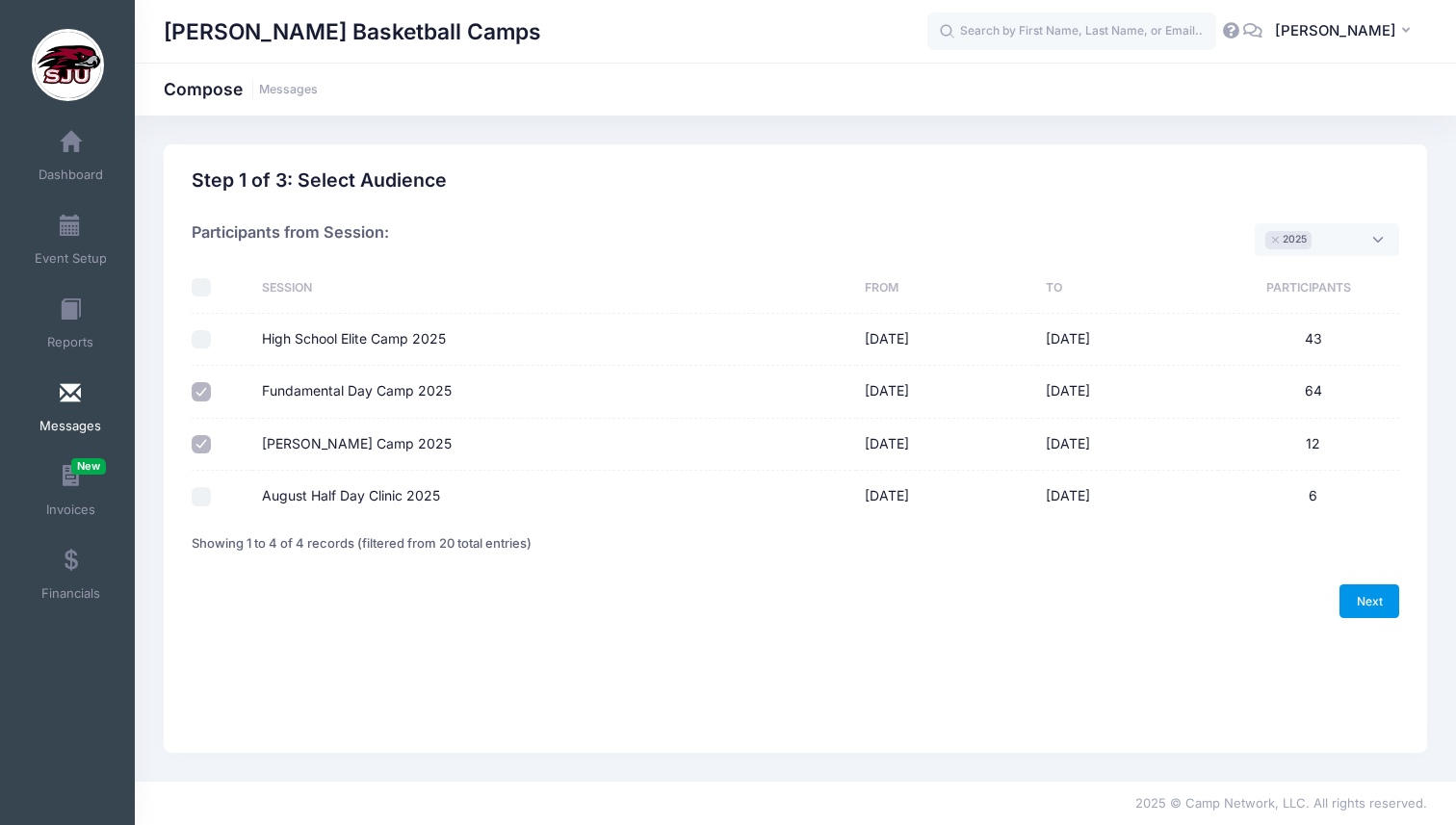 click on "Next" at bounding box center [1369, 601] 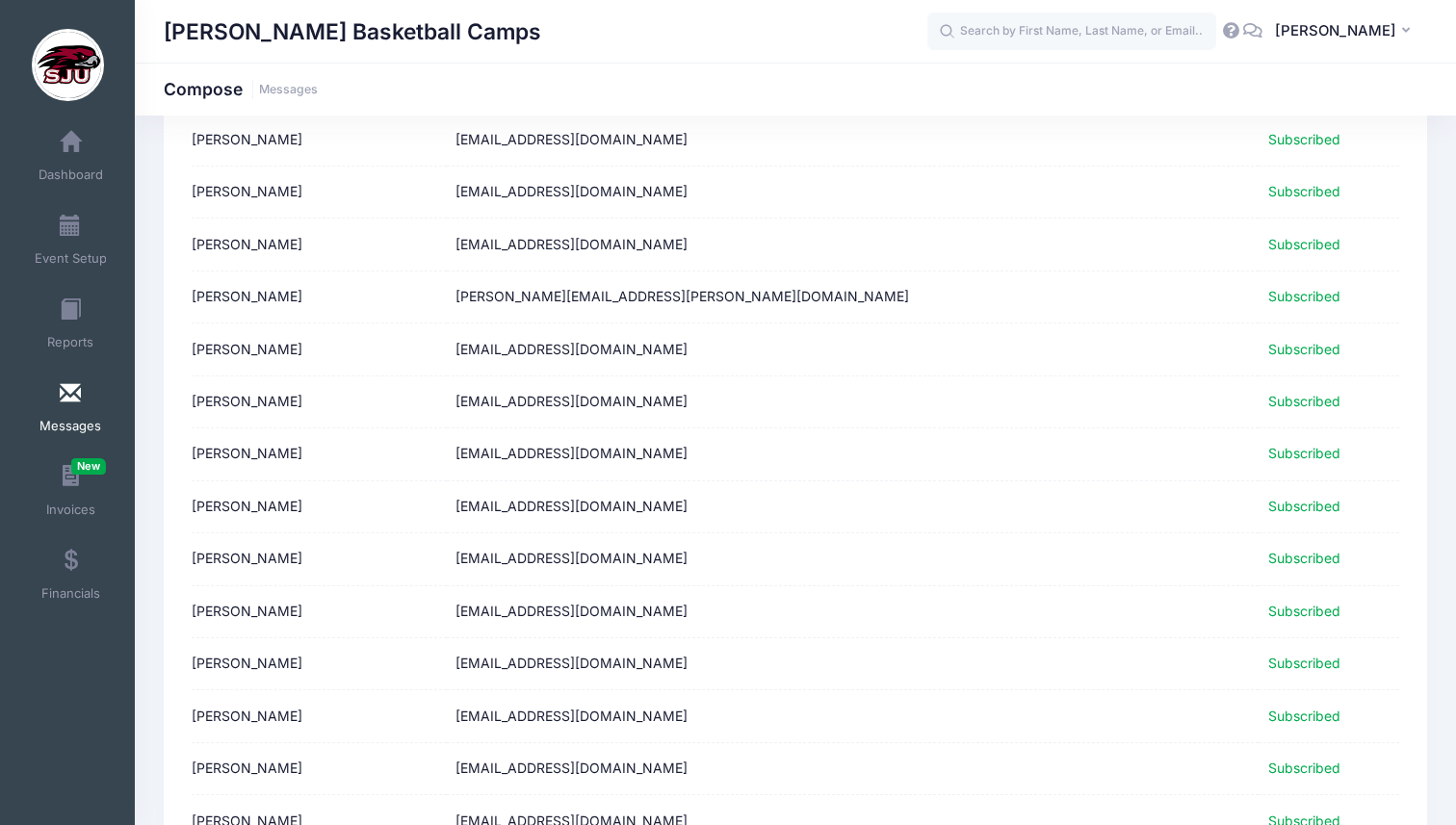 scroll, scrollTop: 0, scrollLeft: 0, axis: both 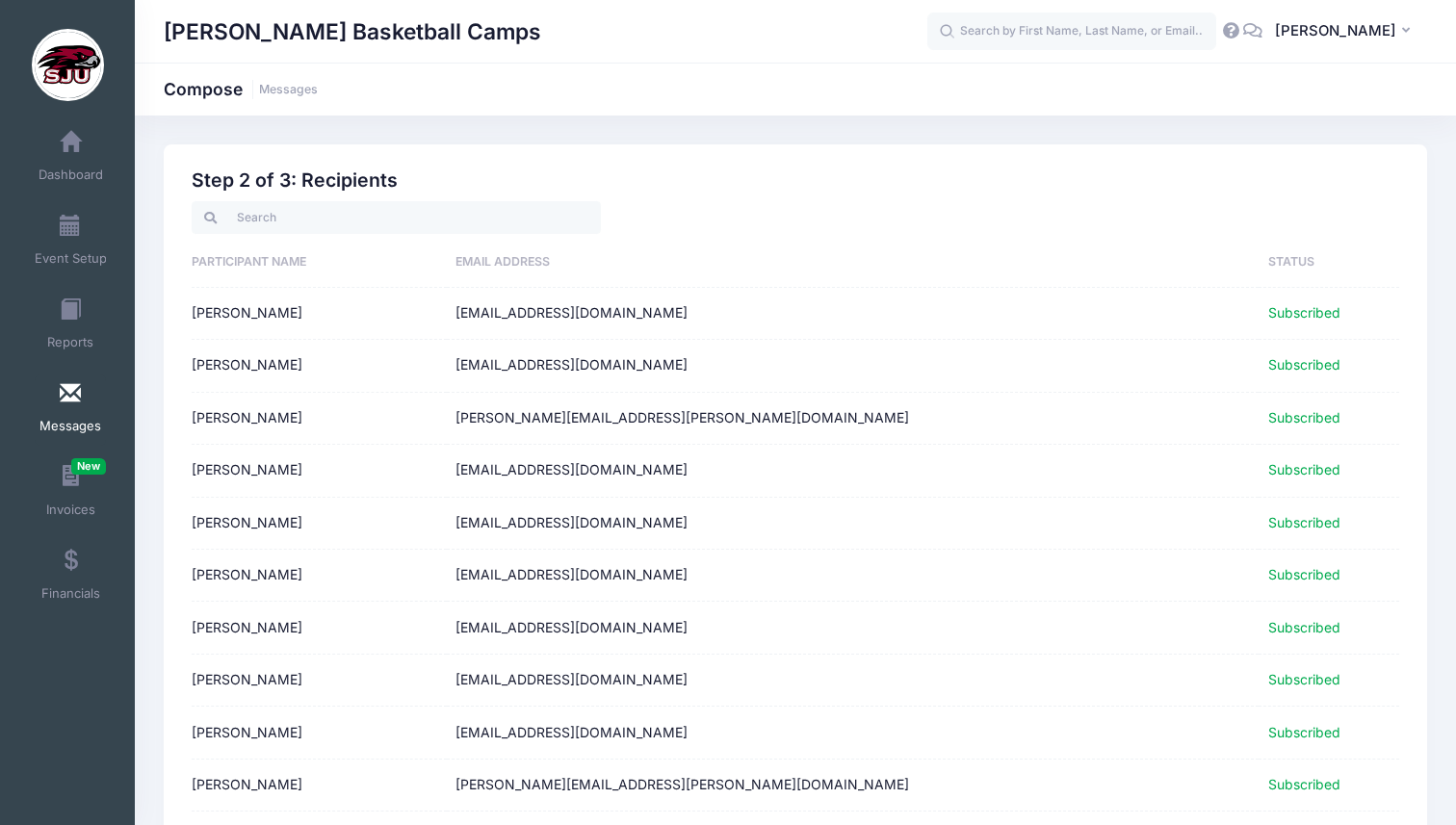 click on "Mychaela Prichard" at bounding box center (319, 314) 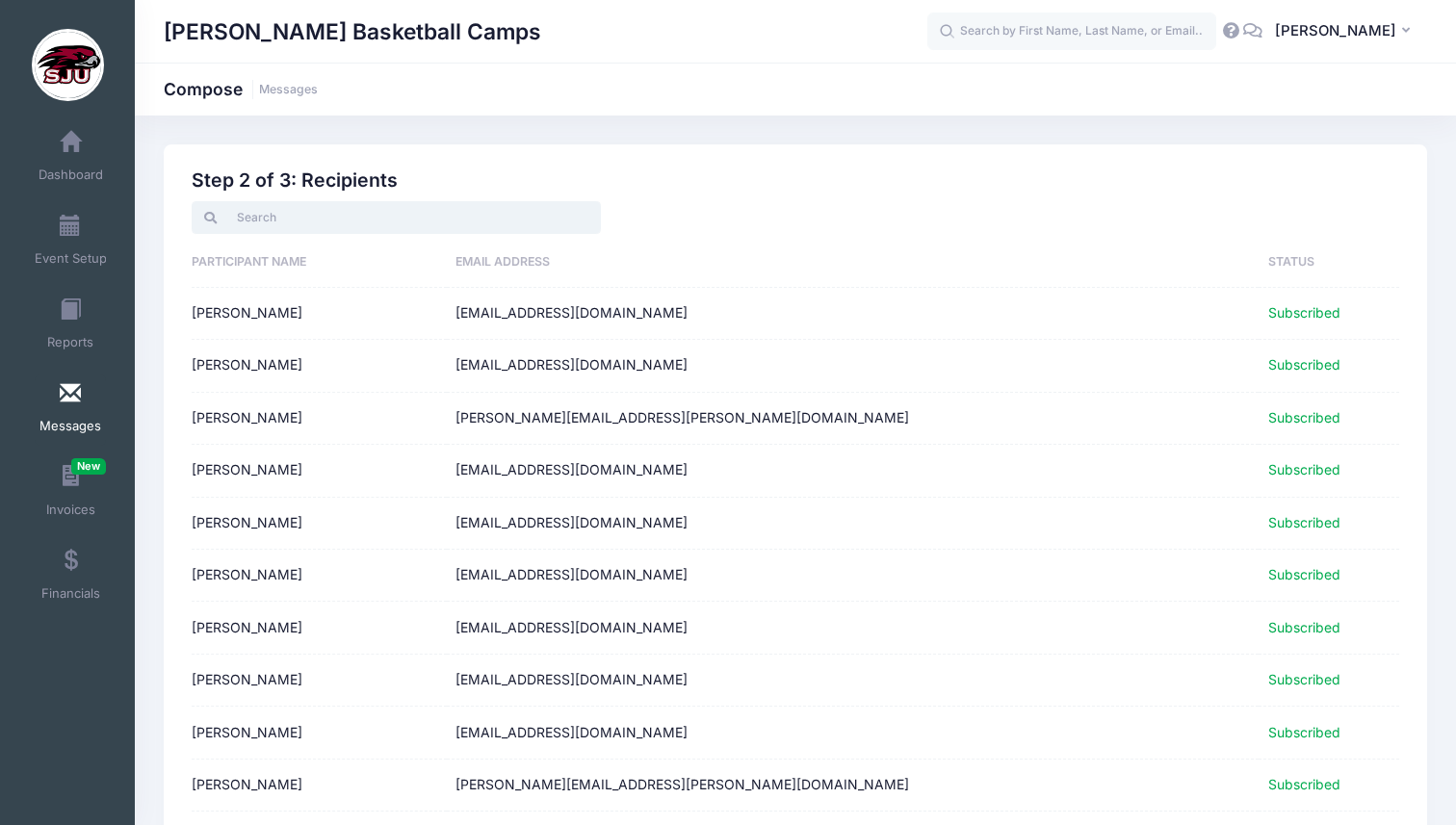click at bounding box center (396, 218) 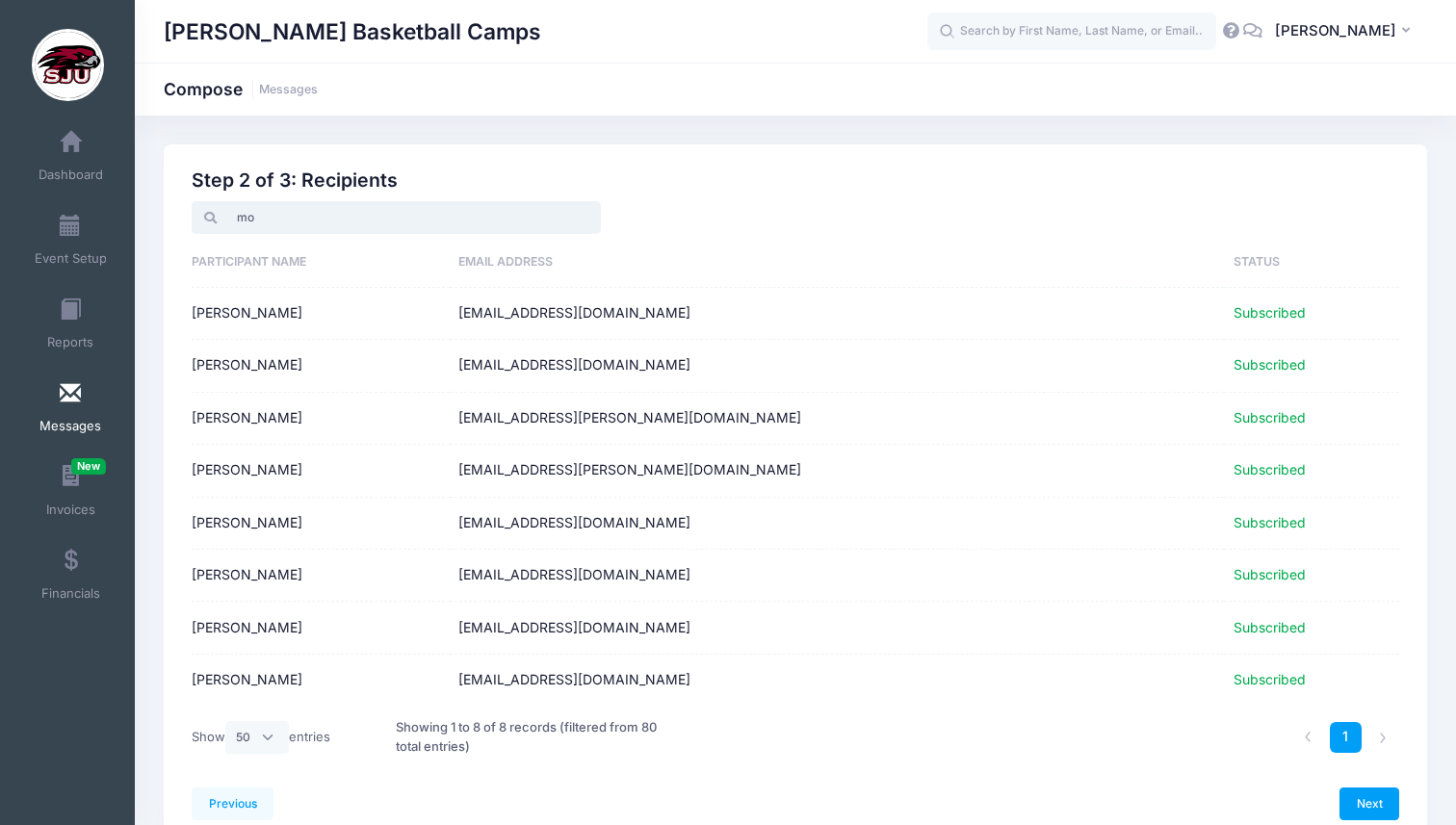 type on "mo" 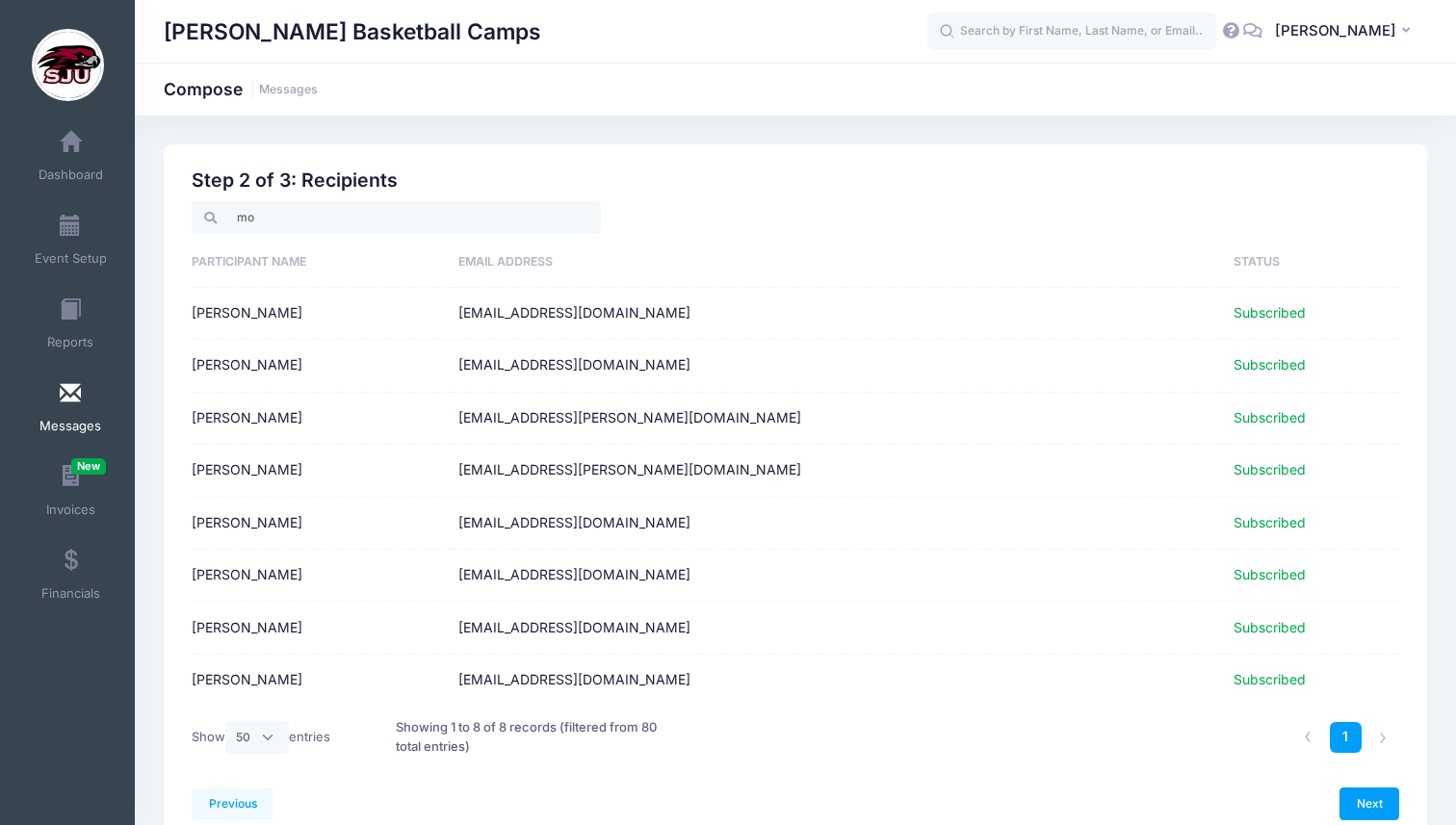 click on "Subscribed" at bounding box center [1312, 419] 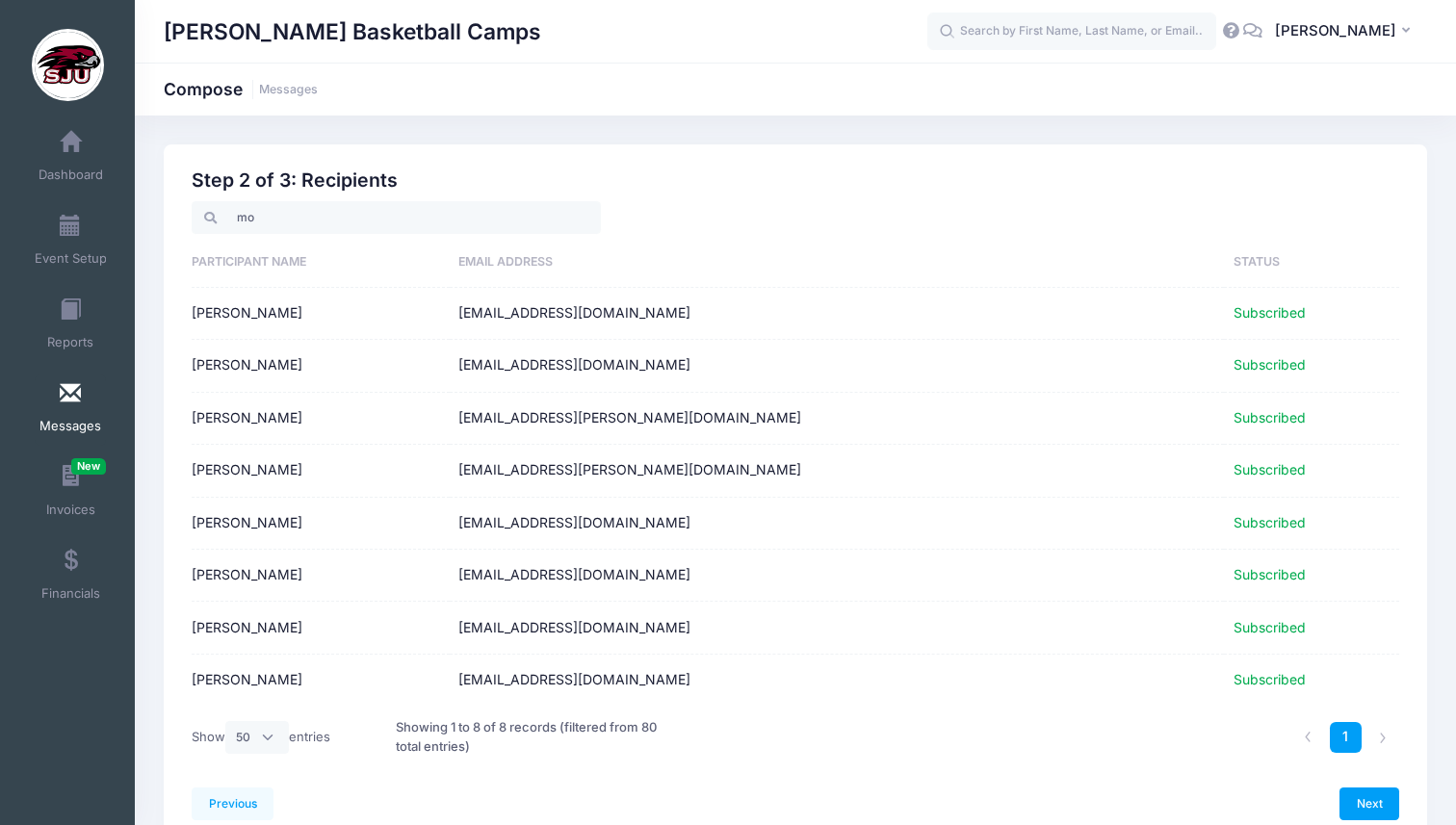 click on "Subscribed" at bounding box center [1269, 417] 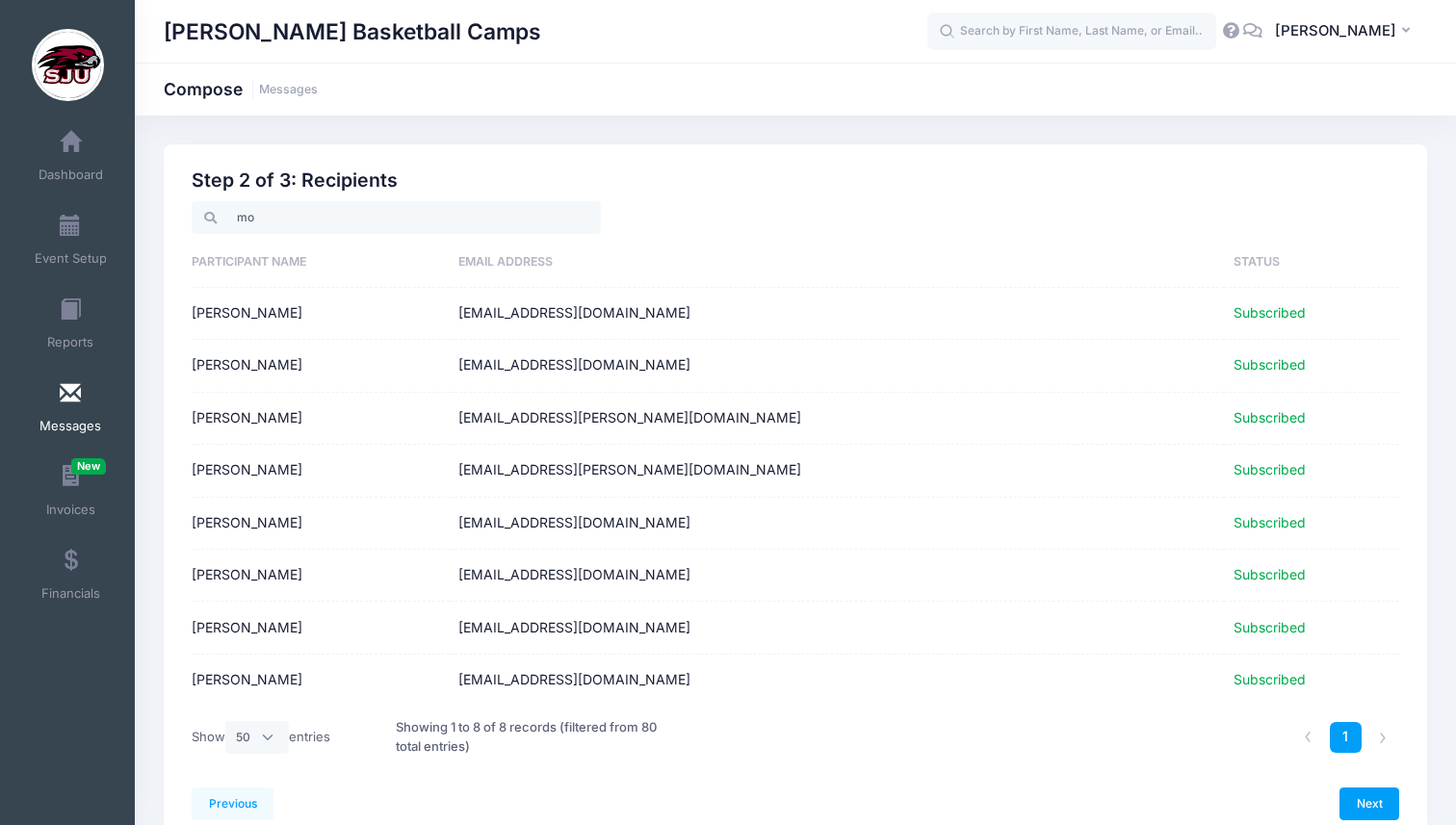 click on "Hannah Morrison" at bounding box center [320, 419] 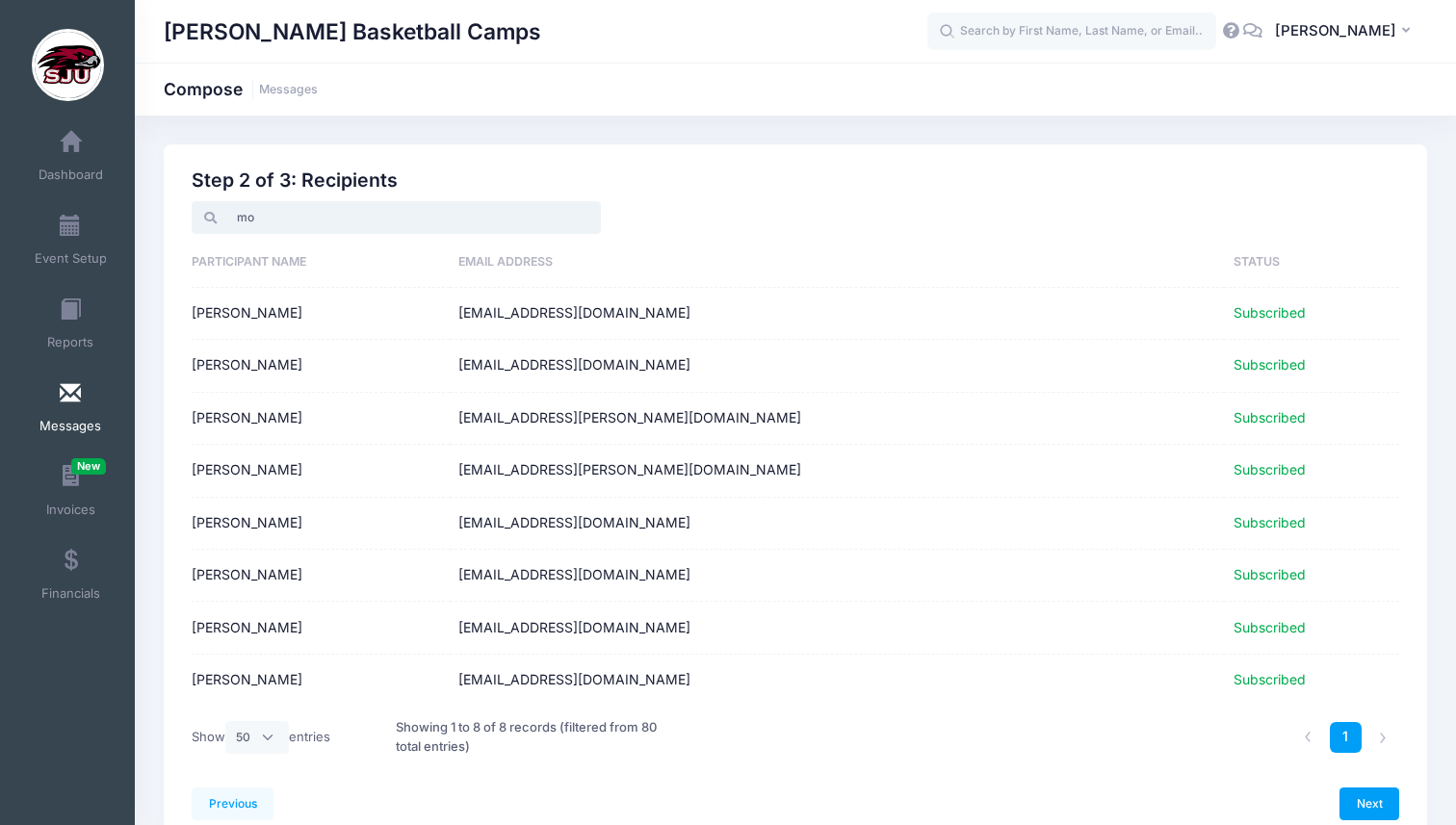 click on "mo" at bounding box center (396, 218) 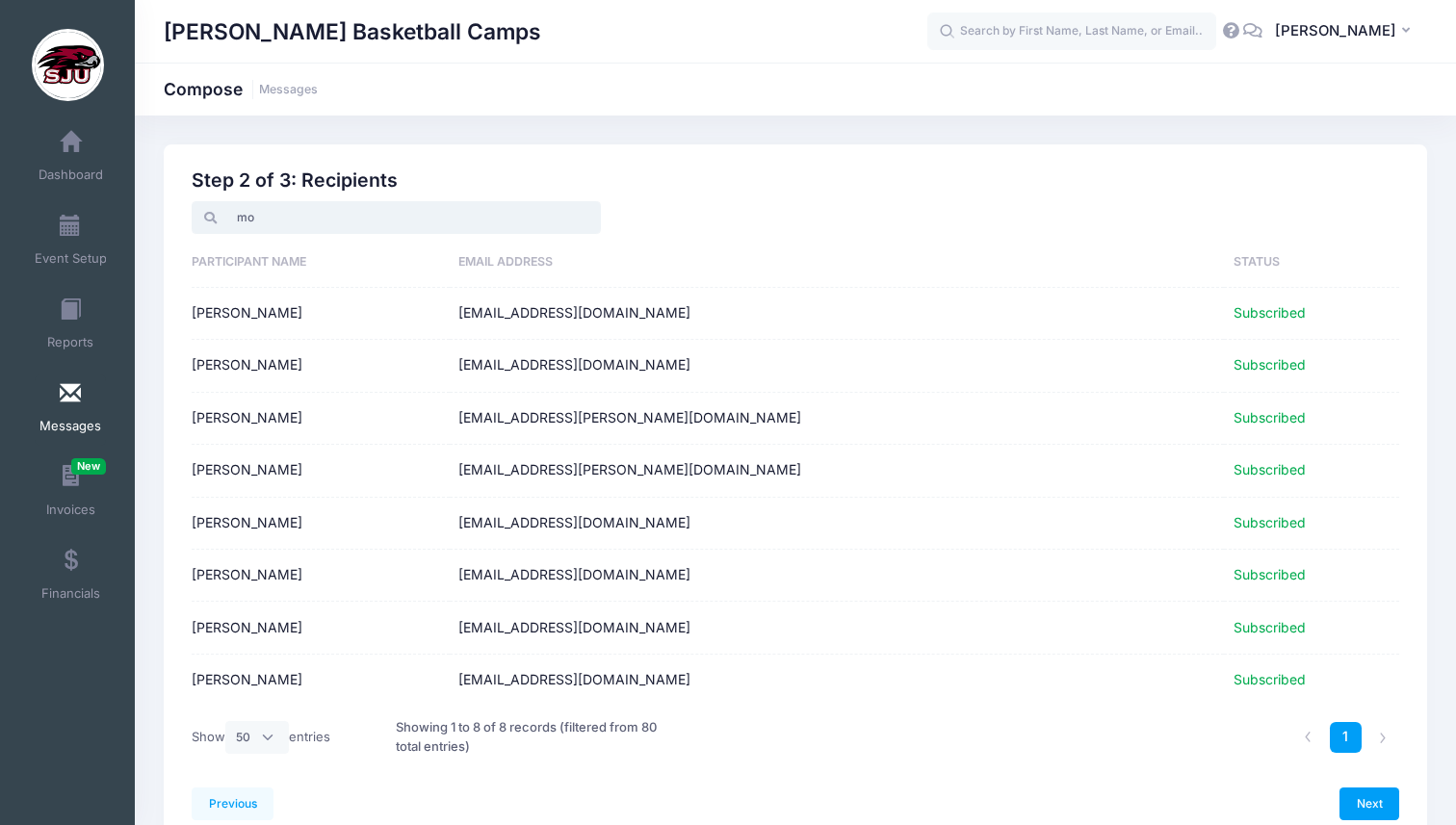 click on "mo" at bounding box center (396, 218) 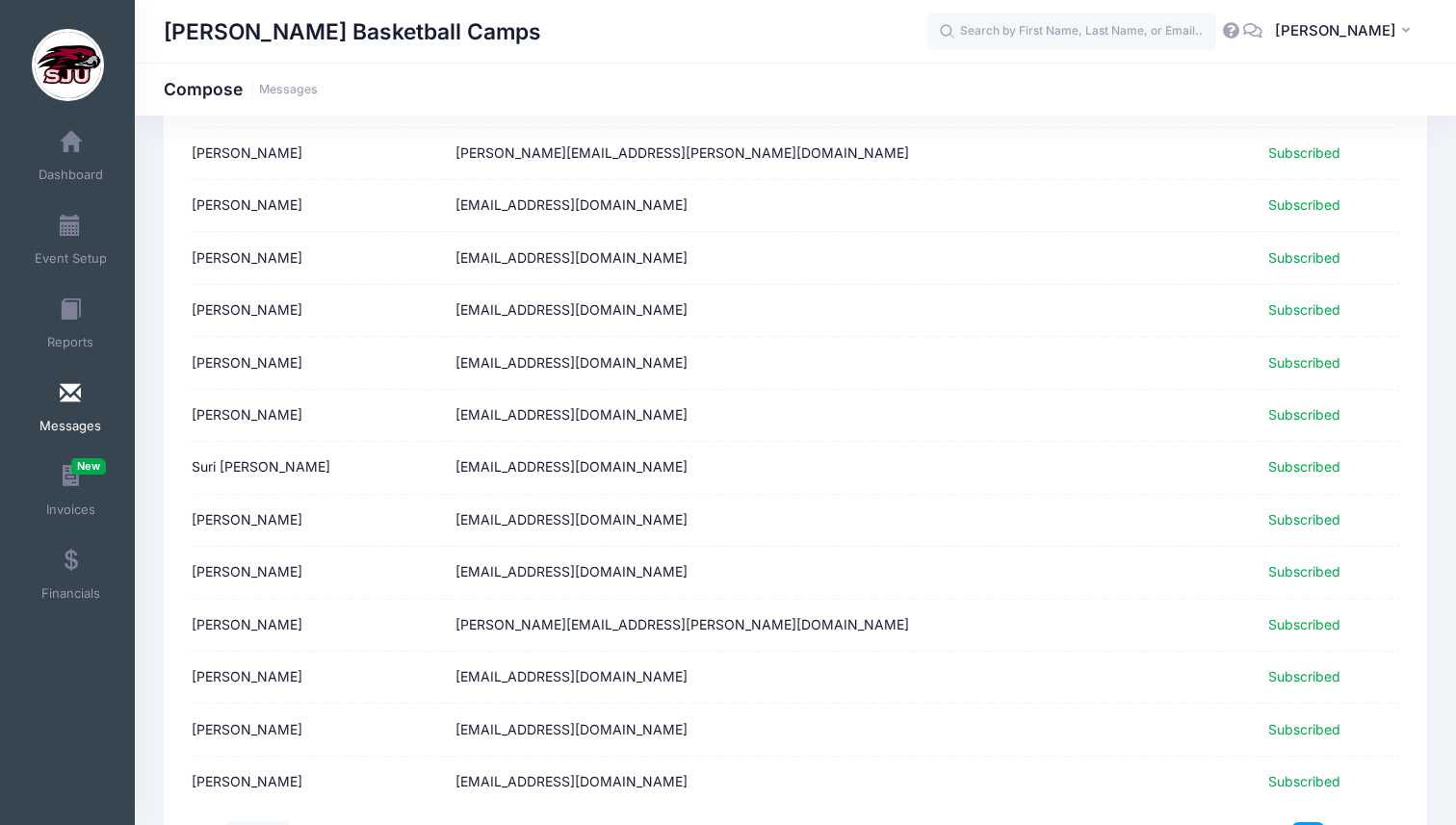 scroll, scrollTop: 2292, scrollLeft: 0, axis: vertical 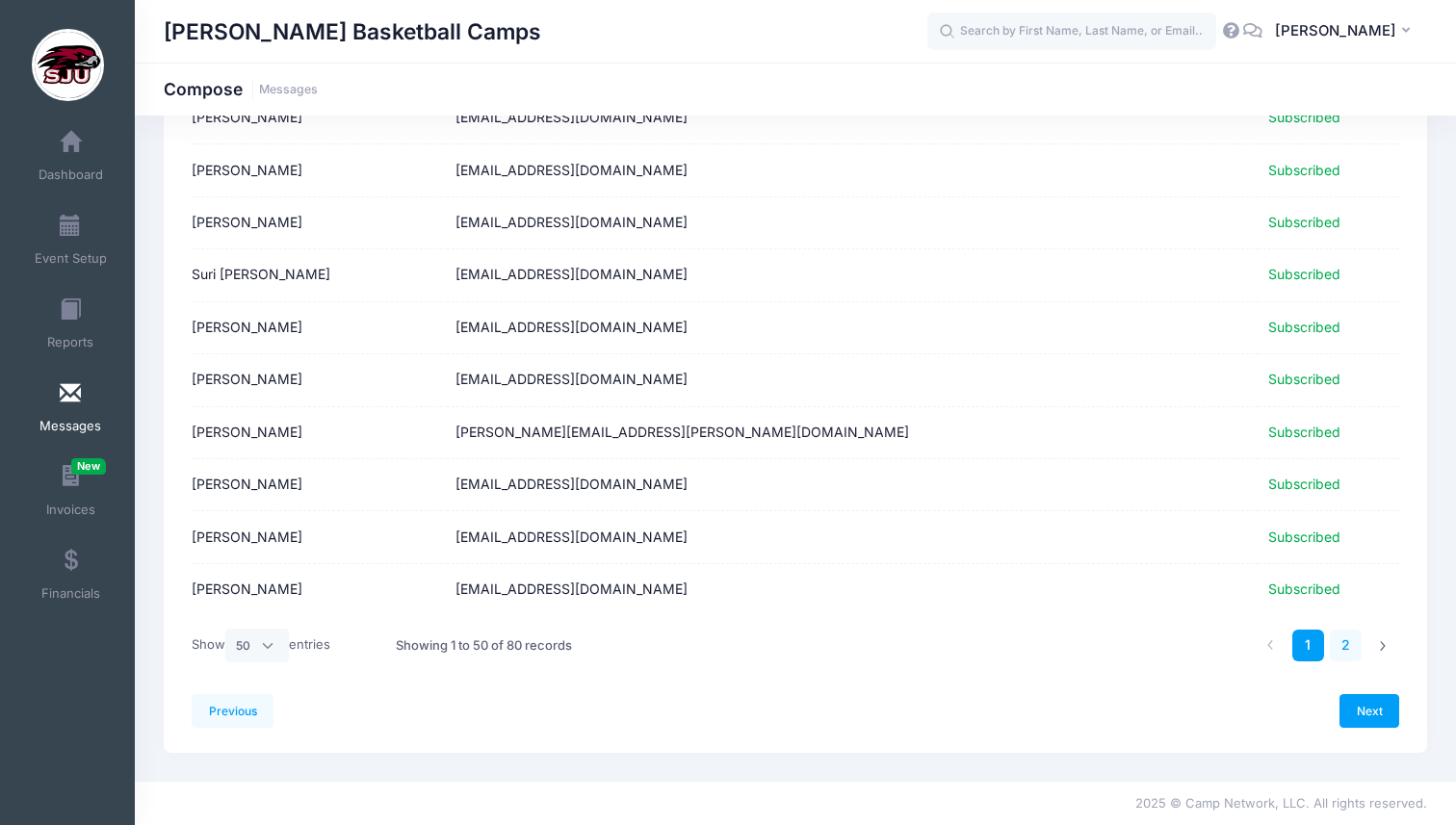 type 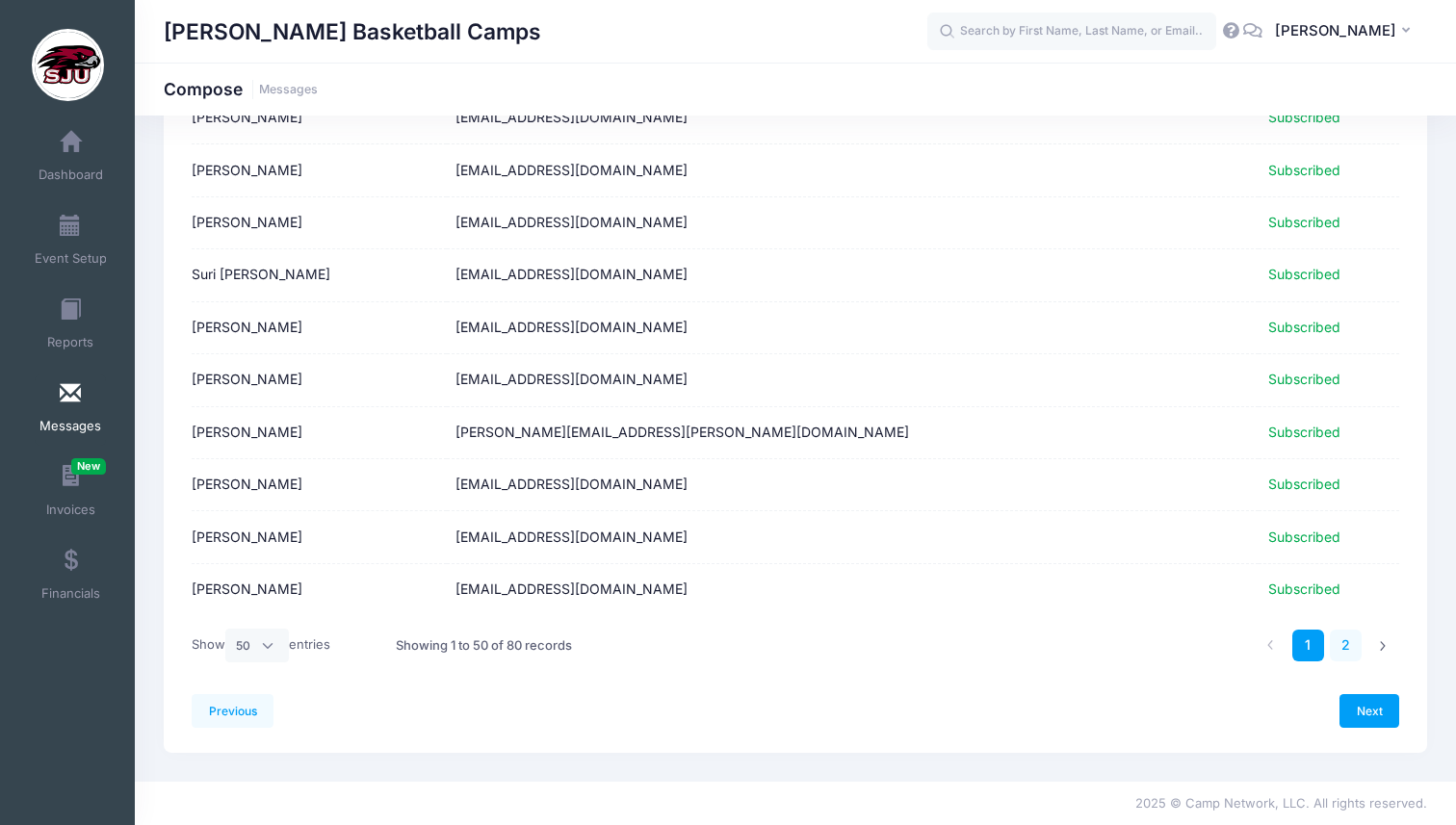 click on "2" at bounding box center (1345, 645) 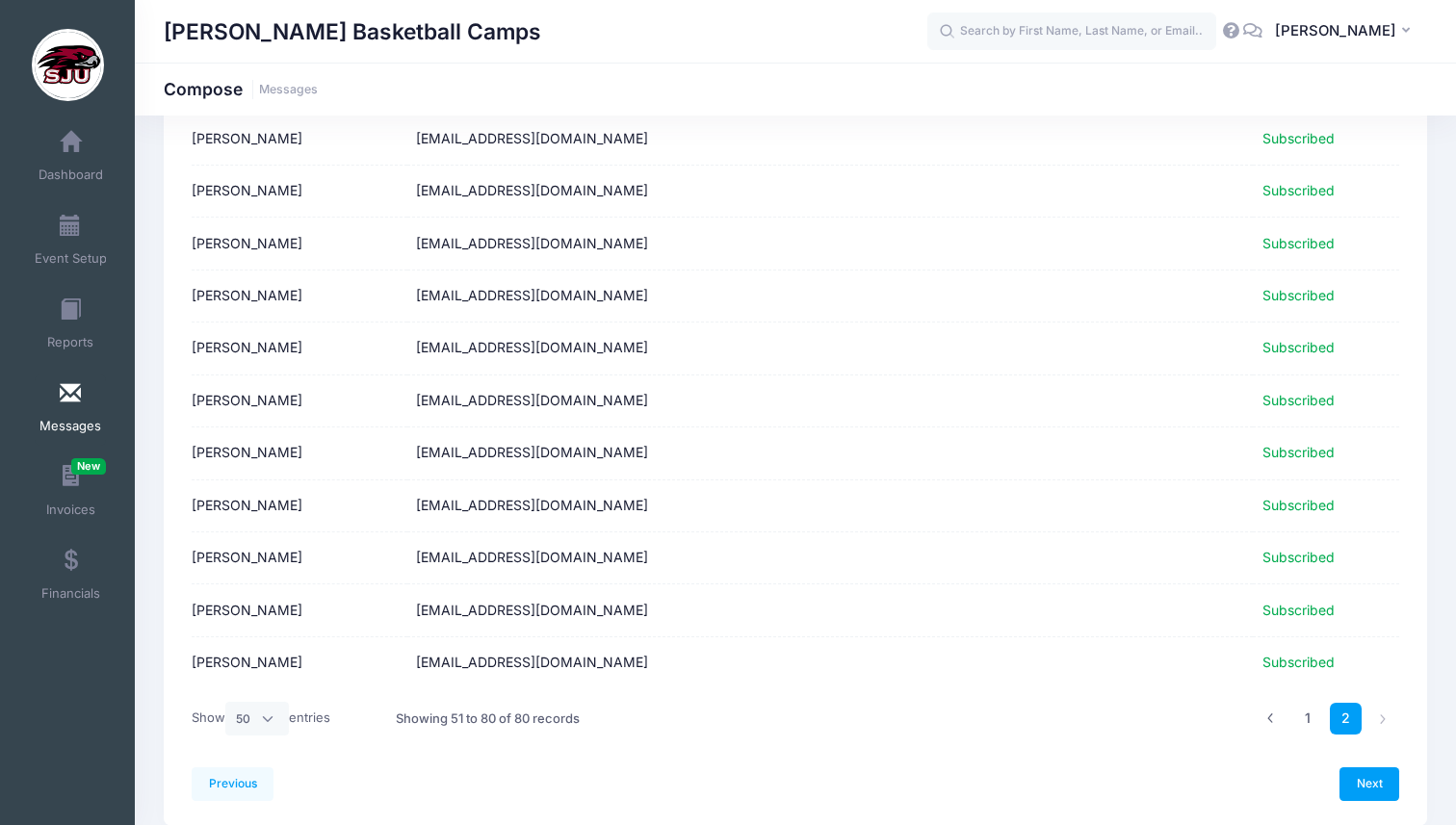 scroll, scrollTop: 1244, scrollLeft: 0, axis: vertical 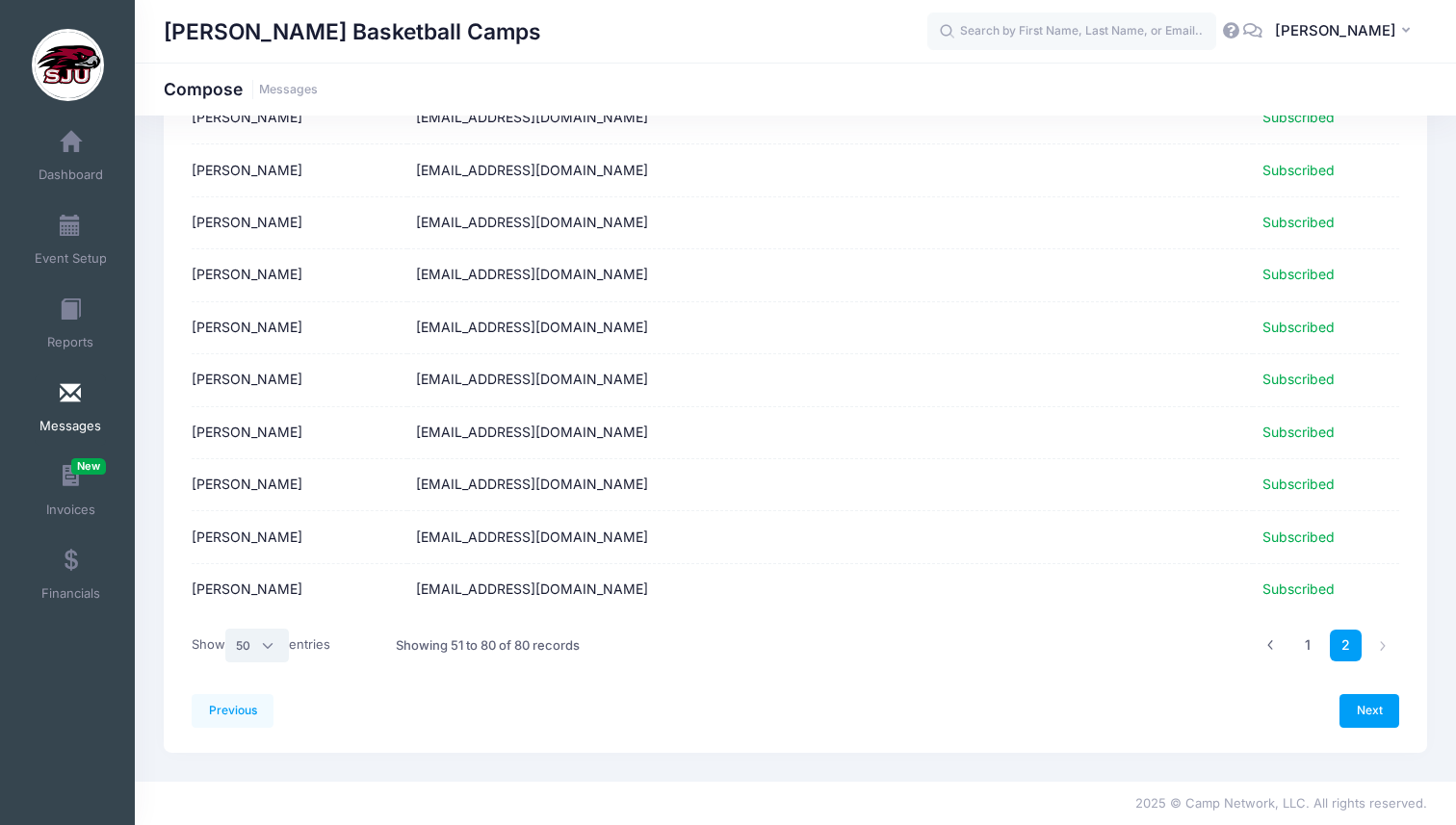 click on "All 10 25 50" at bounding box center [257, 645] 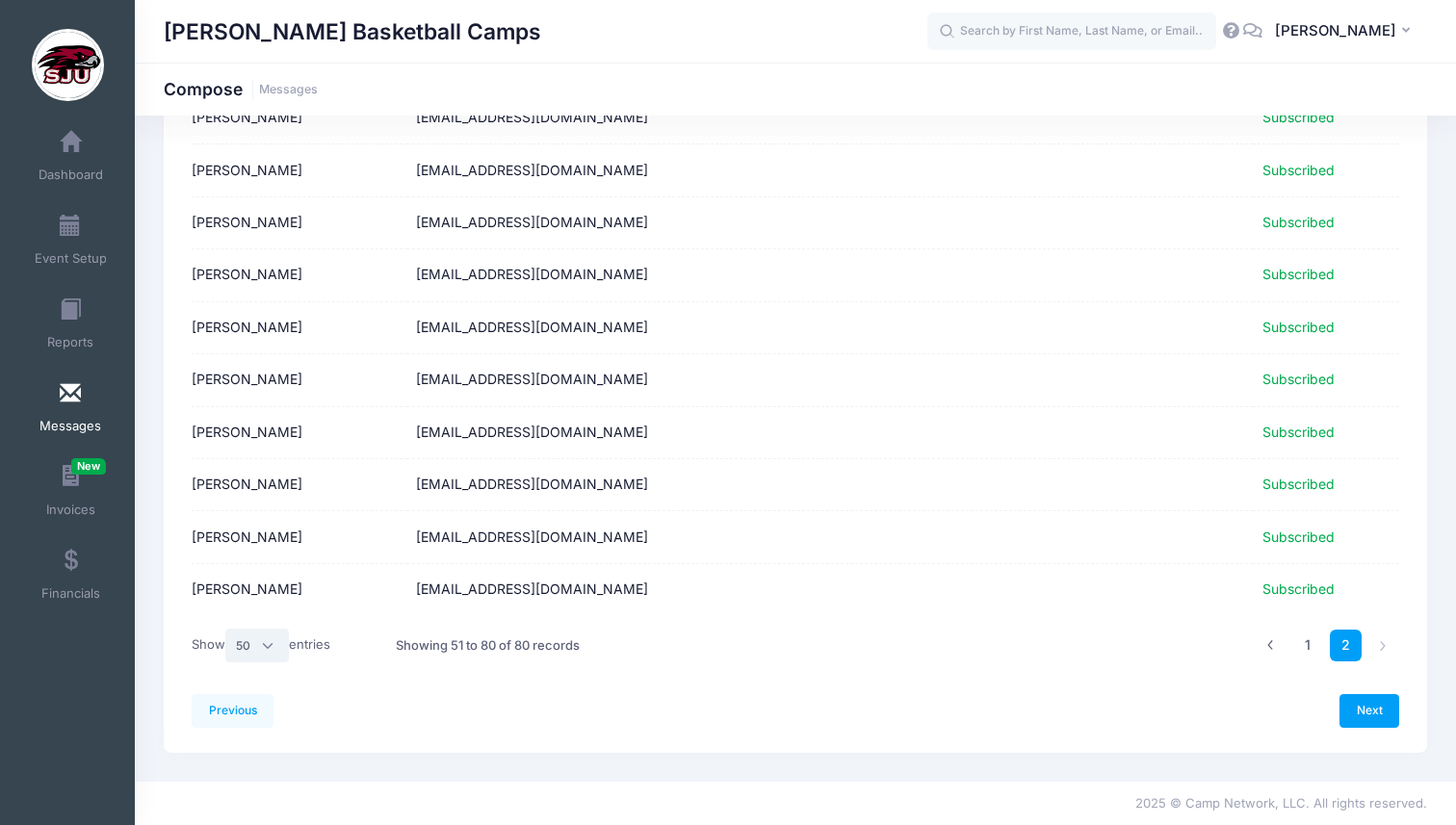 select on "-1" 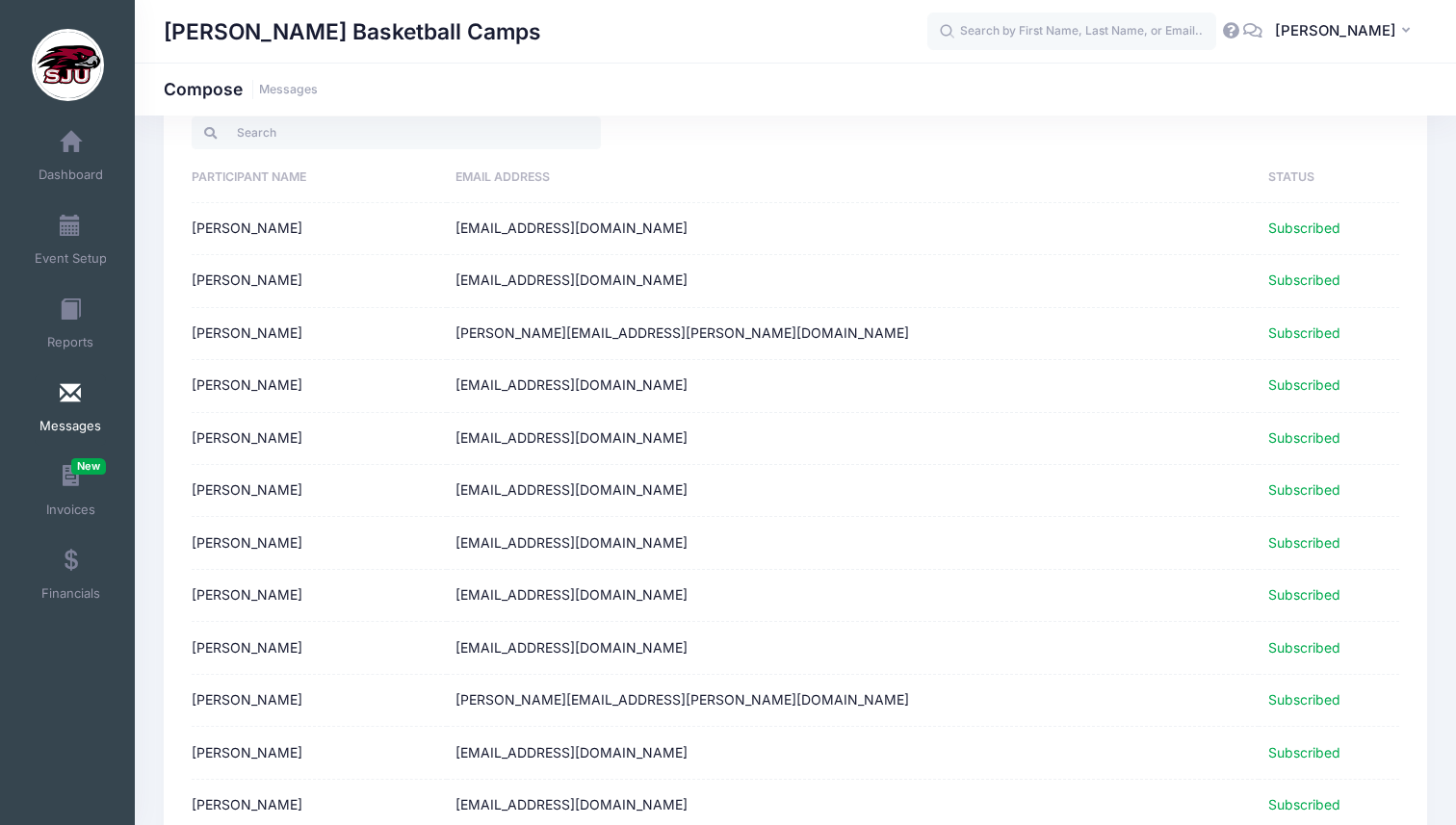scroll, scrollTop: 0, scrollLeft: 0, axis: both 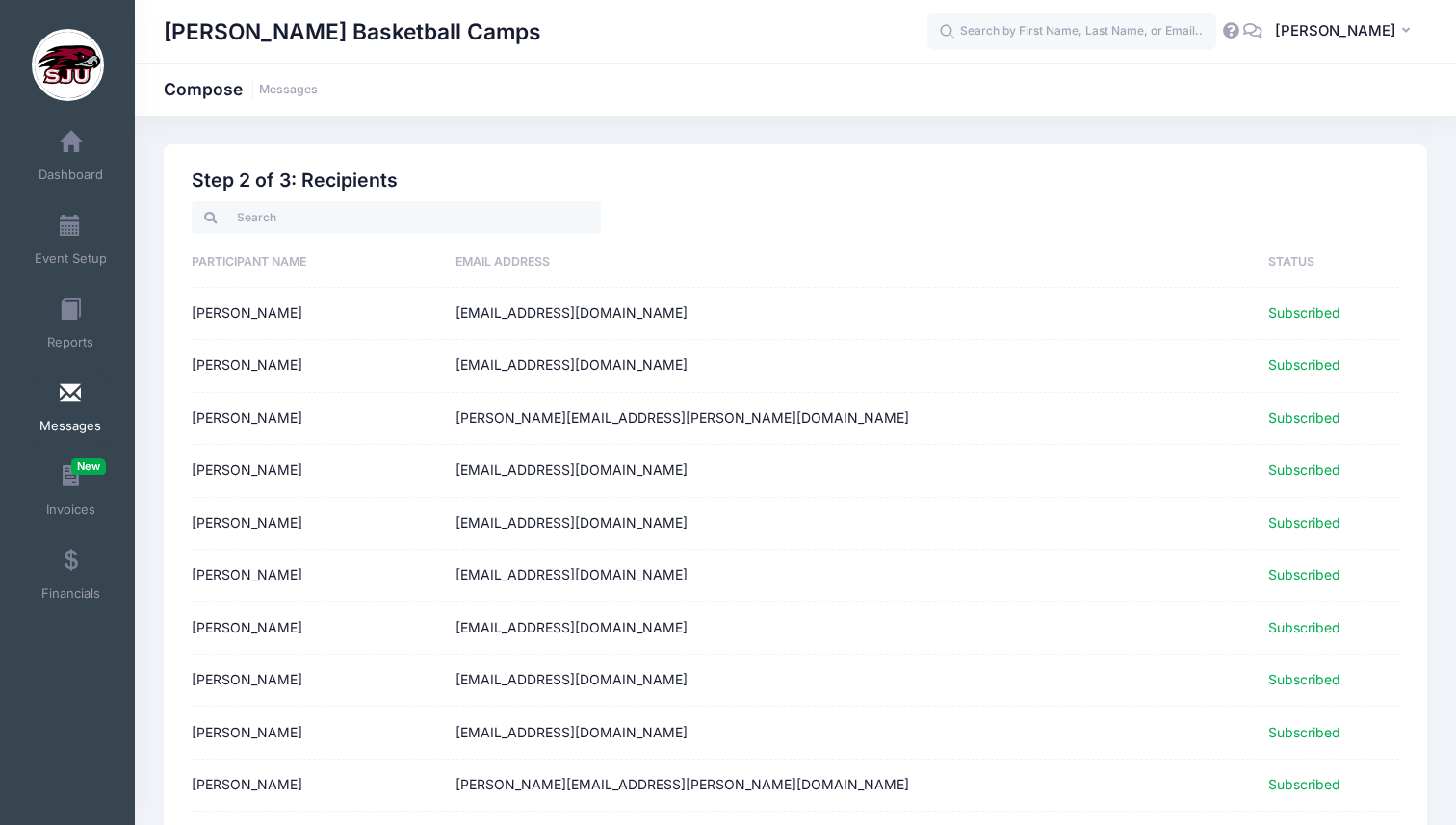 click on "Participant Name" at bounding box center [319, 263] 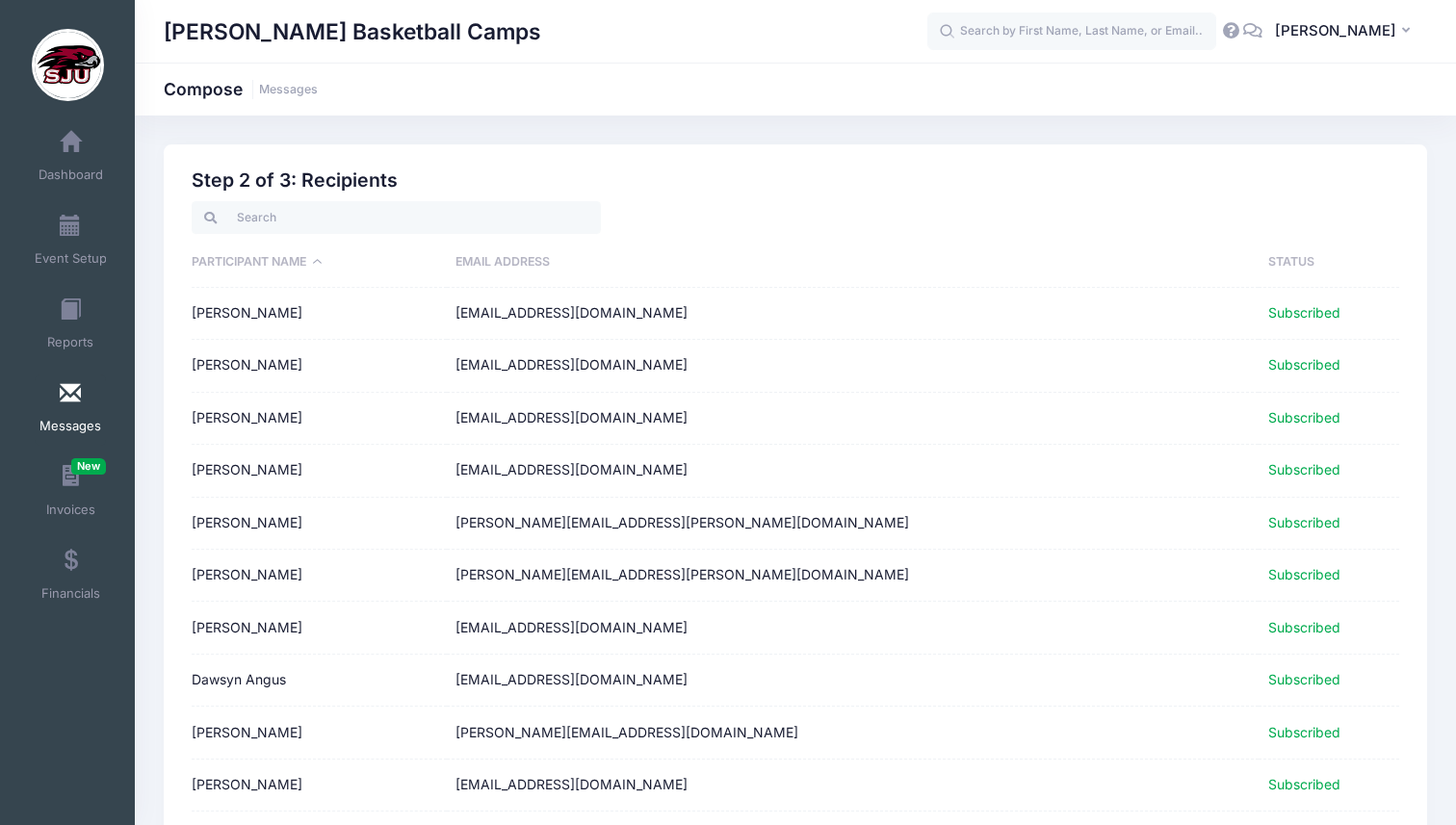 click on "Participant Name" at bounding box center [319, 263] 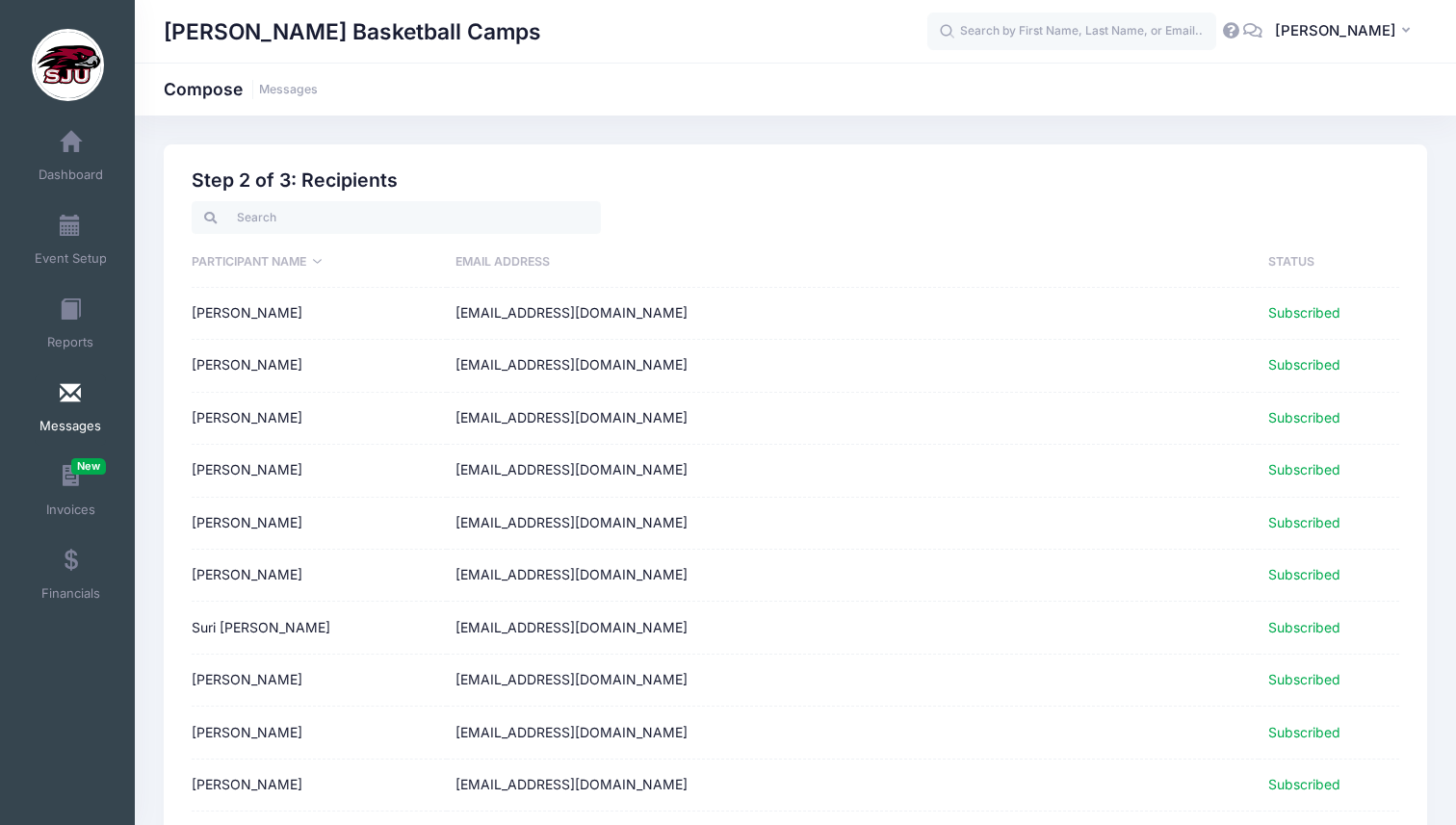 click on "Participant Name" at bounding box center [319, 263] 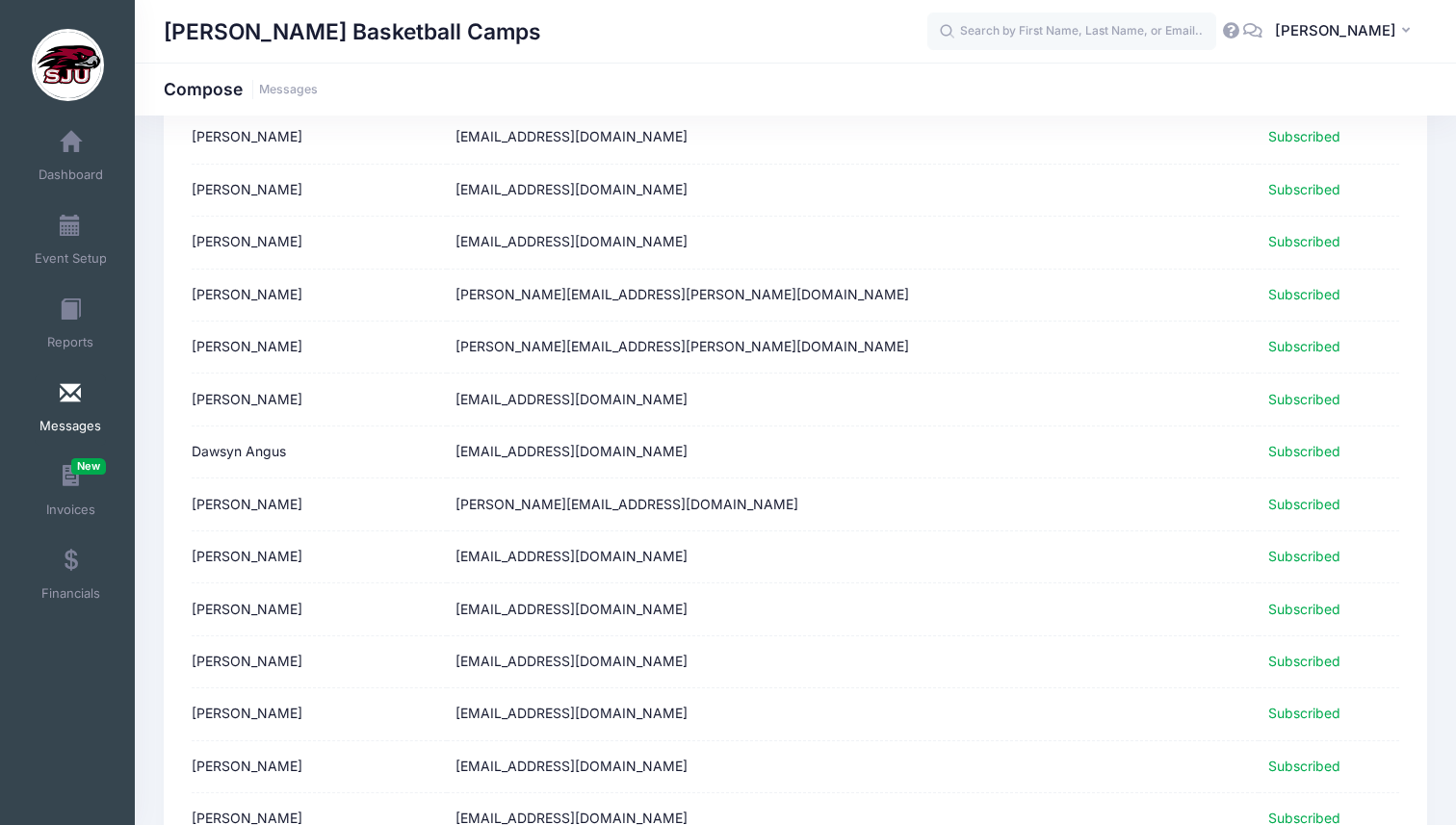 scroll, scrollTop: 0, scrollLeft: 0, axis: both 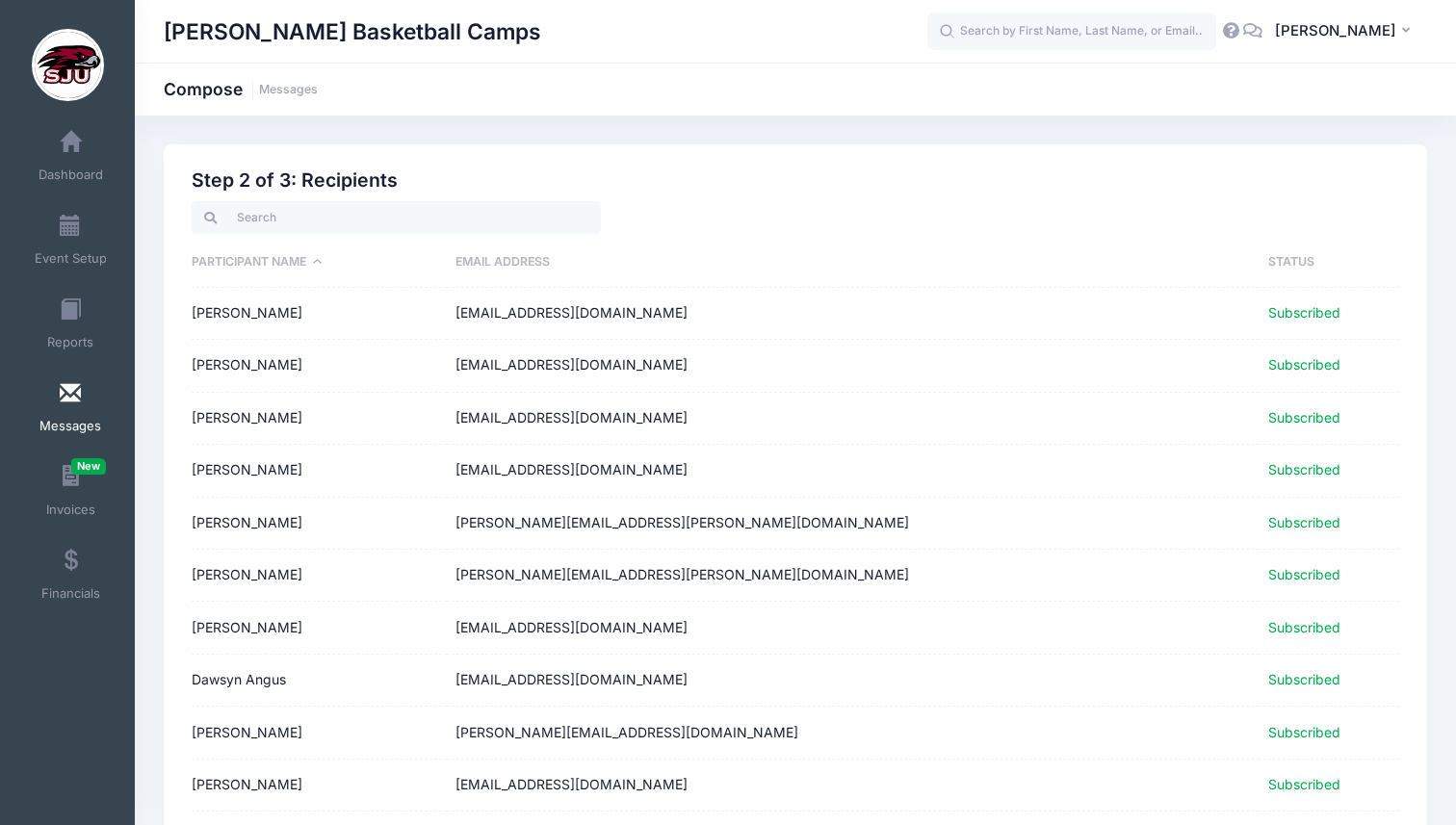 click on "Compose
Messages" at bounding box center [241, 90] 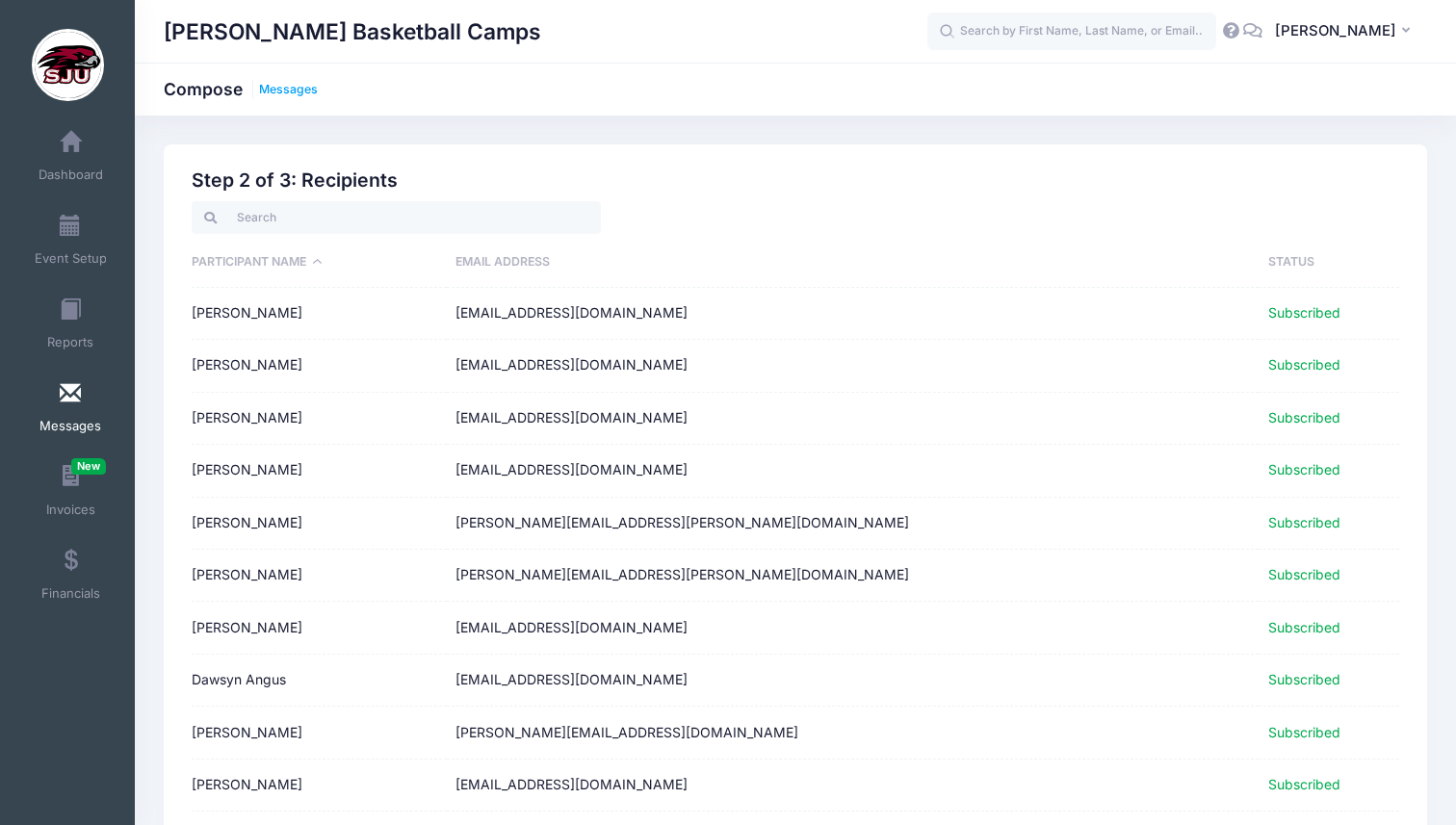 click on "Messages" at bounding box center (288, 90) 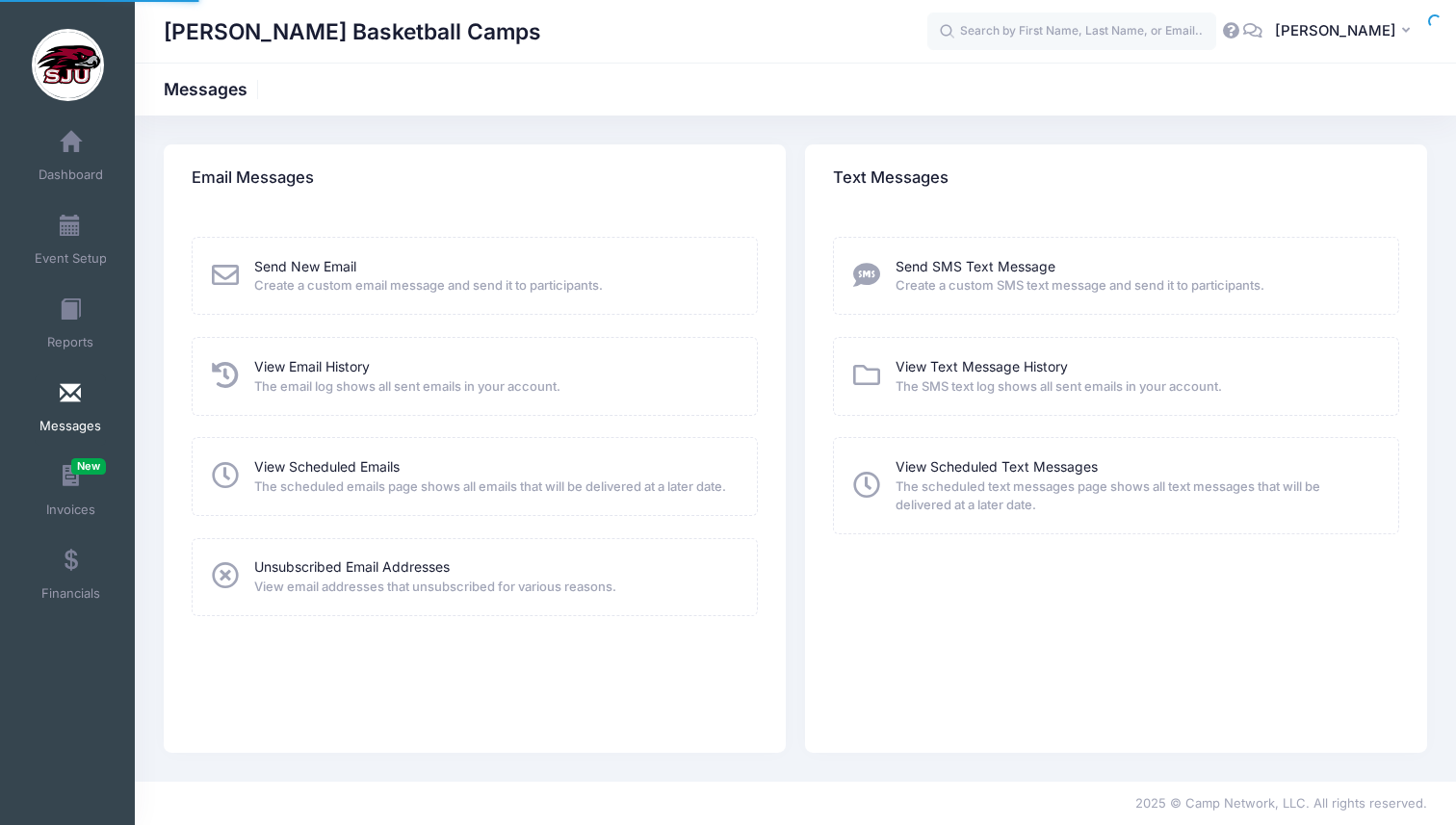 scroll, scrollTop: 0, scrollLeft: 0, axis: both 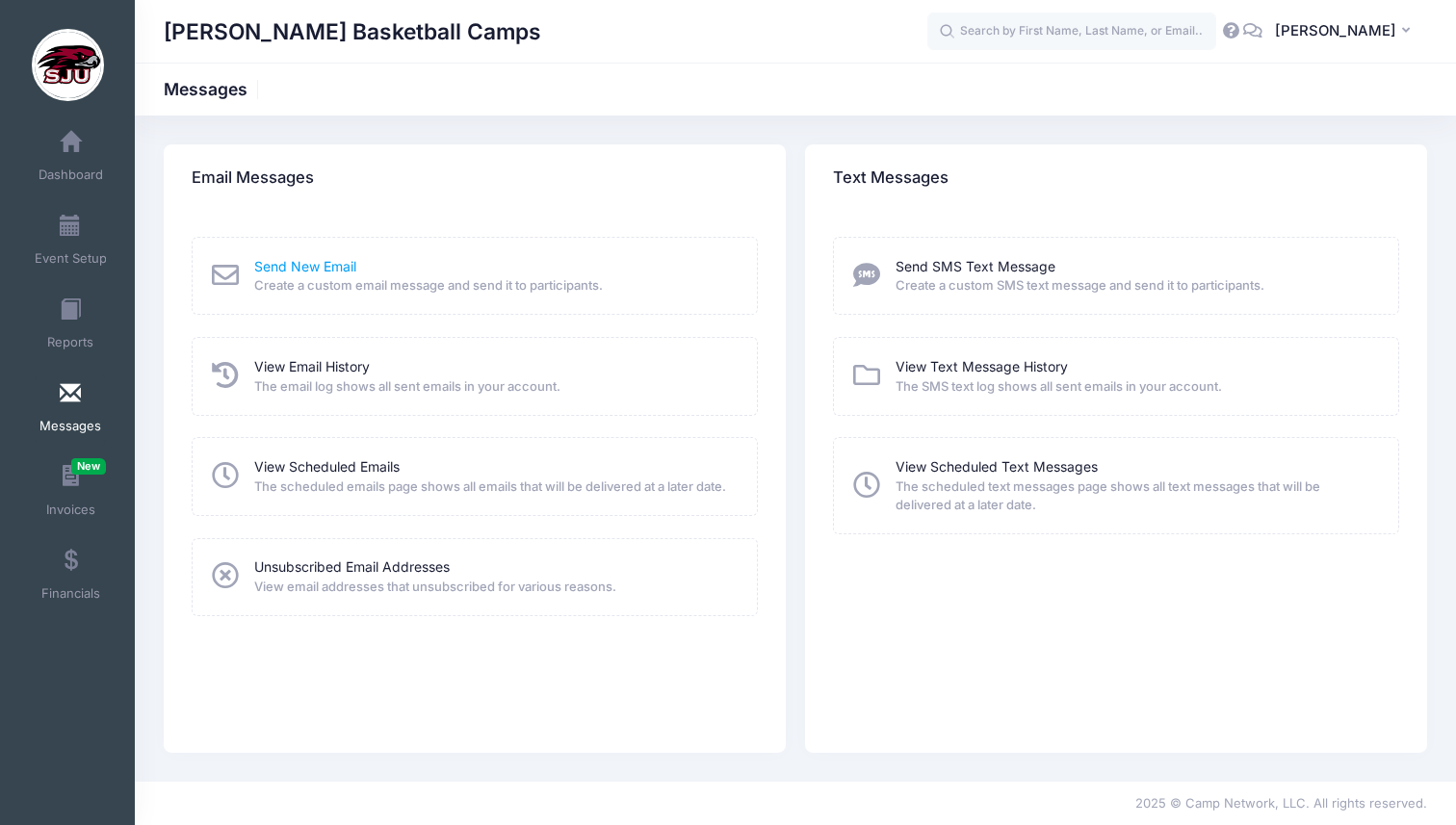 click on "Send New Email" at bounding box center (305, 266) 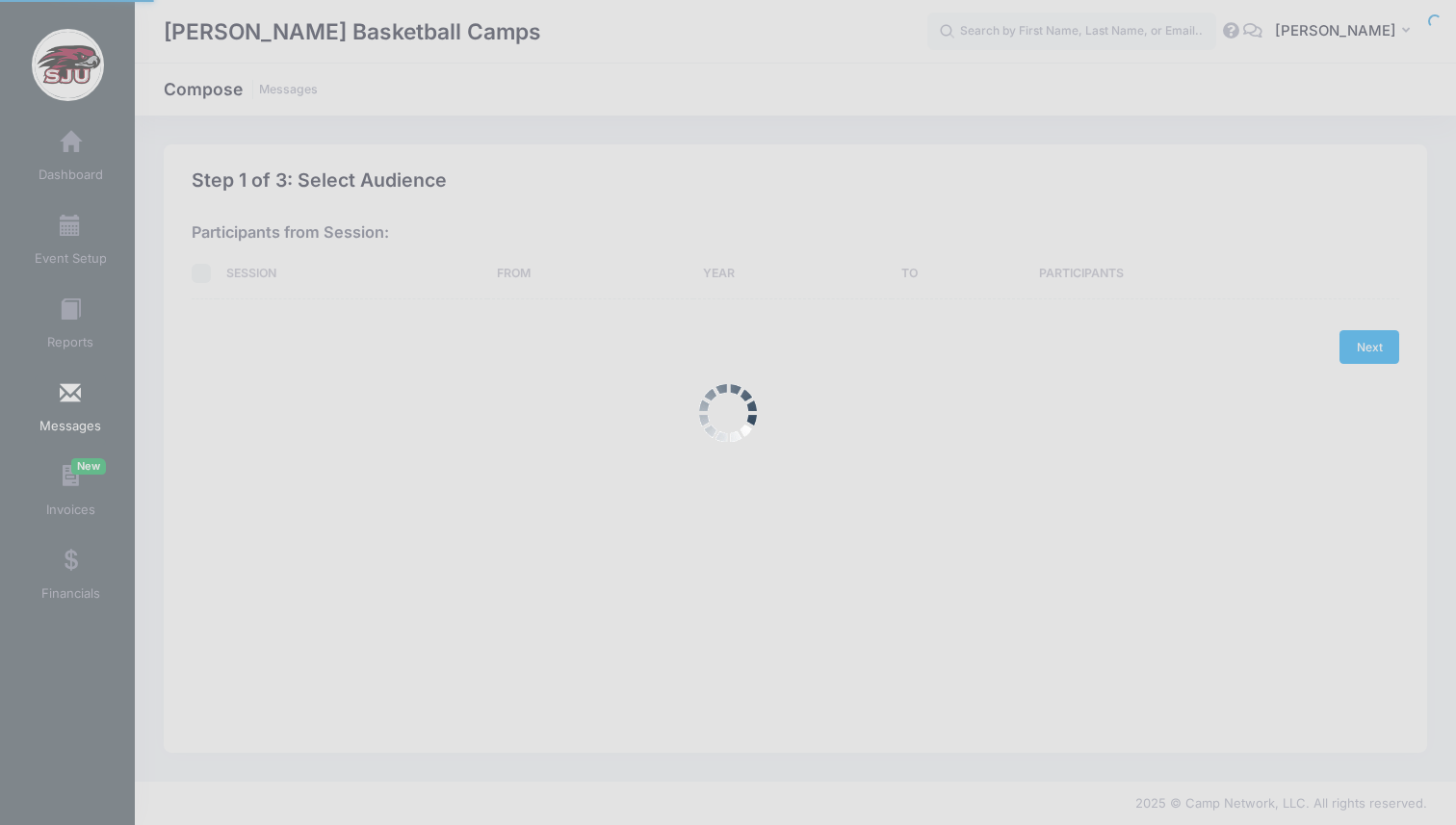 scroll, scrollTop: 0, scrollLeft: 0, axis: both 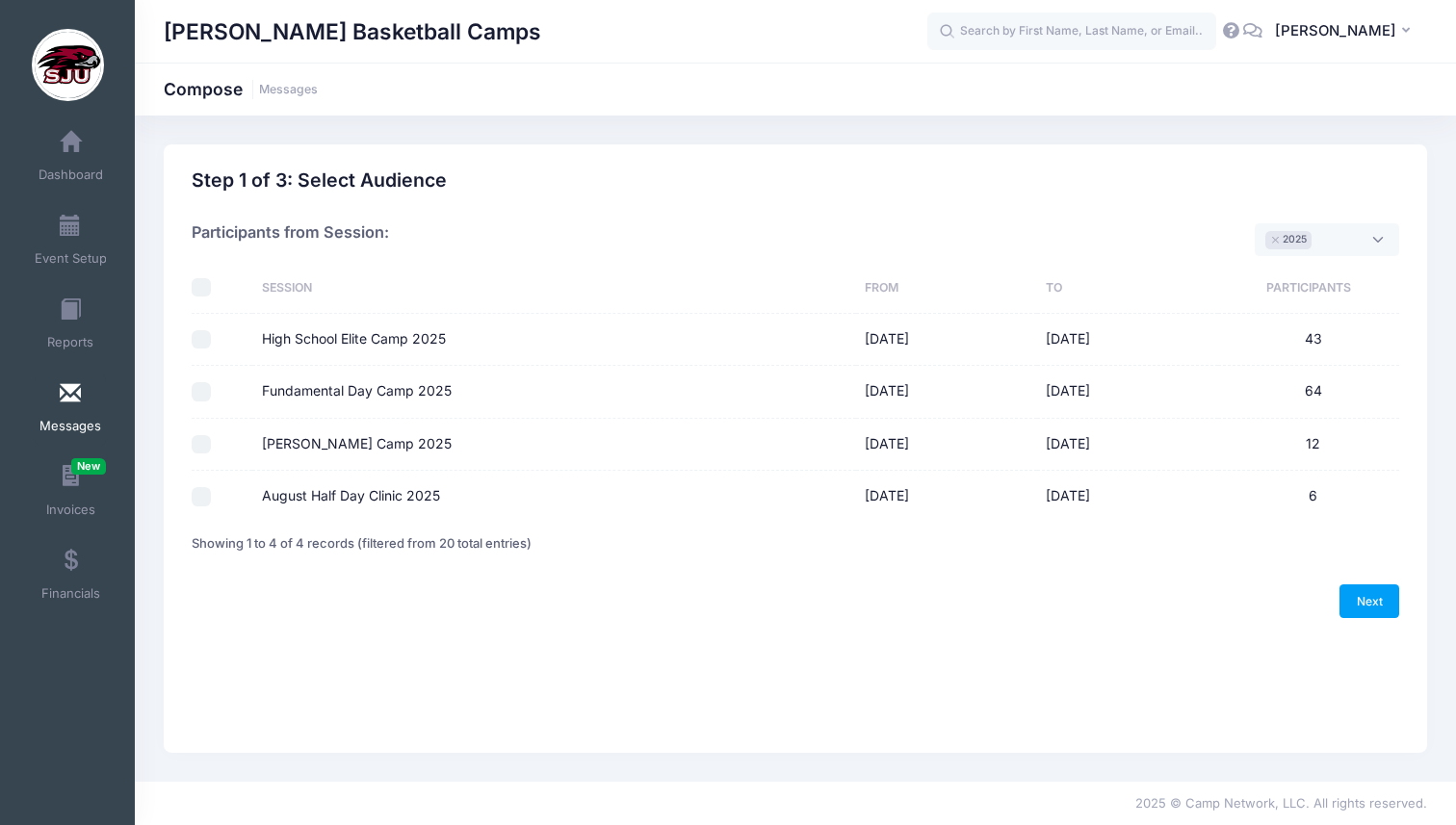 click on "Fundamental Day Camp 2025" at bounding box center [201, 392] 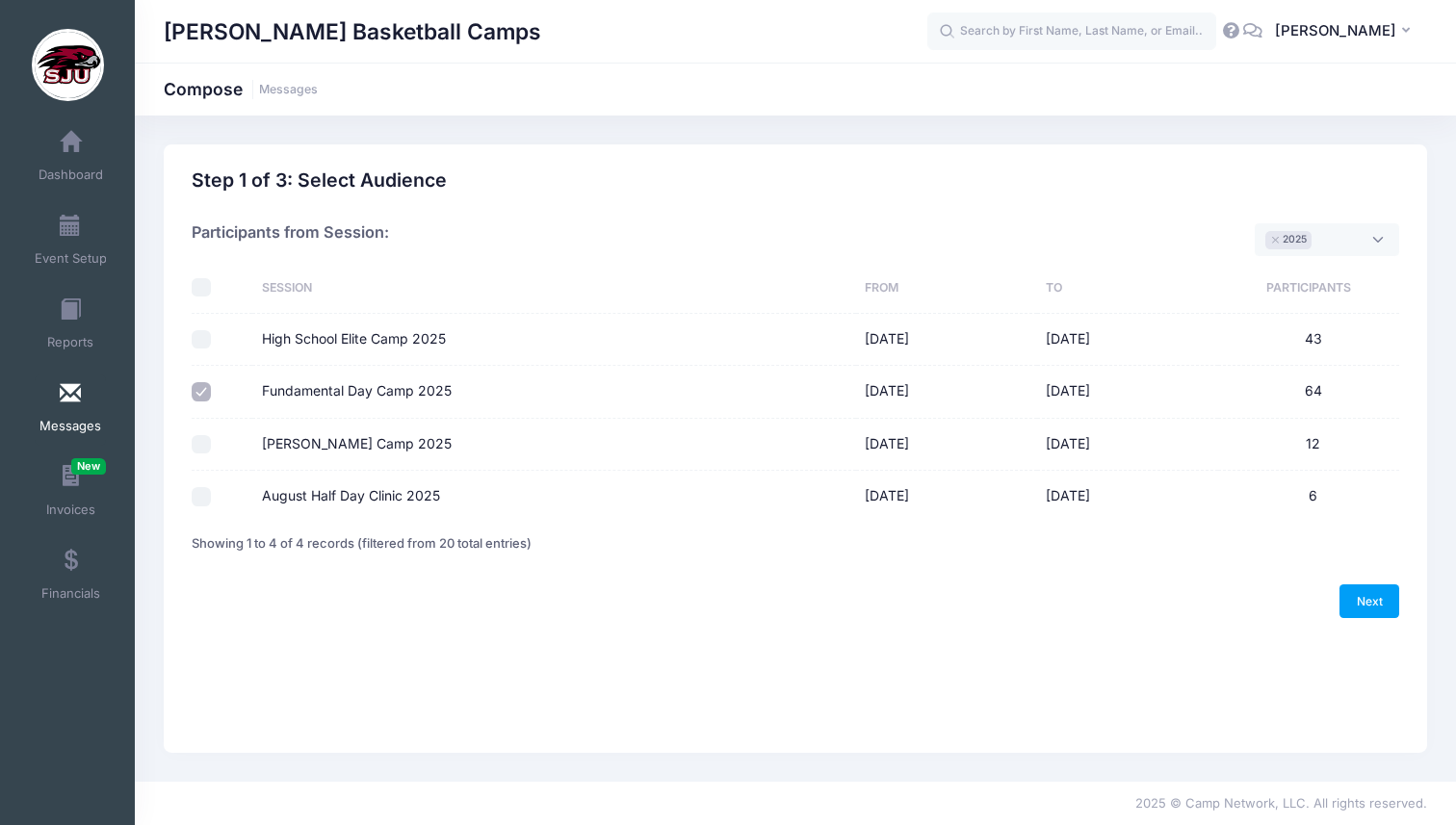 click on "[PERSON_NAME] Camp 2025" at bounding box center [201, 445] 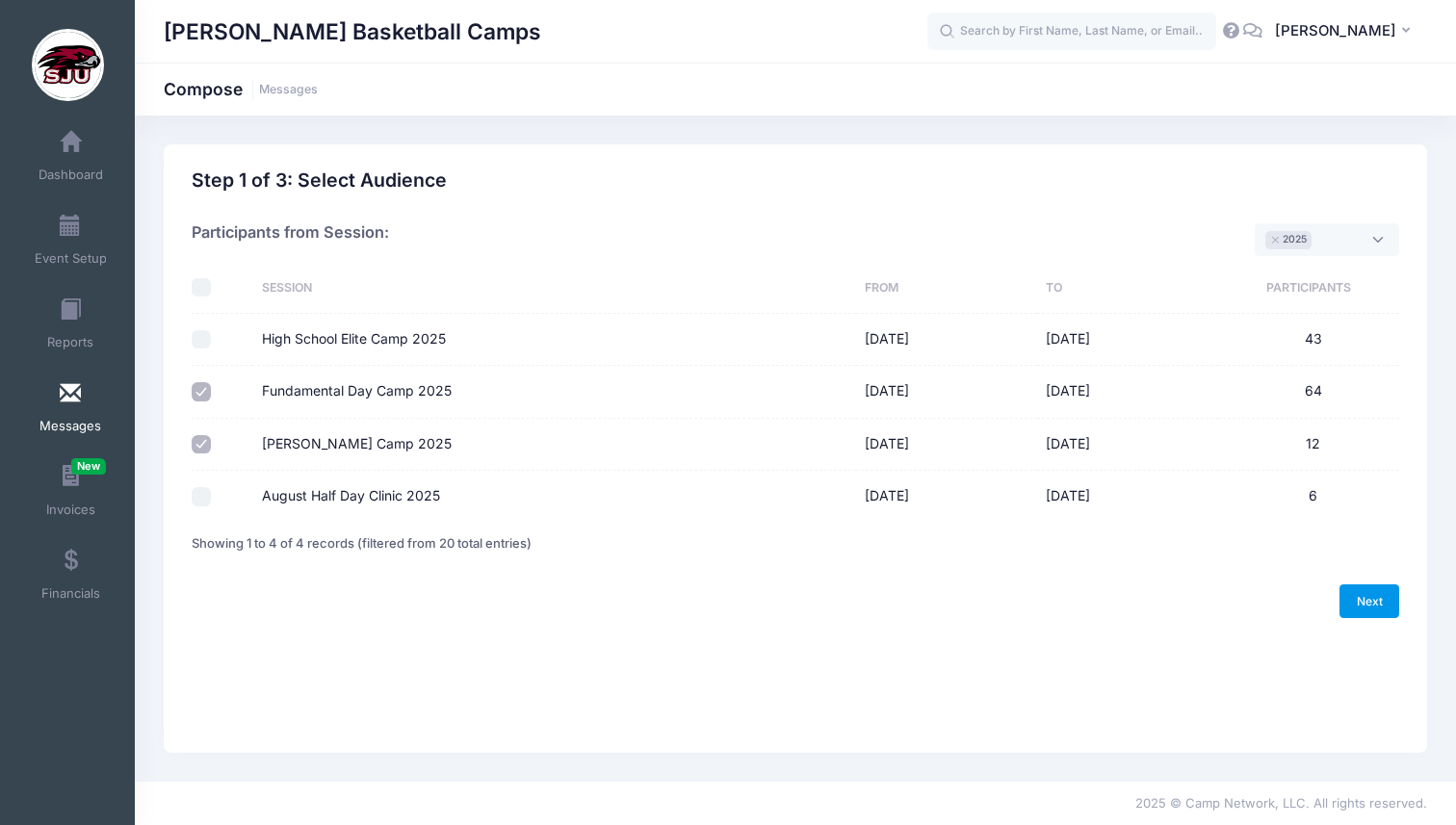click on "Next" at bounding box center (1369, 601) 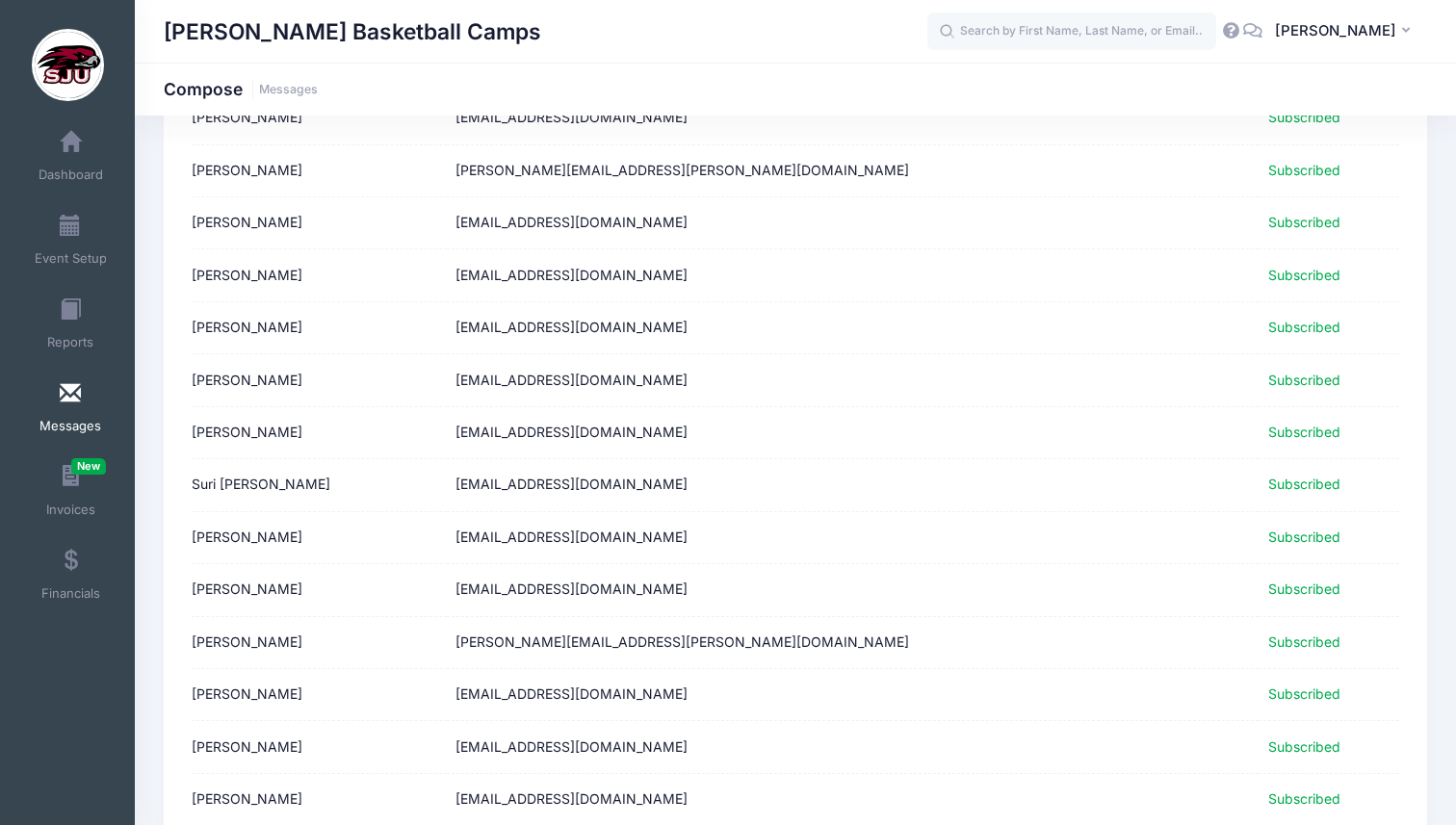 scroll, scrollTop: 2292, scrollLeft: 0, axis: vertical 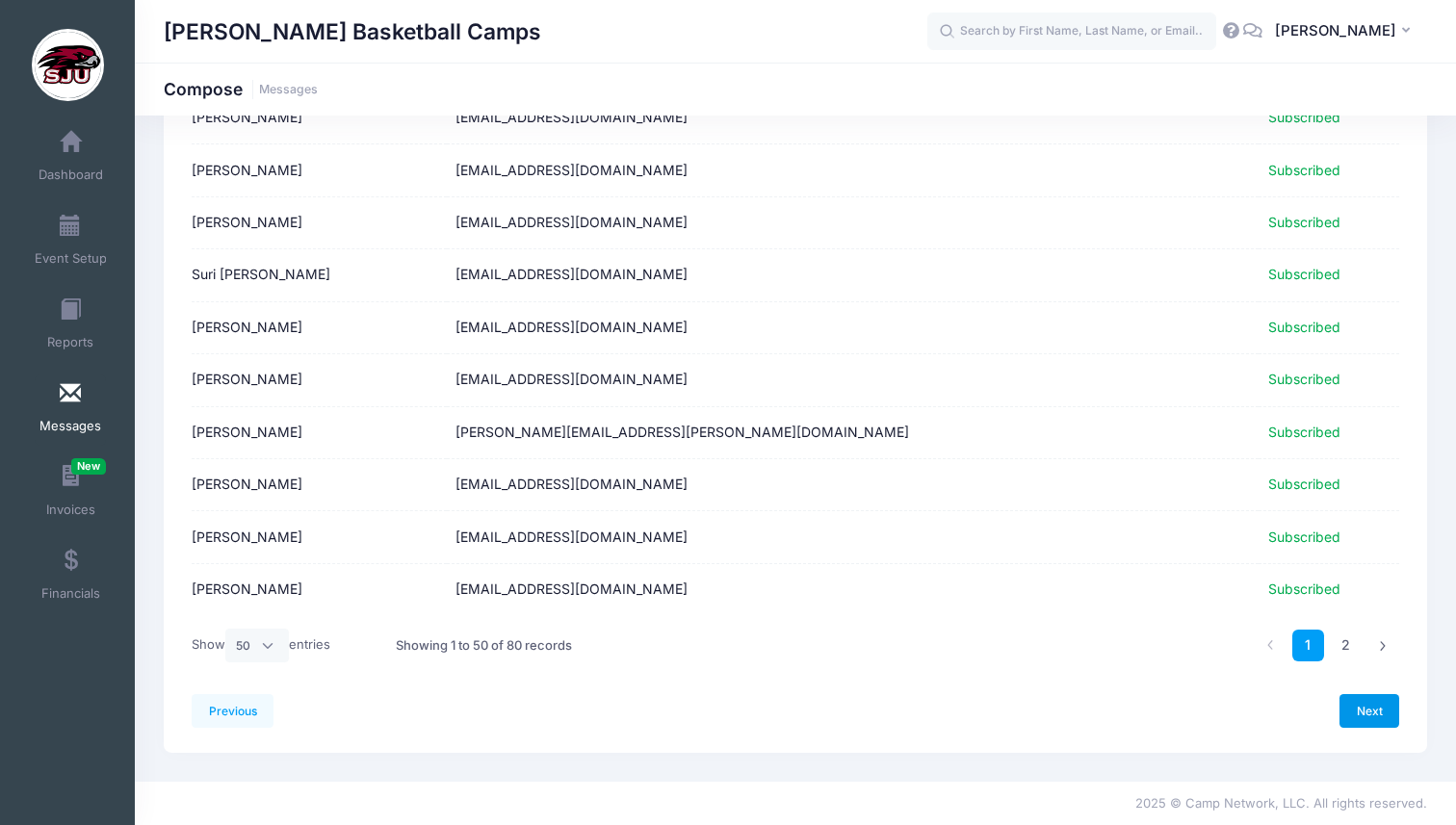 click on "Next" at bounding box center [1369, 710] 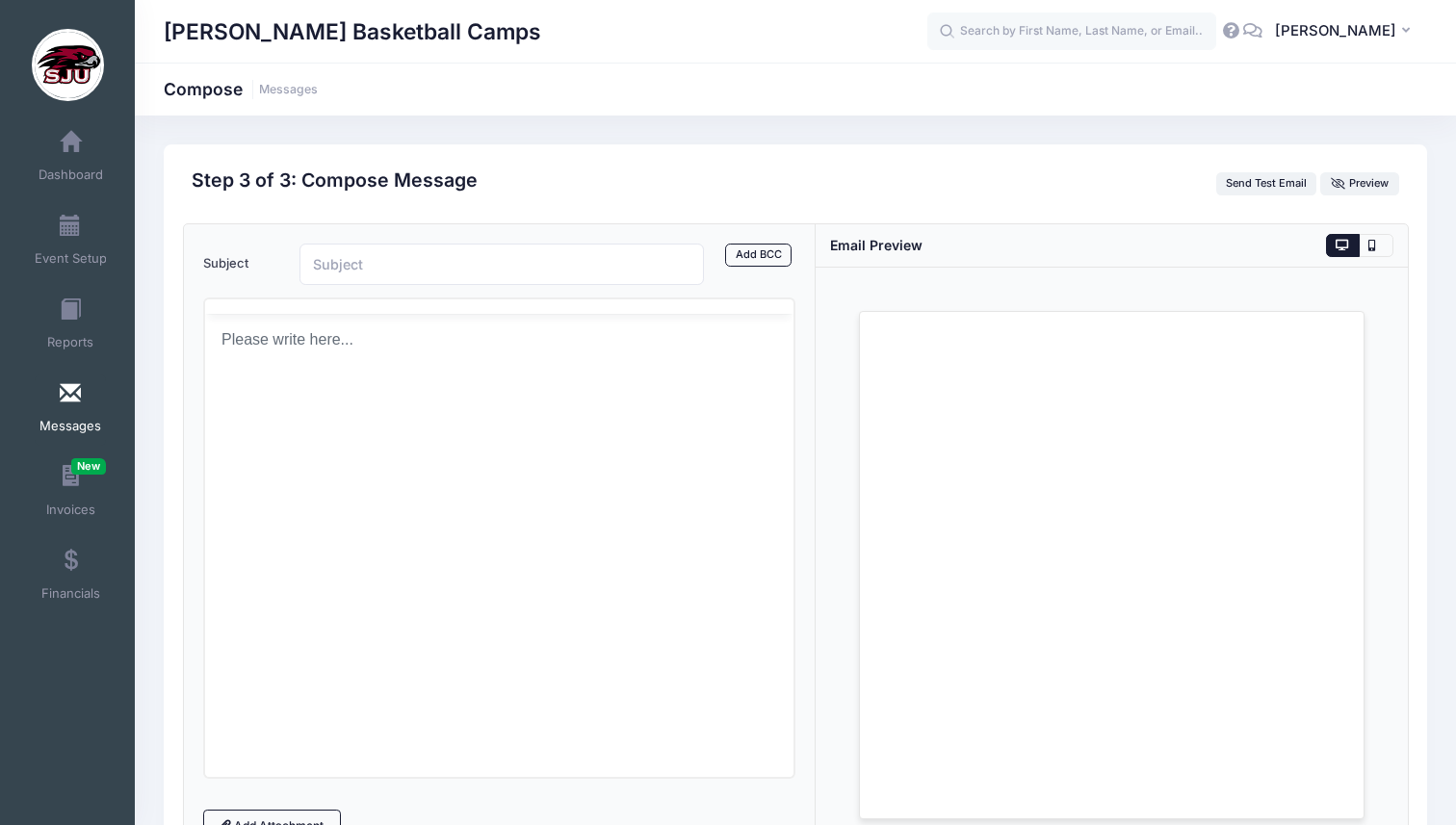 scroll, scrollTop: 0, scrollLeft: 0, axis: both 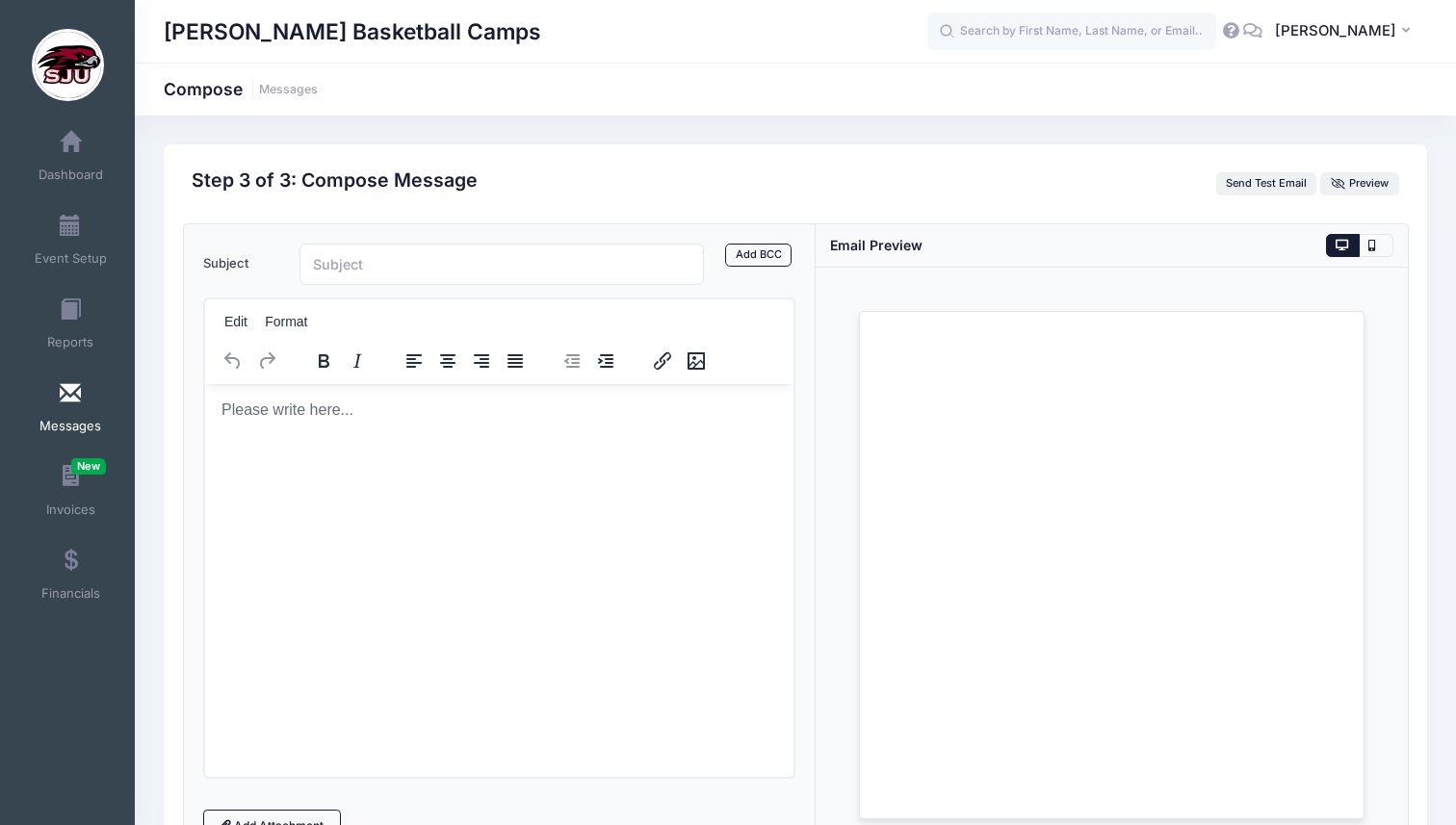 click at bounding box center (498, 409) 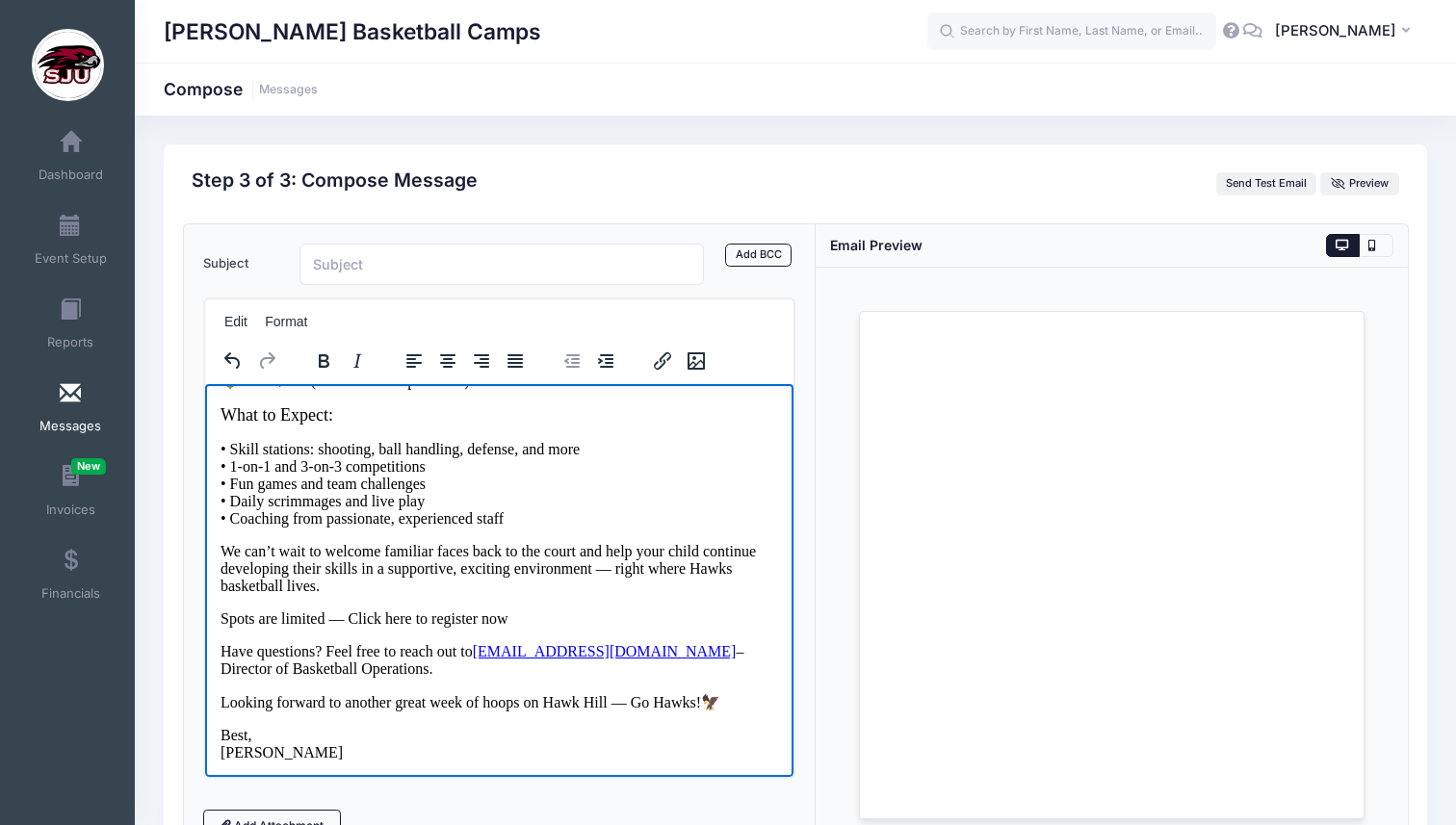 scroll, scrollTop: 0, scrollLeft: 0, axis: both 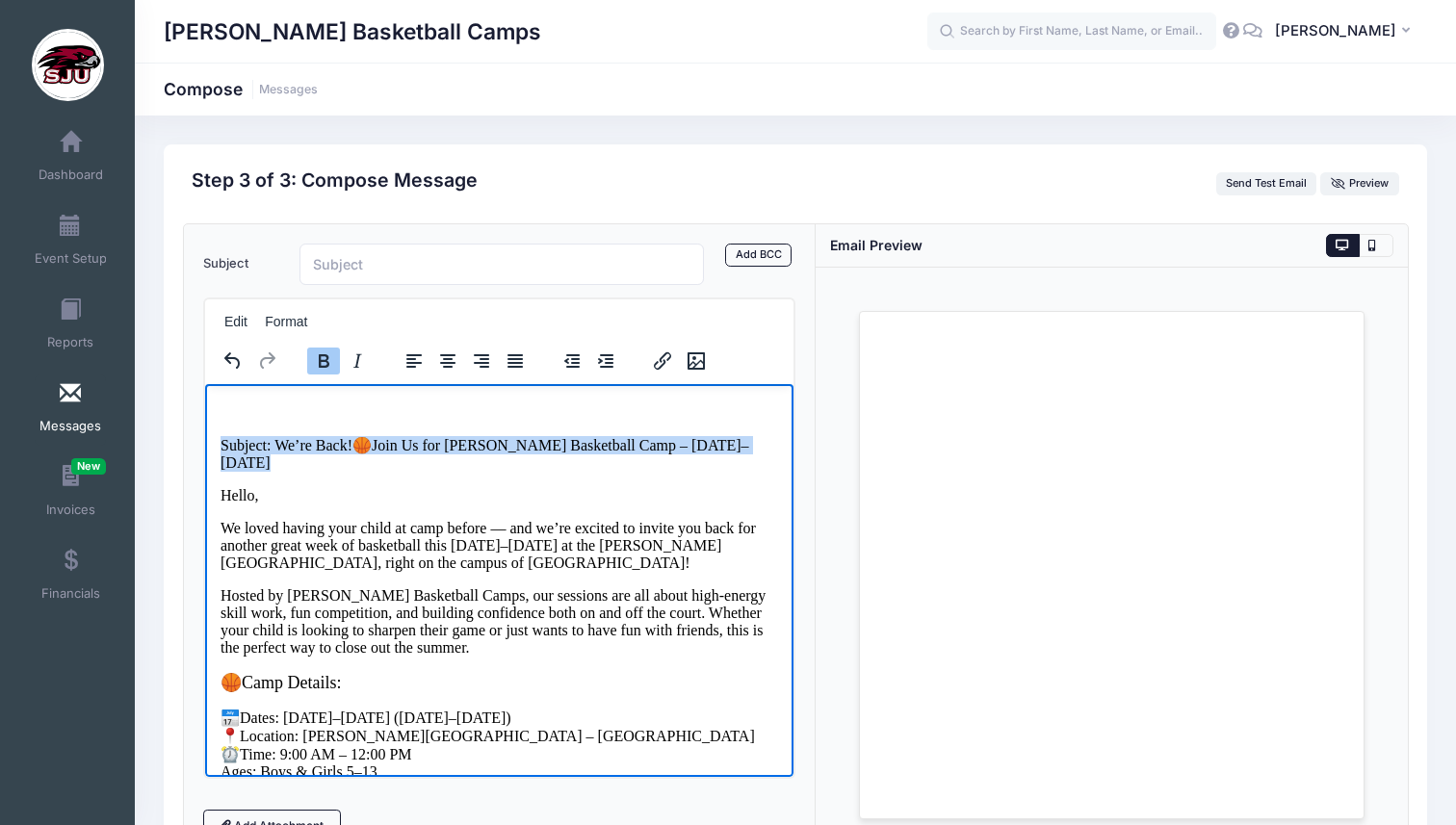 drag, startPoint x: 746, startPoint y: 450, endPoint x: 248, endPoint y: 414, distance: 499.29951 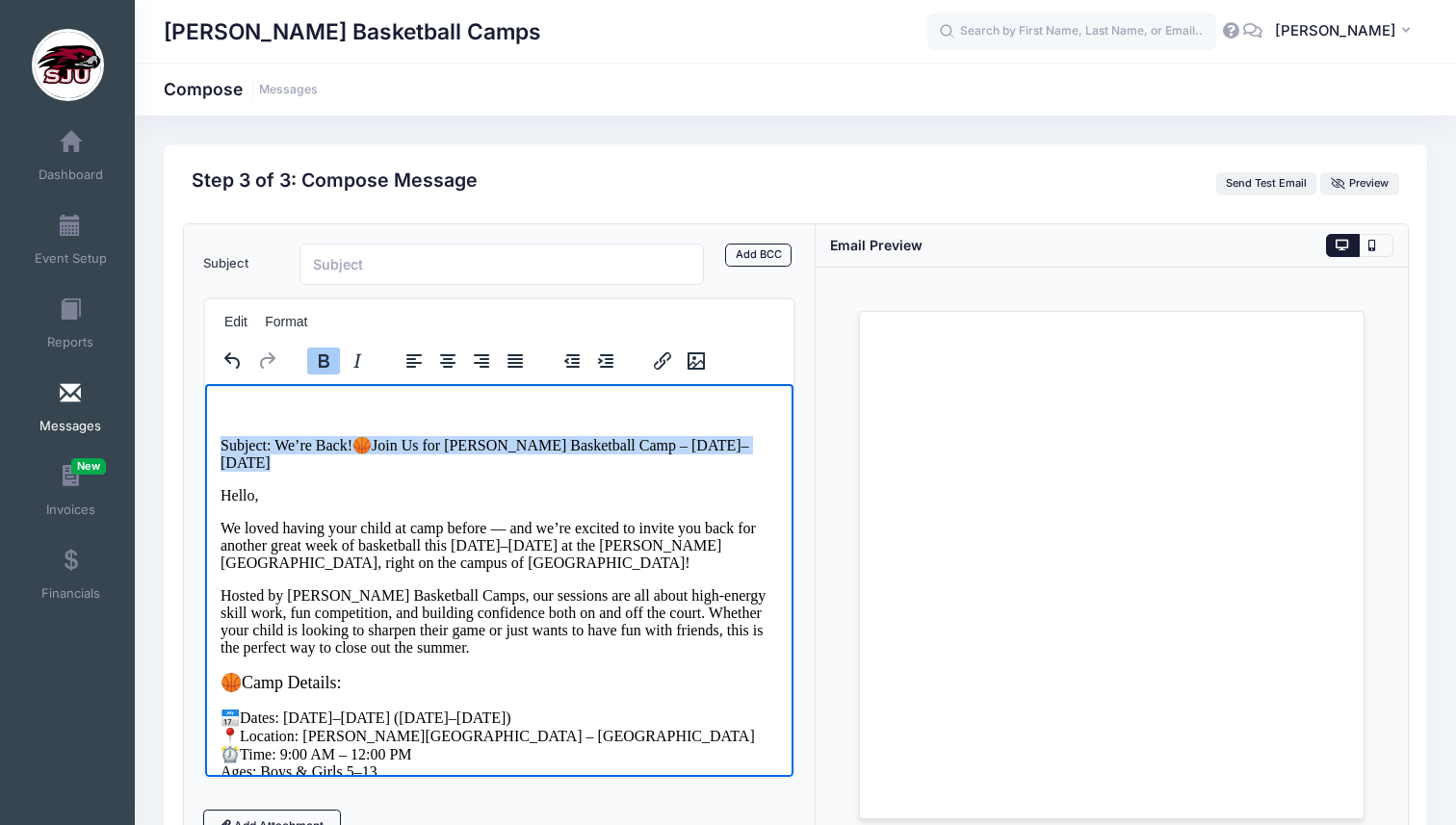 click on "﻿ Subject: We’re Back!  🏀  Join Us for Cindy Griffin Basketball Camp – August 25–28 Hello, We loved having your child at camp before — and we’re excited to invite you back for another great week of basketball this August 25–28 at the Maguire Athletic Center, right on the campus of Saint Joseph’s University! Hosted by Cindy Griffin Basketball Camps, our sessions are all about high-energy skill work, fun competition, and building confidence both on and off the court. Whether your child is looking to sharpen their game or just wants to have fun with friends, this is the perfect way to close out the summer. 🏀  Camp Details: 📅  Dates: August 25–28 (Monday–Thursday) 📍  Location: Maguire Athletic Center – Saint Joseph’s University ⏰  Time: 9:00 AM – 12:00 PM Ages: Boys & Girls 5–13 💲  Cost: $225 (includes a camp T-shirt!) What to Expect: • Skill stations: shooting, ball handling, defense, and more • 1-on-1 and 3-on-3 competitions • Fun games and team challenges 🦅" at bounding box center (498, 784) 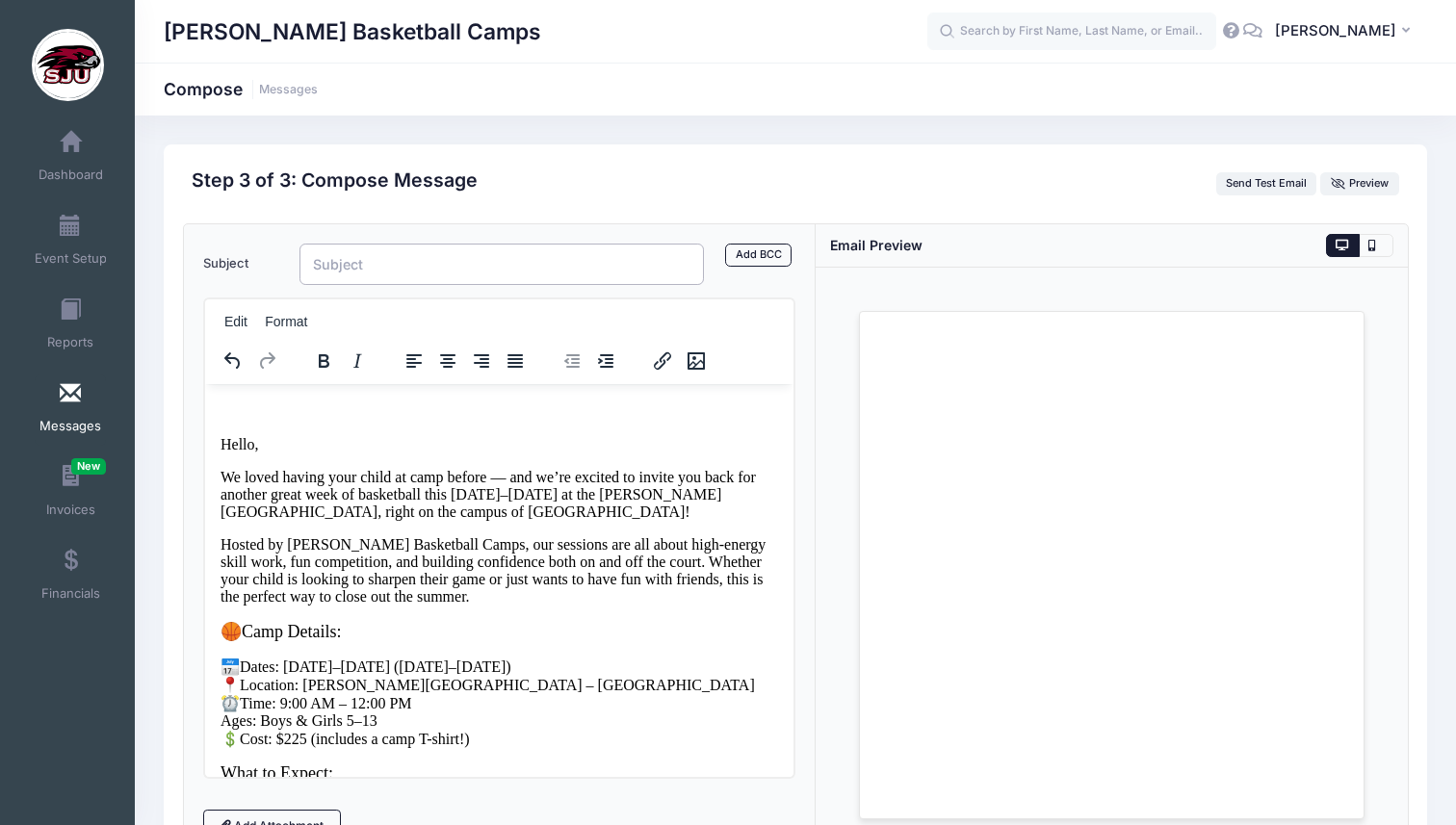 click on "Subject" at bounding box center [502, 264] 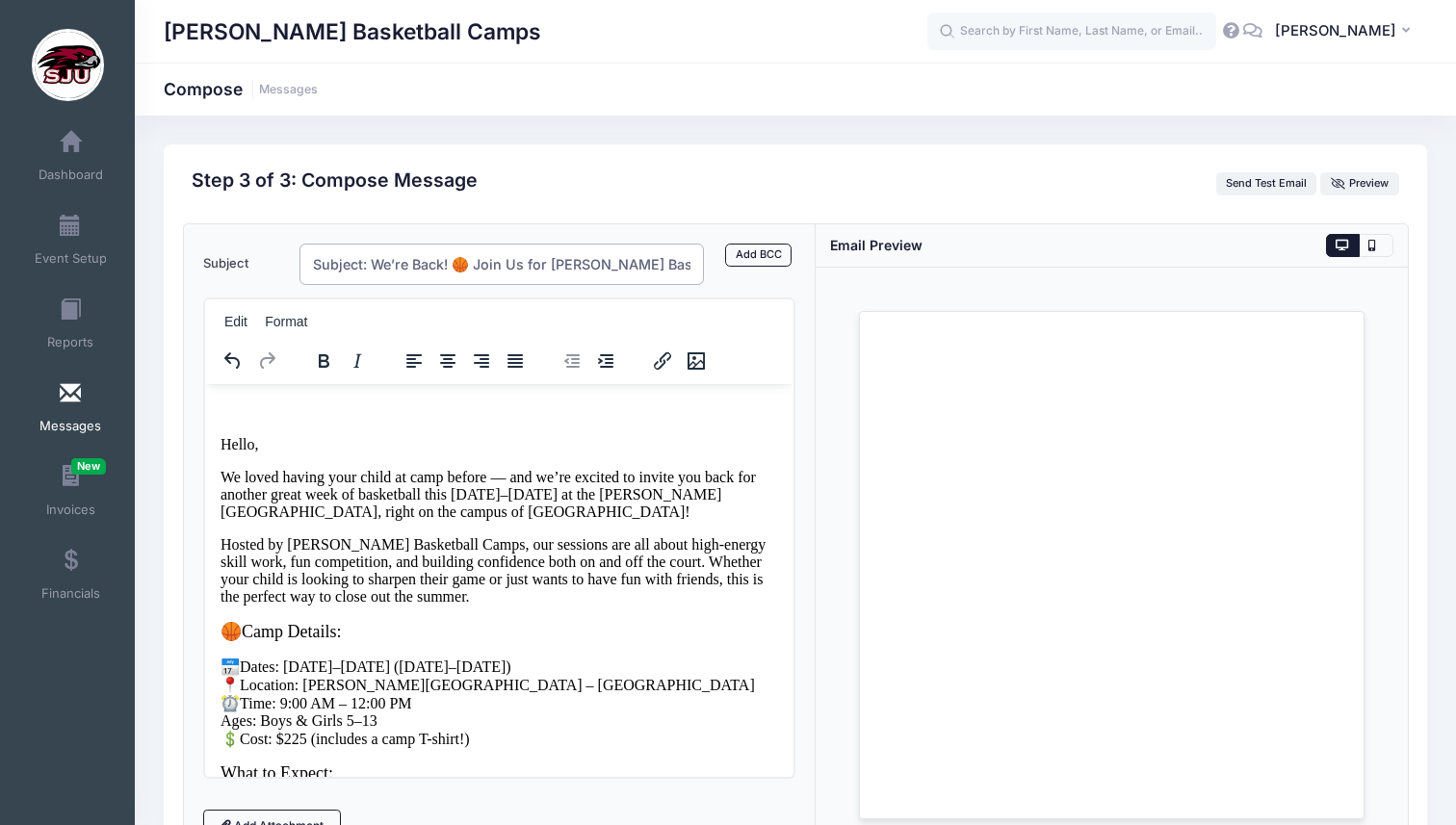scroll, scrollTop: 0, scrollLeft: 156, axis: horizontal 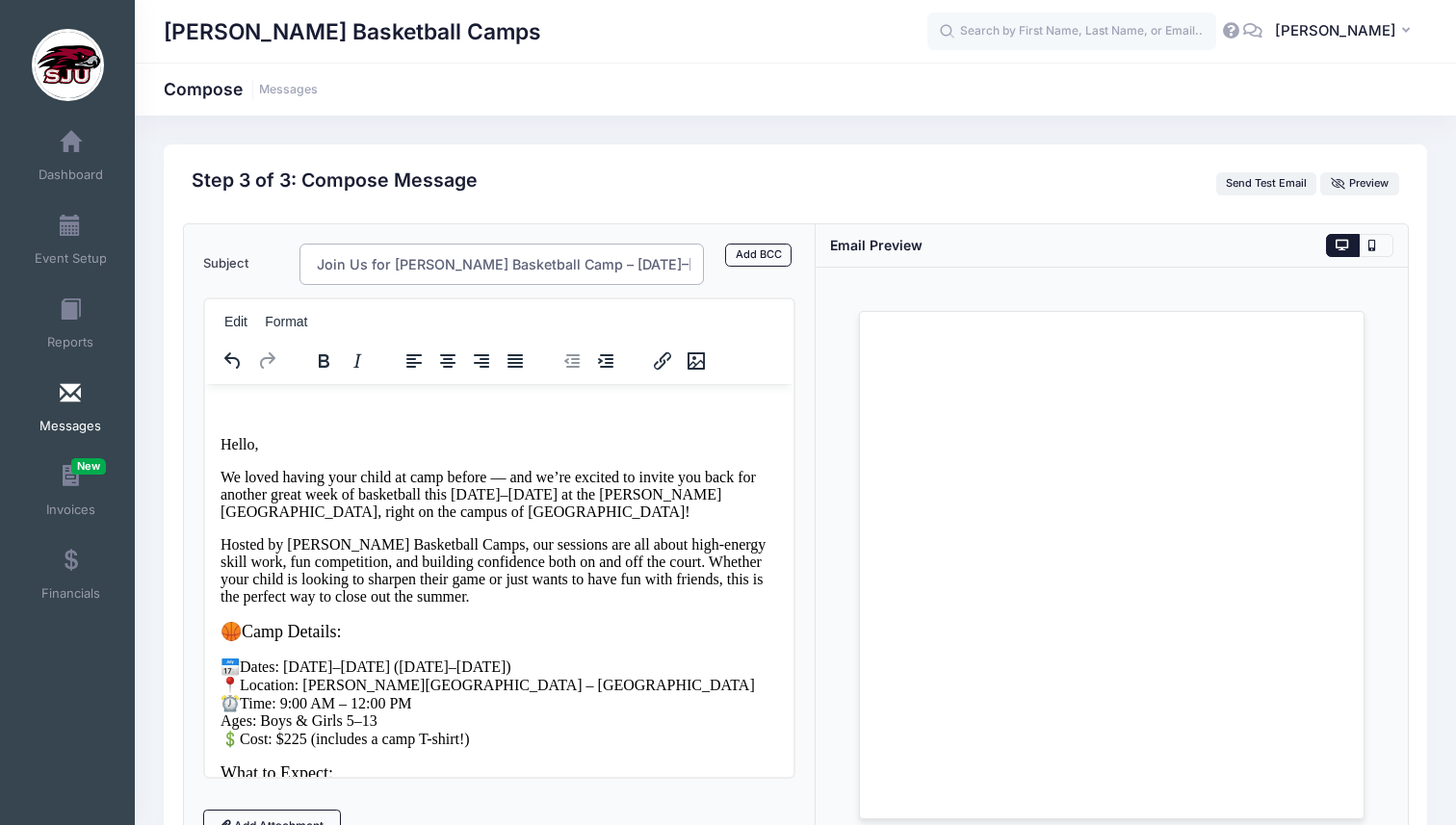 type on "Subject: We’re Back! 🏀 Join Us for Cindy Griffin Basketball Camp – August 25–28" 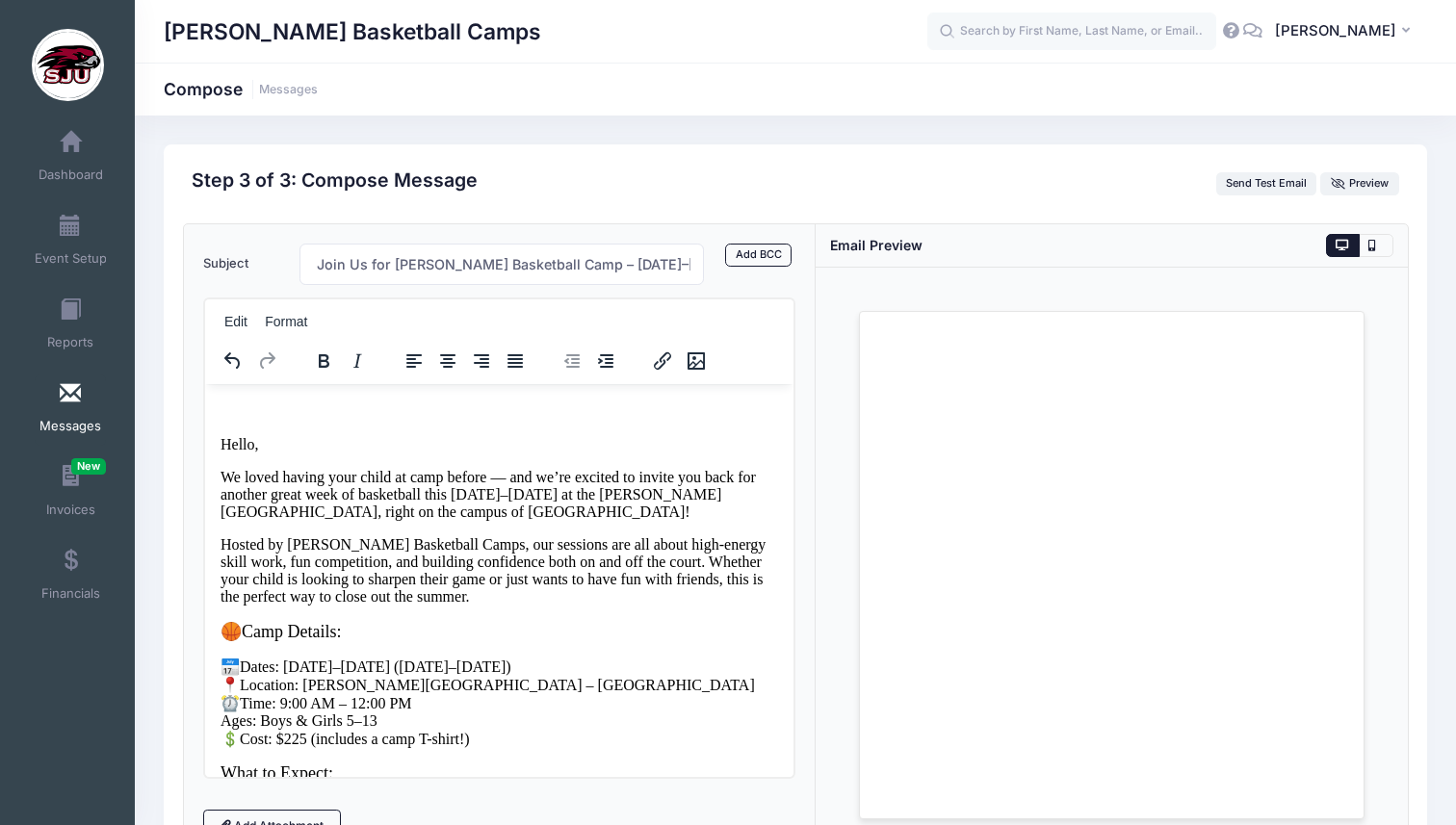 scroll, scrollTop: 0, scrollLeft: 0, axis: both 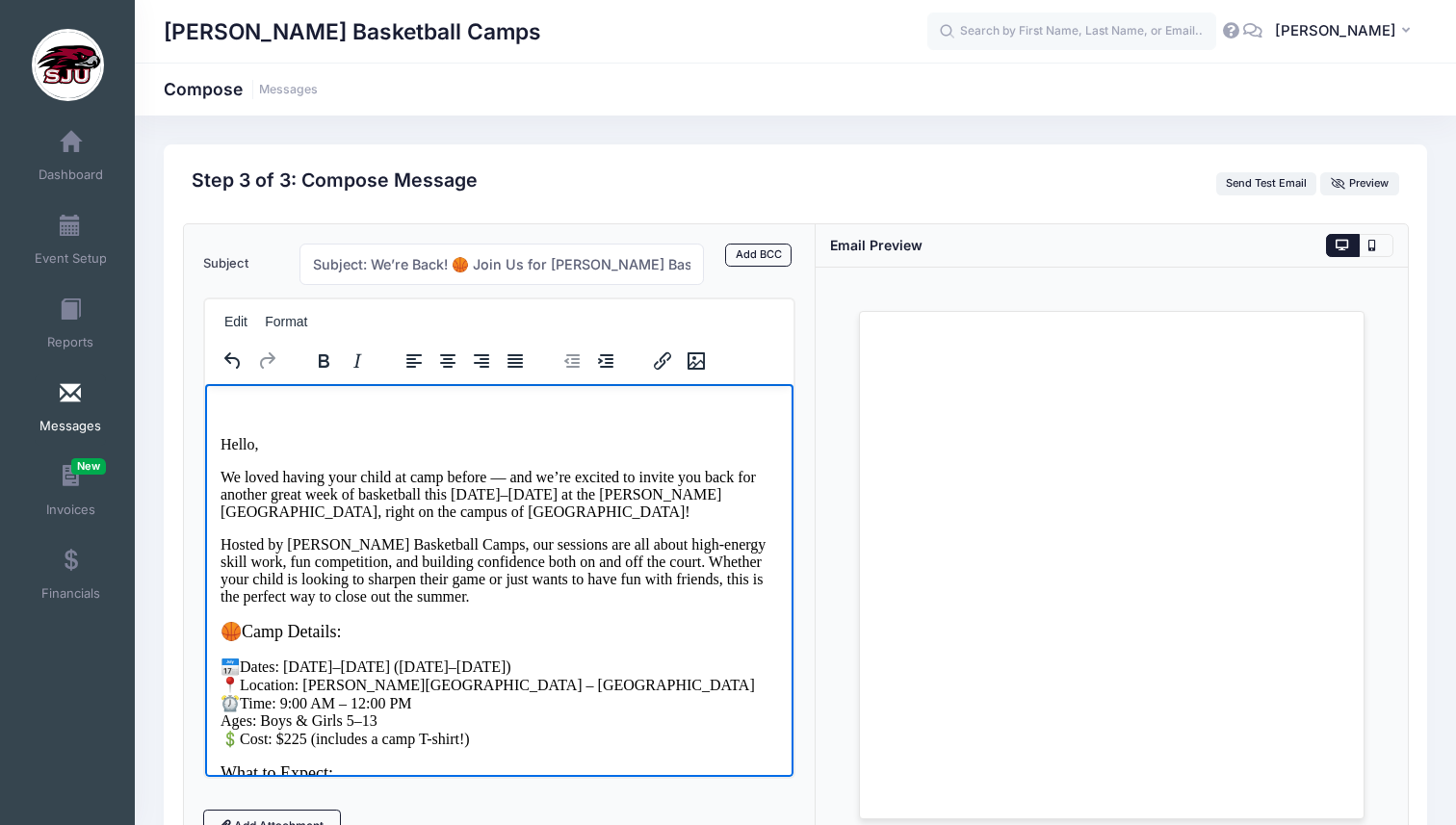 click on "Hello," at bounding box center (239, 443) 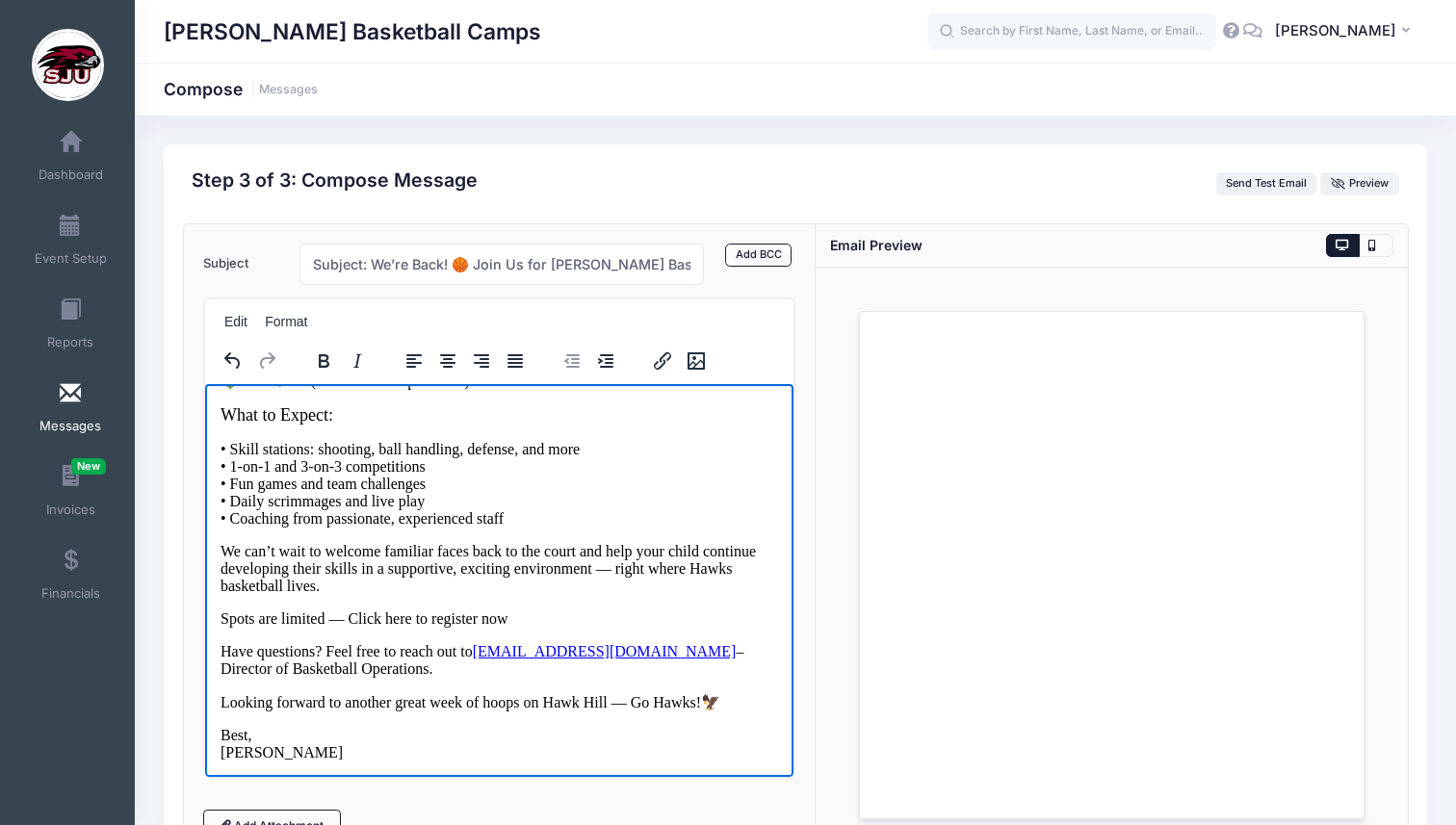 scroll, scrollTop: 26, scrollLeft: 0, axis: vertical 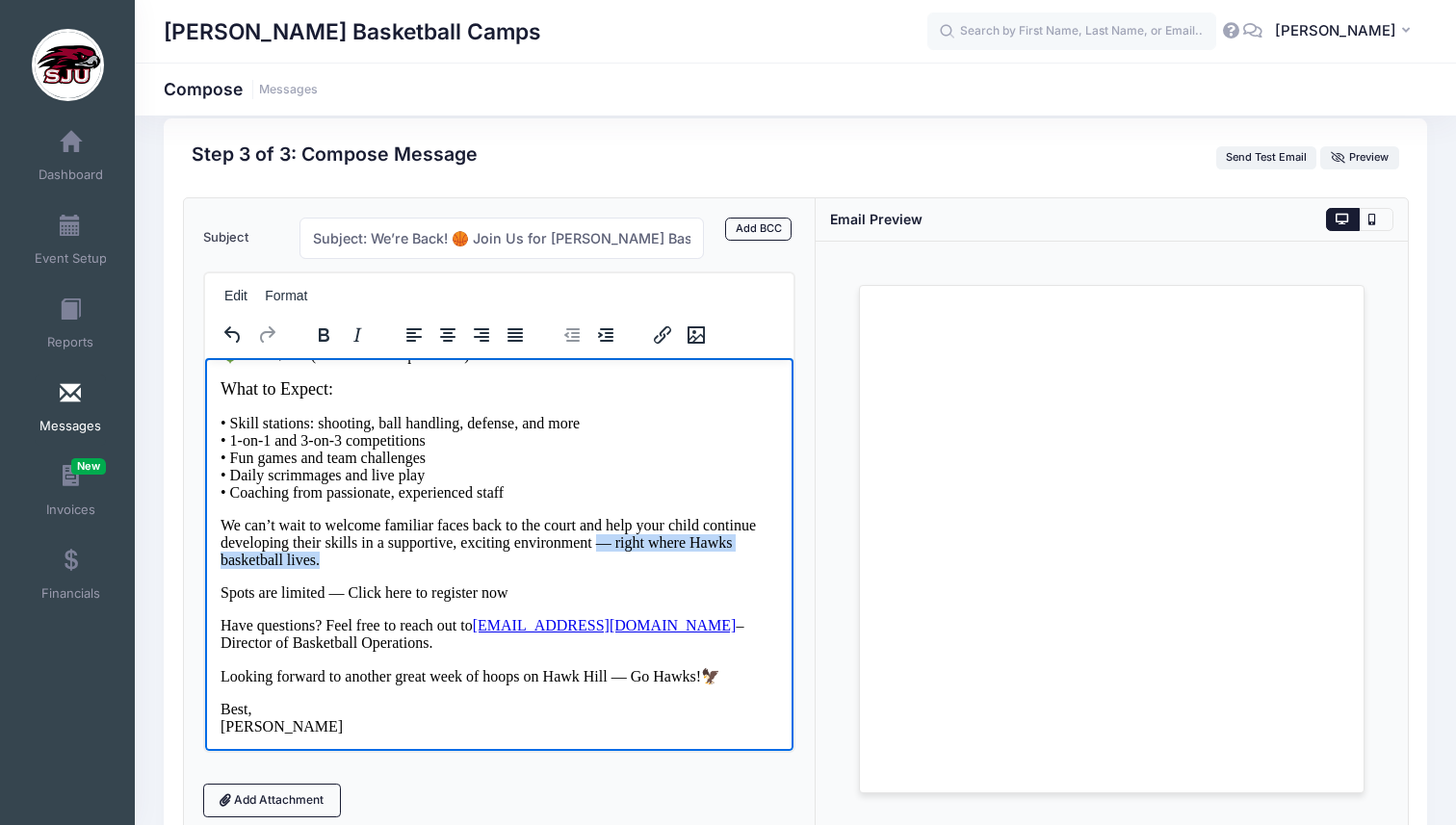 drag, startPoint x: 322, startPoint y: 554, endPoint x: 592, endPoint y: 531, distance: 270.9779 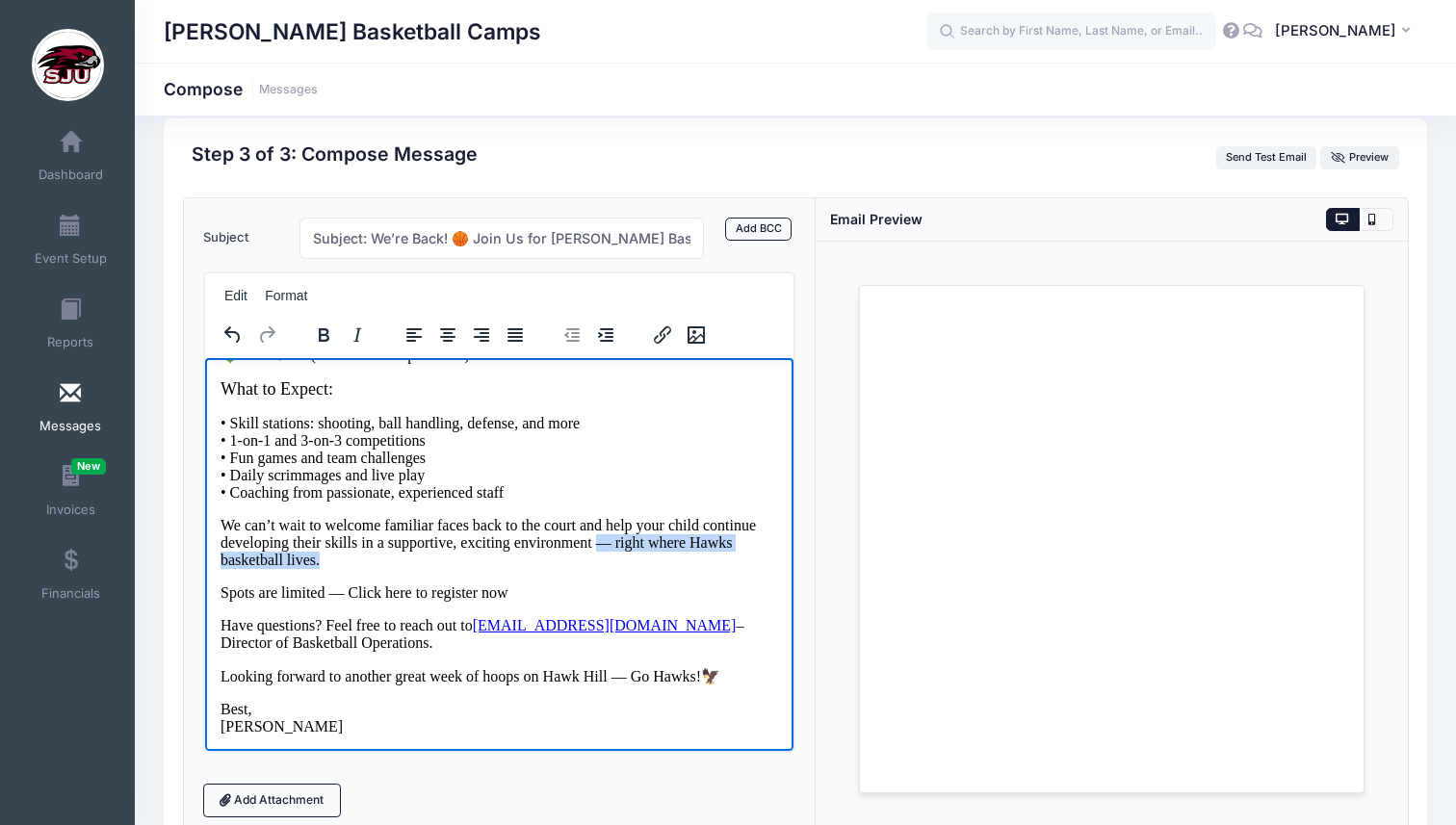 click on "We can’t wait to welcome familiar faces back to the court and help your child continue developing their skills in a supportive, exciting environment — right where Hawks basketball lives." at bounding box center (498, 542) 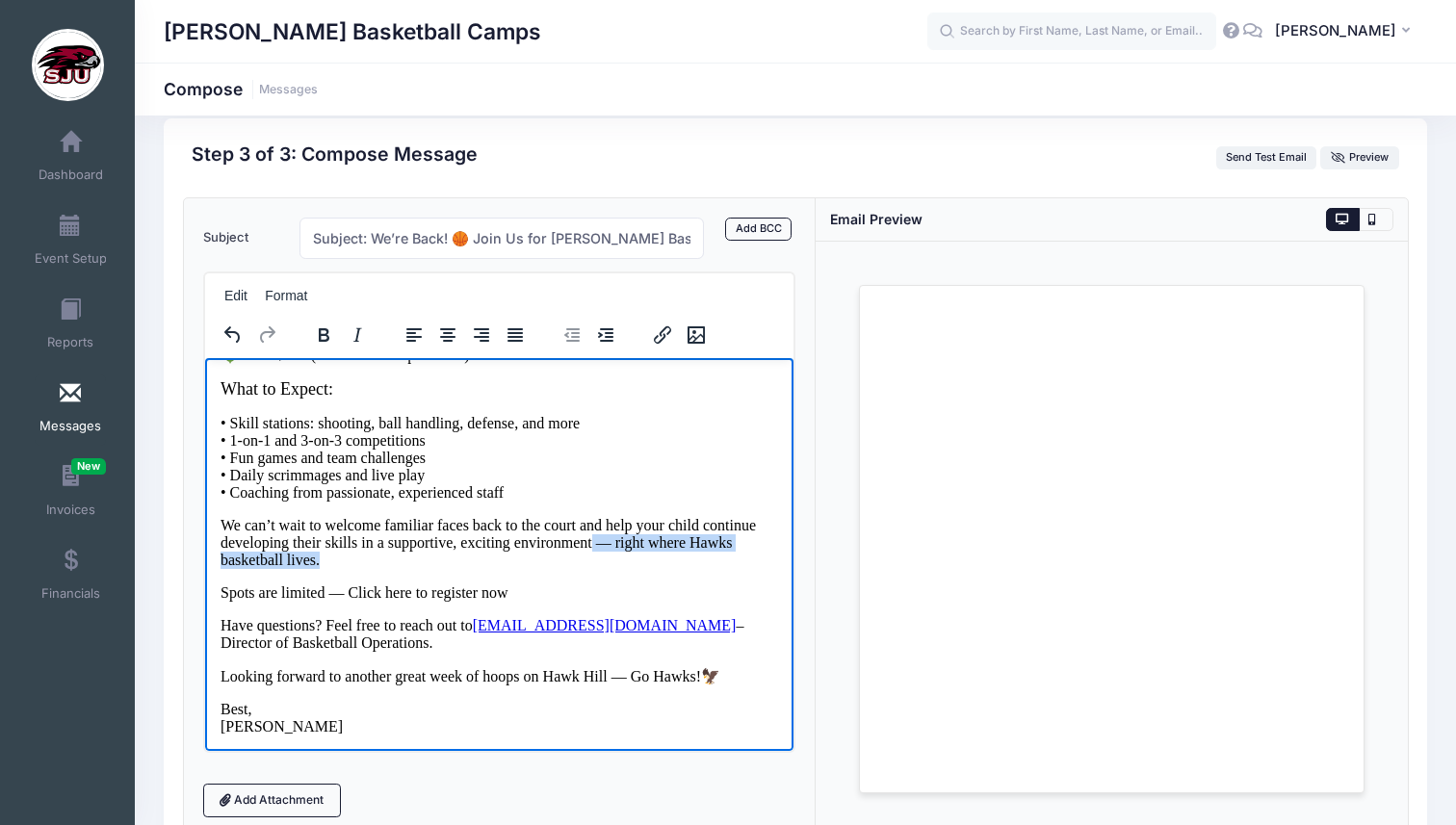 type 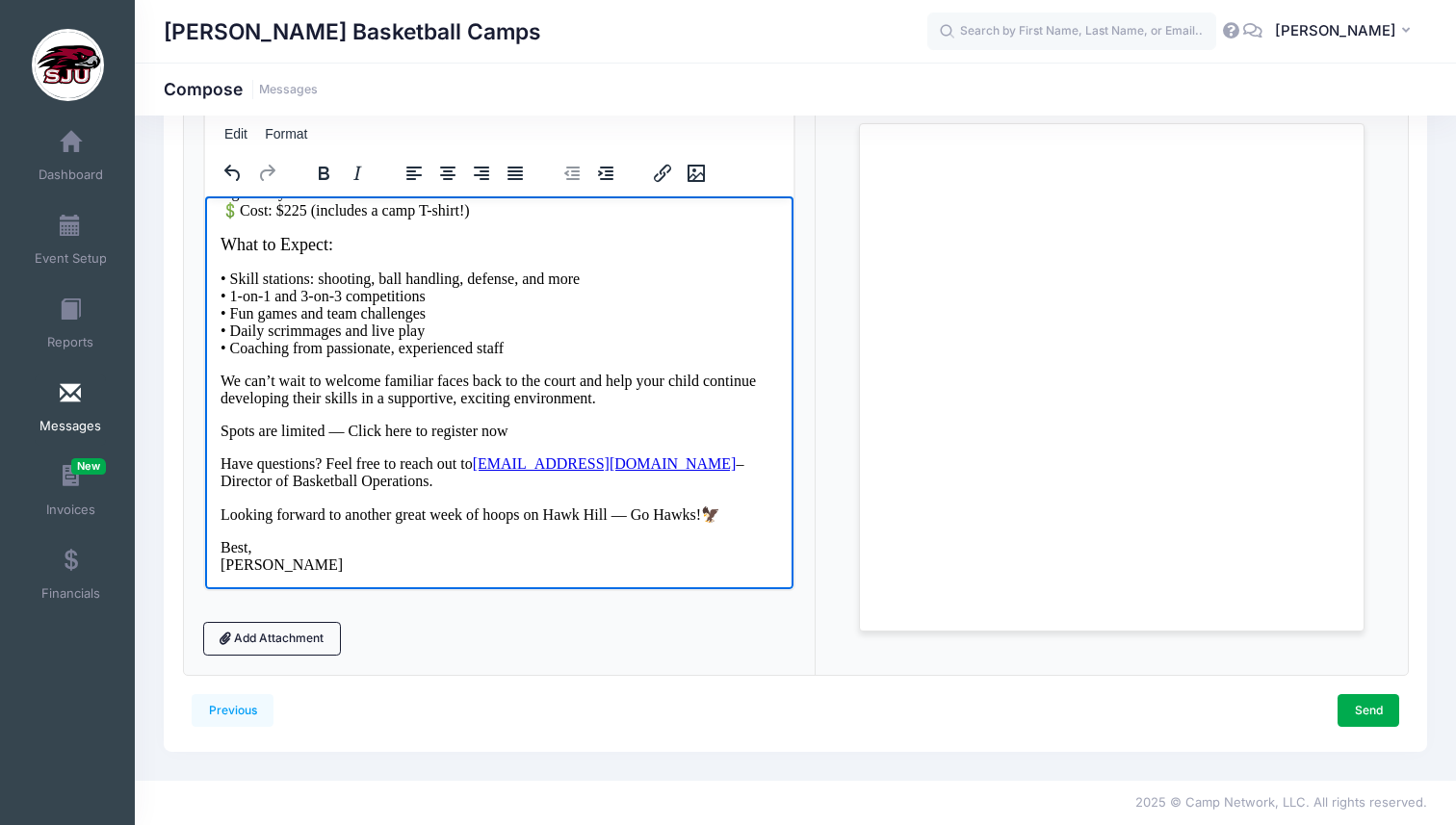 scroll, scrollTop: 165, scrollLeft: 0, axis: vertical 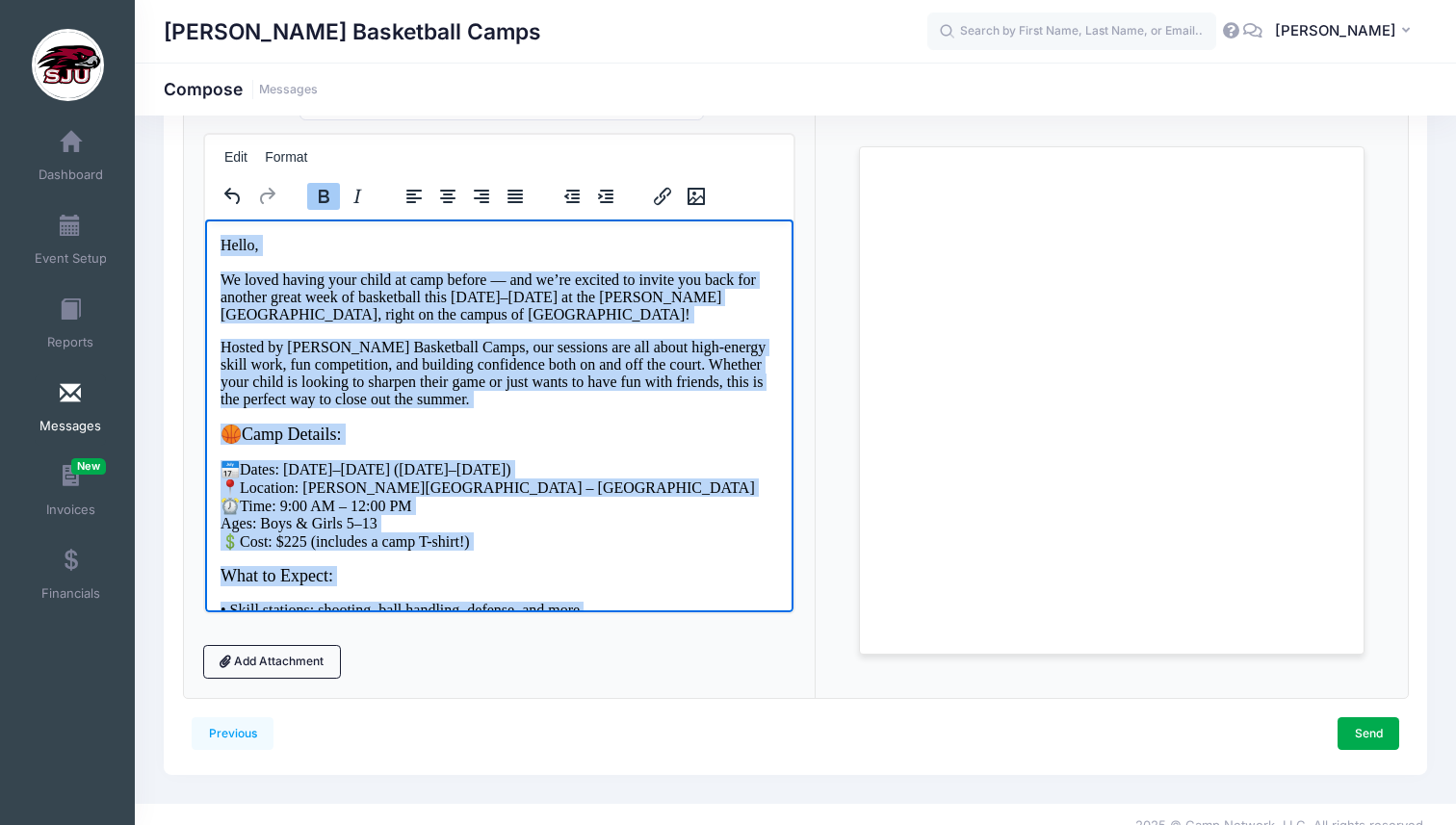drag, startPoint x: 329, startPoint y: 590, endPoint x: 225, endPoint y: 211, distance: 393.01018 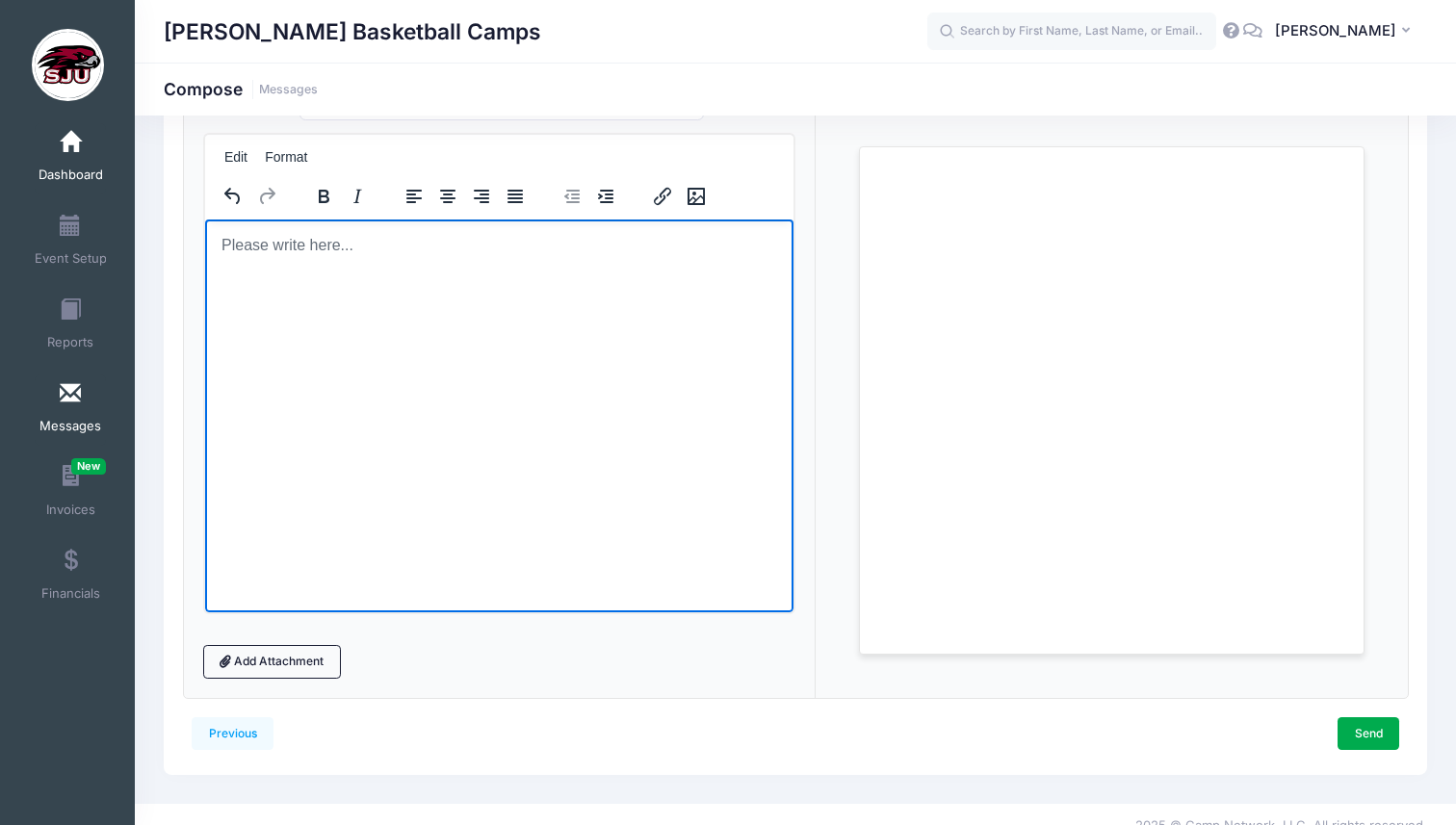 click on "Dashboard" at bounding box center (70, 175) 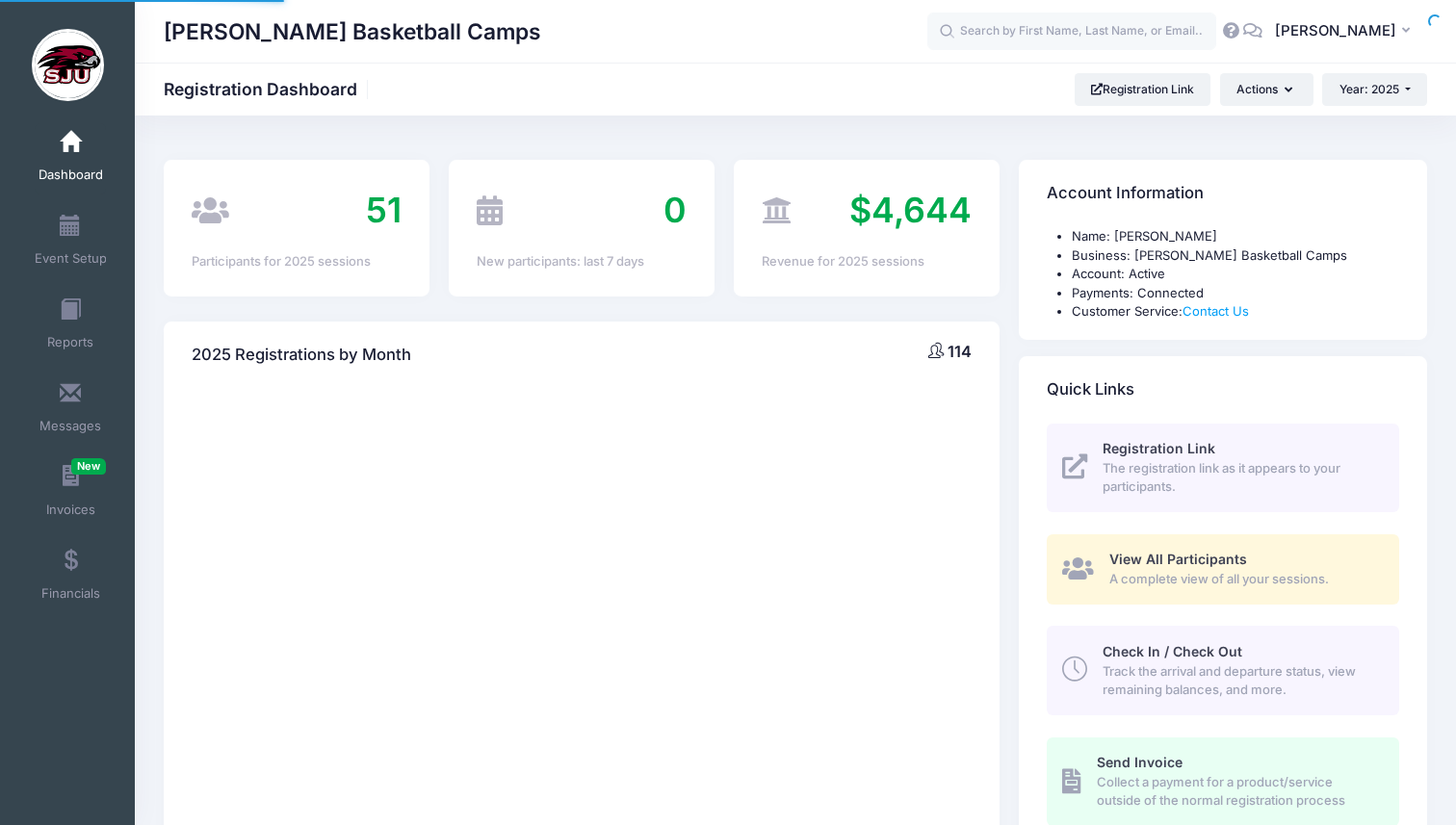 scroll, scrollTop: 0, scrollLeft: 0, axis: both 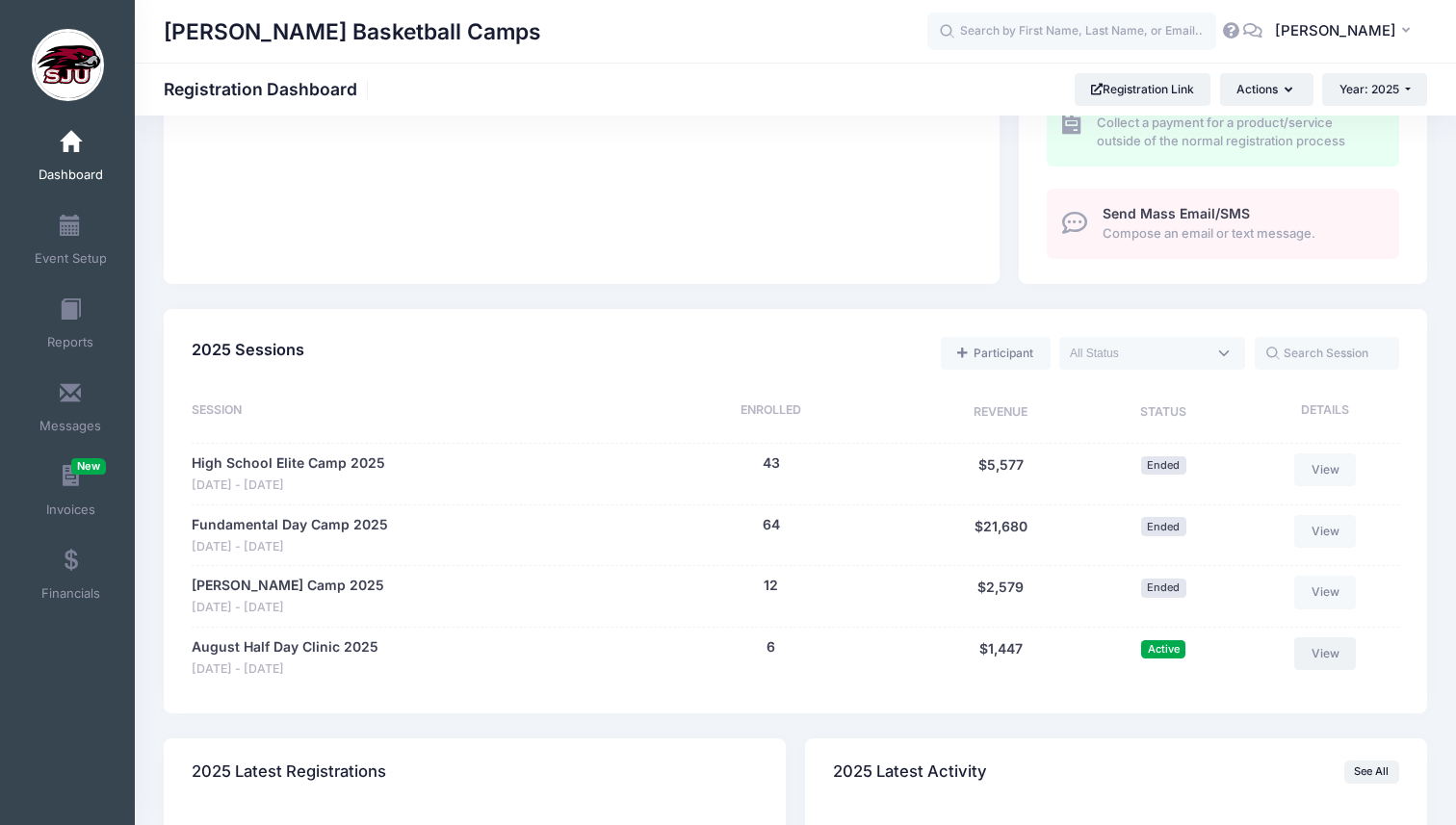 click on "View" at bounding box center [1325, 654] 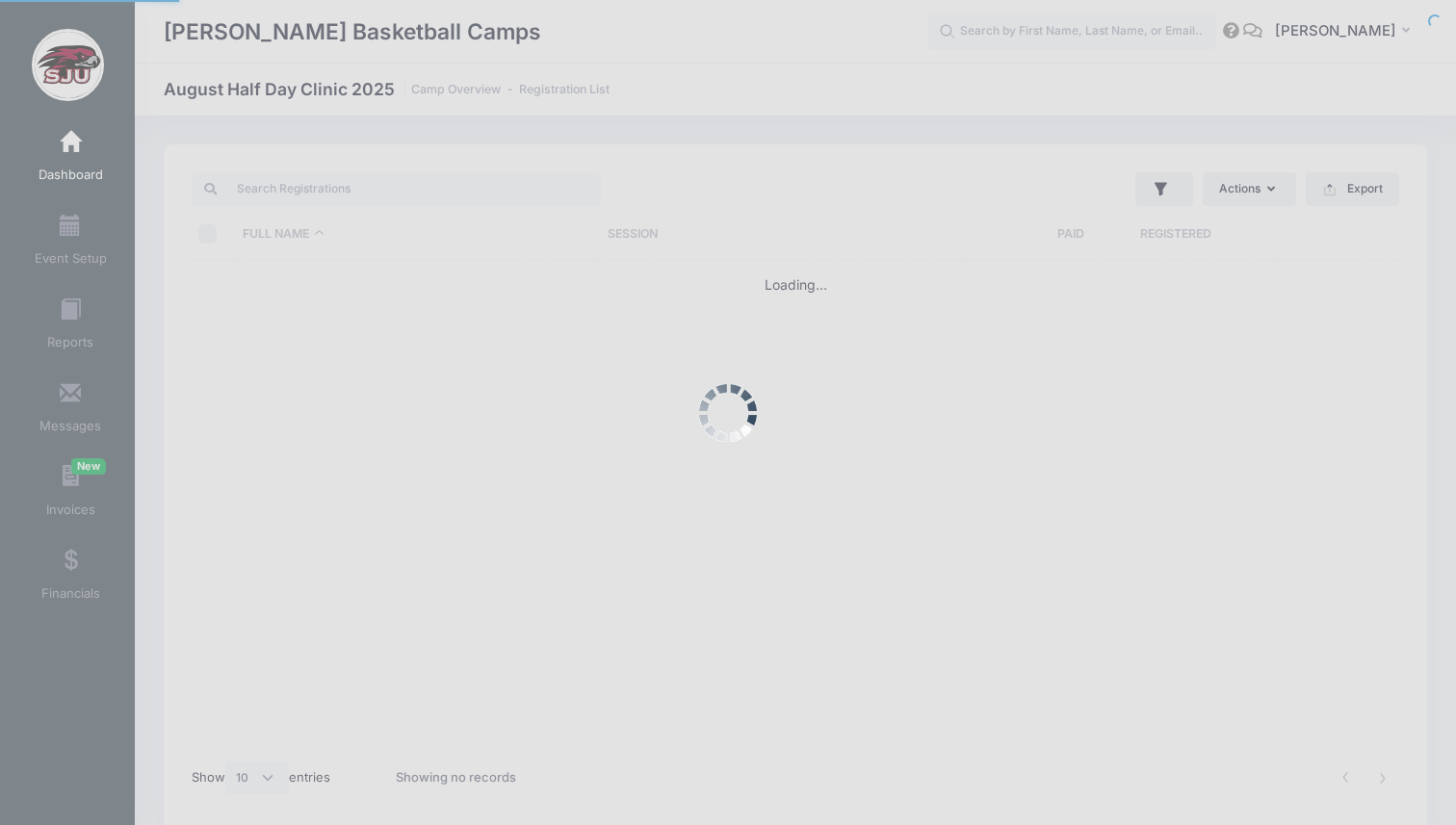 select on "10" 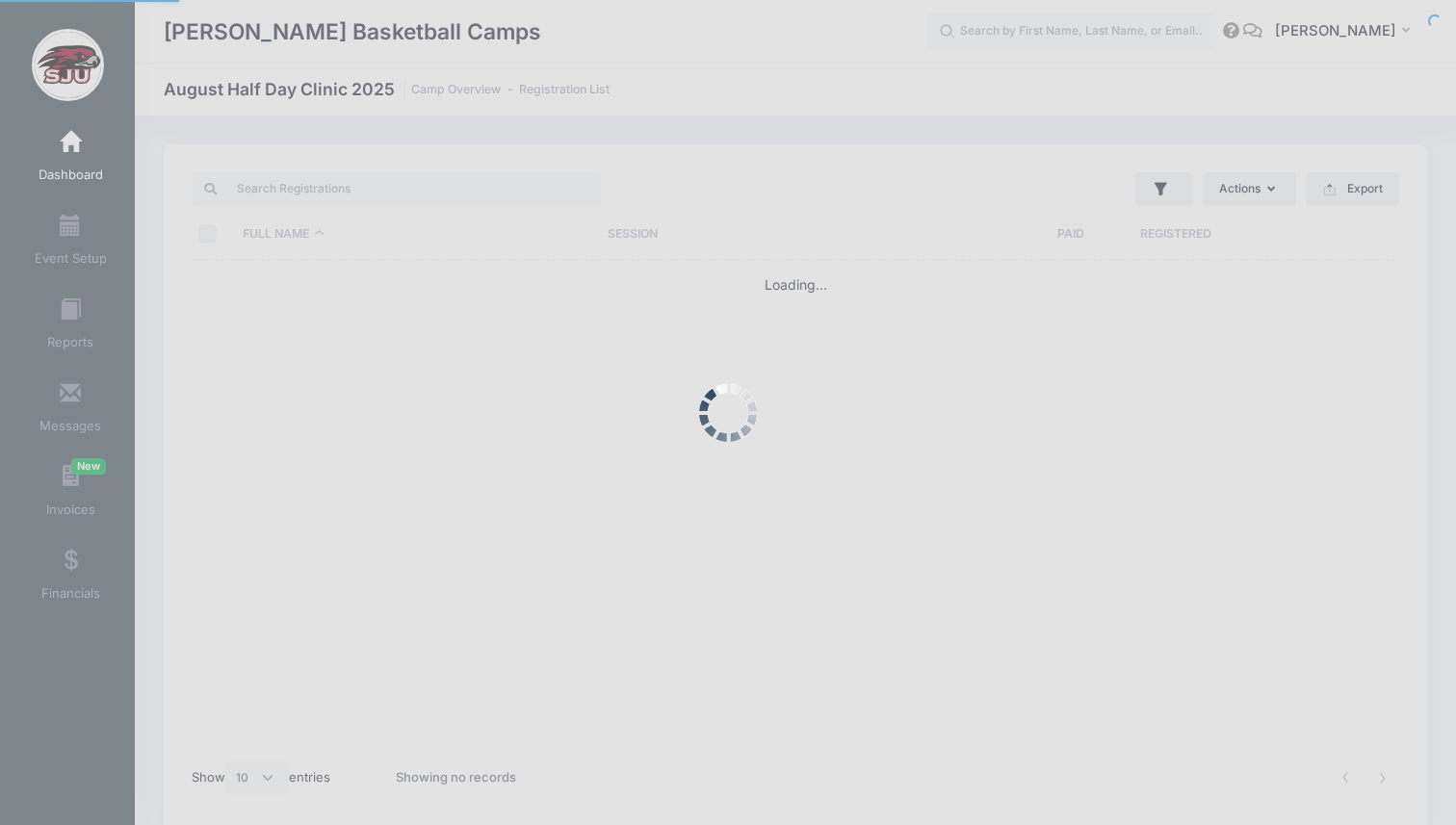 scroll, scrollTop: 0, scrollLeft: 0, axis: both 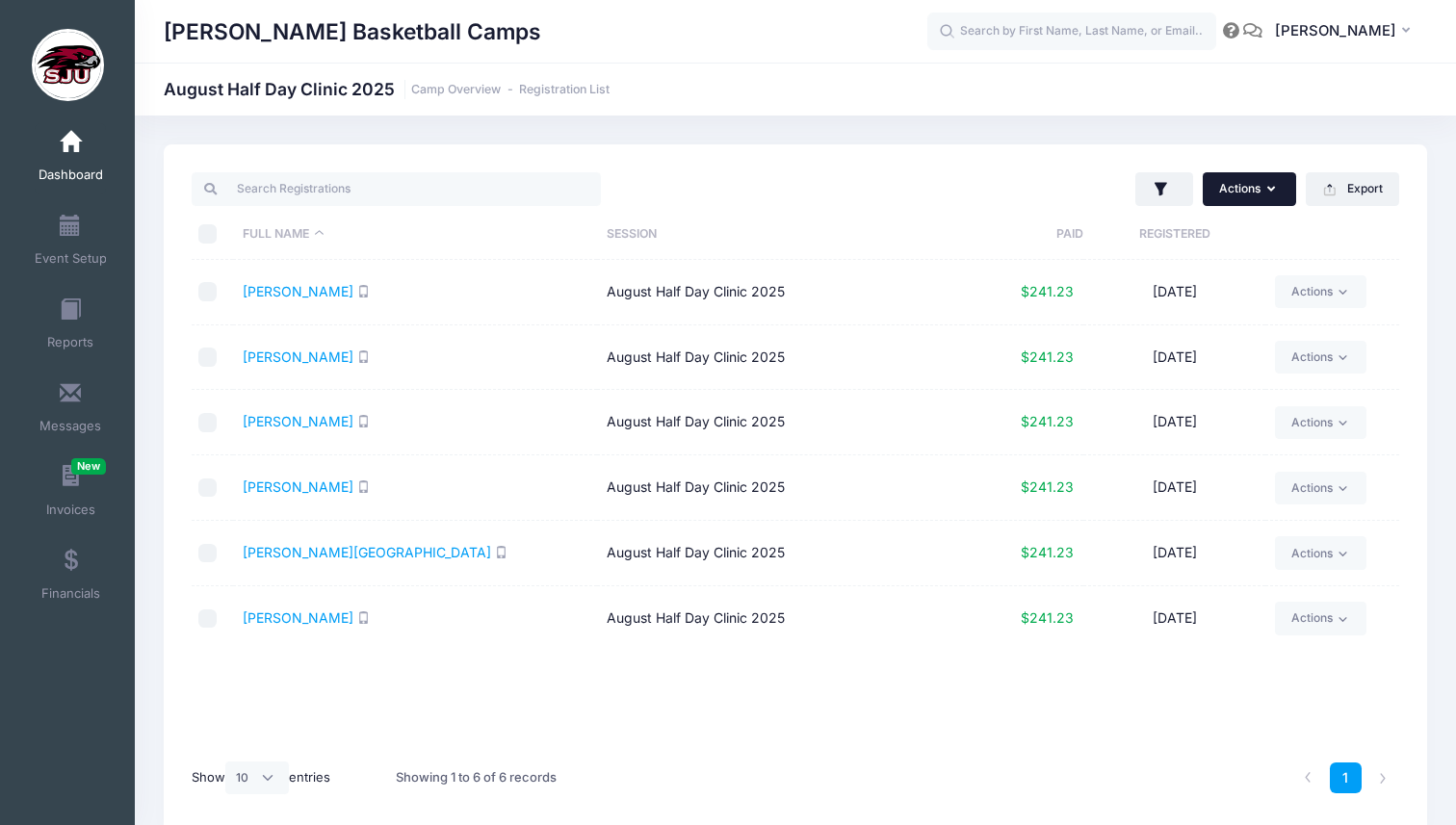 click on "Actions" at bounding box center [1249, 189] 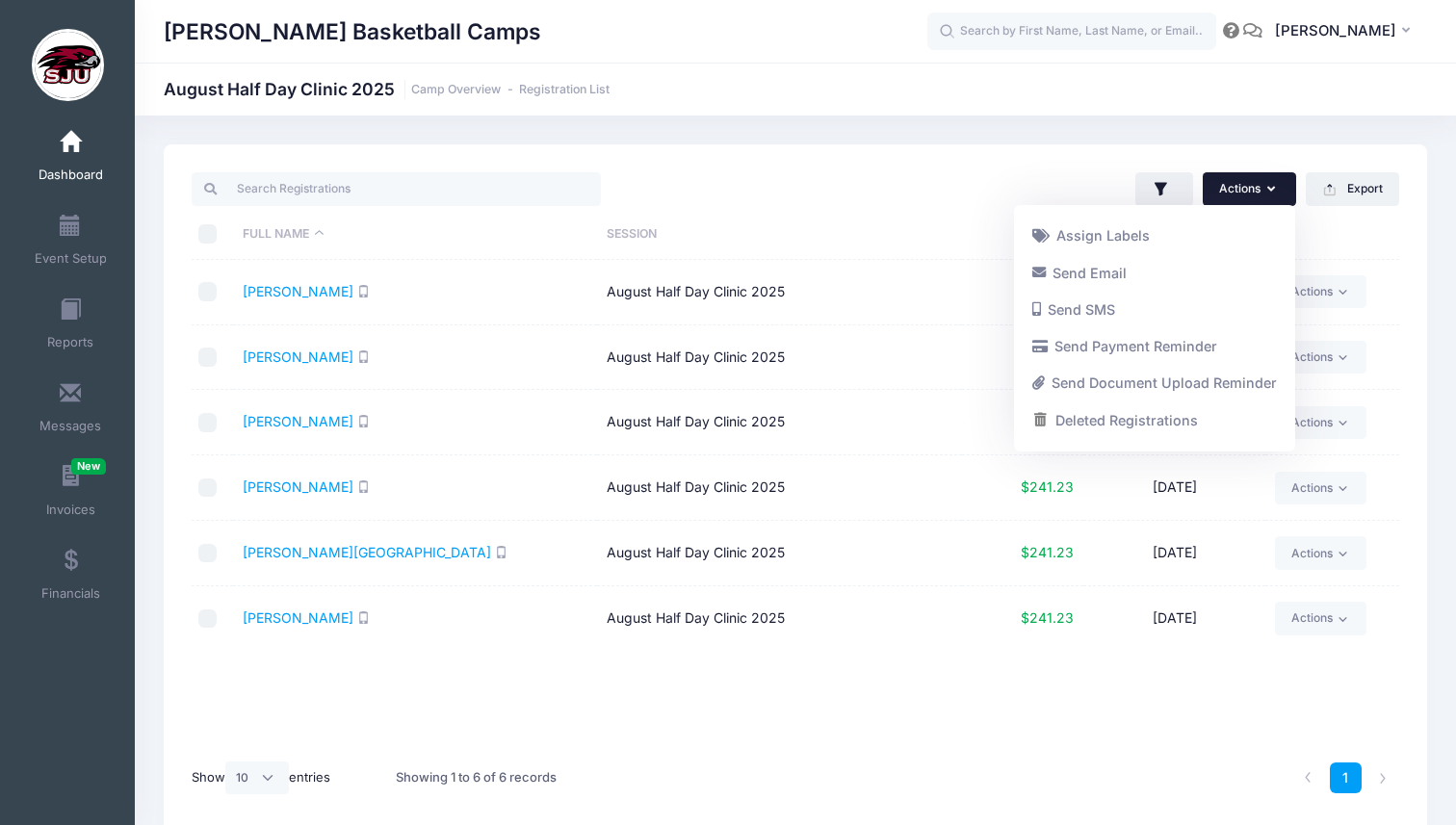 click on "Actions      Assign Labels
Send Email
Send SMS
Send Payment Reminder
Send Document Upload Reminder
Deleted Registrations
Filter Options
Payment Status:
All
Paid Full
Pending" at bounding box center [795, 488] 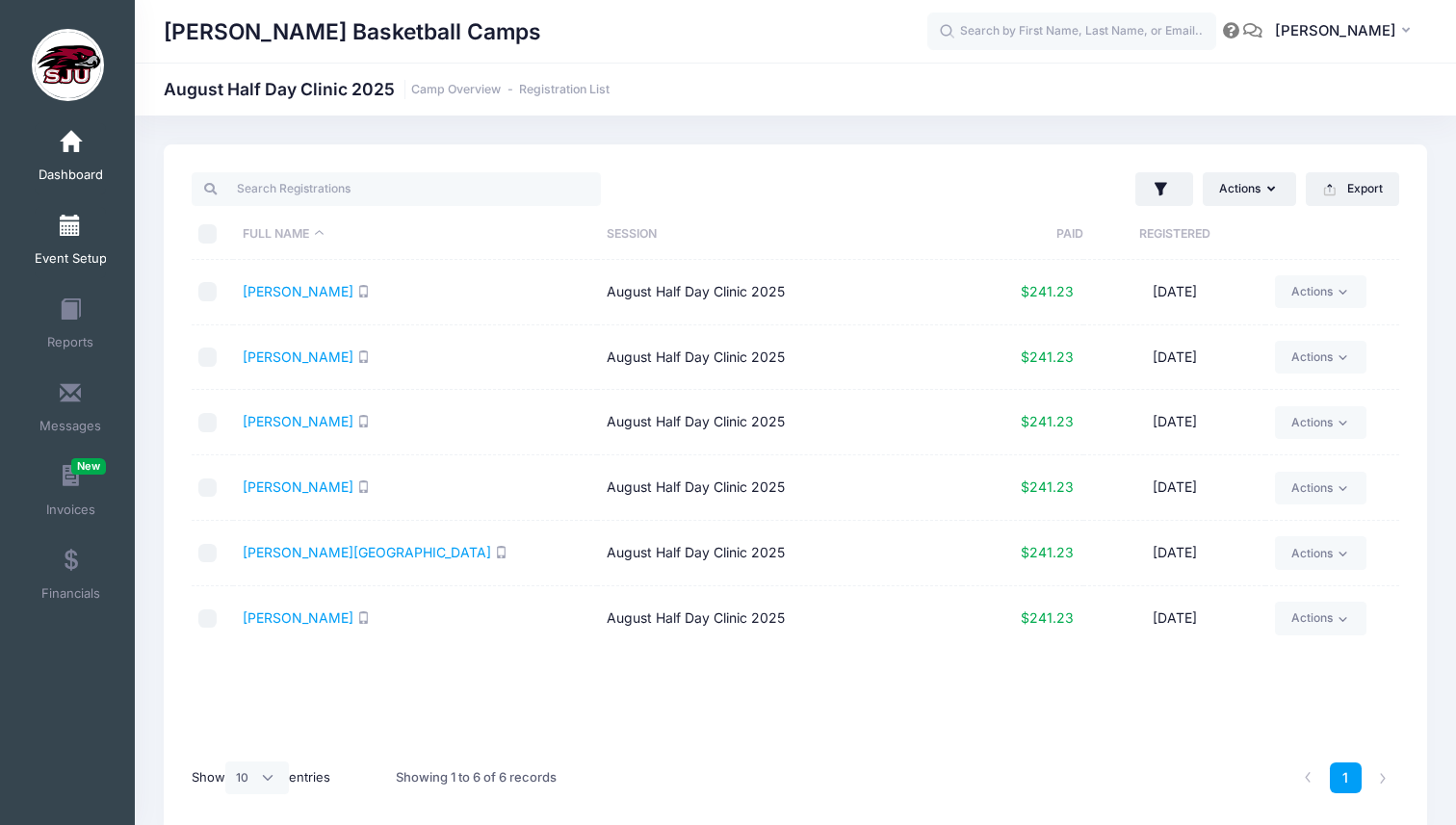 click on "Event Setup" at bounding box center (70, 243) 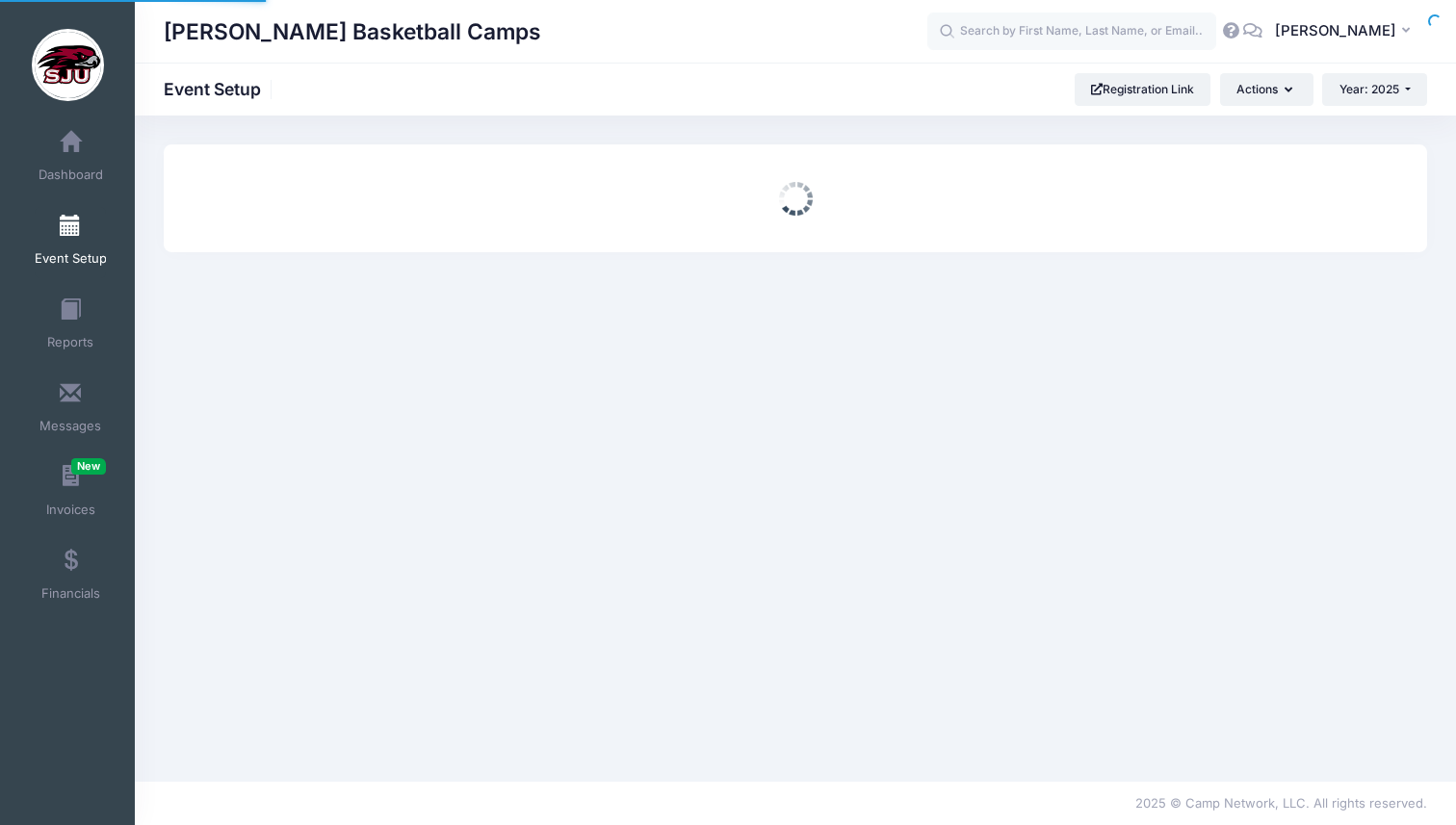 scroll, scrollTop: 0, scrollLeft: 0, axis: both 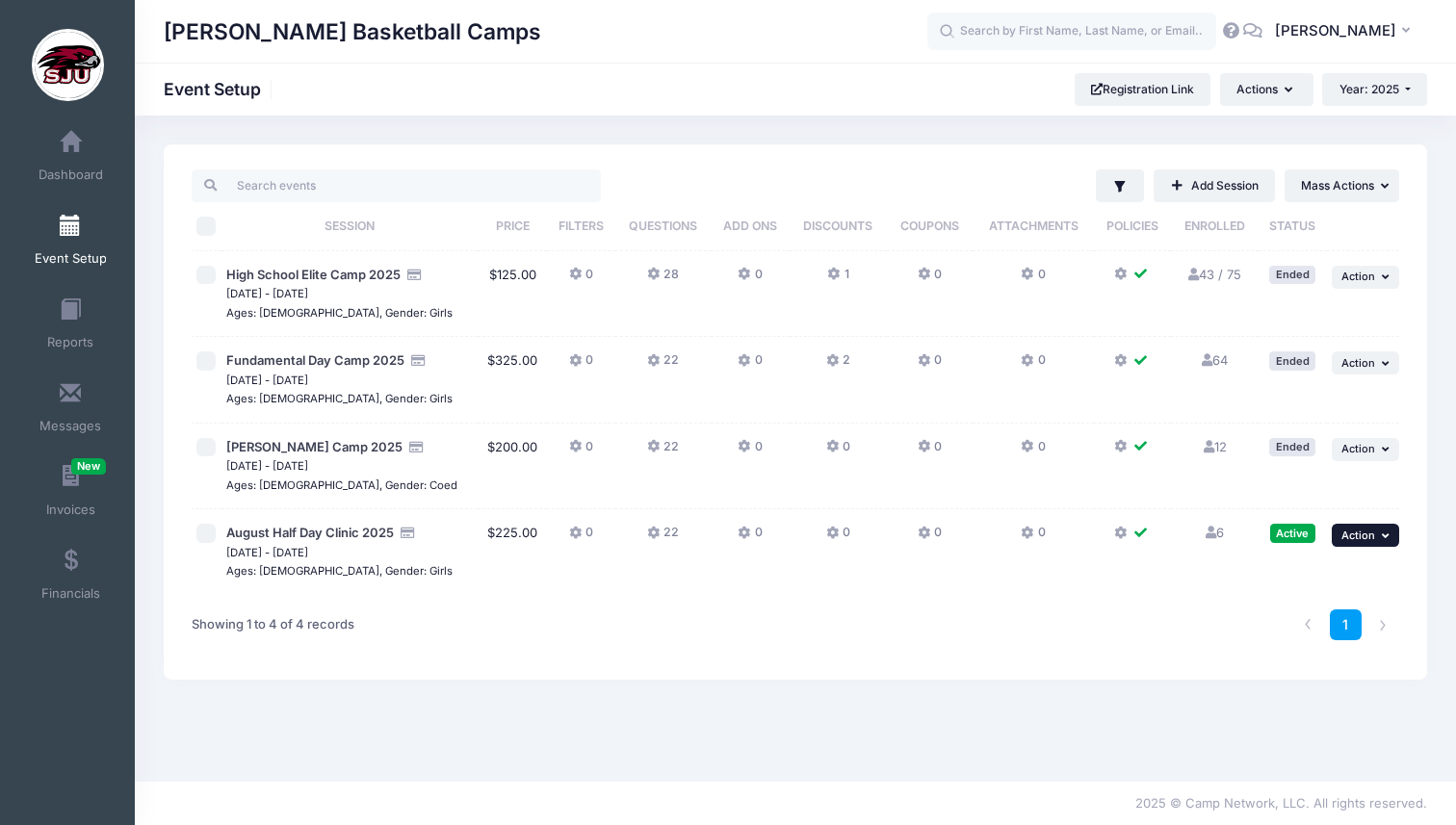 click on "... Action" at bounding box center (1365, 535) 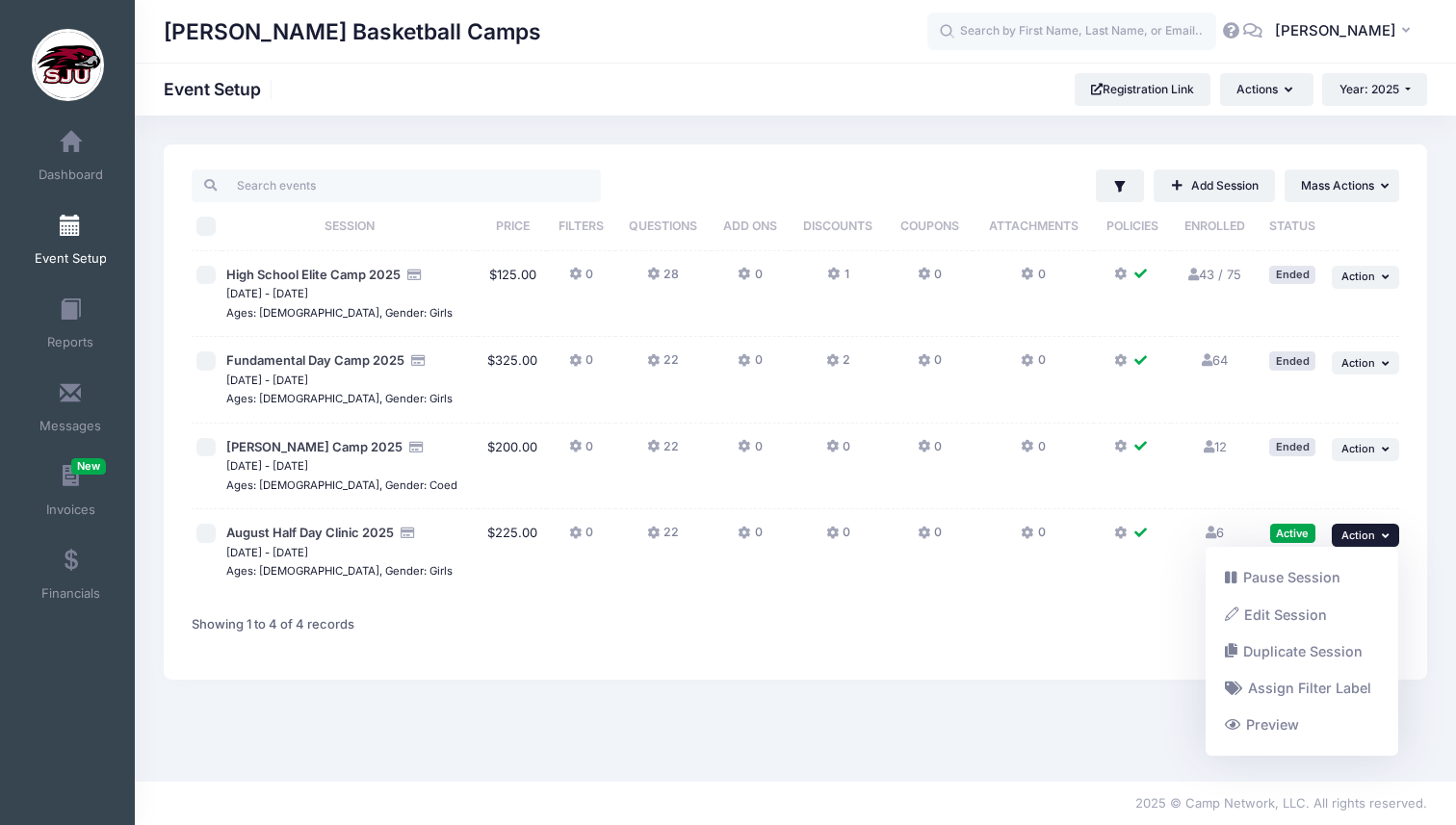 click on "... Action" at bounding box center [1365, 535] 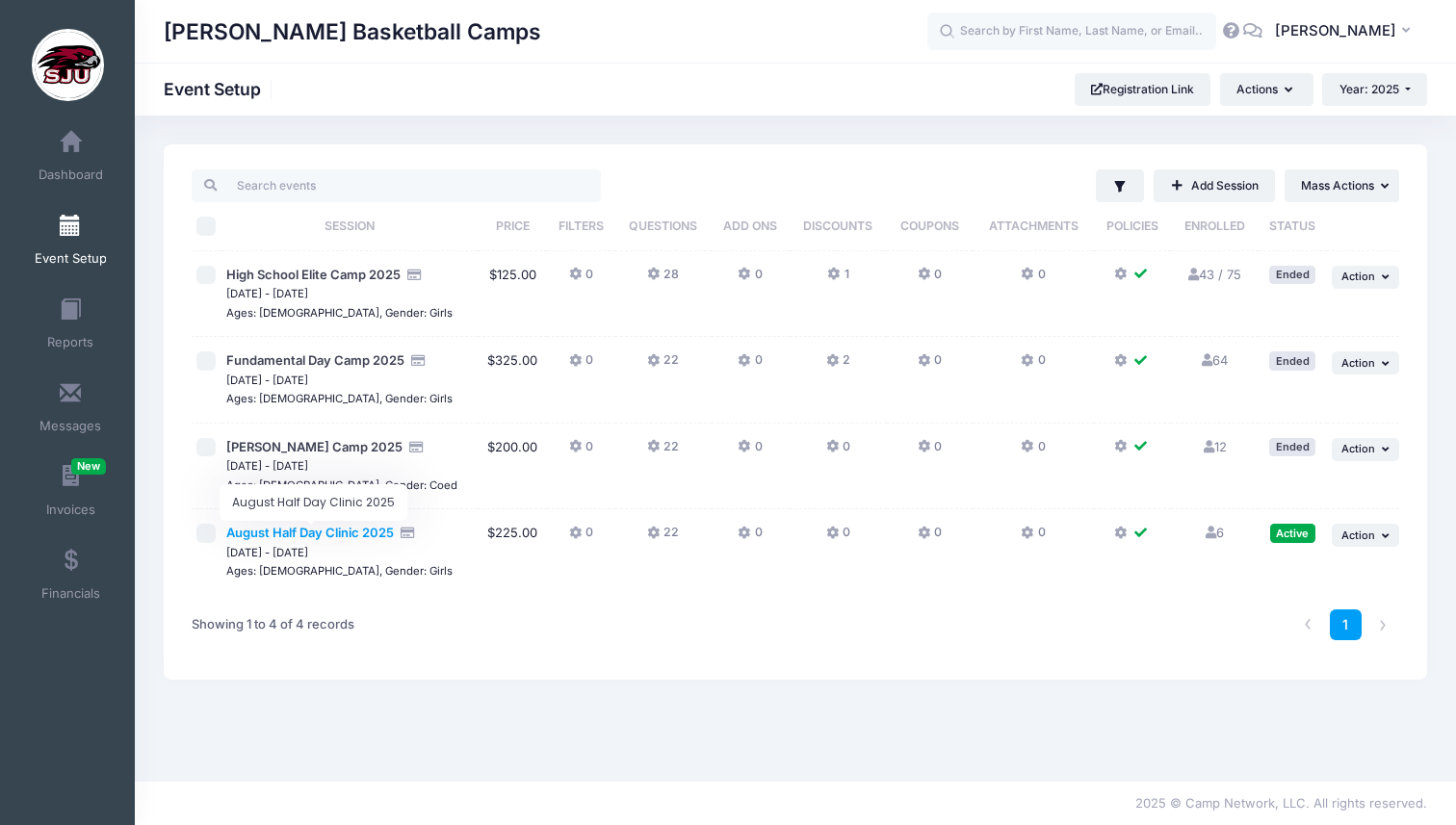 click on "August Half Day Clinic 2025" at bounding box center (310, 532) 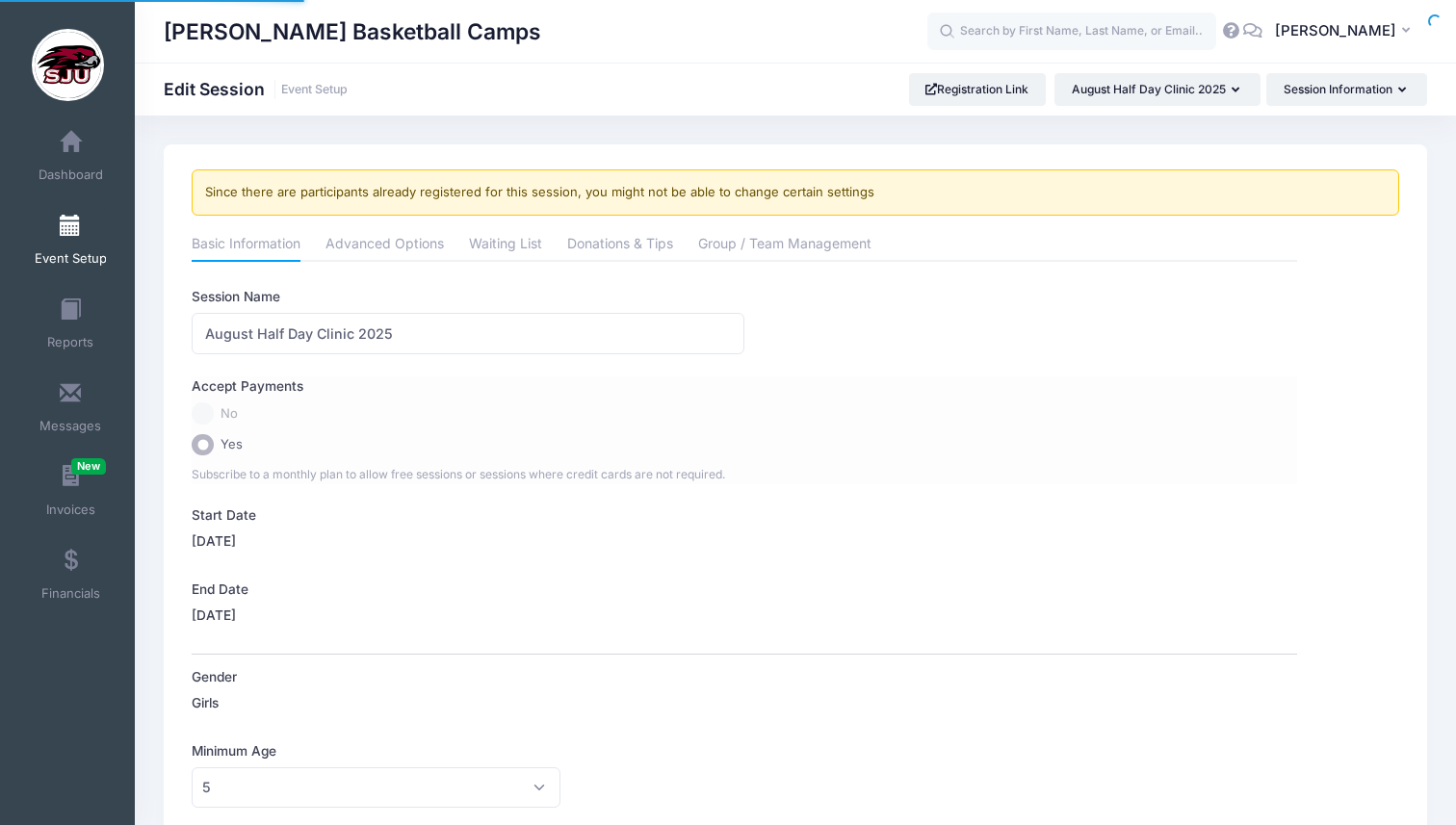 scroll, scrollTop: 0, scrollLeft: 0, axis: both 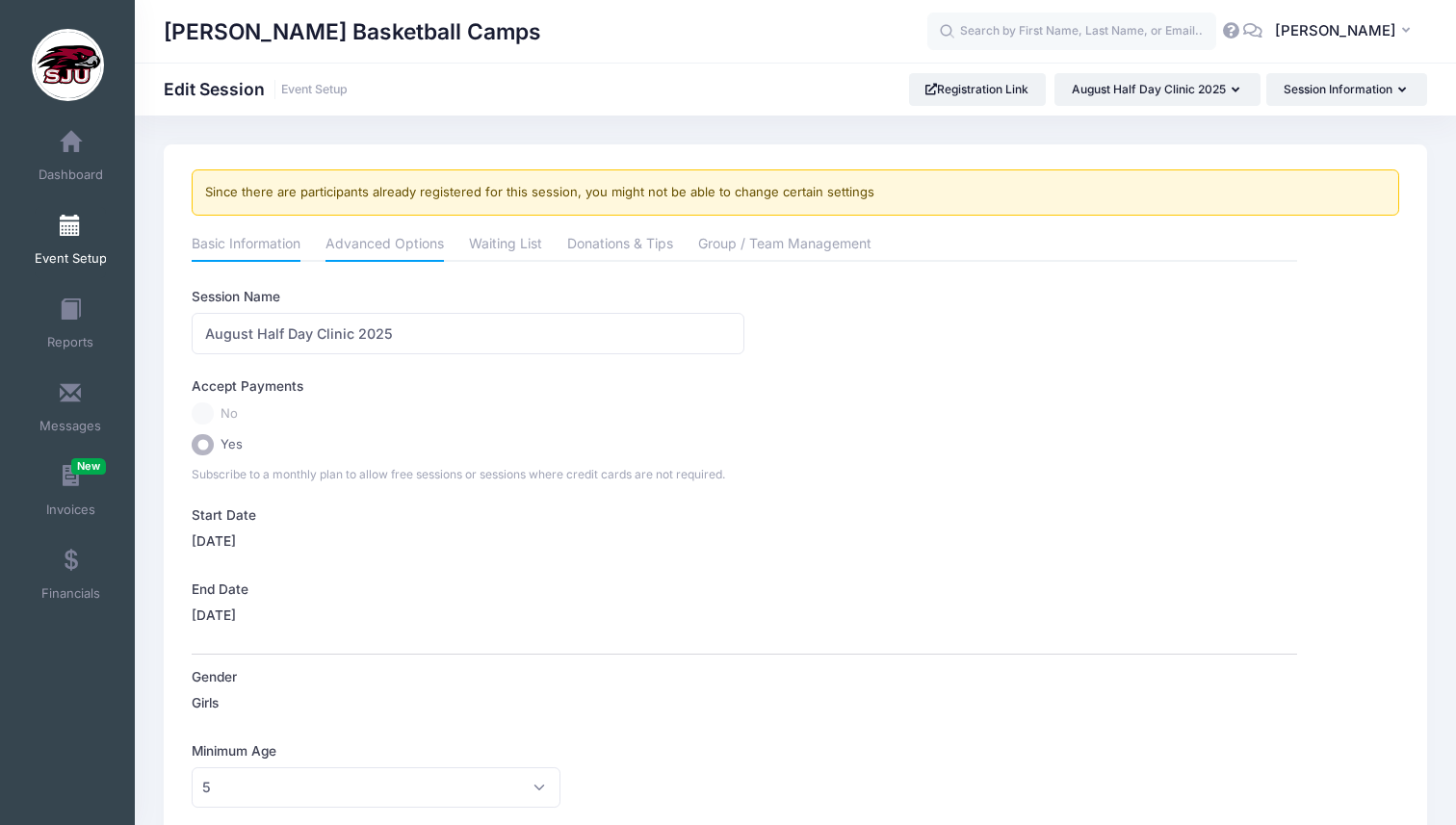 click on "Advanced Options" at bounding box center [384, 245] 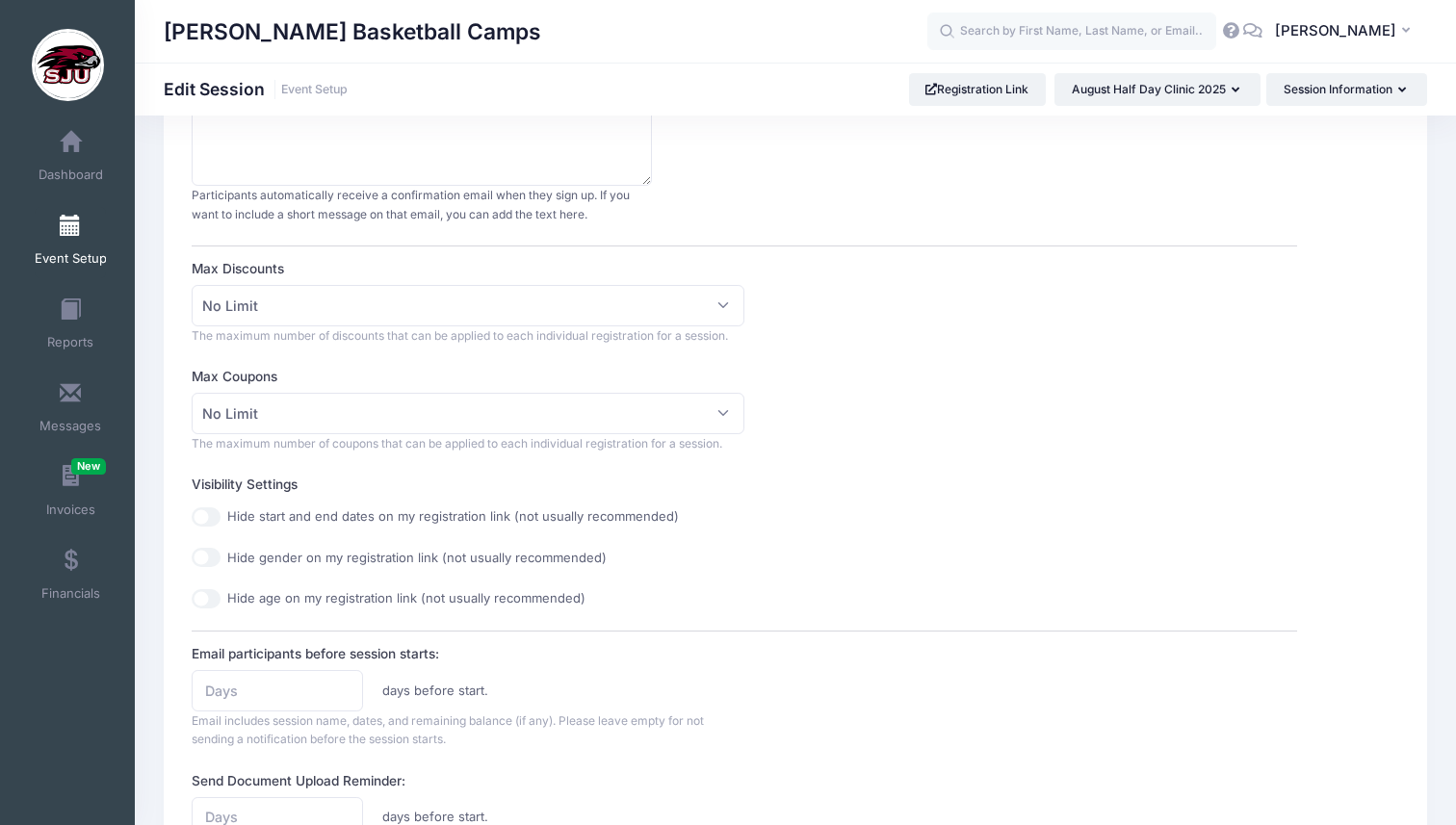 scroll, scrollTop: 0, scrollLeft: 0, axis: both 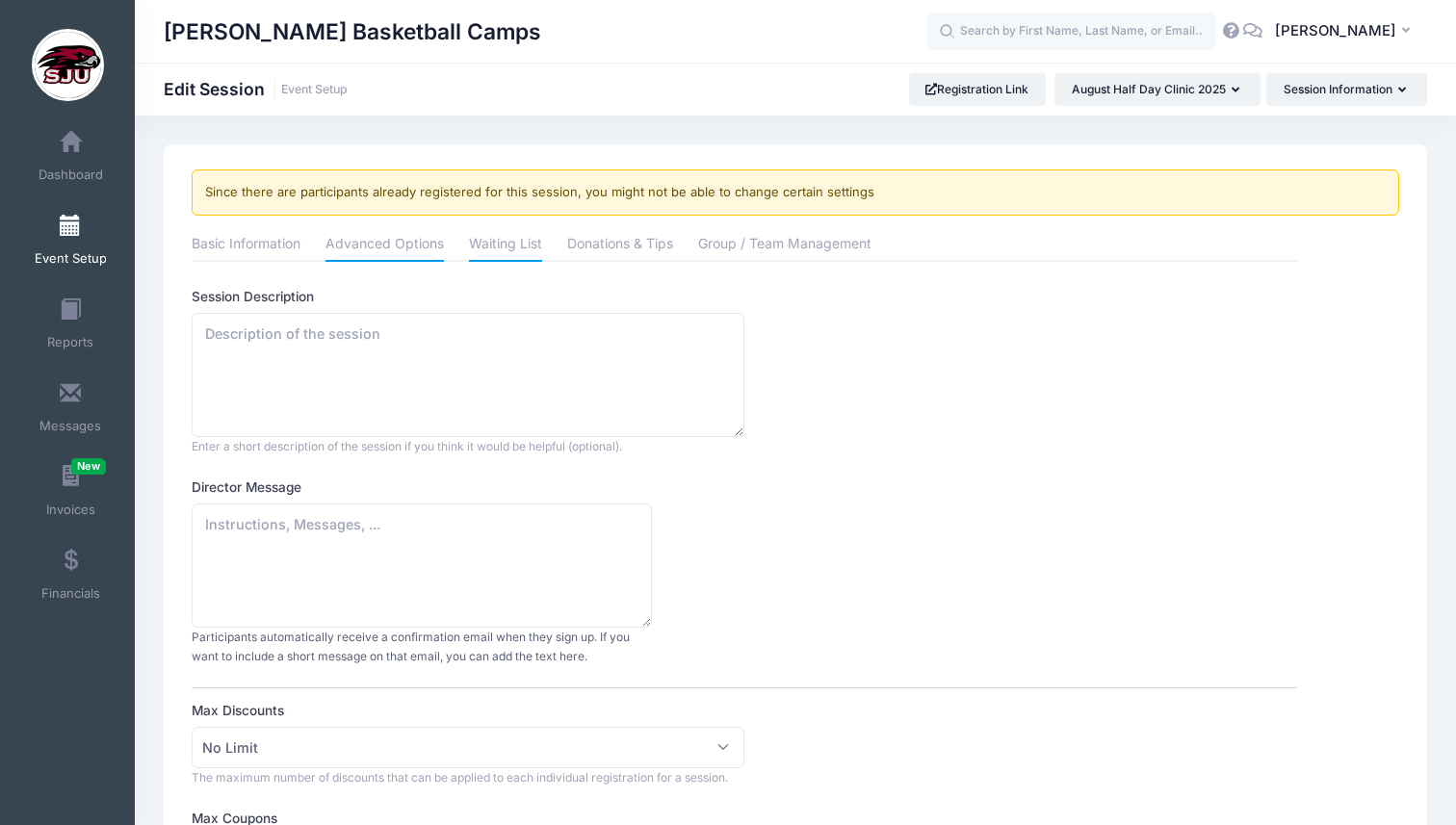 click on "Waiting List" at bounding box center [506, 245] 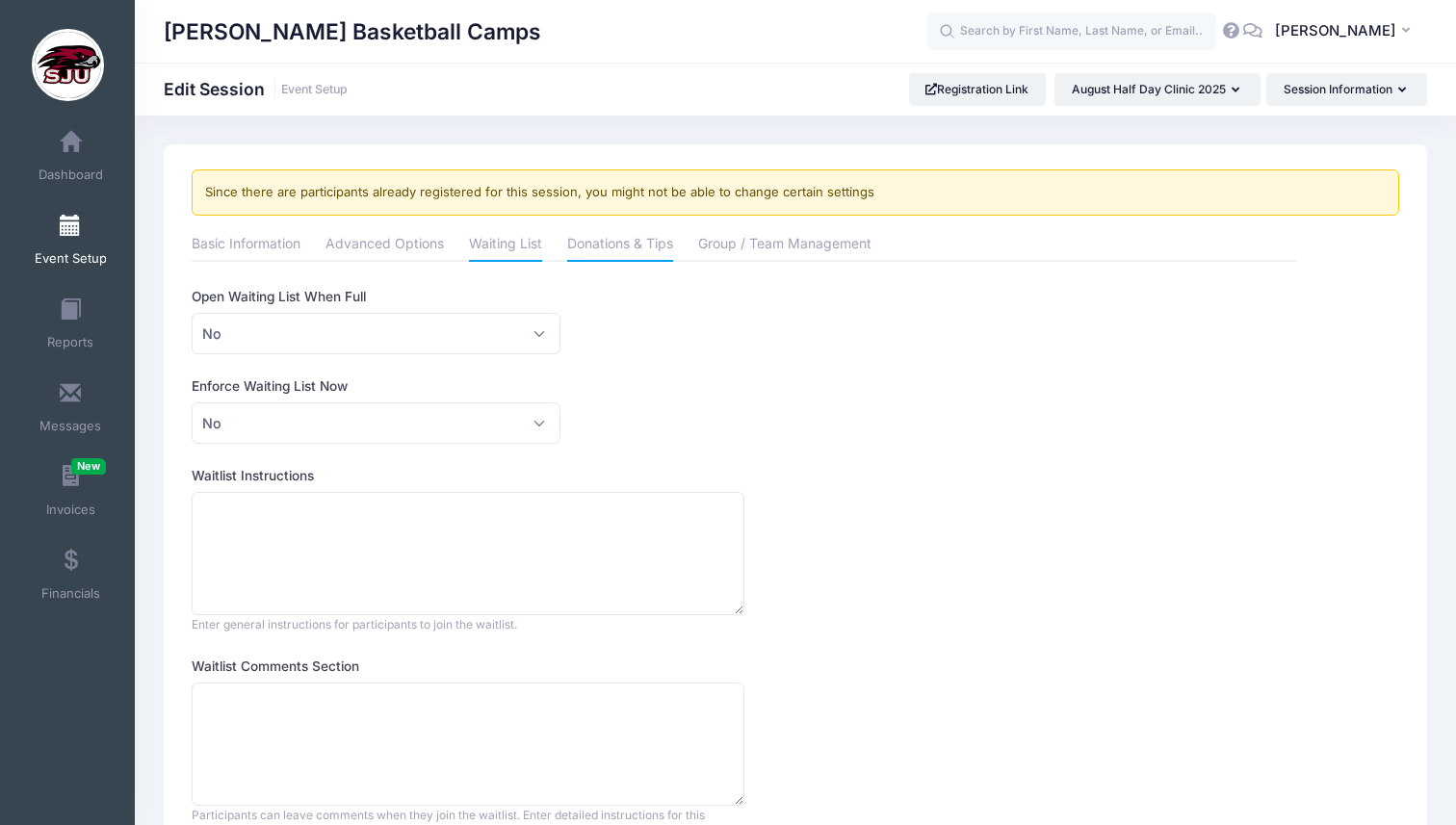 click on "Donations & Tips" at bounding box center (620, 245) 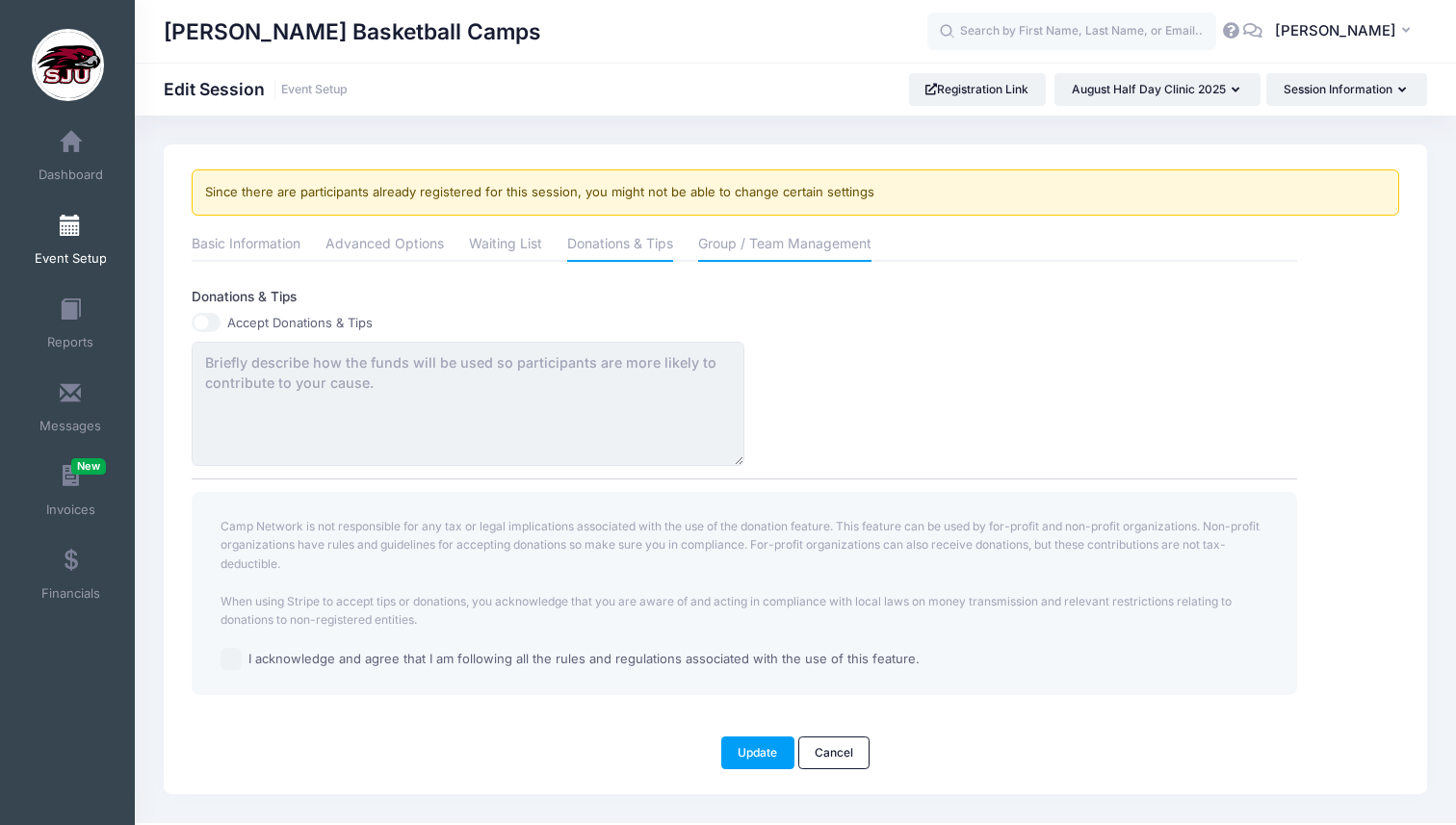click on "Group / Team Management" at bounding box center (785, 245) 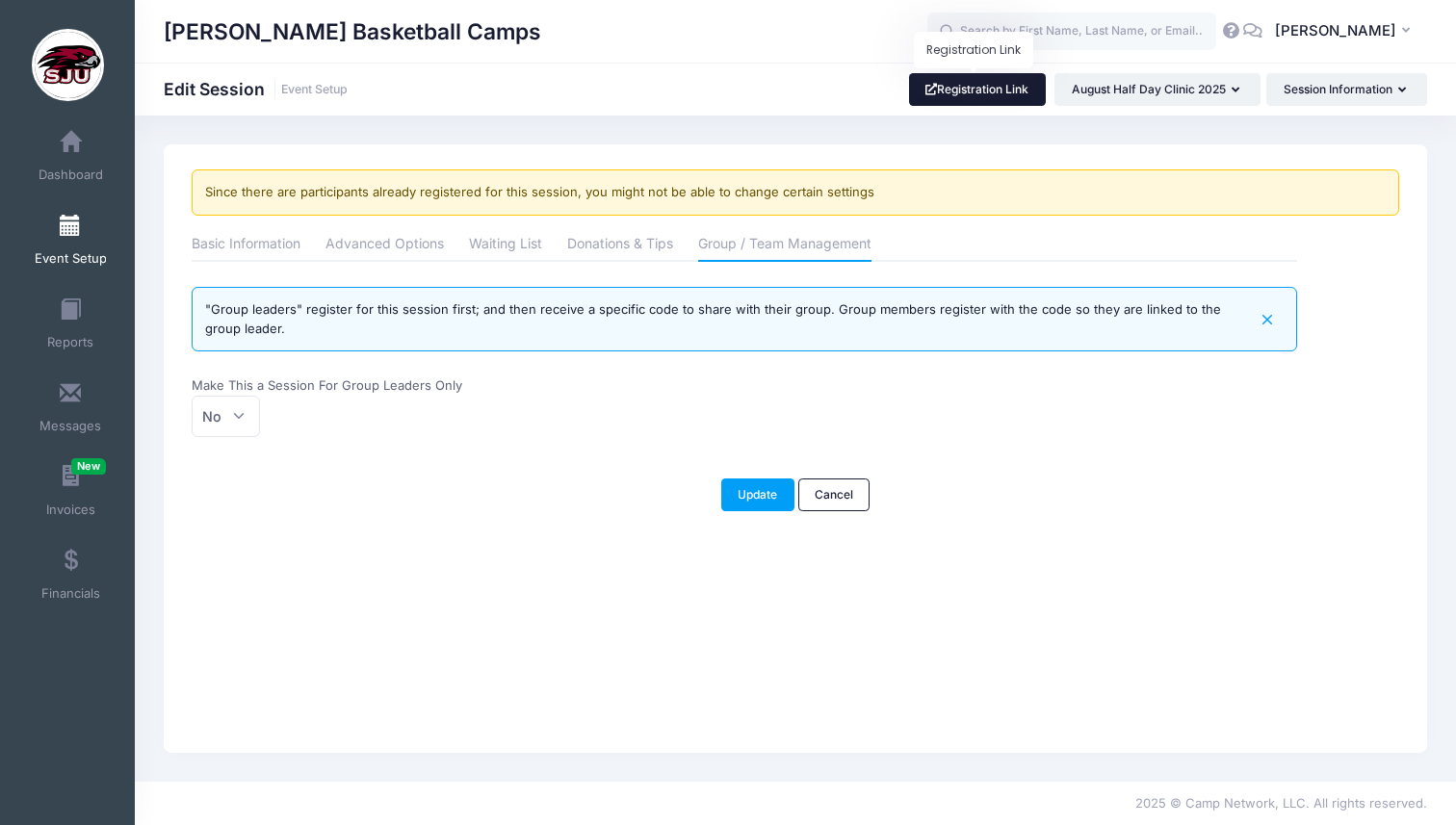 click on "Registration Link" at bounding box center (977, 90) 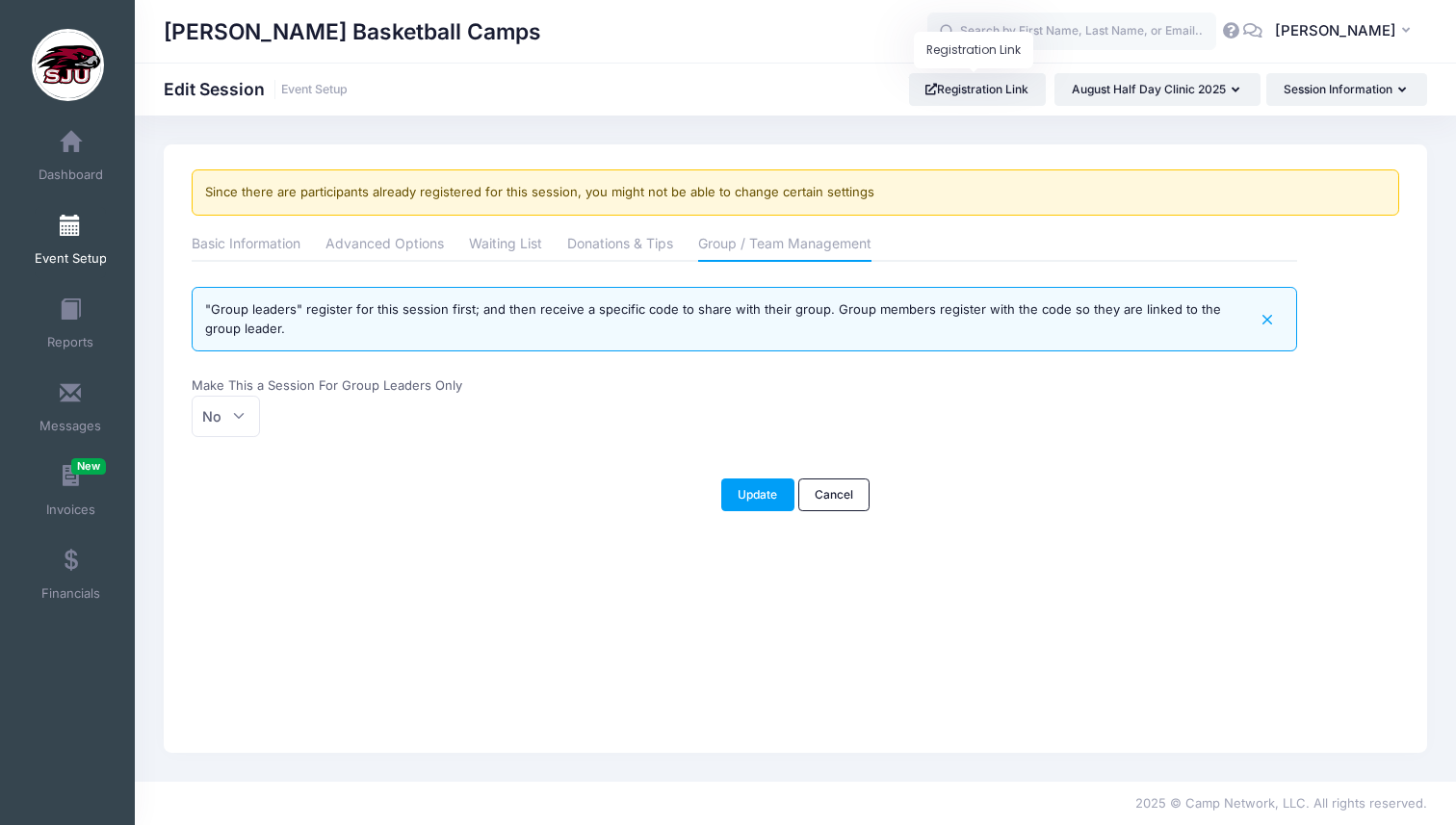 click on "Event Setup" at bounding box center (70, 259) 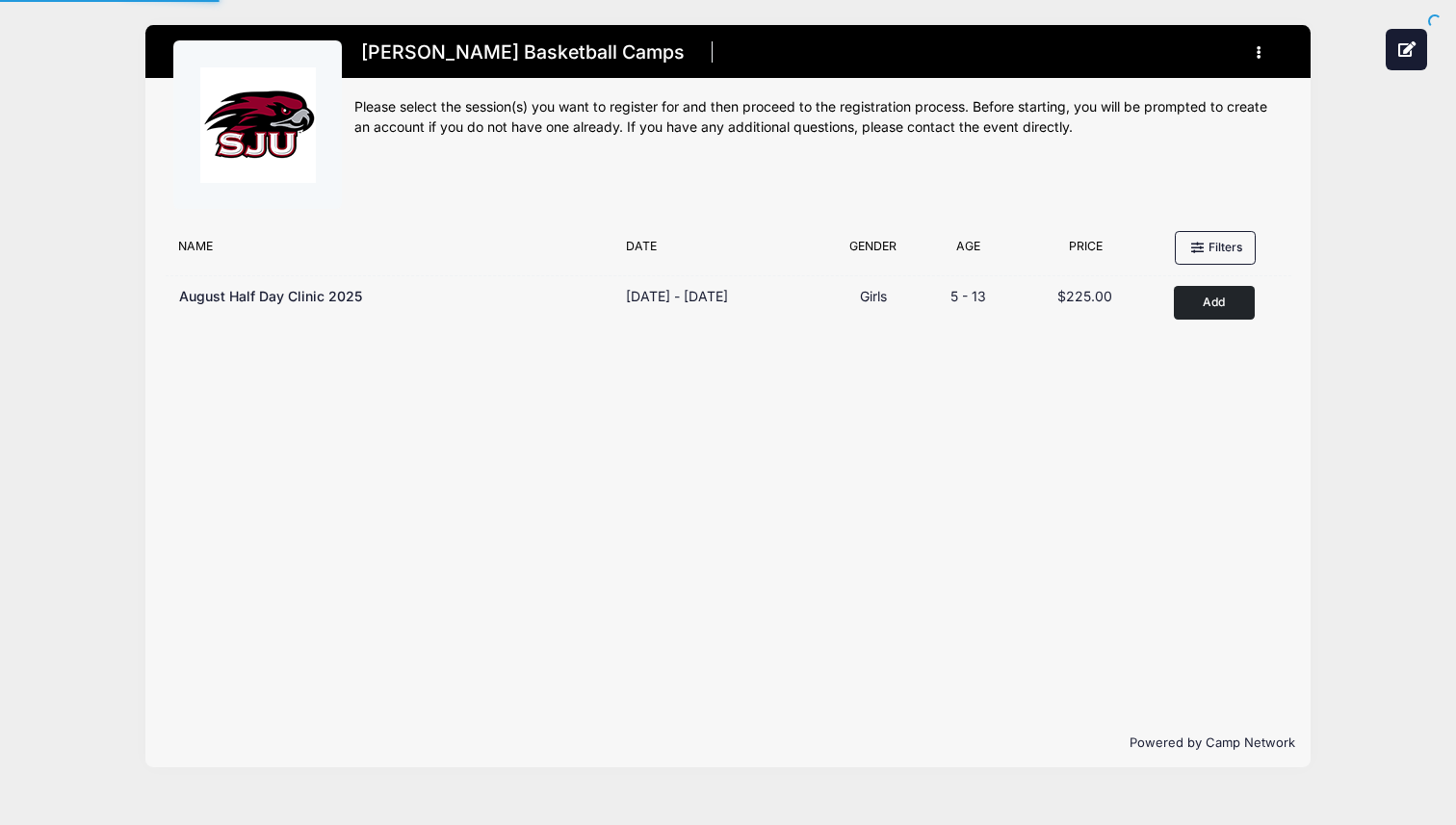 scroll, scrollTop: 0, scrollLeft: 0, axis: both 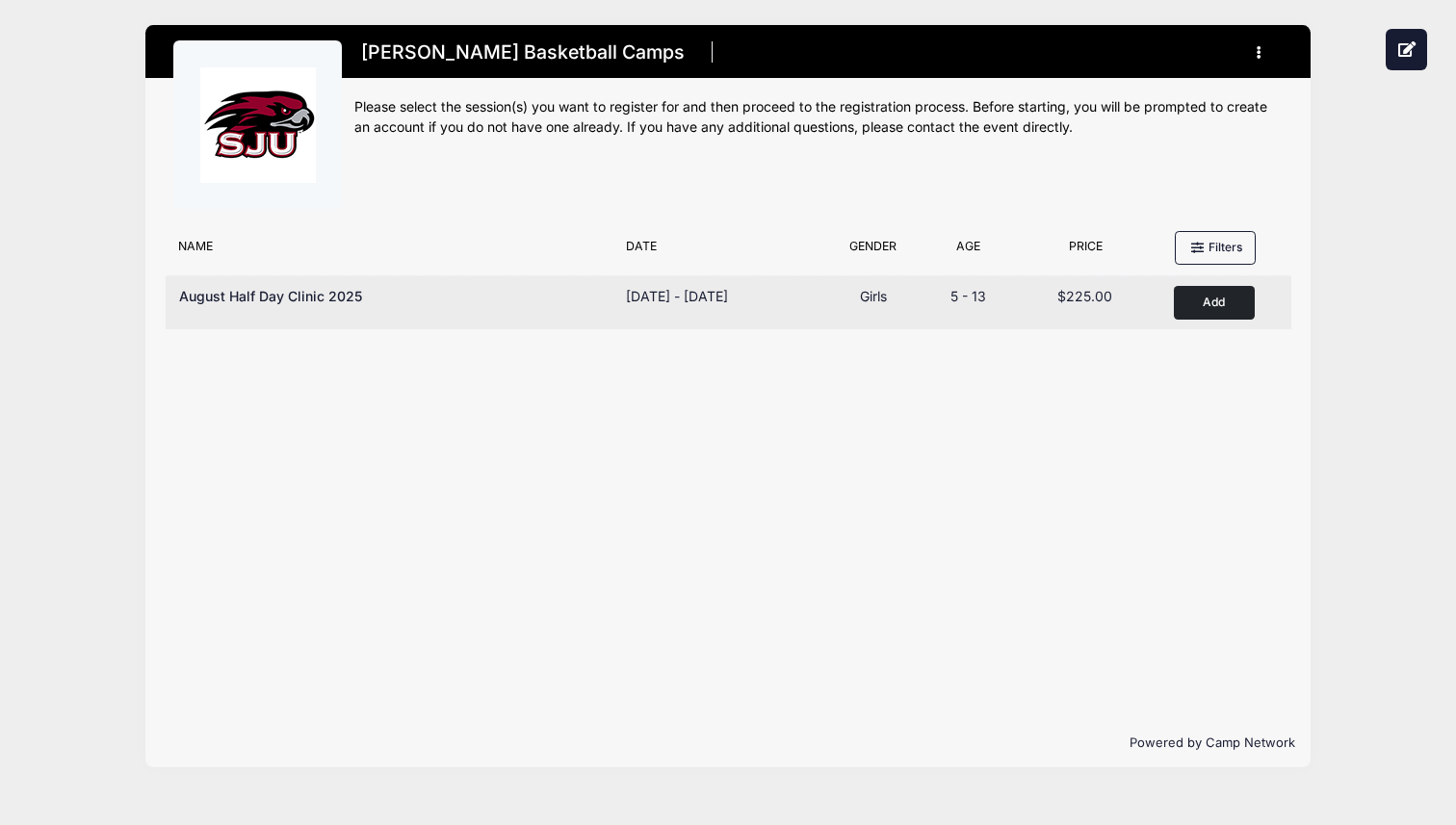 click on "Add" at bounding box center (1214, 302) 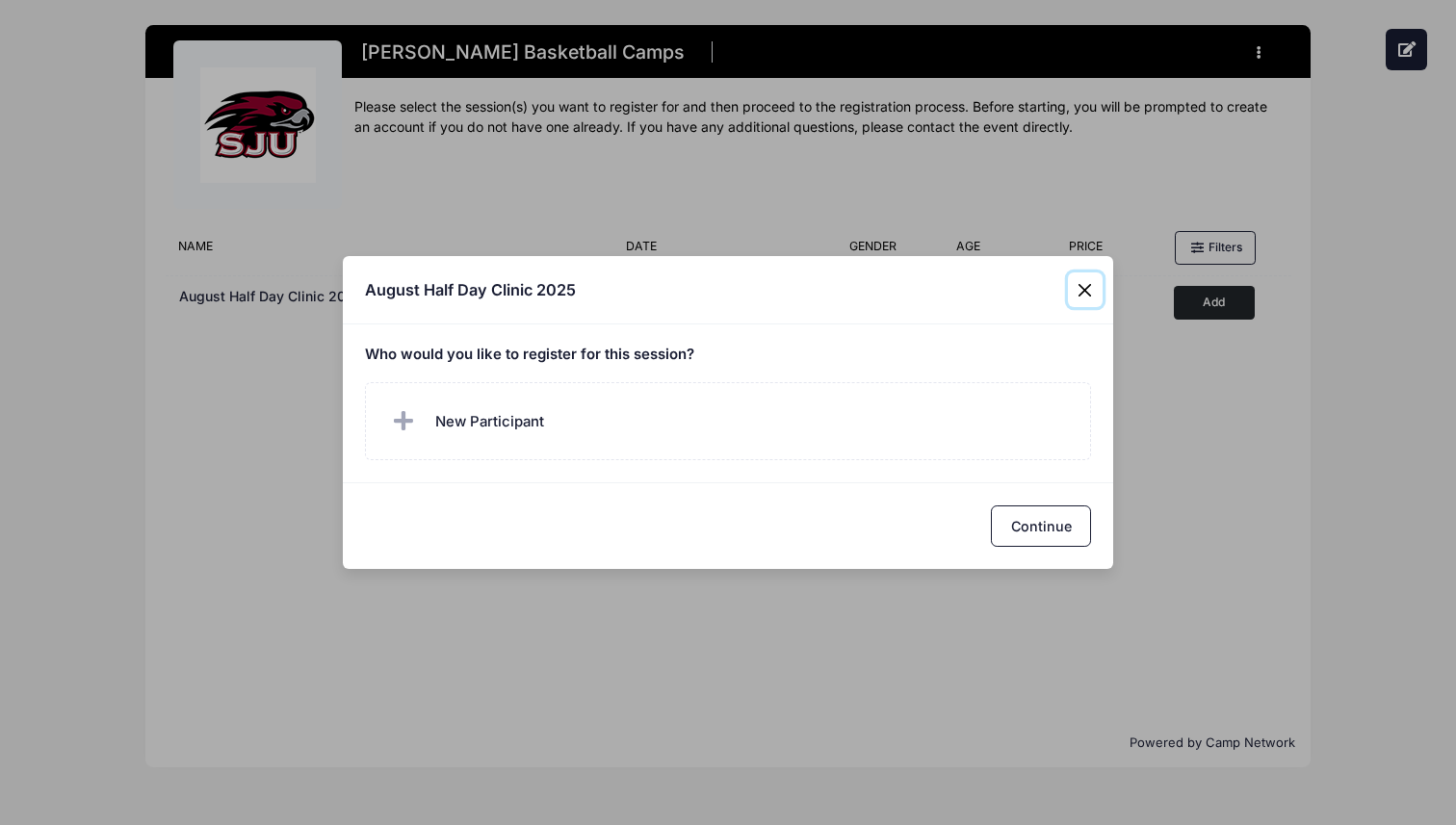 click at bounding box center [1085, 290] 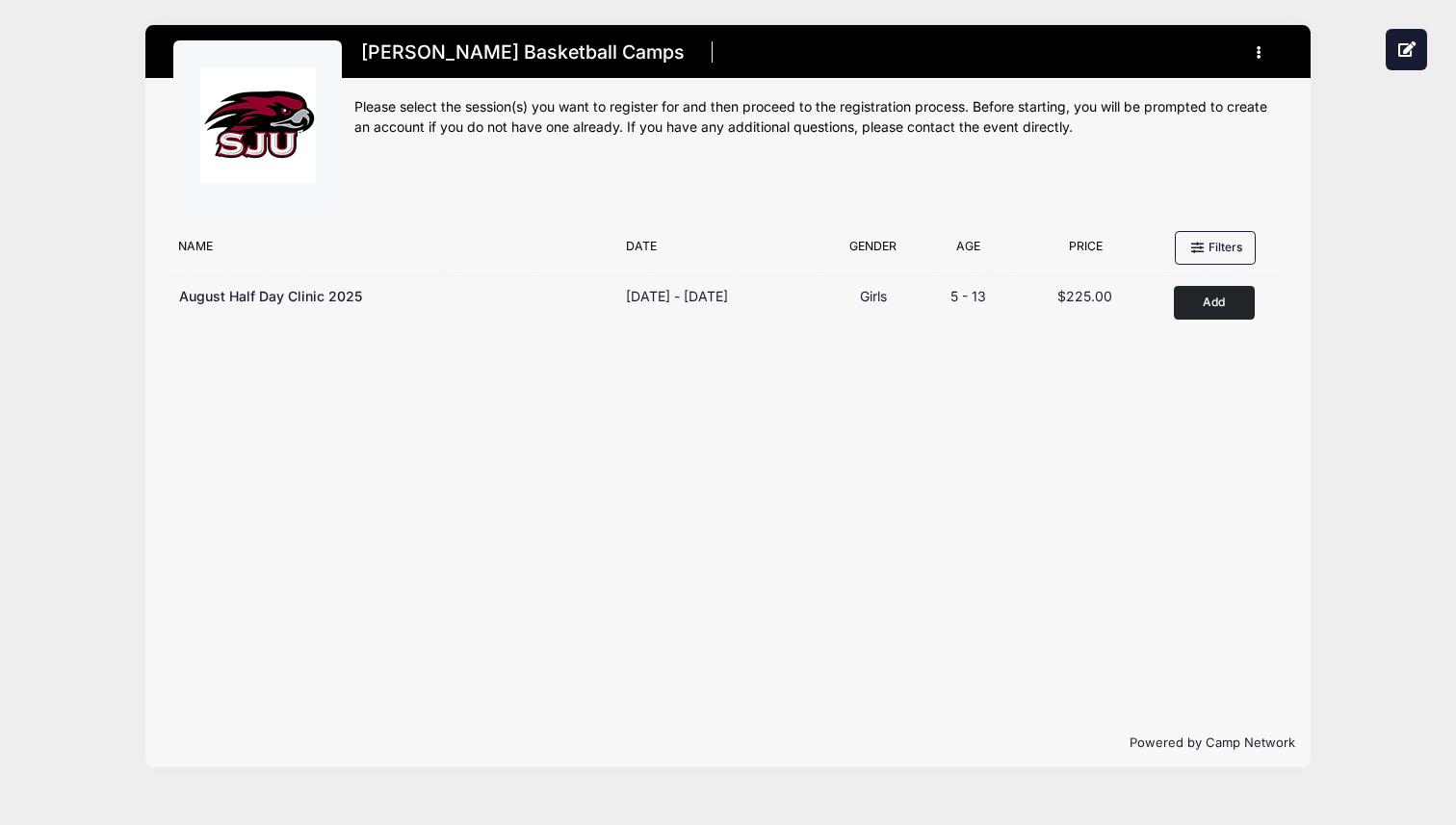 click on "[PERSON_NAME] Basketball Camps
Register ( )
My Profile
My Events
Settings" at bounding box center [728, 396] 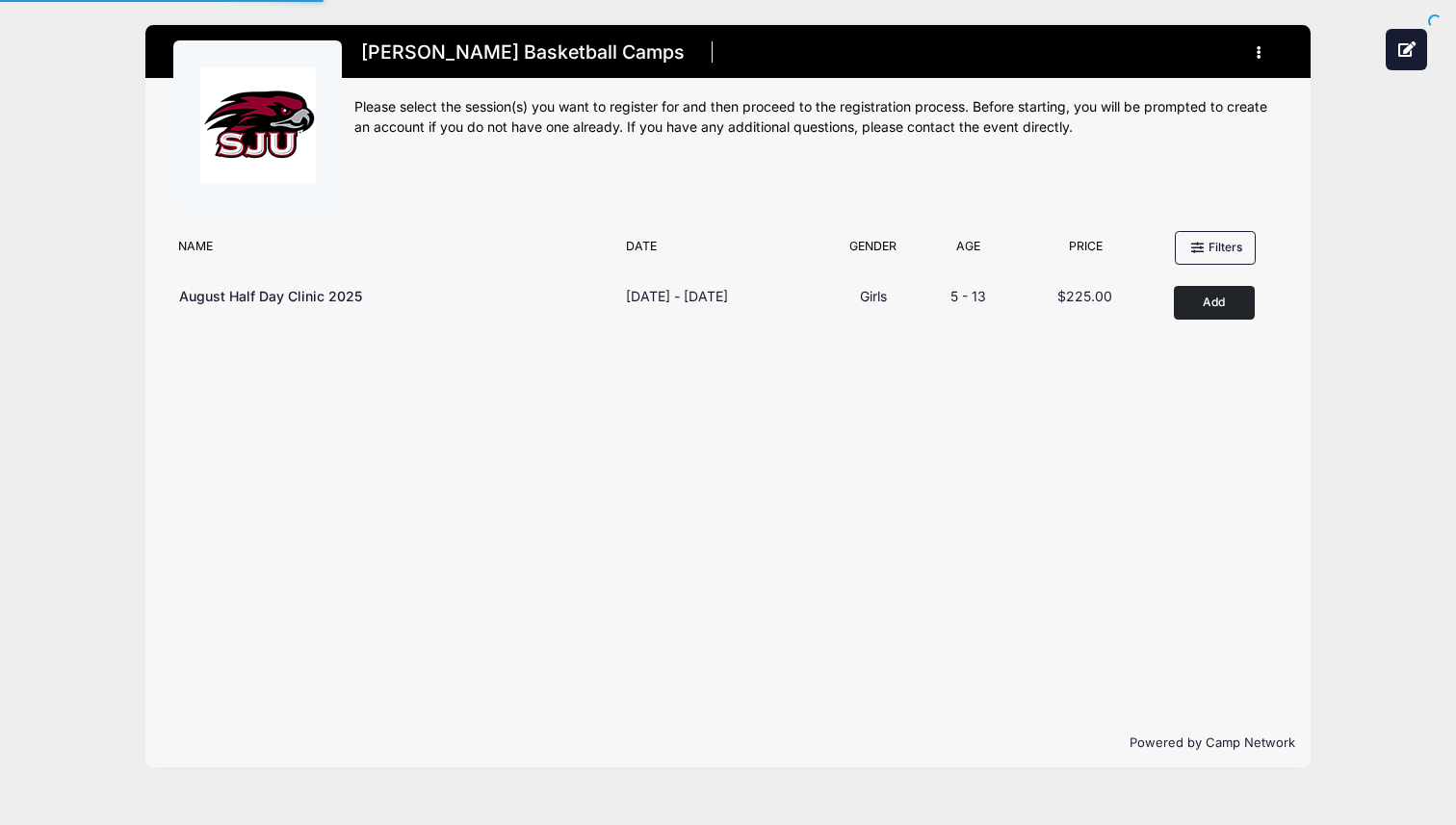 scroll, scrollTop: 0, scrollLeft: 0, axis: both 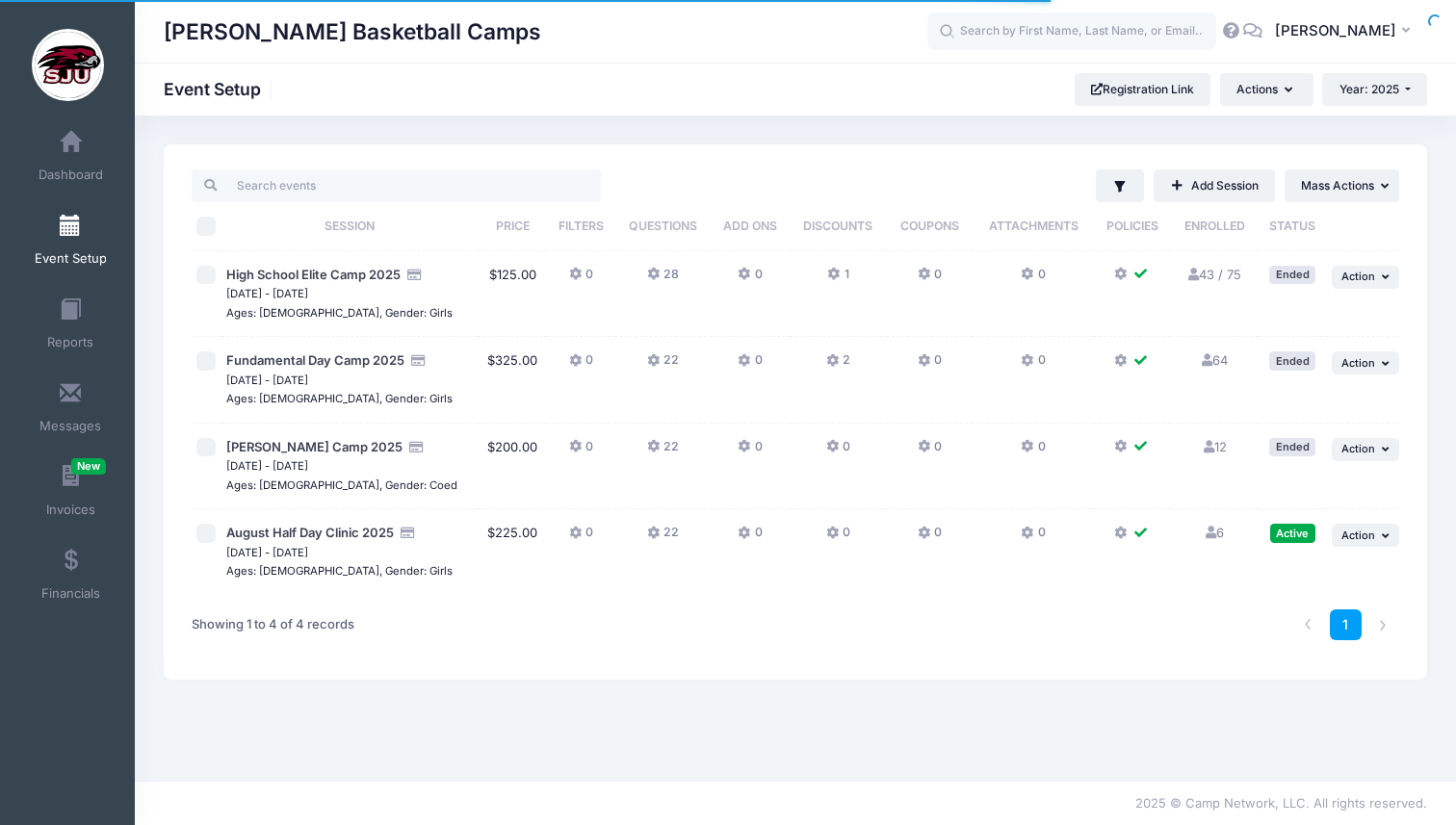click on "Processing Request
Please wait...
Processing Request
Please wait...
Processing Request
Please wait...
Processing Request
Please wait...
New" at bounding box center (728, 412) 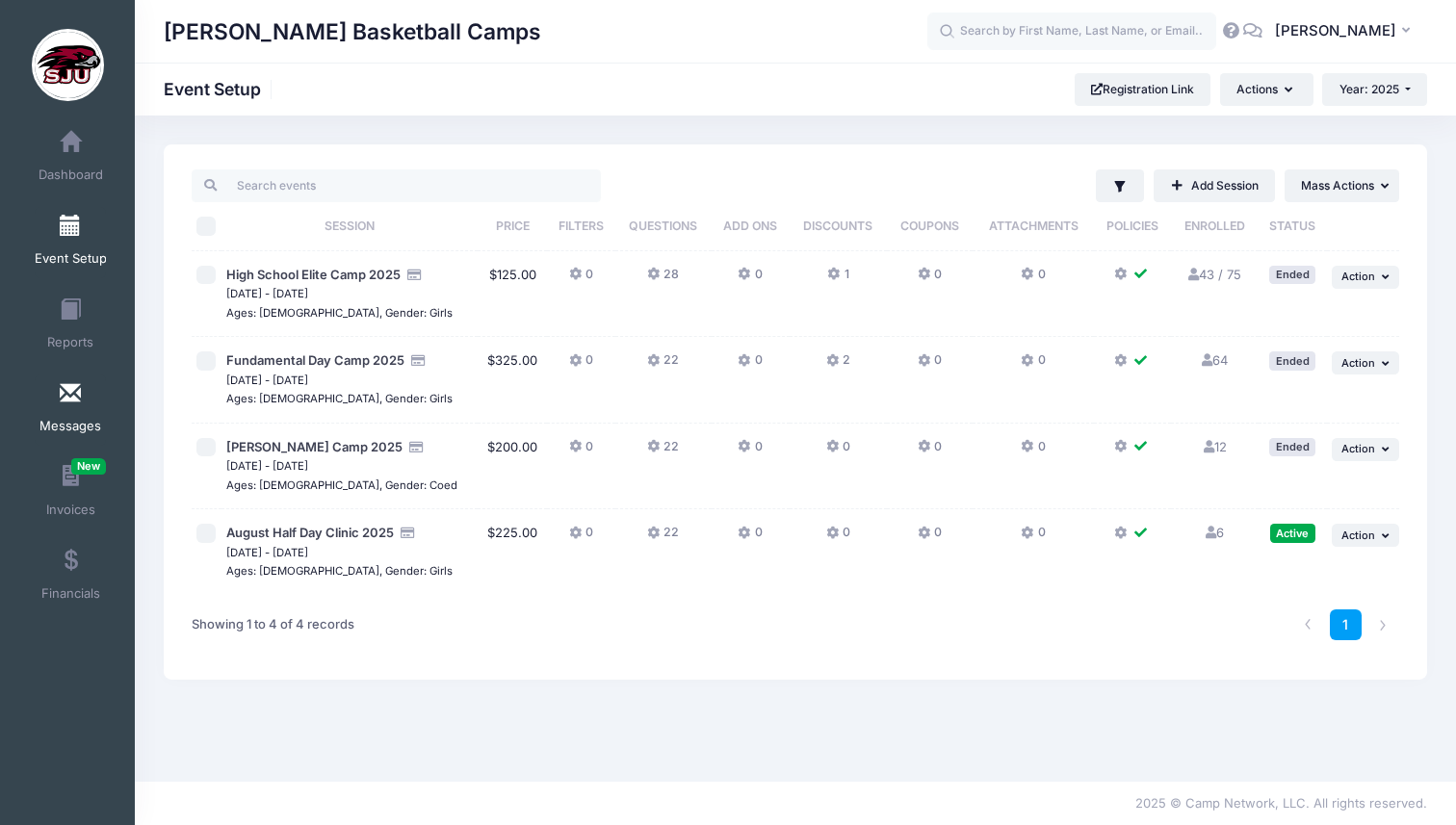 click on "Messages" at bounding box center [70, 410] 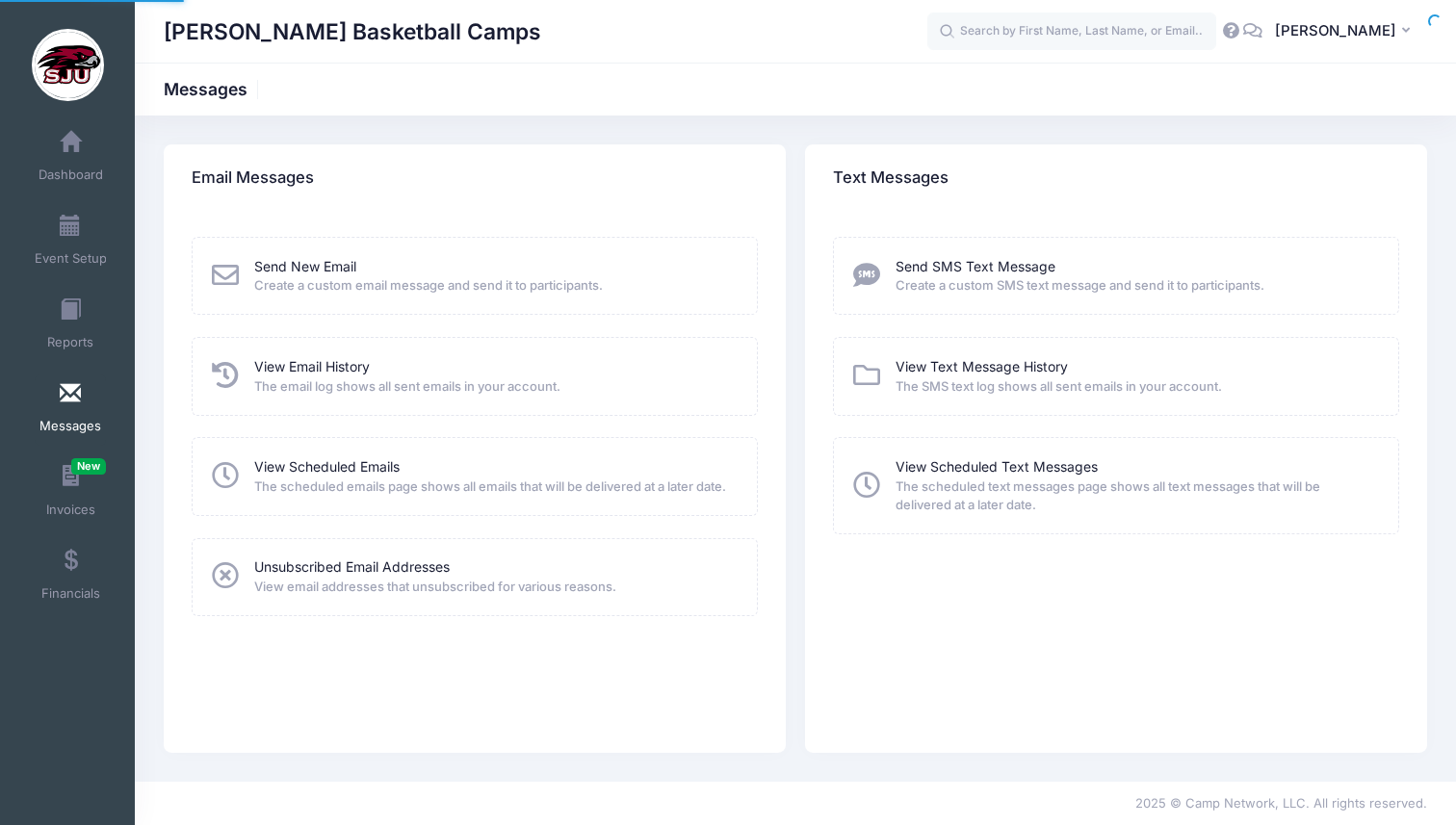 scroll, scrollTop: 0, scrollLeft: 0, axis: both 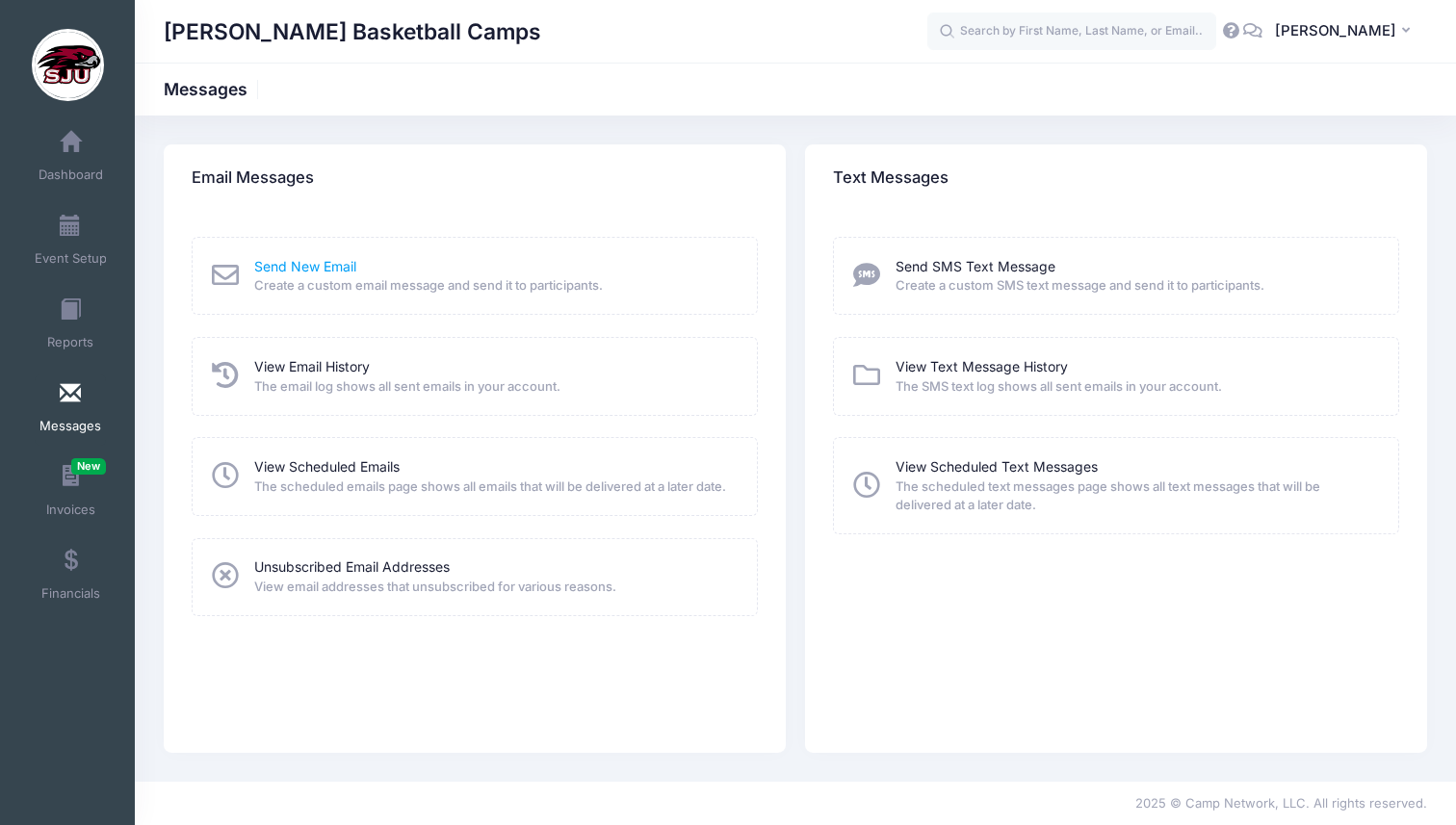 click on "Send New Email" at bounding box center (305, 266) 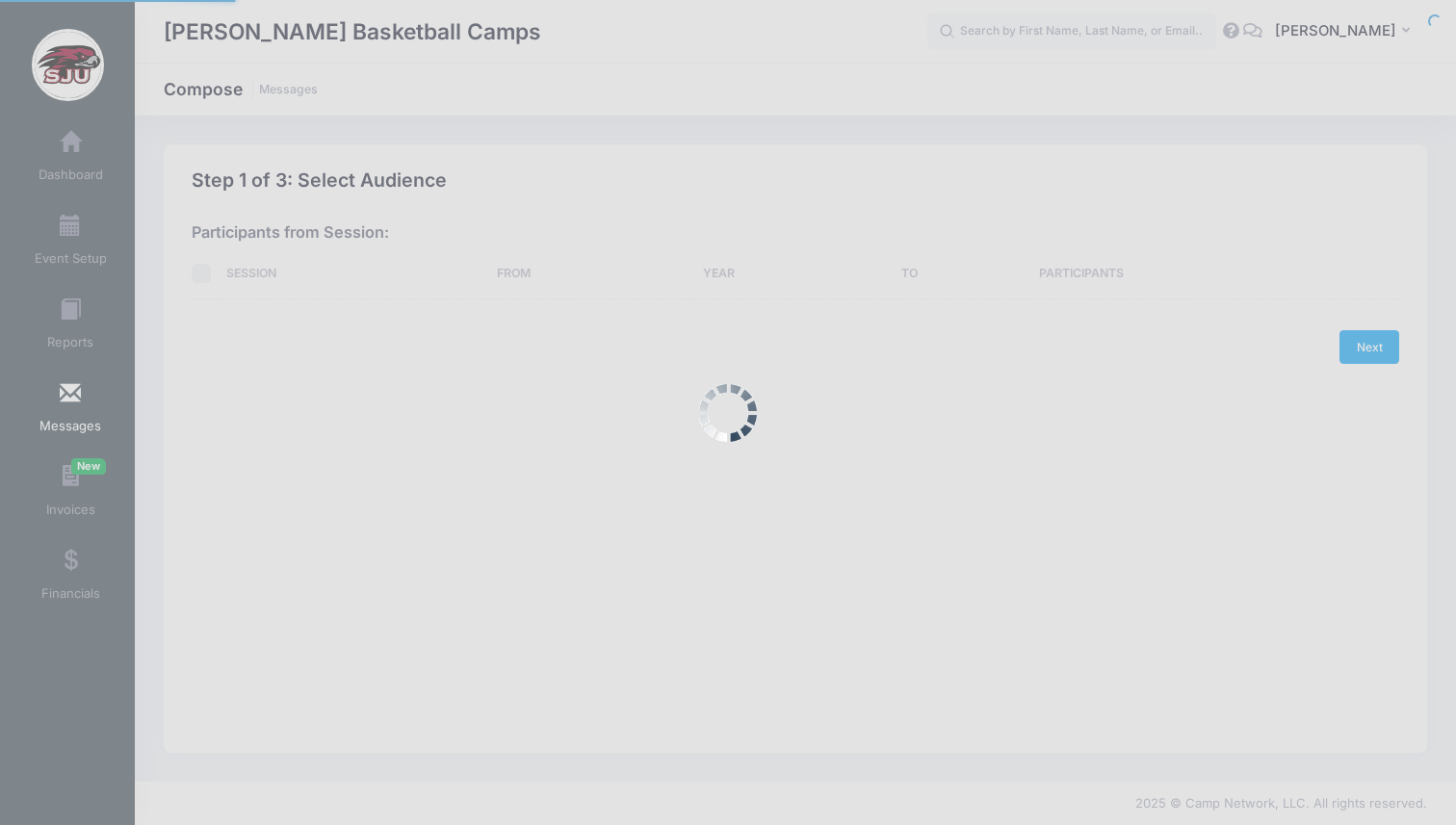 scroll, scrollTop: 0, scrollLeft: 0, axis: both 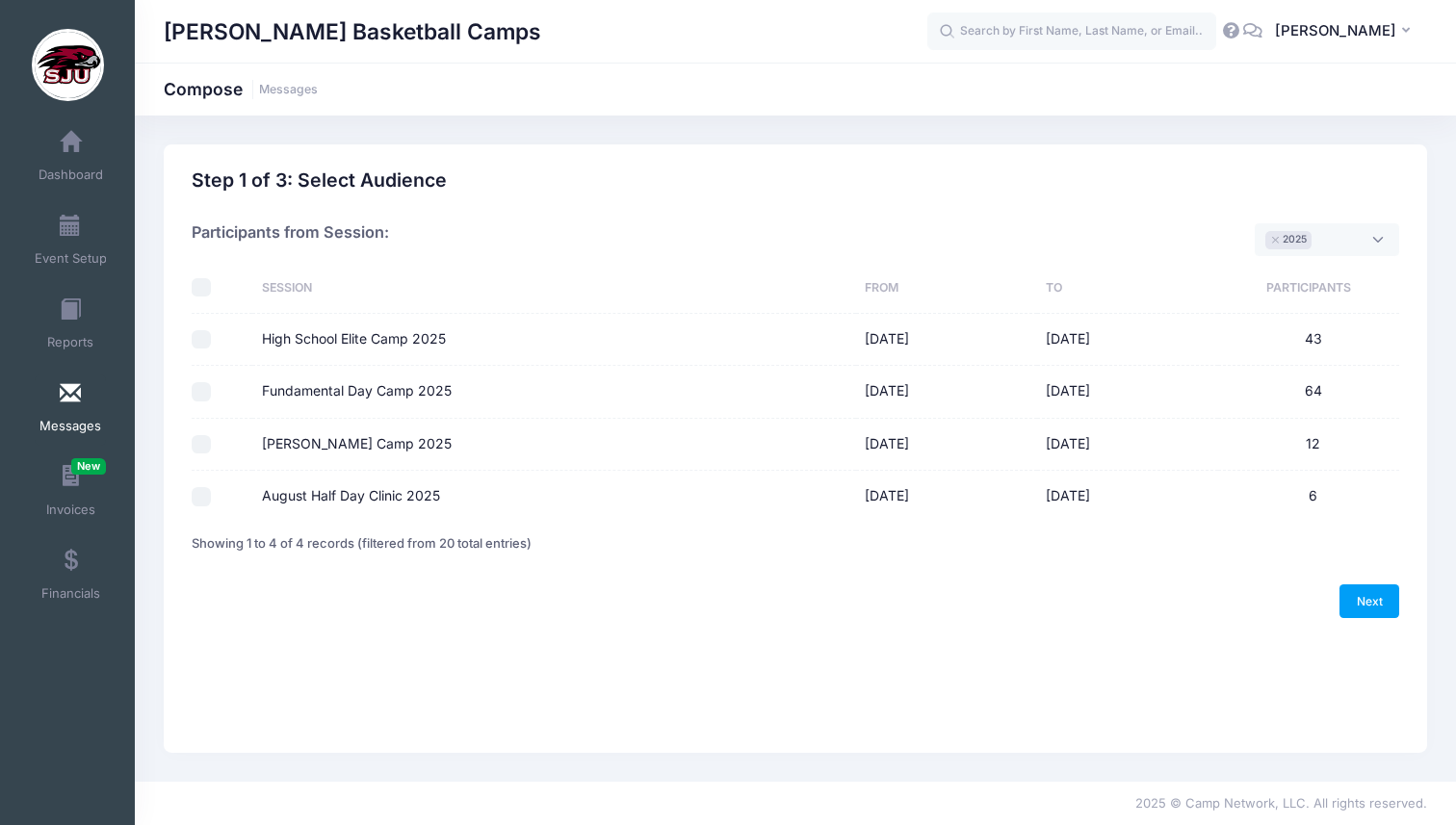 click on "Fundamental Day Camp 2025" at bounding box center (201, 392) 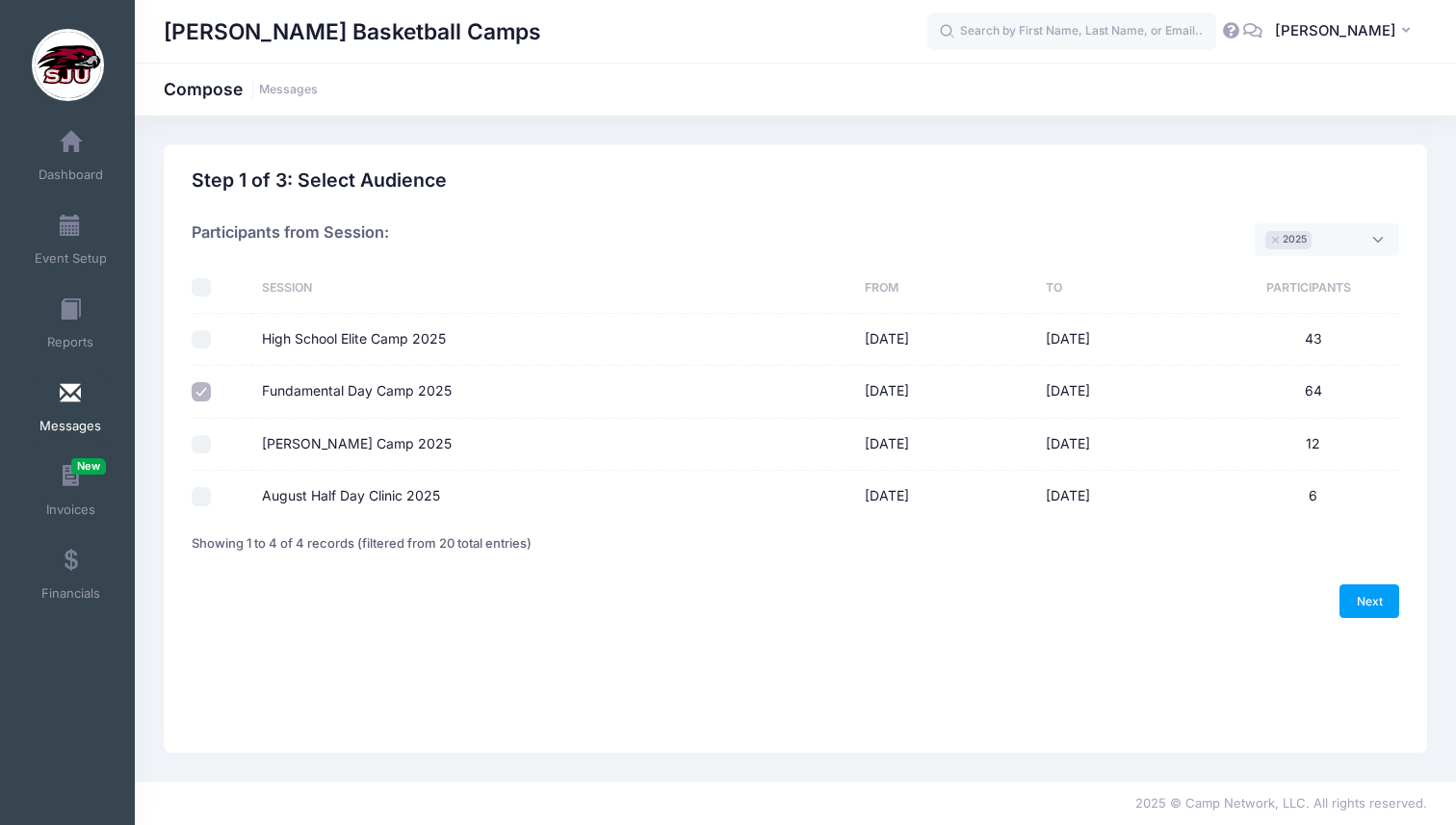 click on "[PERSON_NAME] Camp 2025" at bounding box center [201, 445] 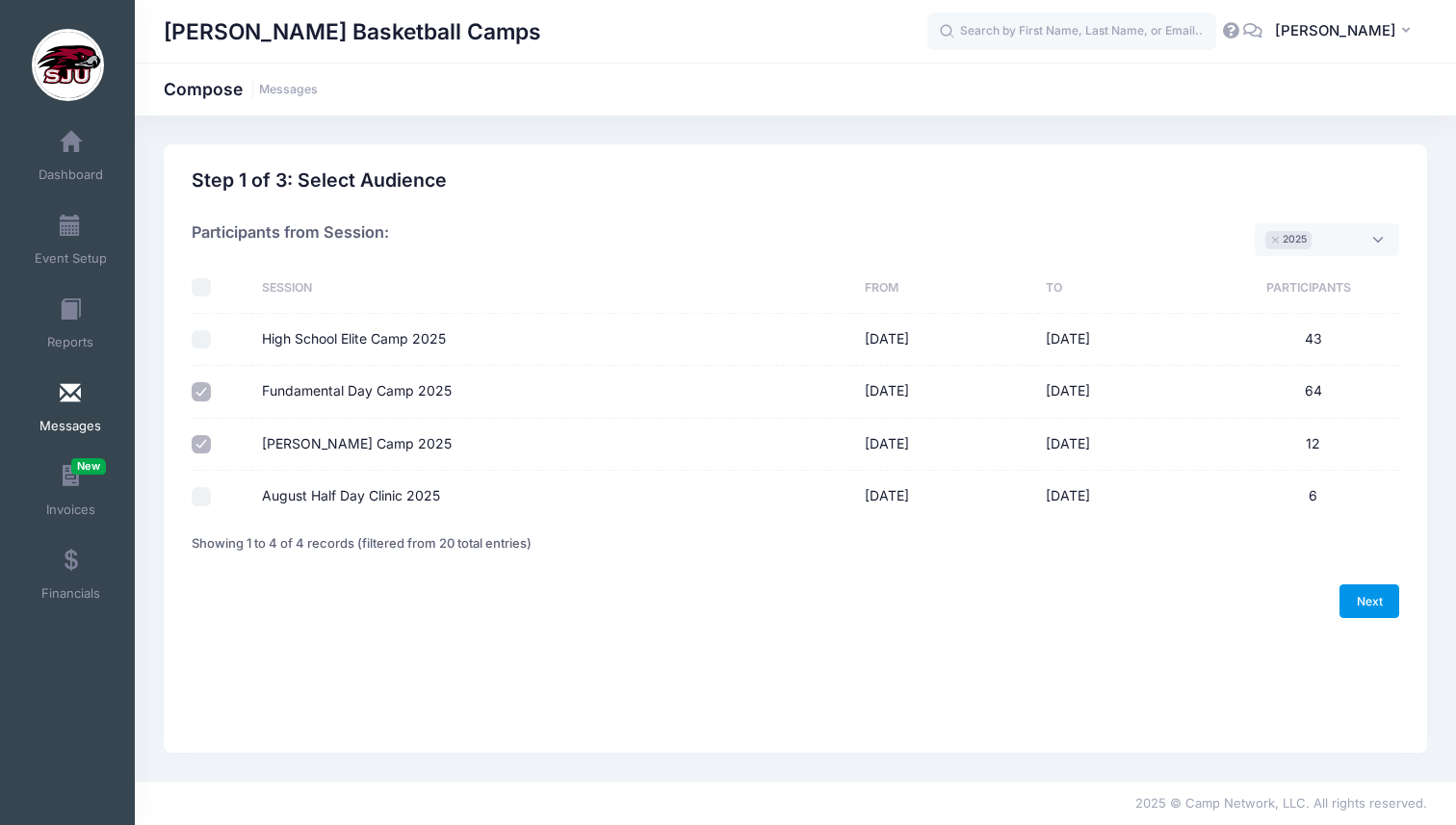 click on "Next" at bounding box center [1369, 601] 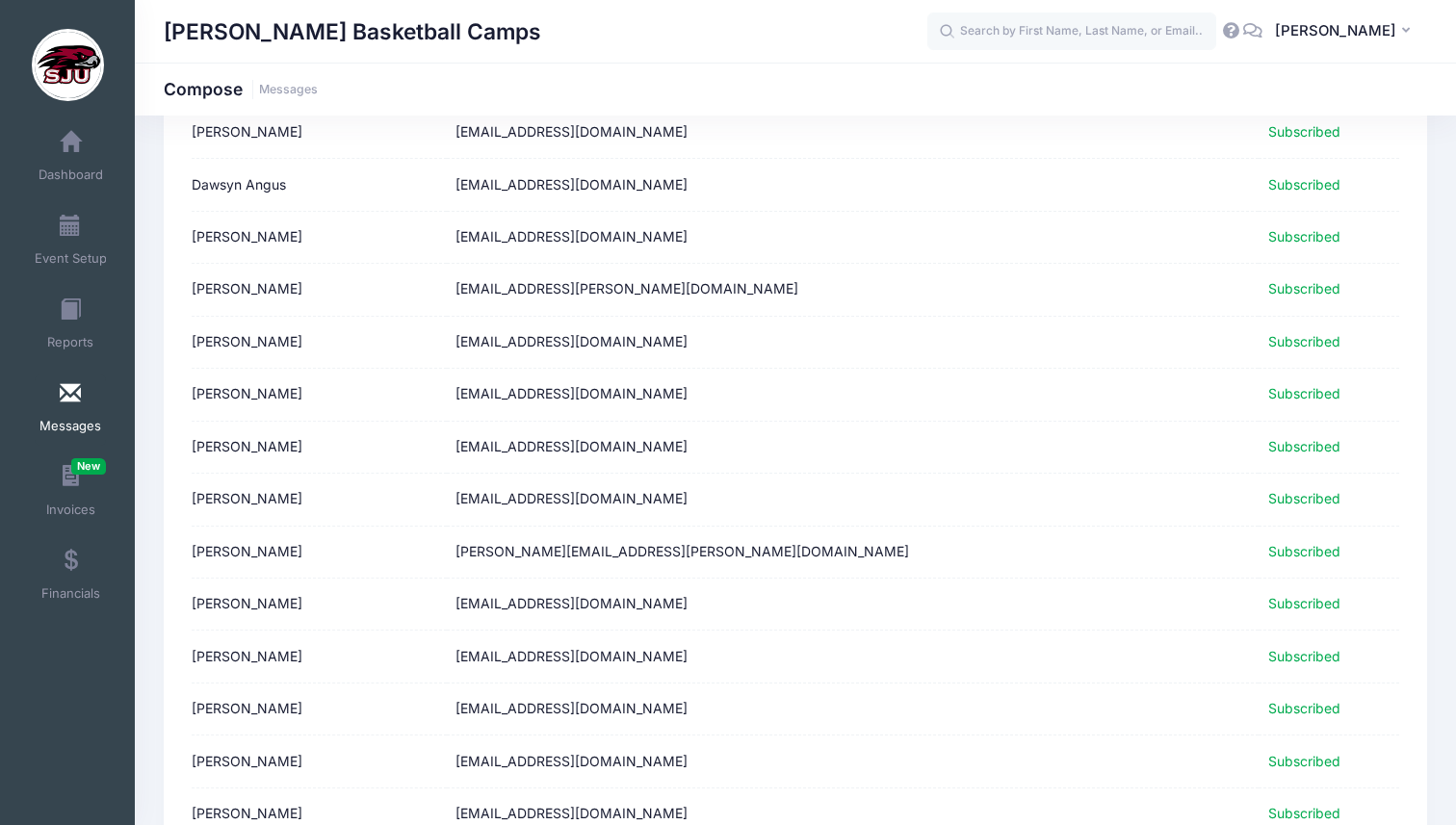 scroll, scrollTop: 2292, scrollLeft: 0, axis: vertical 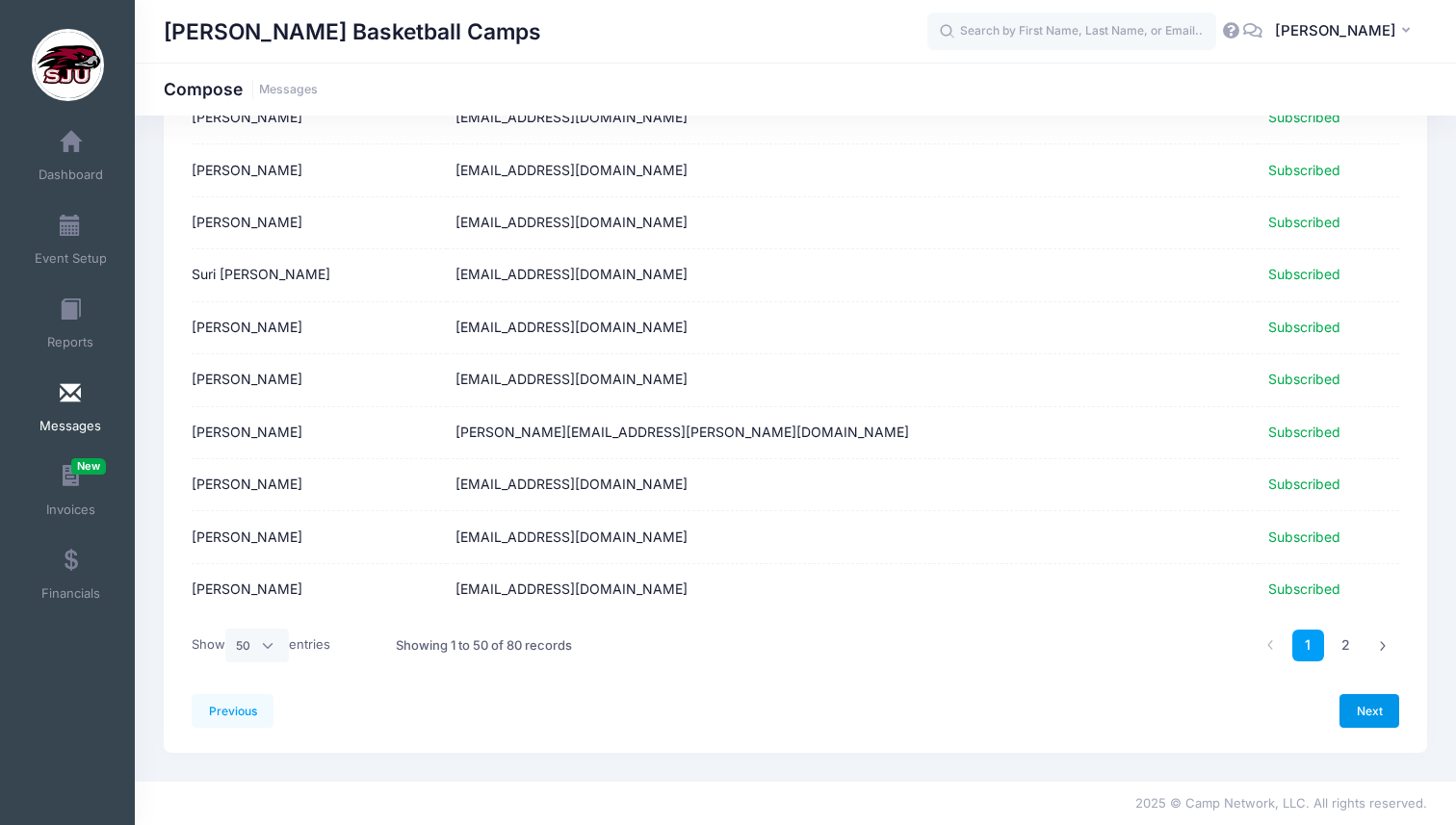 click on "Next" at bounding box center [1369, 710] 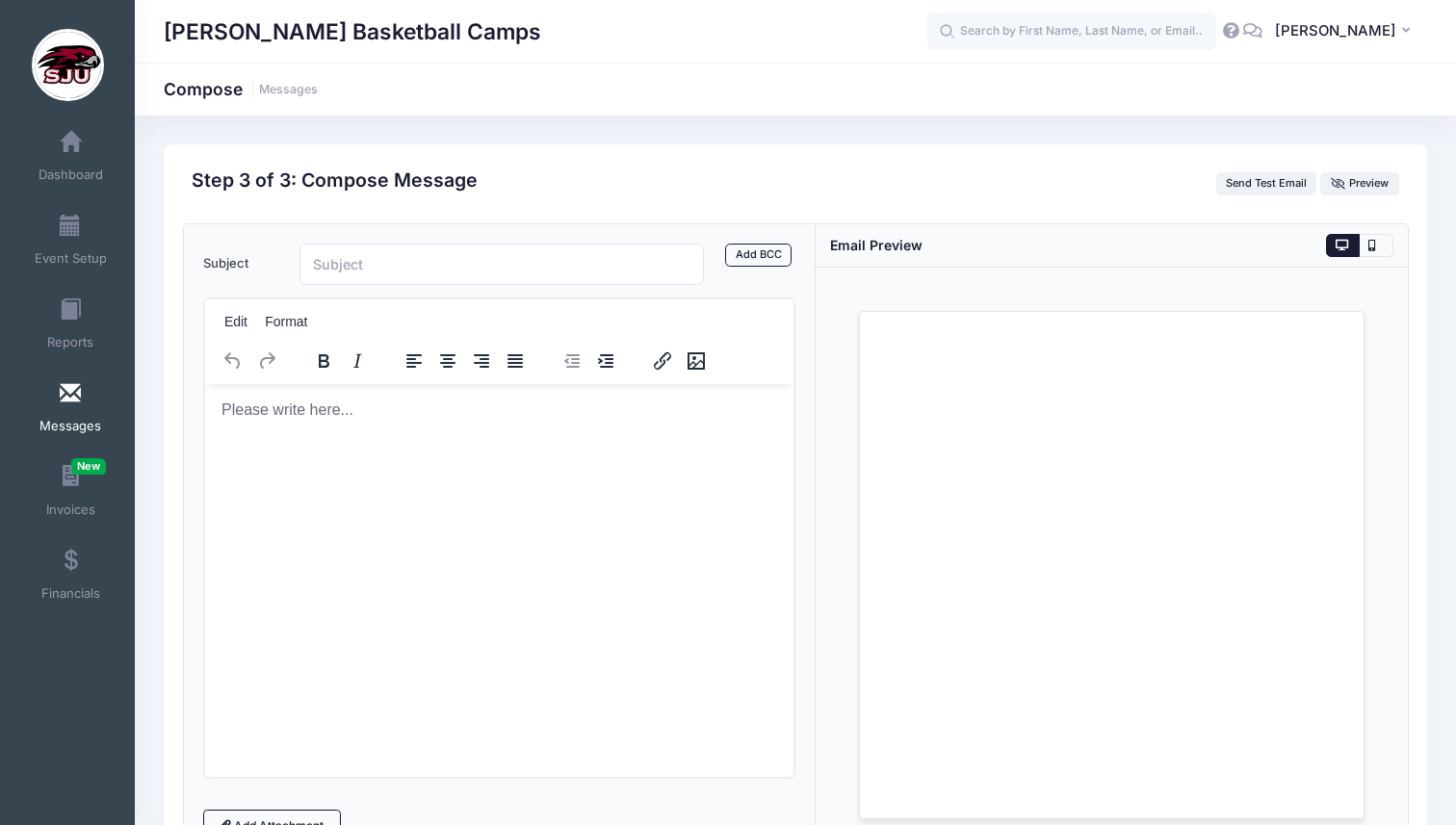 scroll, scrollTop: 0, scrollLeft: 0, axis: both 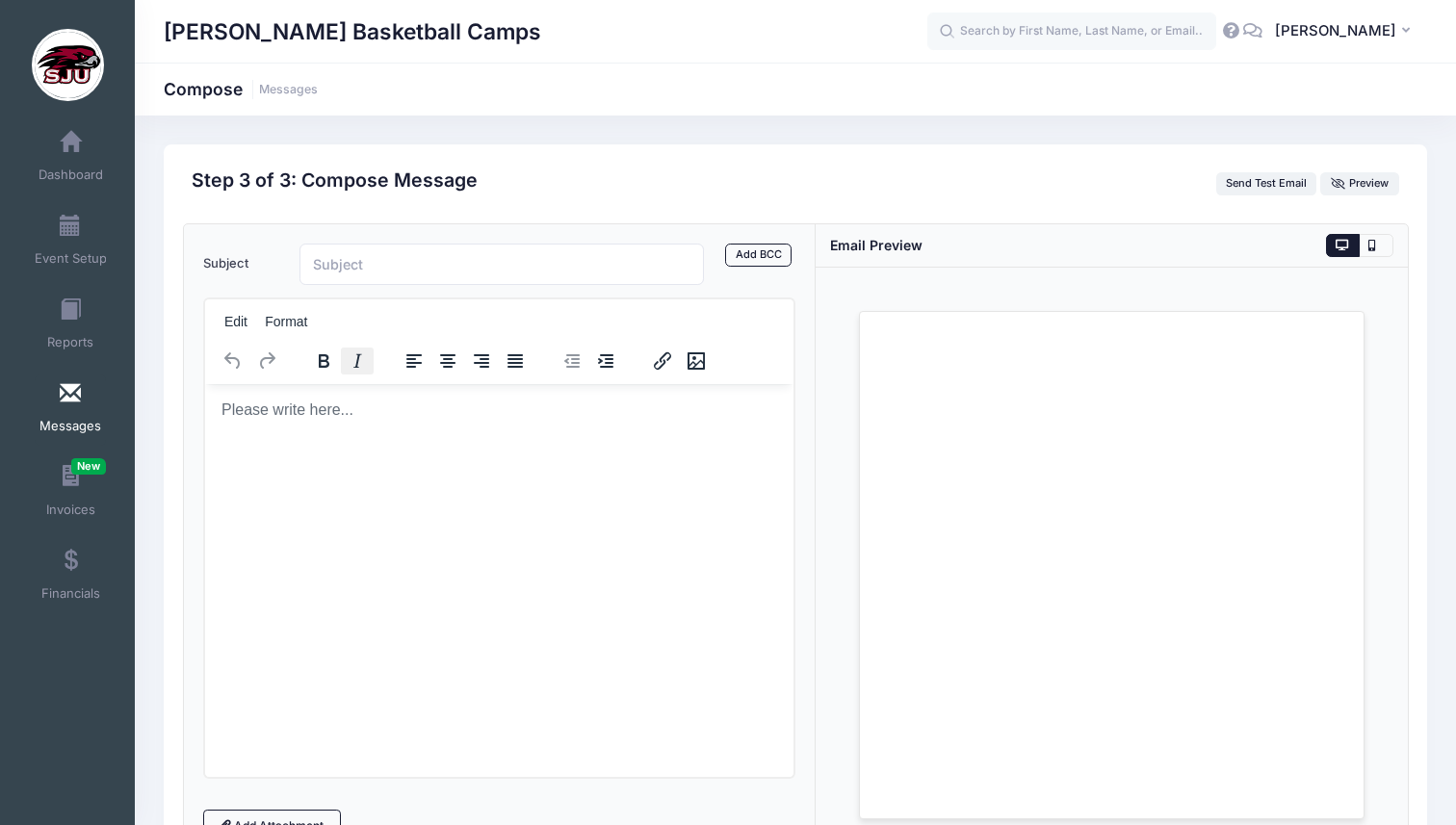 click 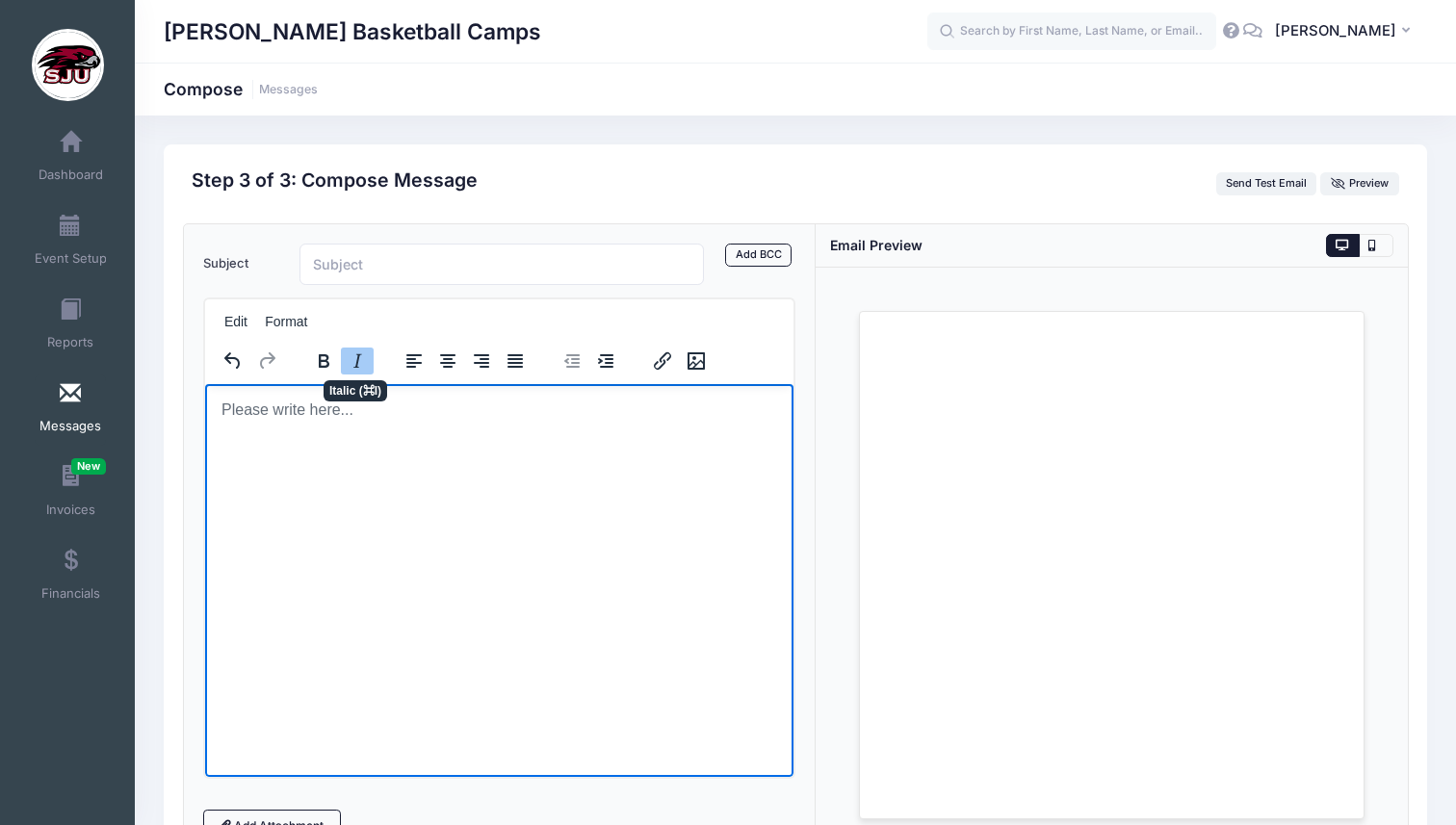 click 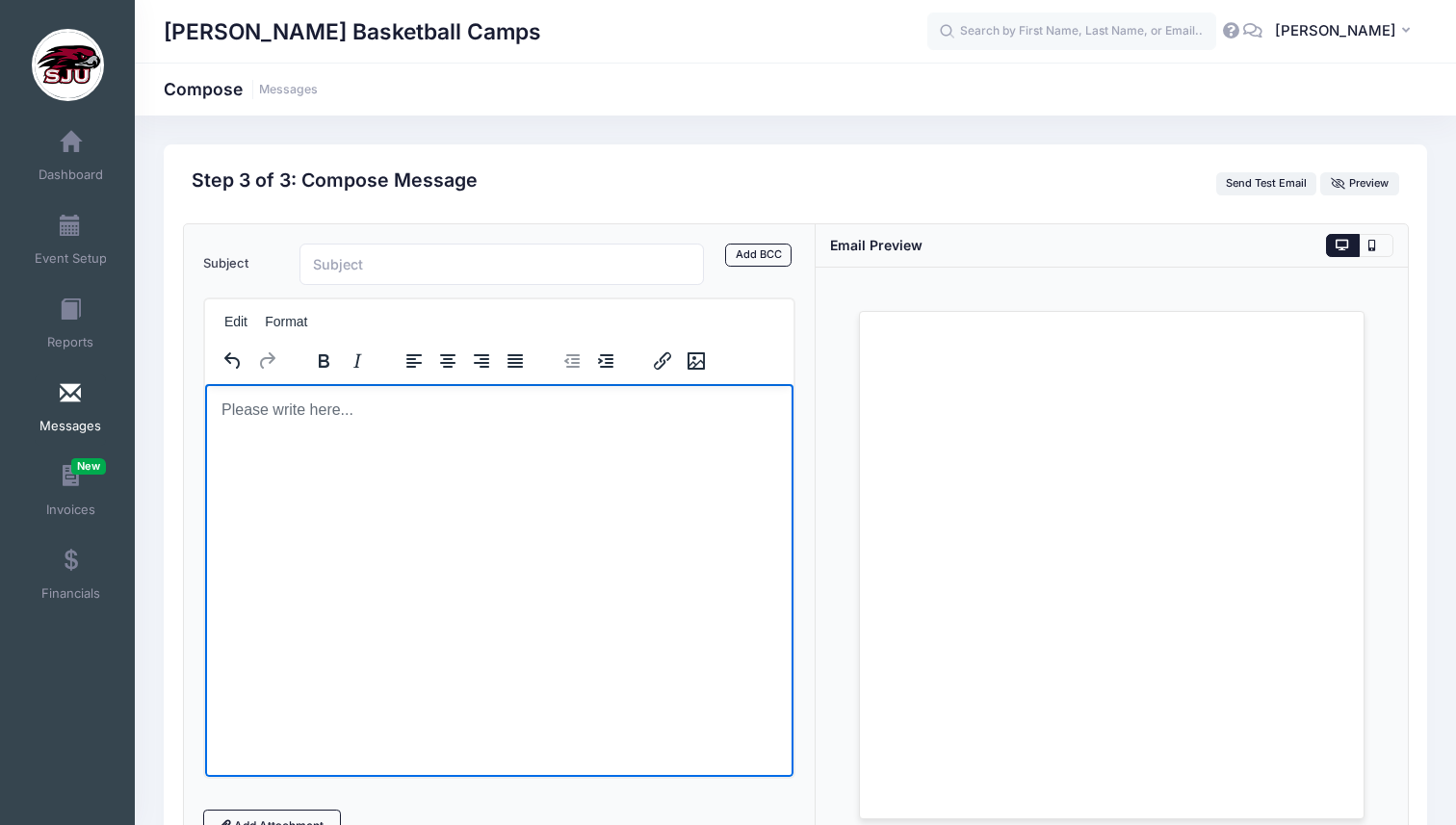 click on "﻿" at bounding box center [498, 409] 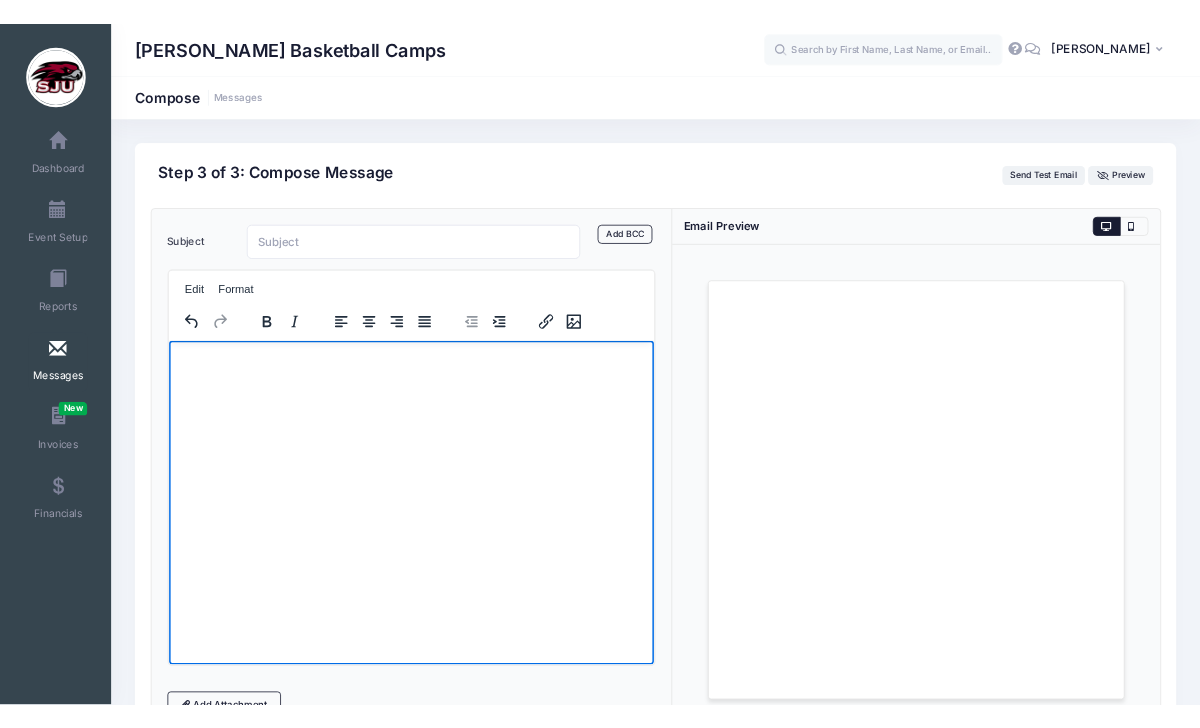 scroll, scrollTop: 30, scrollLeft: 0, axis: vertical 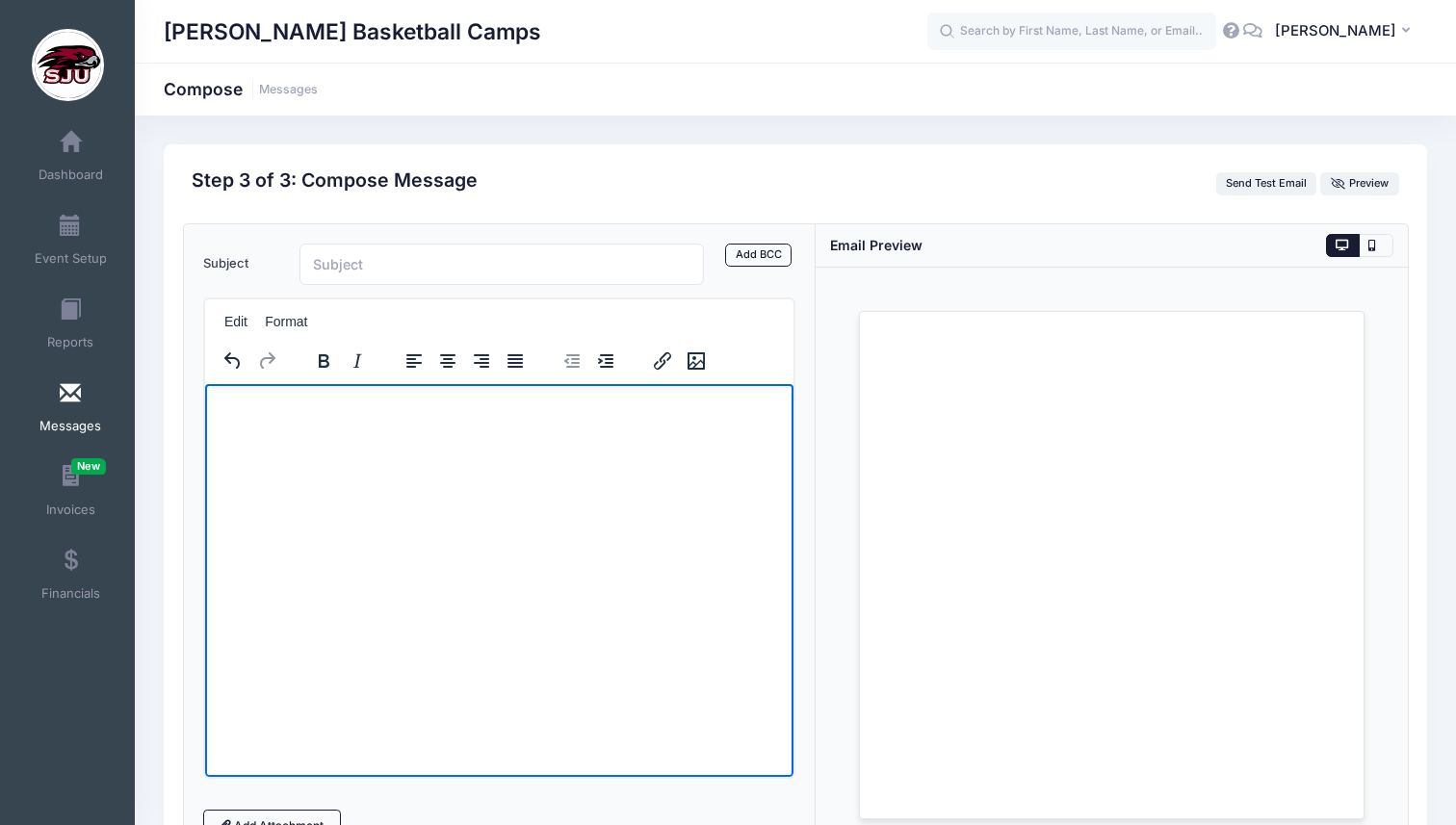 paste 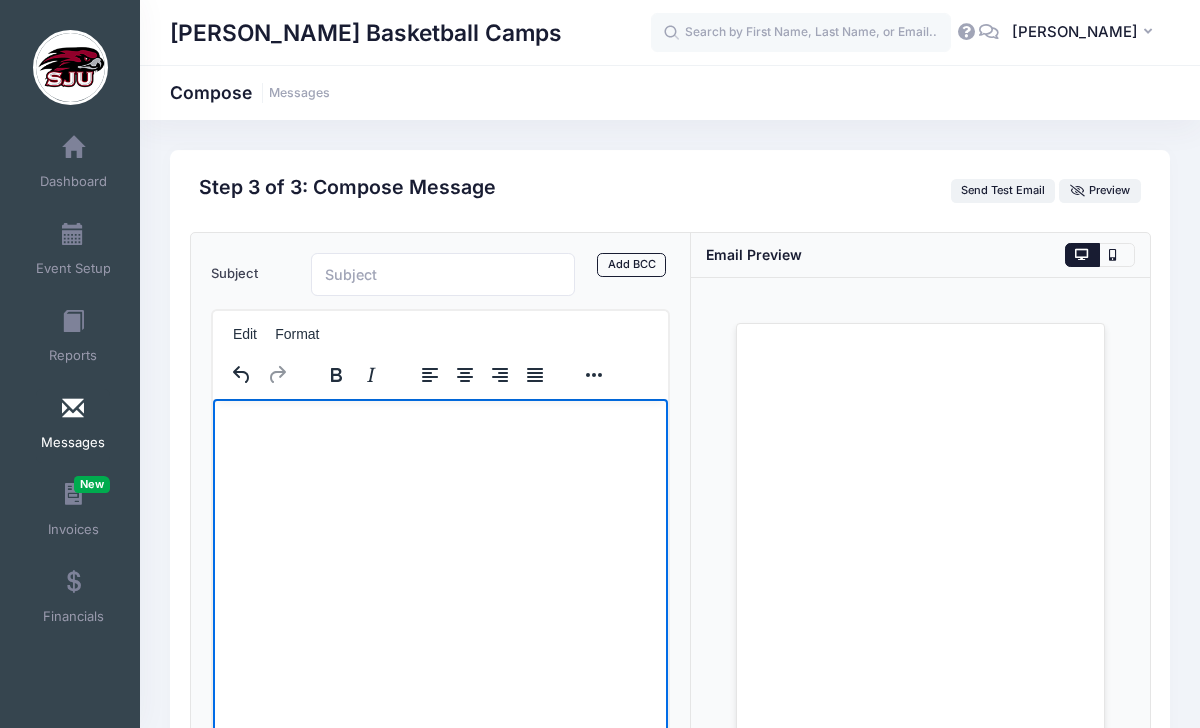 click at bounding box center (439, 433) 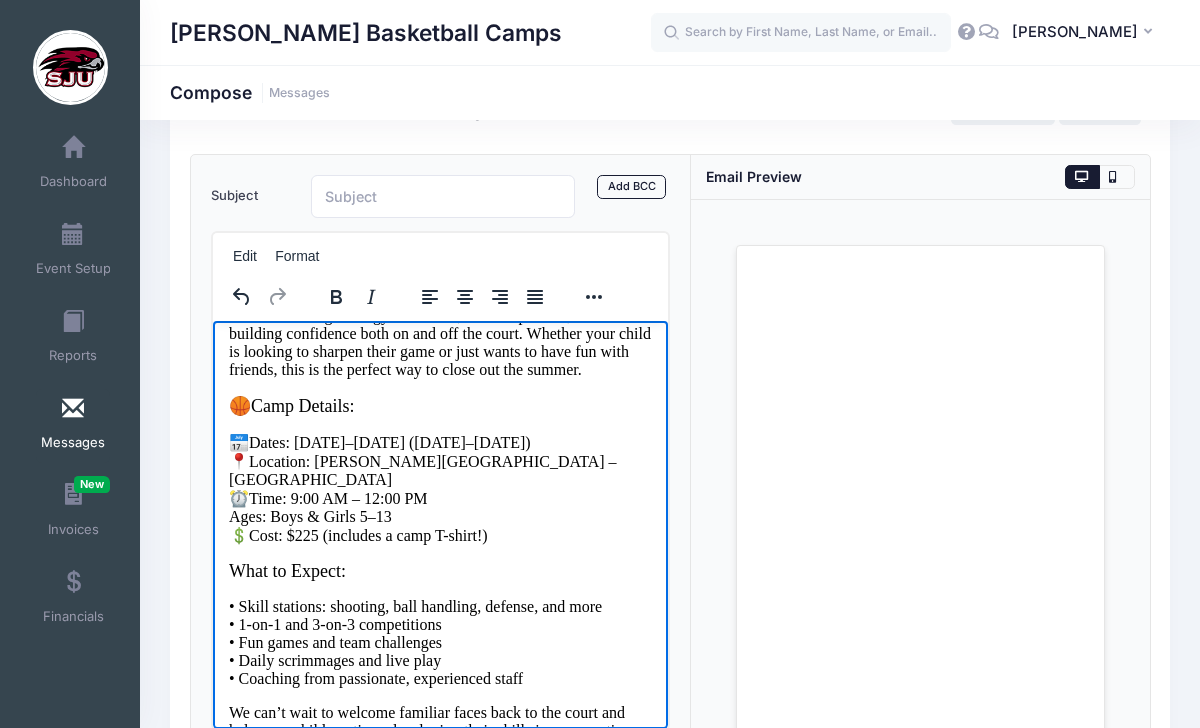 scroll, scrollTop: 0, scrollLeft: 0, axis: both 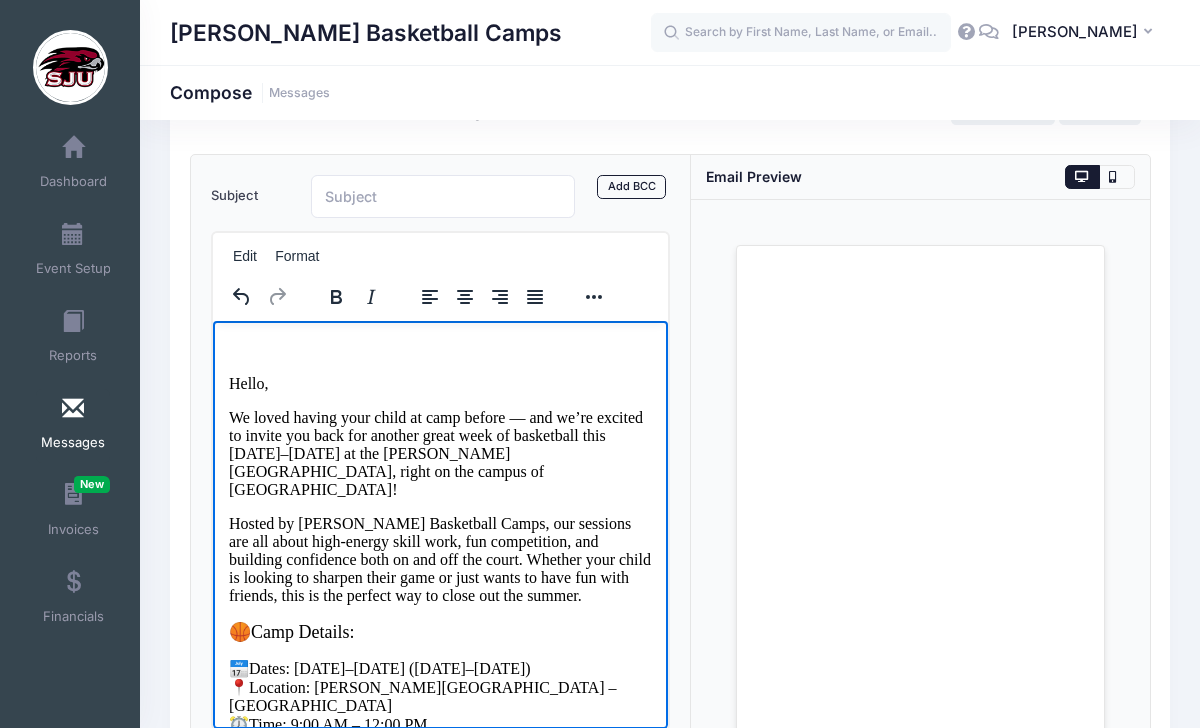 click on "Hello, We loved having your child at camp before — and we’re excited to invite you back for another great week of basketball this [DATE]–[DATE] at the [PERSON_NAME][GEOGRAPHIC_DATA], right on the campus of [GEOGRAPHIC_DATA]! Hosted by [PERSON_NAME] Basketball Camps, our sessions are all about high-energy skill work, fun competition, and building confidence both on and off the court. Whether your child is looking to sharpen their game or just wants to have fun with friends, this is the perfect way to close out the summer. 🏀  Camp Details: 📅  Dates: [DATE]–[DATE] ([DATE]–[DATE]) 📍  Location: [PERSON_NAME][GEOGRAPHIC_DATA] – [GEOGRAPHIC_DATA] ⏰  Time: 9:00 AM – 12:00 PM Ages: Boys & Girls 5–13 💲  Cost: $225 (includes a camp T-shirt!) What to Expect: • Skill stations: shooting, ball handling, defense, and more • 1-on-1 and 3-on-3 competitions • Fun games and team challenges • Daily scrimmages and live play • Coaching from passionate, experienced staff [EMAIL_ADDRESS][DOMAIN_NAME]" at bounding box center [439, 928] 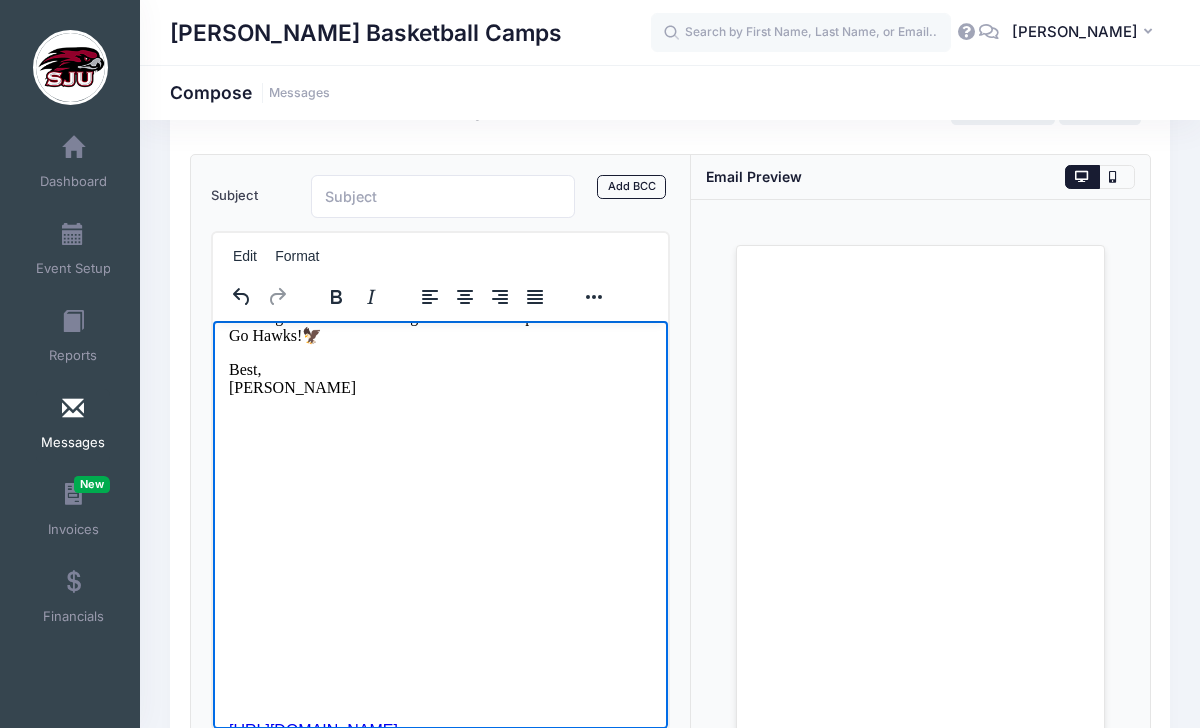 scroll, scrollTop: 805, scrollLeft: 0, axis: vertical 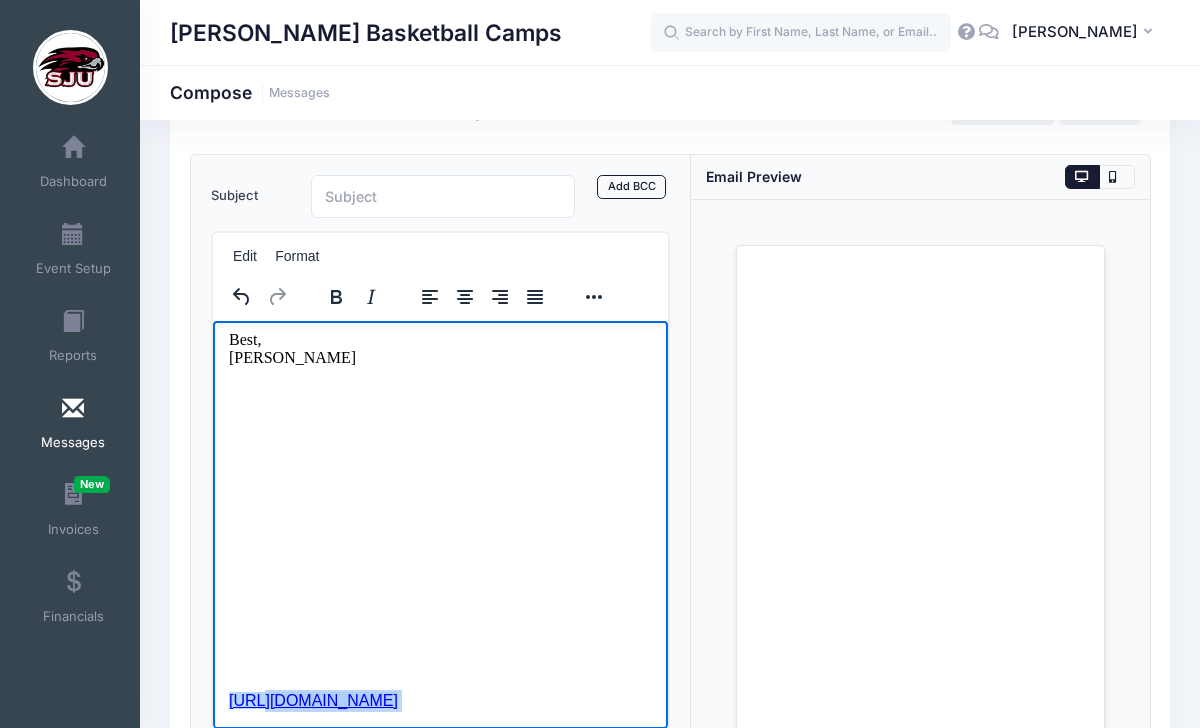drag, startPoint x: 362, startPoint y: 703, endPoint x: 258, endPoint y: 679, distance: 106.733315 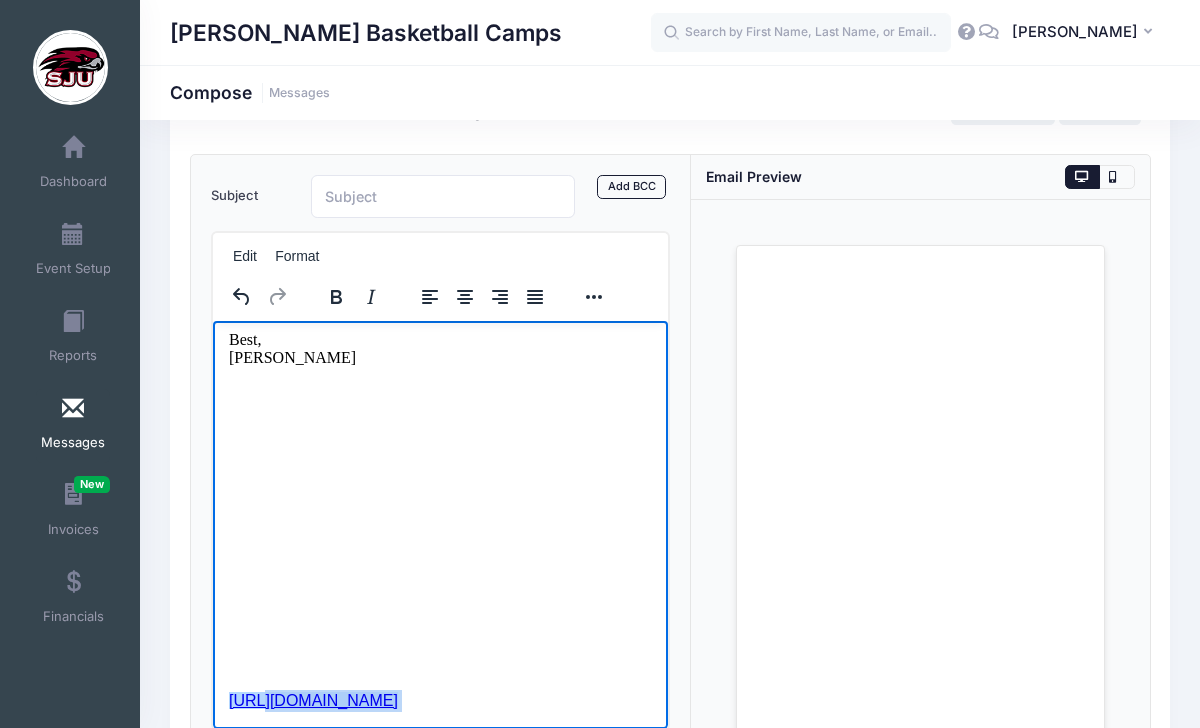 click on "[URL][DOMAIN_NAME]" at bounding box center (439, 700) 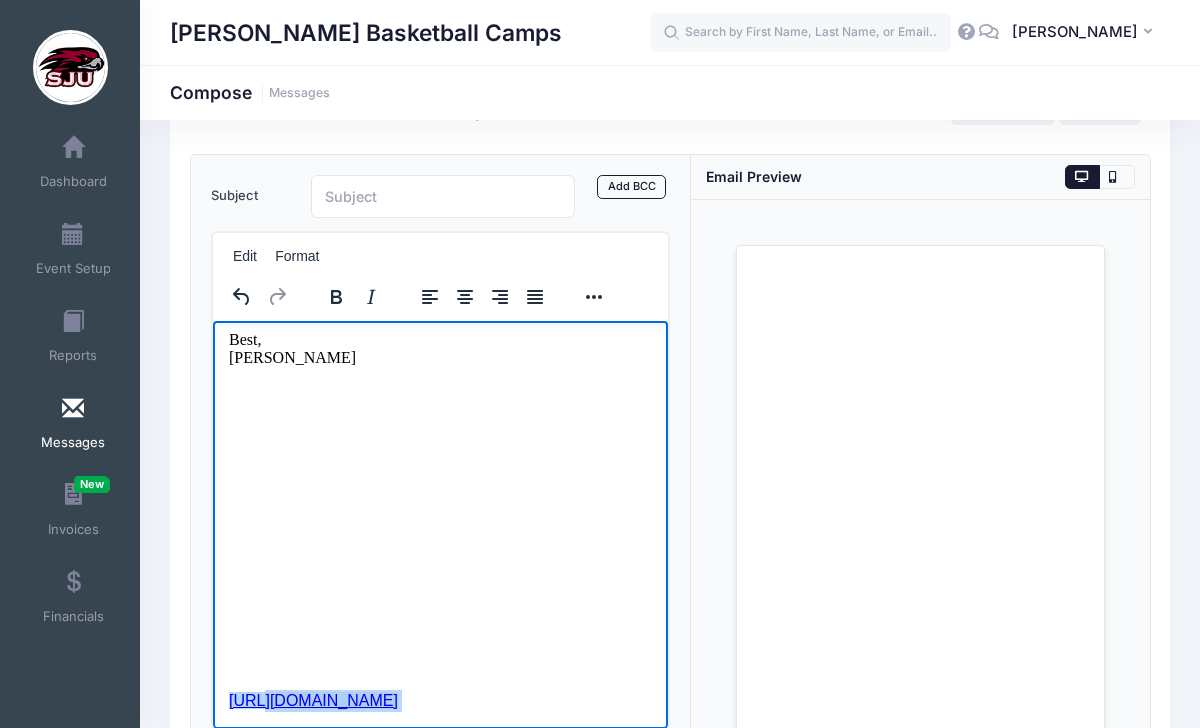 copy on "s://[DOMAIN_NAME][URL]" 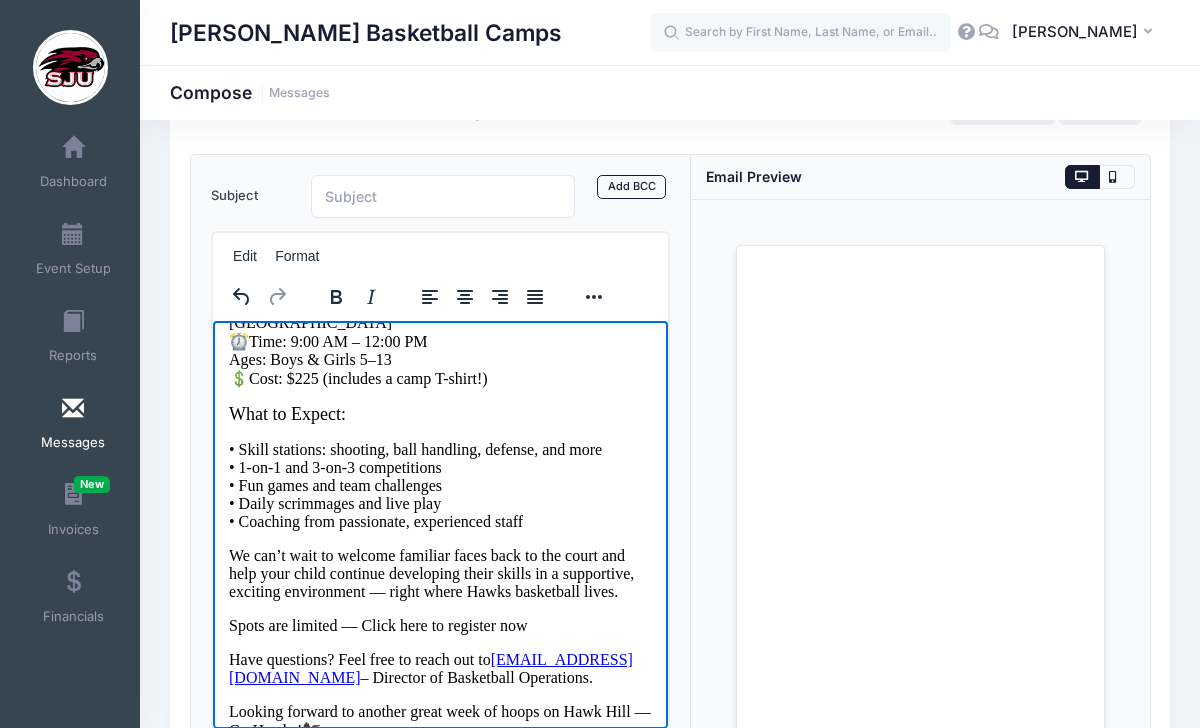 scroll, scrollTop: 349, scrollLeft: 0, axis: vertical 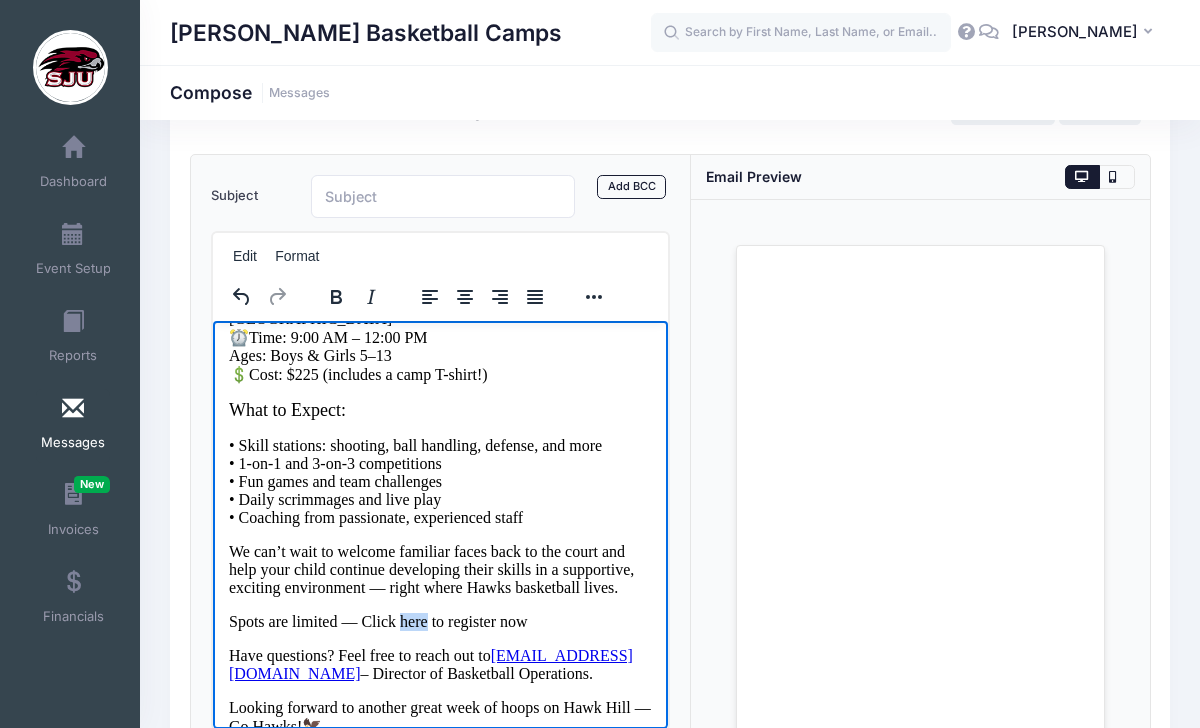 drag, startPoint x: 427, startPoint y: 626, endPoint x: 403, endPoint y: 625, distance: 24.020824 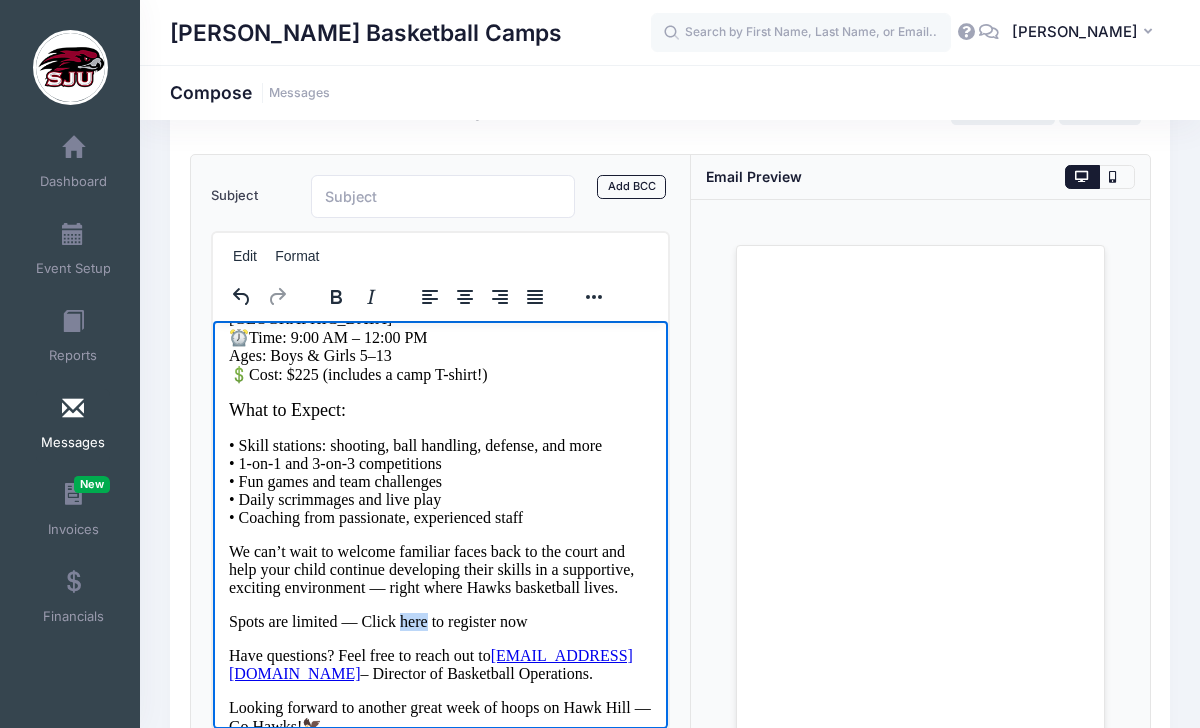 click on "Spots are limited — Click here to register now" at bounding box center [377, 620] 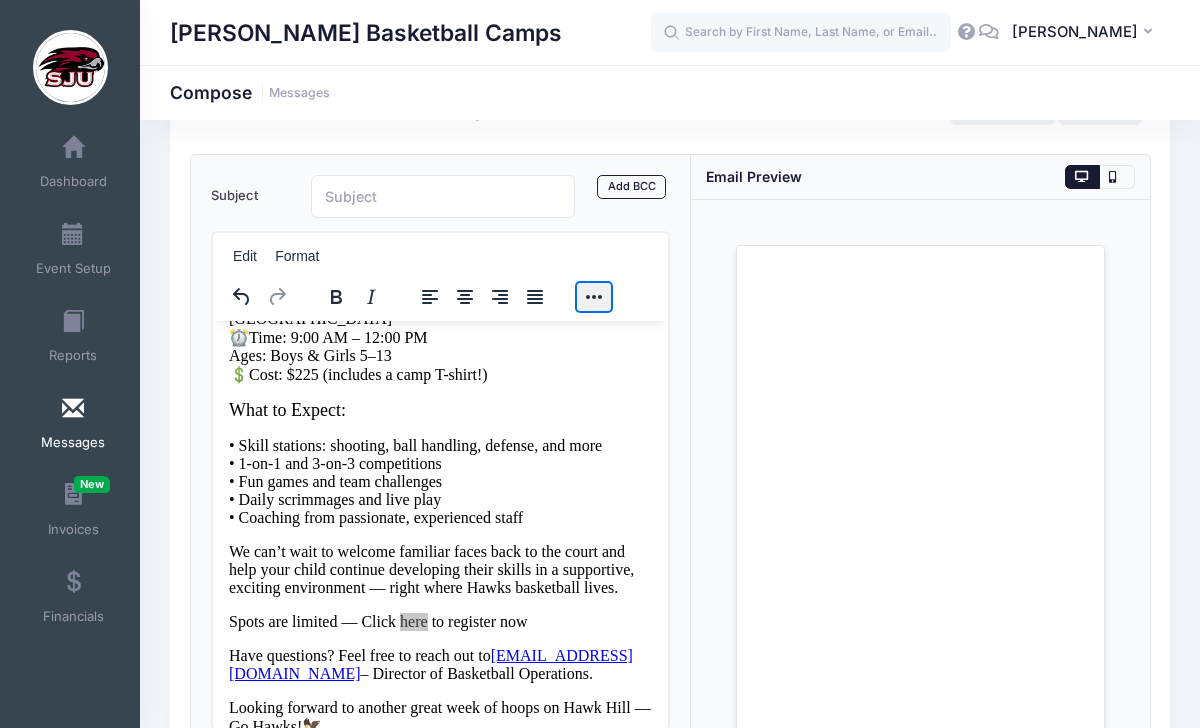 click at bounding box center [594, 297] 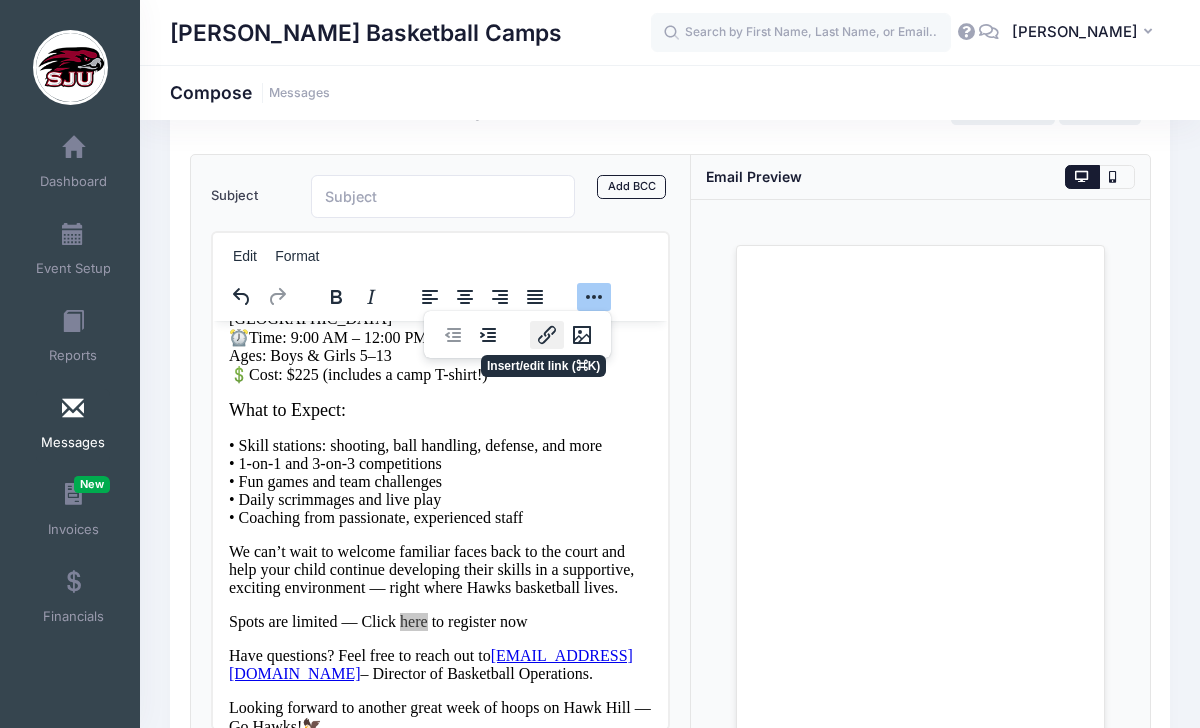 click 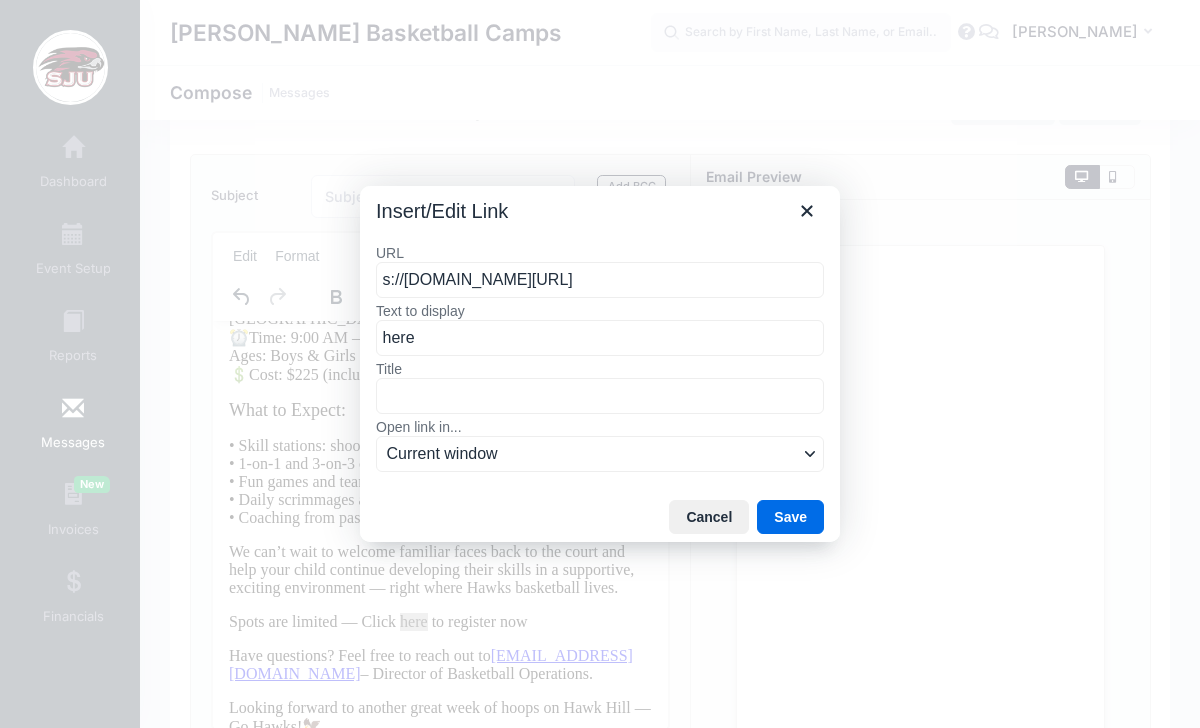 scroll, scrollTop: 0, scrollLeft: 63, axis: horizontal 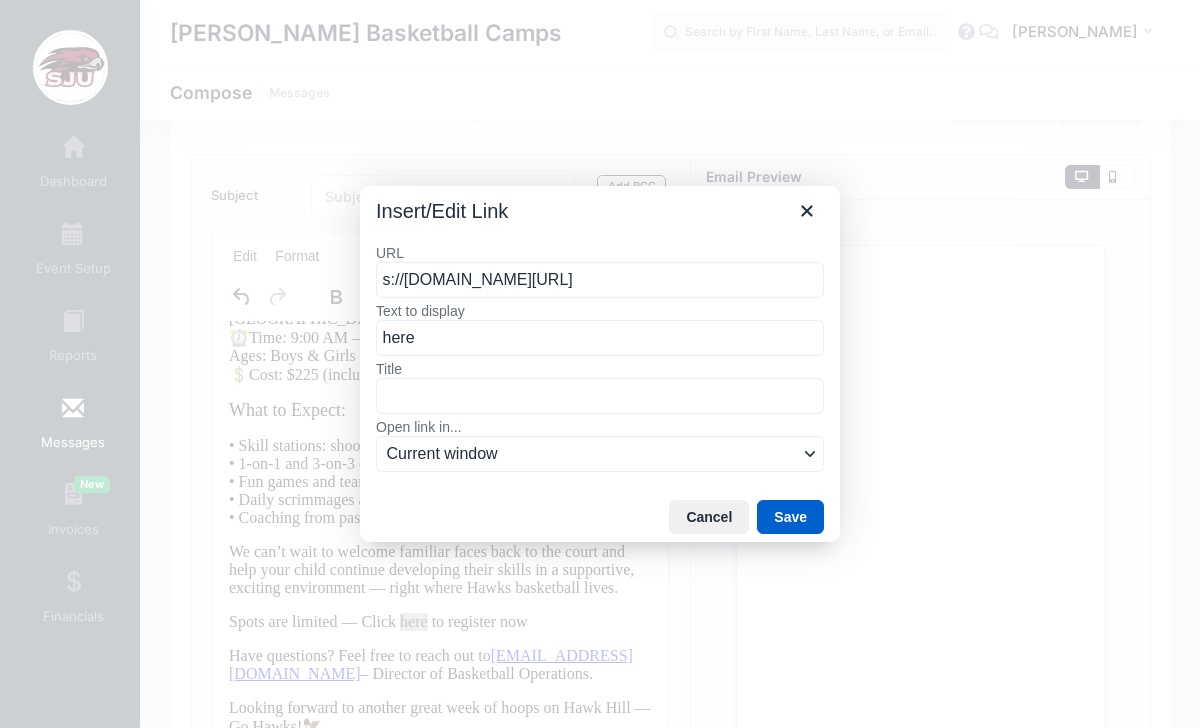 type on "s://[DOMAIN_NAME][URL]" 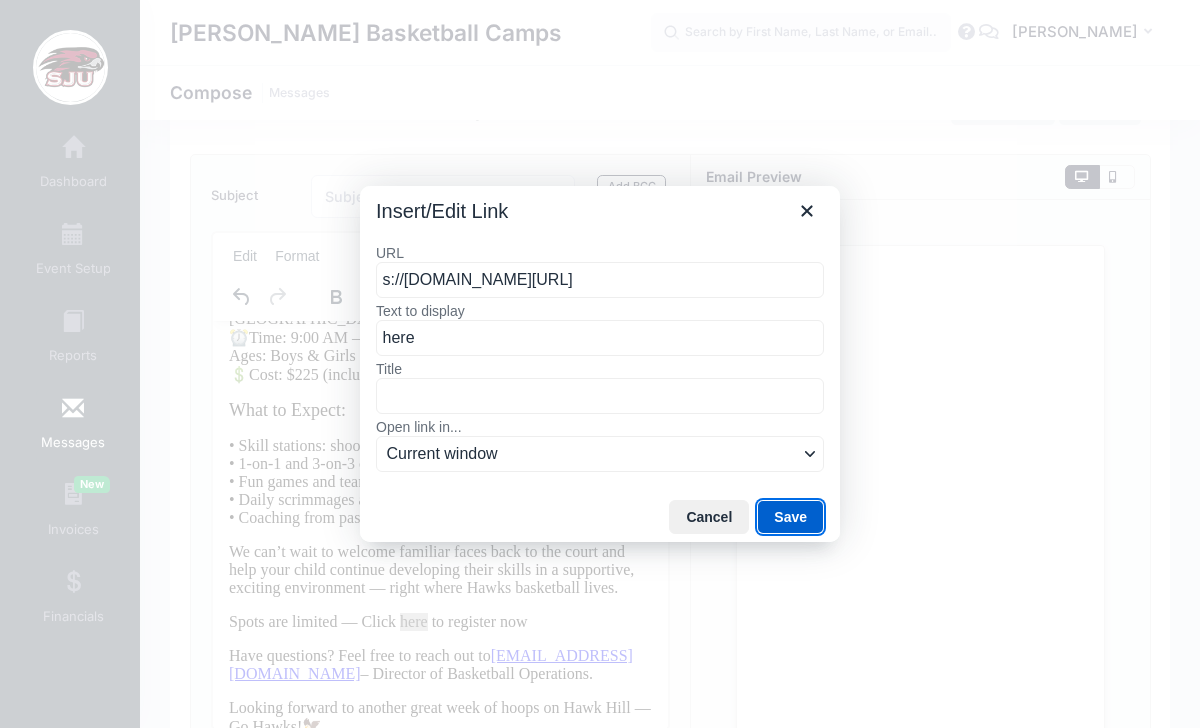 scroll, scrollTop: 0, scrollLeft: 0, axis: both 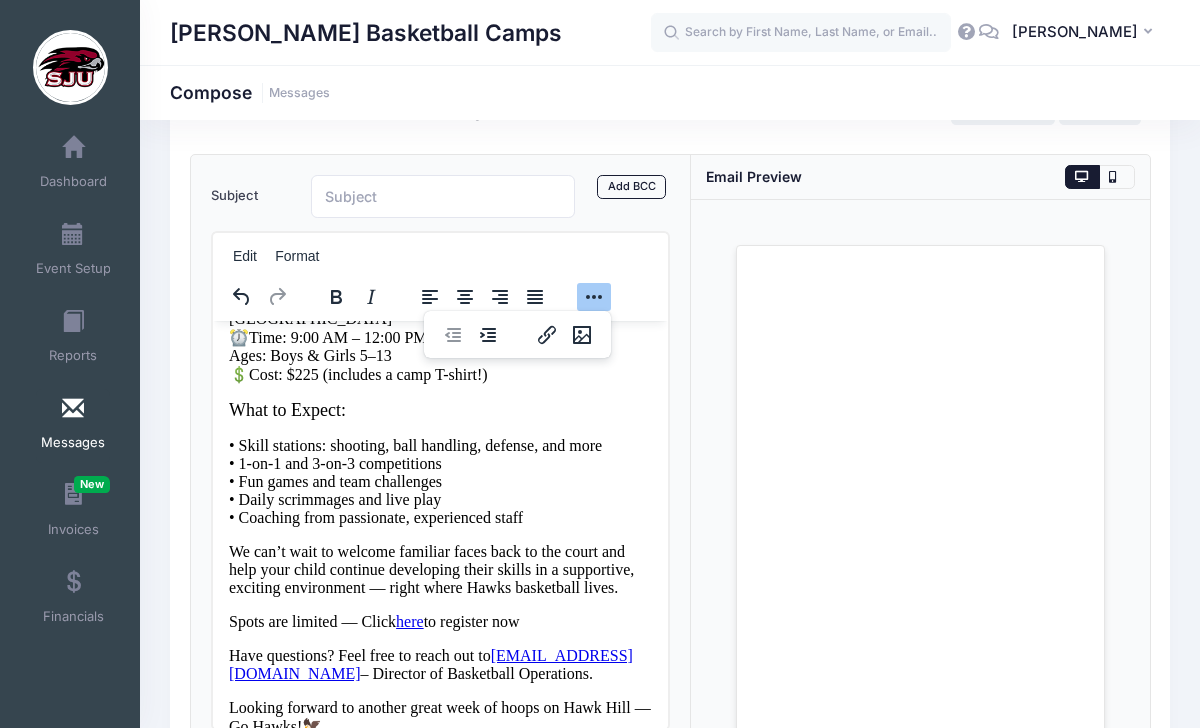 click on "Subject
Add CC
Add BCC
CC
​
BCC
​
Edit Format
Add Attachment" at bounding box center (441, 486) 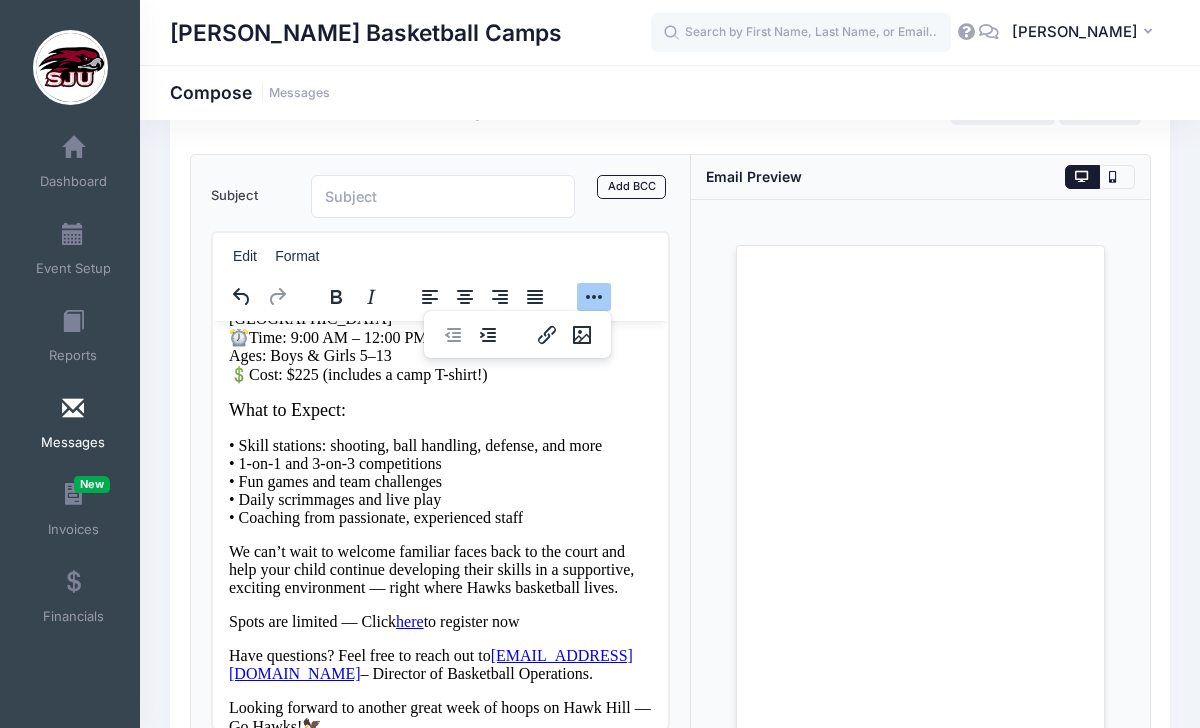 click on "here" at bounding box center (409, 620) 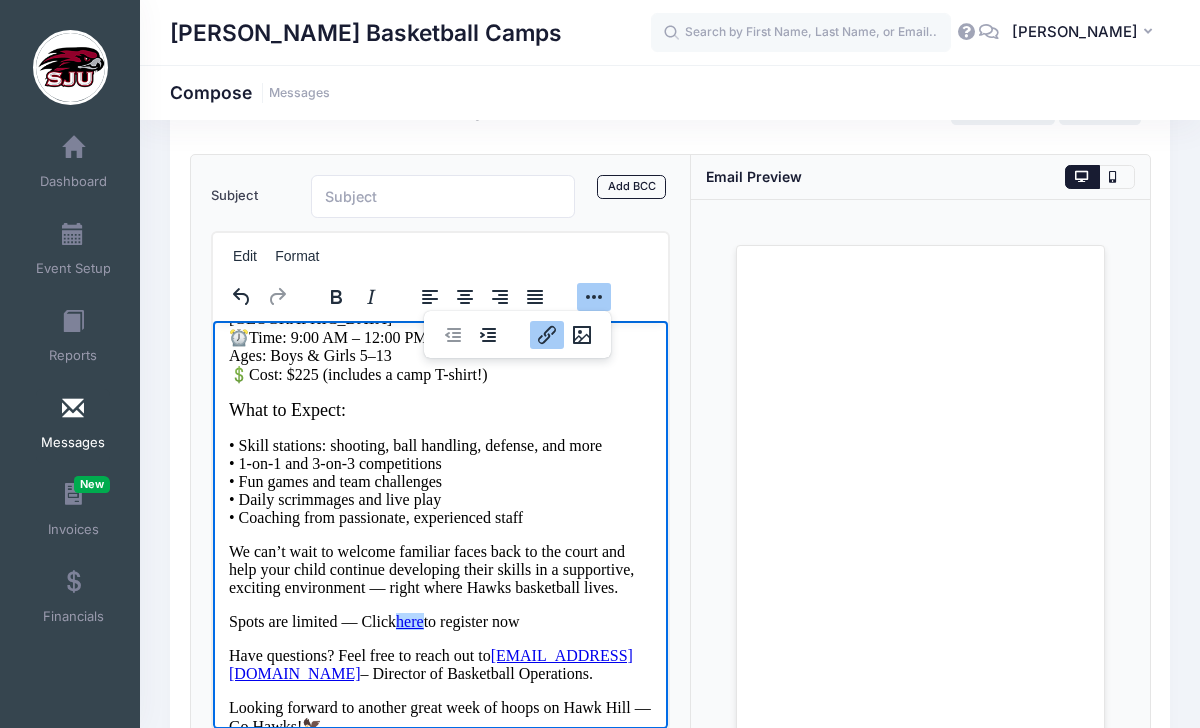 click on "here" at bounding box center (409, 620) 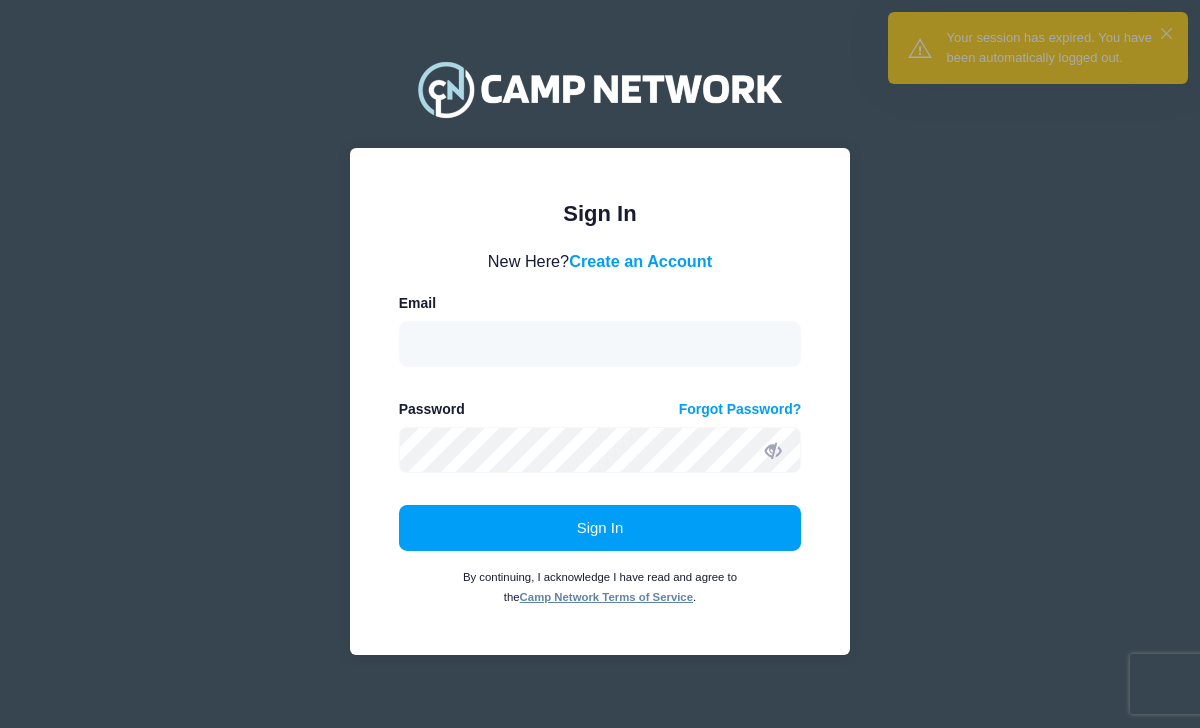 scroll, scrollTop: 0, scrollLeft: 0, axis: both 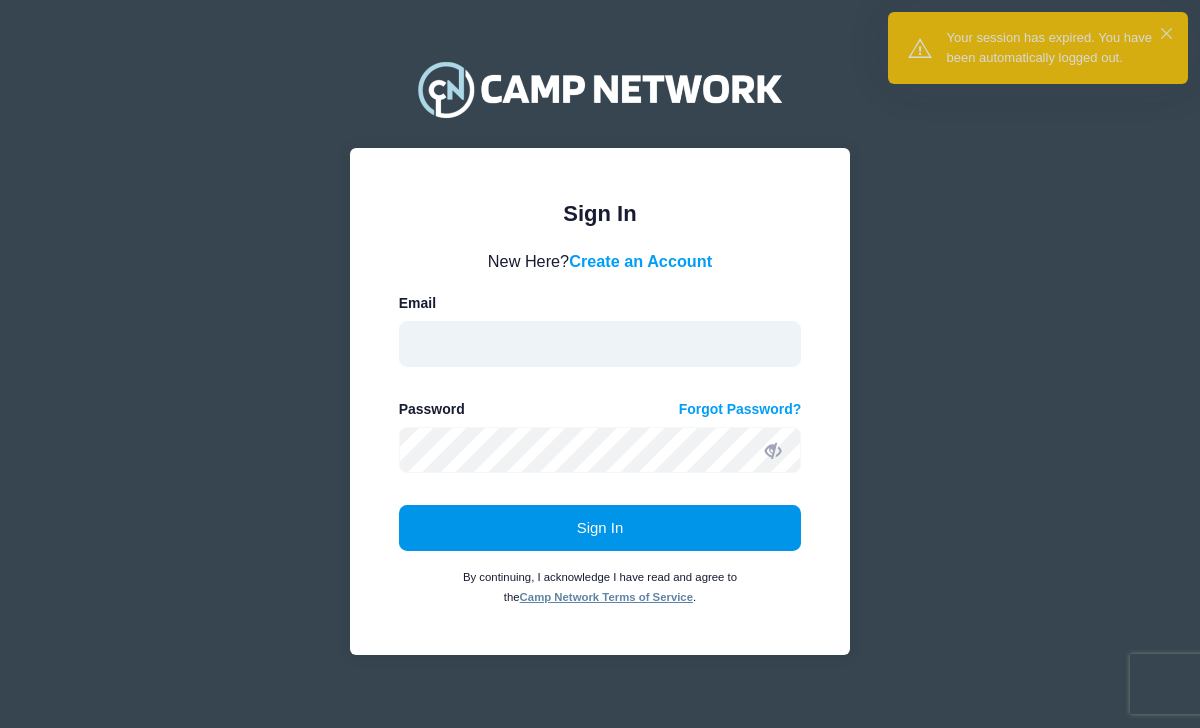 type on "cgriffin@sju.edu" 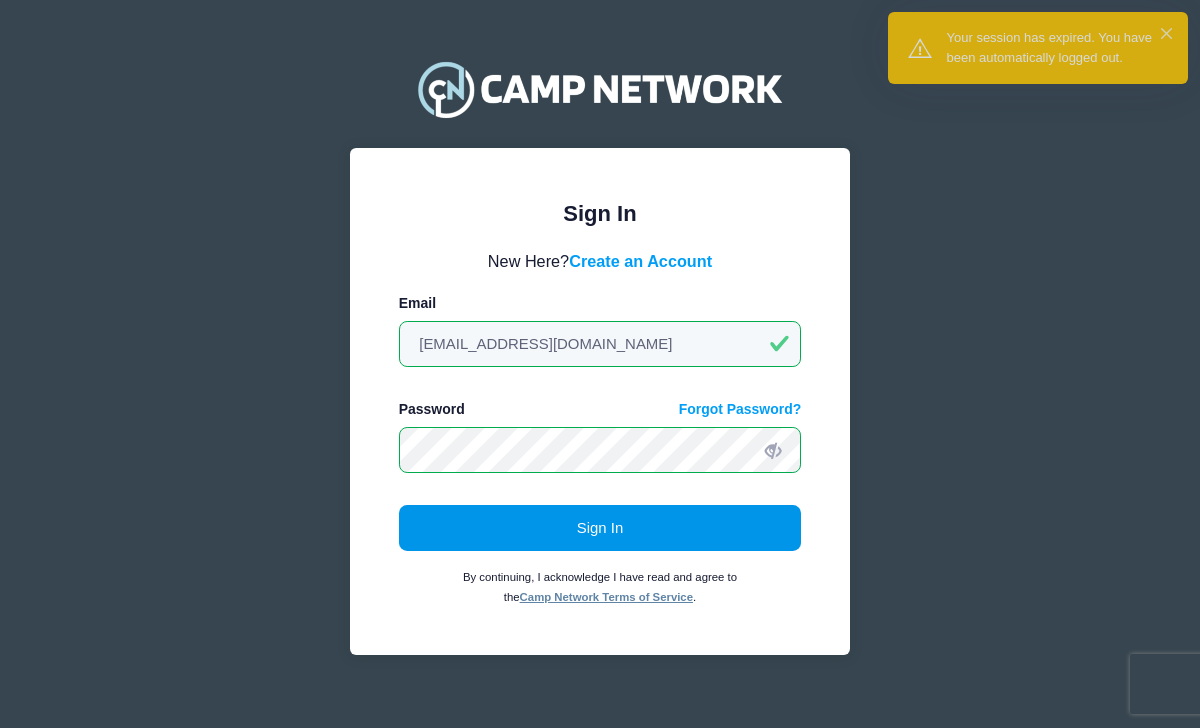 click on "Sign In" at bounding box center [600, 528] 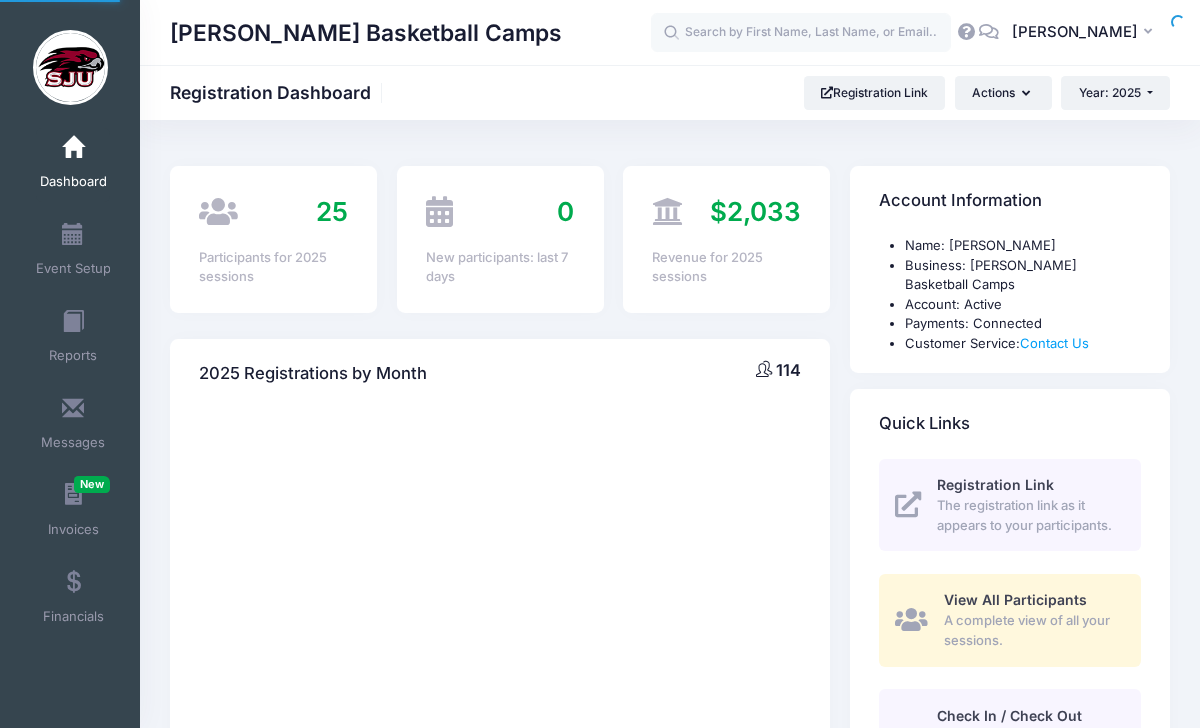 scroll, scrollTop: 0, scrollLeft: 0, axis: both 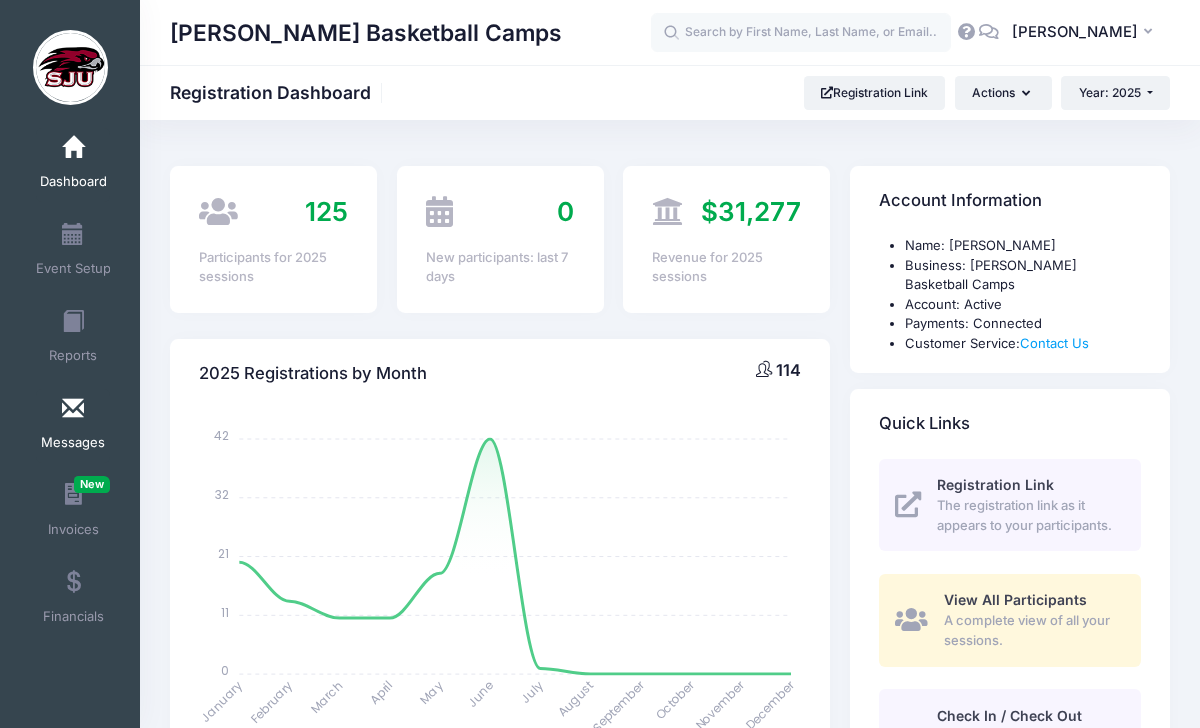 click at bounding box center [73, 409] 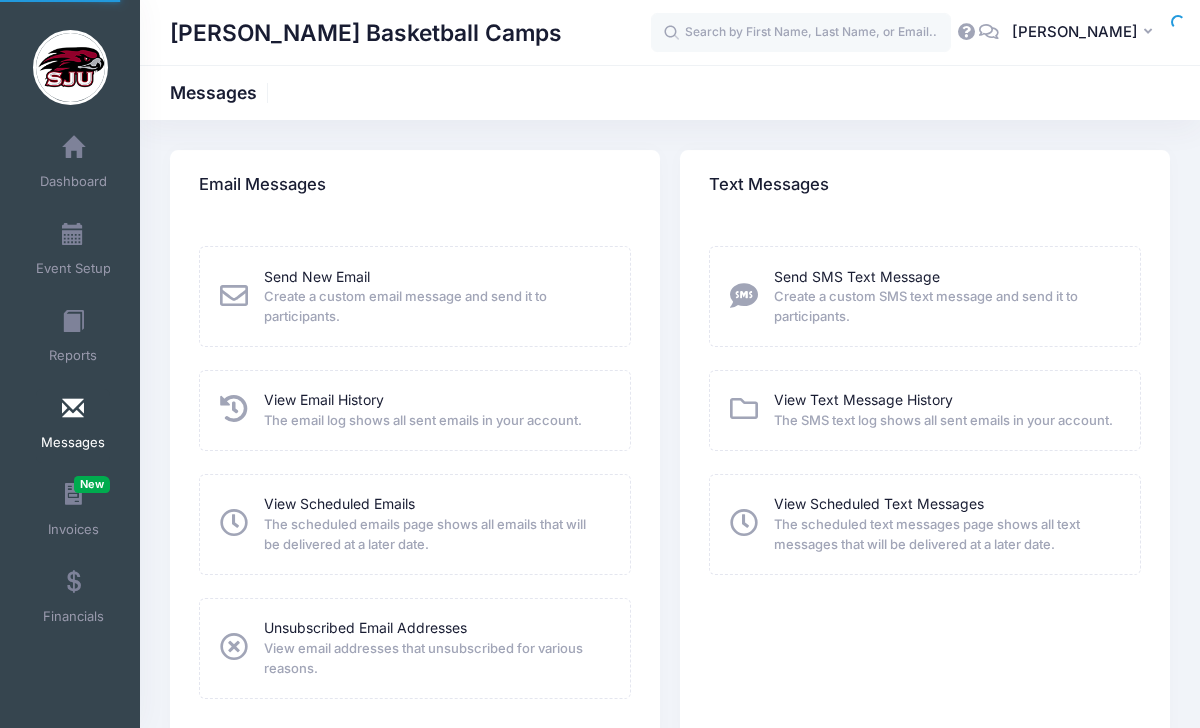 scroll, scrollTop: 0, scrollLeft: 0, axis: both 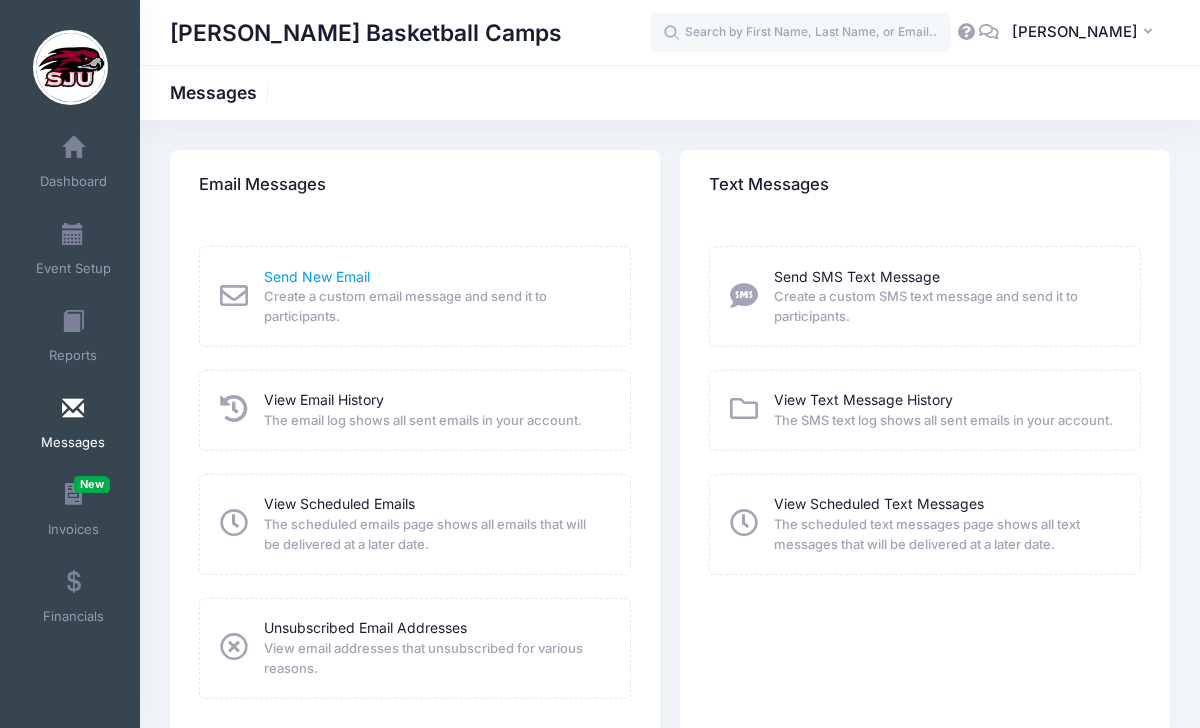click on "Send New Email" at bounding box center [317, 276] 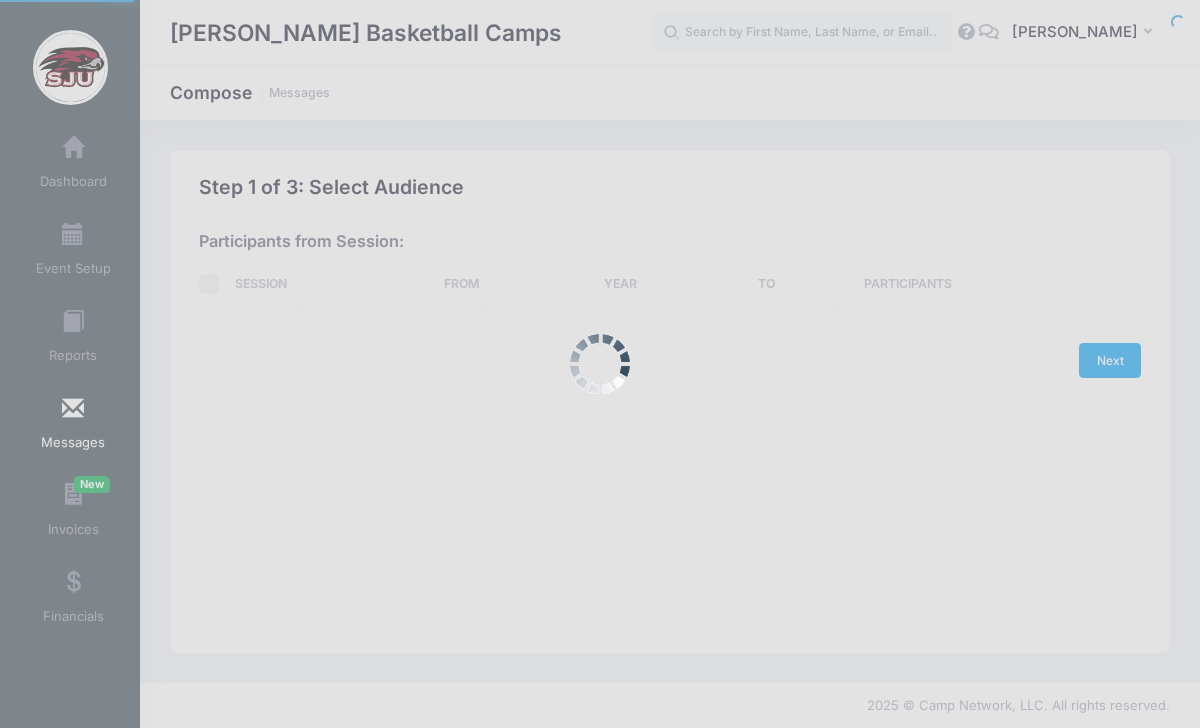 scroll, scrollTop: 0, scrollLeft: 0, axis: both 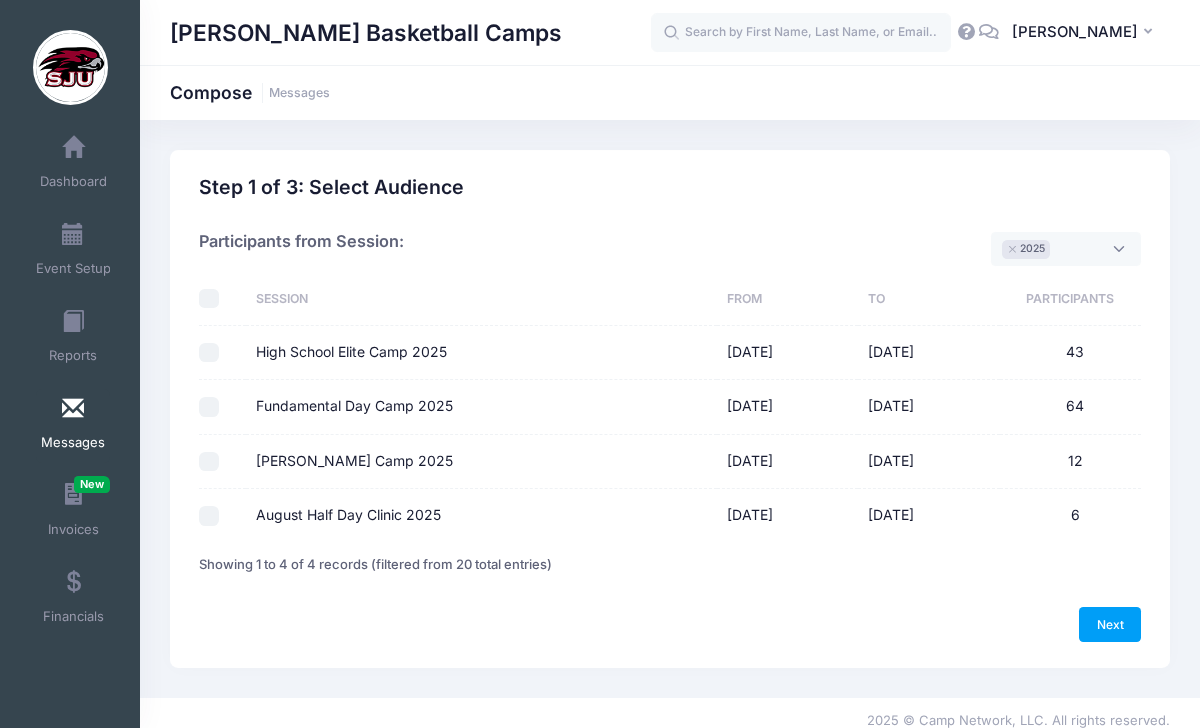 click on "Fundamental Day Camp 2025" at bounding box center (209, 407) 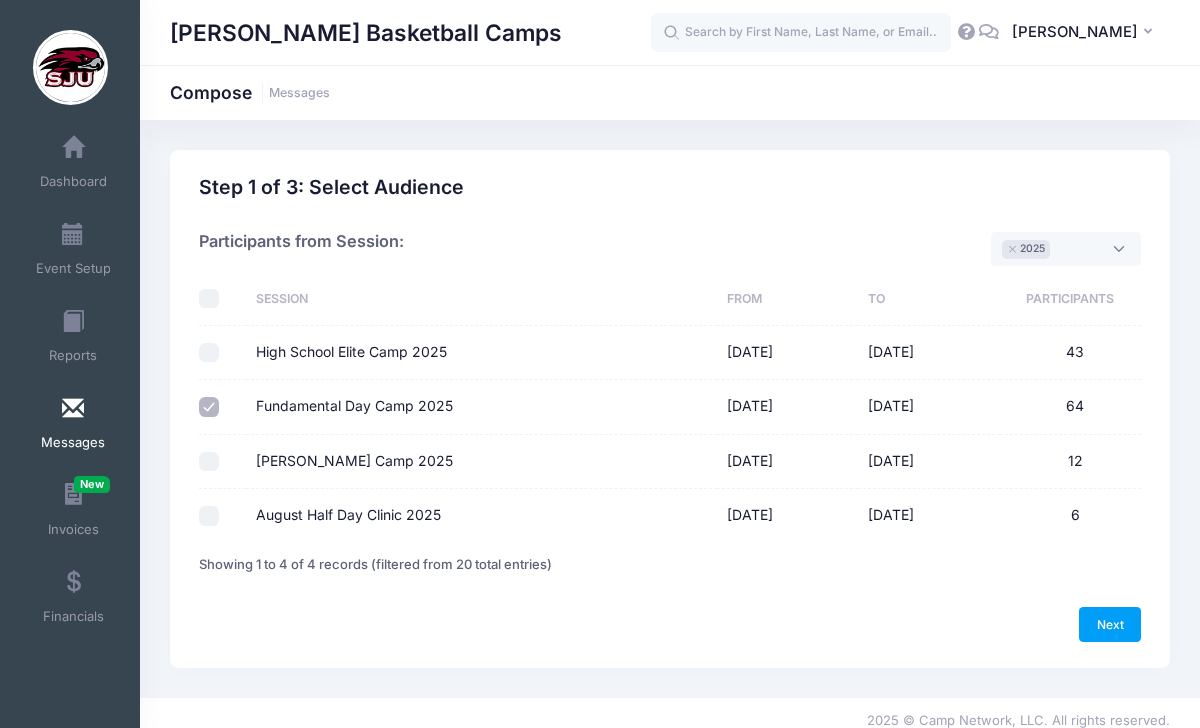 click on "Junior Hawk Camp 2025" at bounding box center [209, 462] 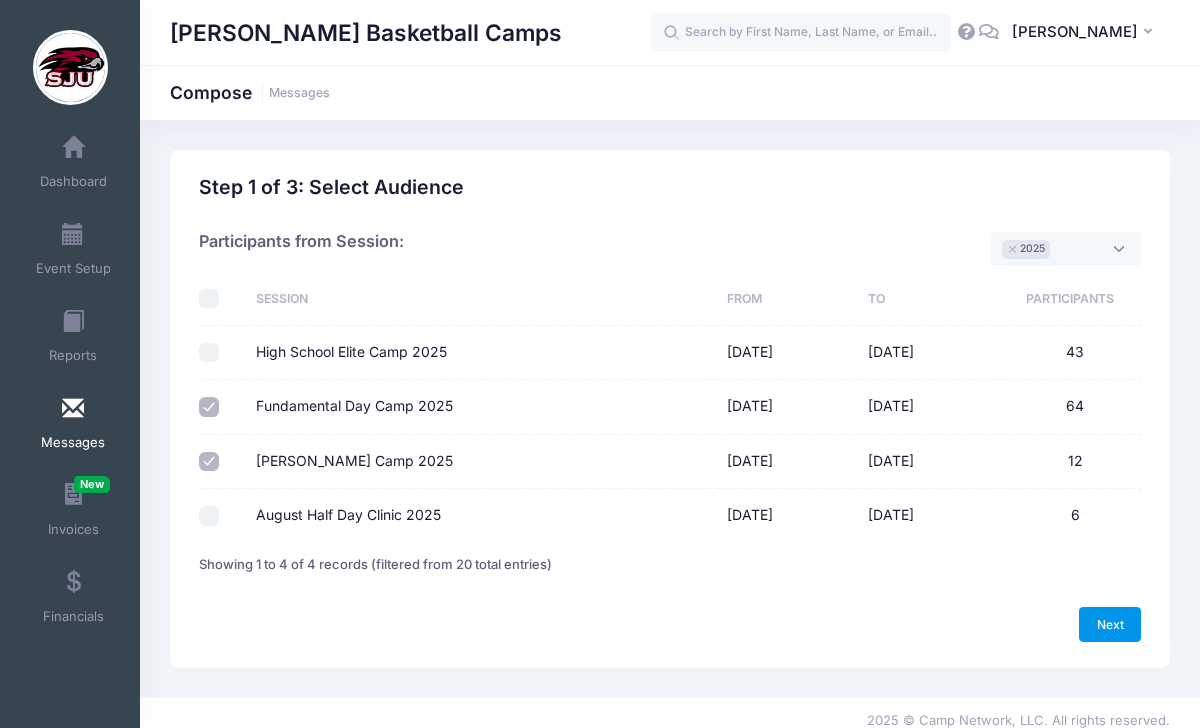 click on "Next" at bounding box center [1110, 624] 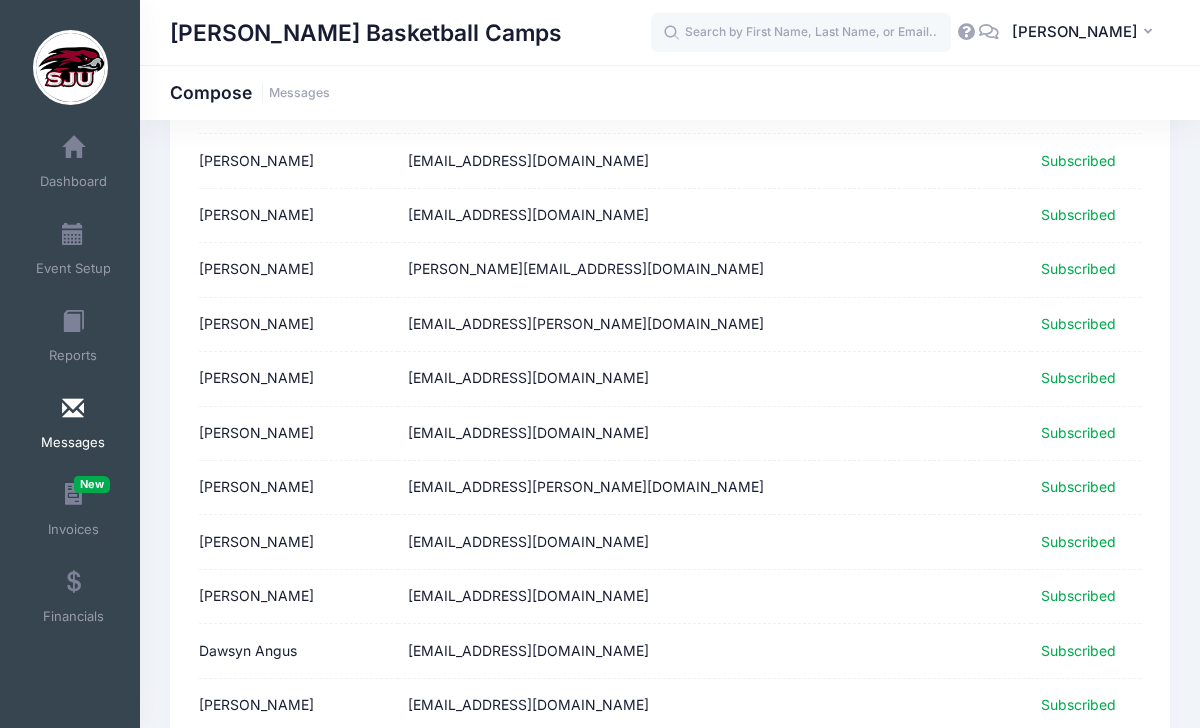 scroll, scrollTop: 2510, scrollLeft: 0, axis: vertical 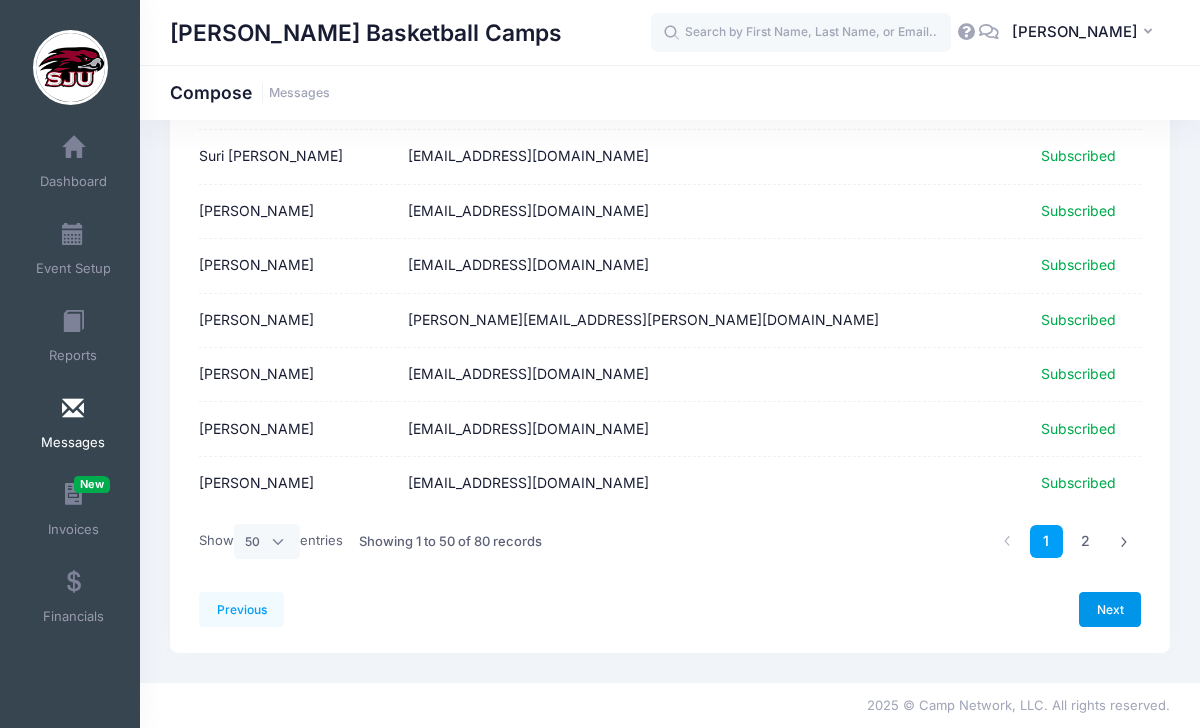 click on "Next" at bounding box center [1110, 609] 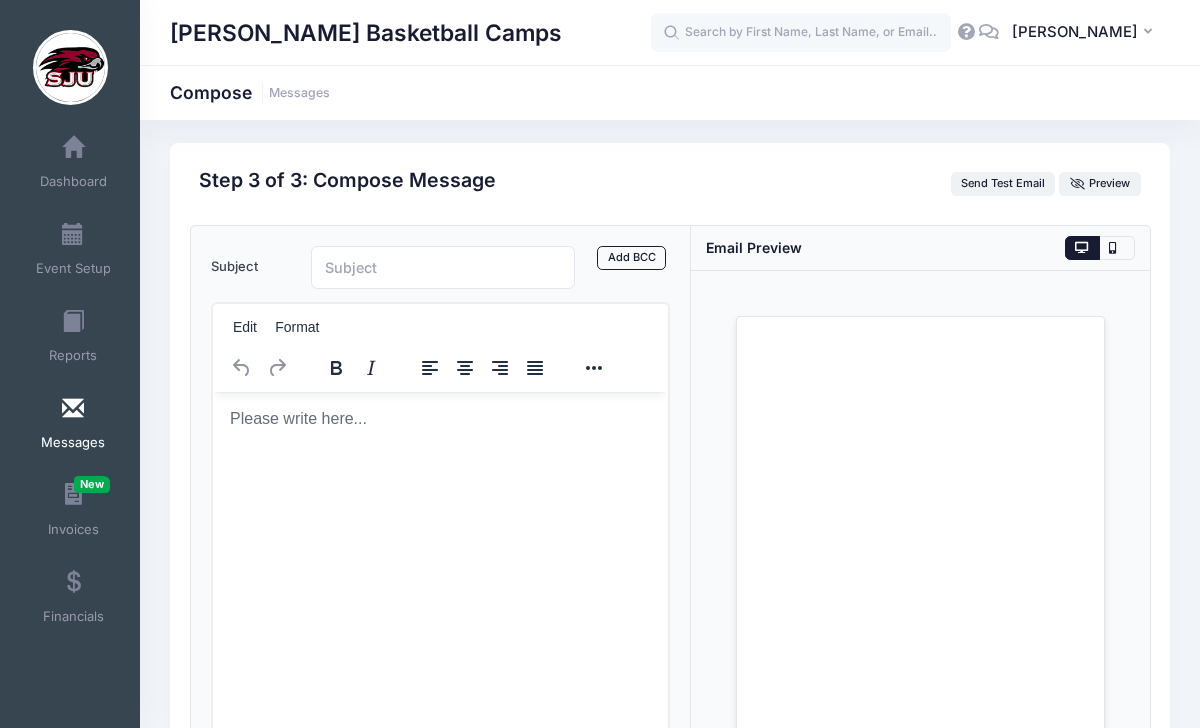 scroll, scrollTop: 0, scrollLeft: 0, axis: both 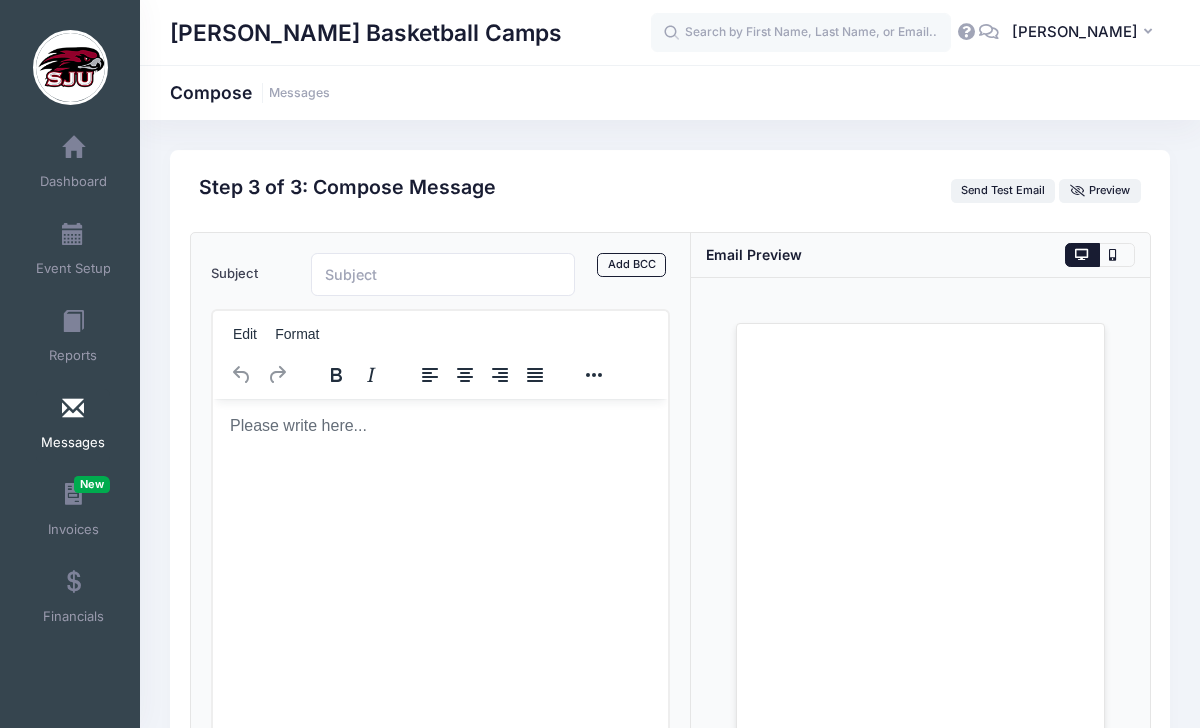 click at bounding box center (439, 425) 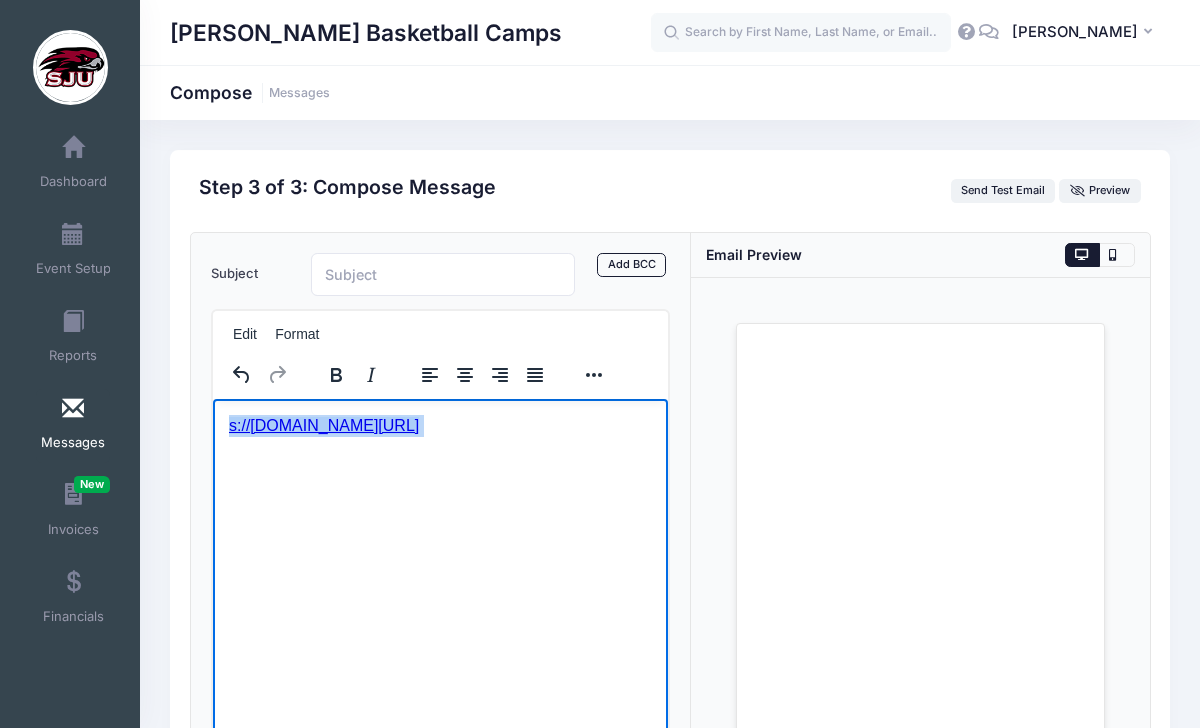 drag, startPoint x: 386, startPoint y: 437, endPoint x: 227, endPoint y: 418, distance: 160.1312 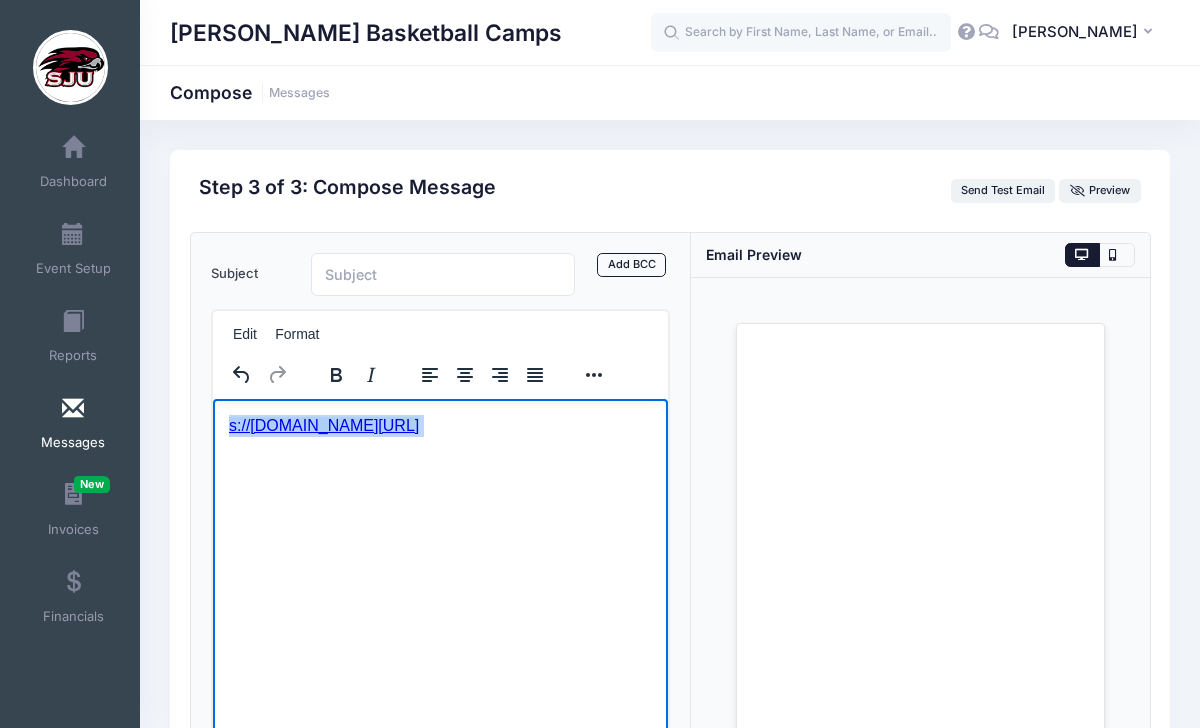 click on "s://portal.campnetwork.com/Register/Register.php?camp_id=396745" at bounding box center [439, 425] 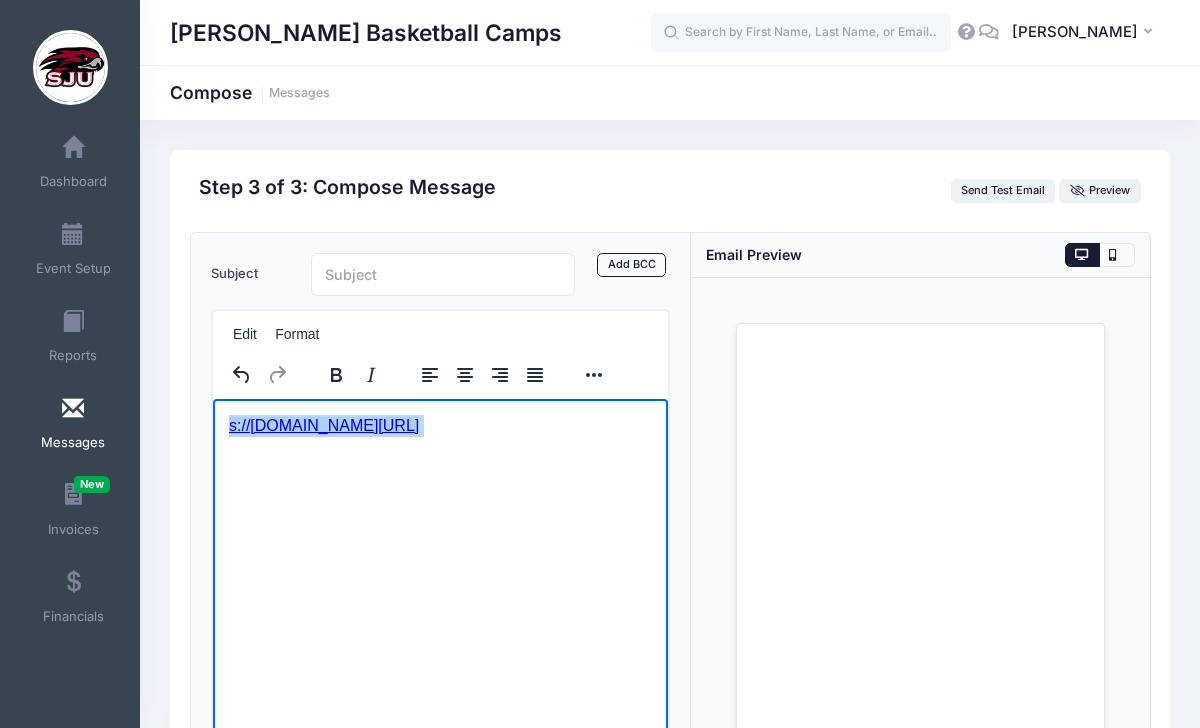 copy on "s://portal.campnetwork.com/Register/Register.php?camp_id=396745" 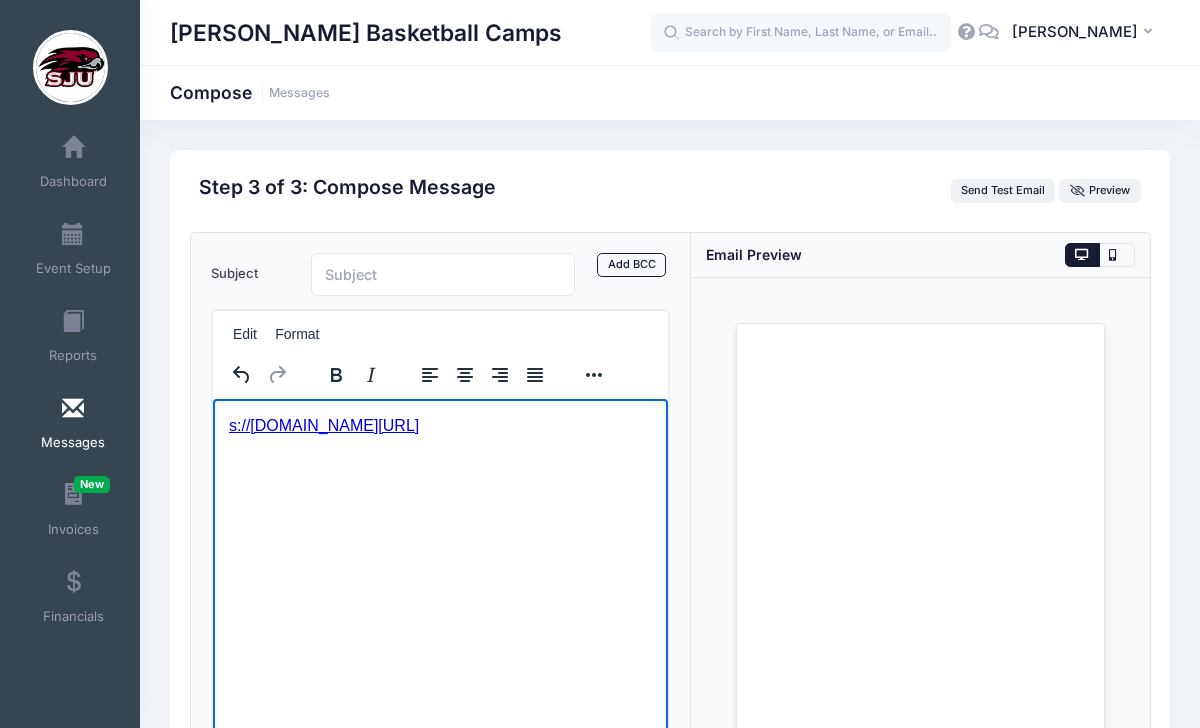 click on "s://portal.campnetwork.com/Register/Register.php?camp_id=396745" at bounding box center (439, 425) 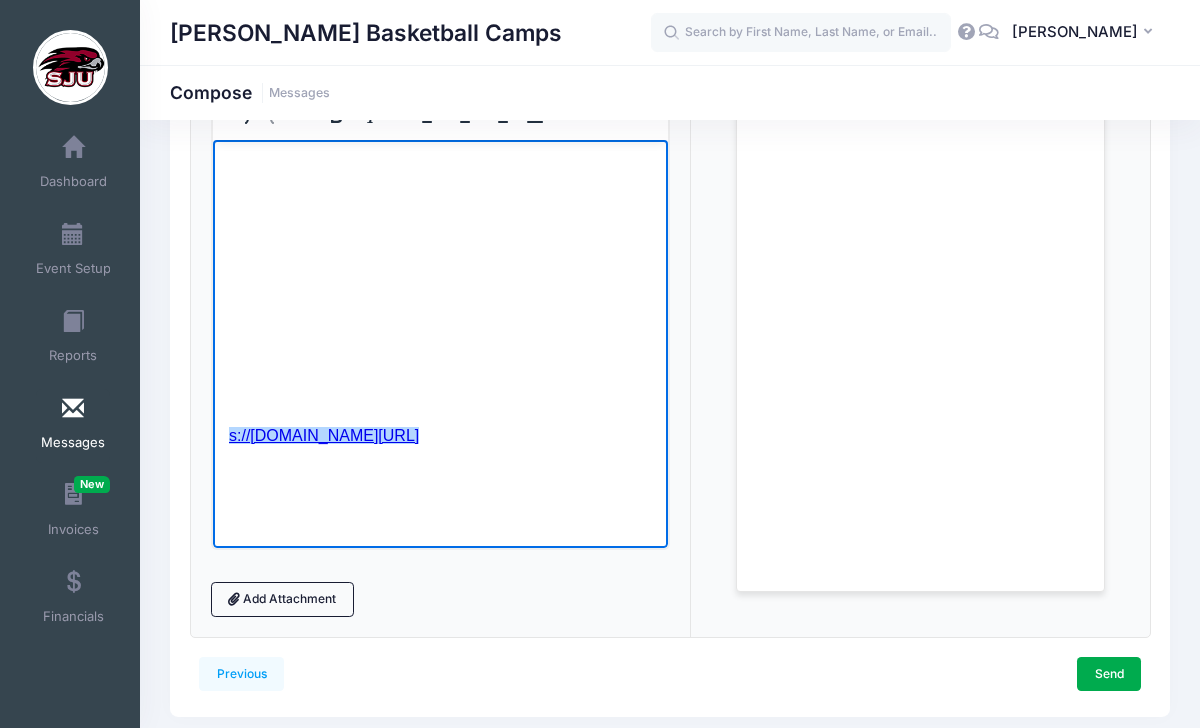 scroll, scrollTop: 254, scrollLeft: 0, axis: vertical 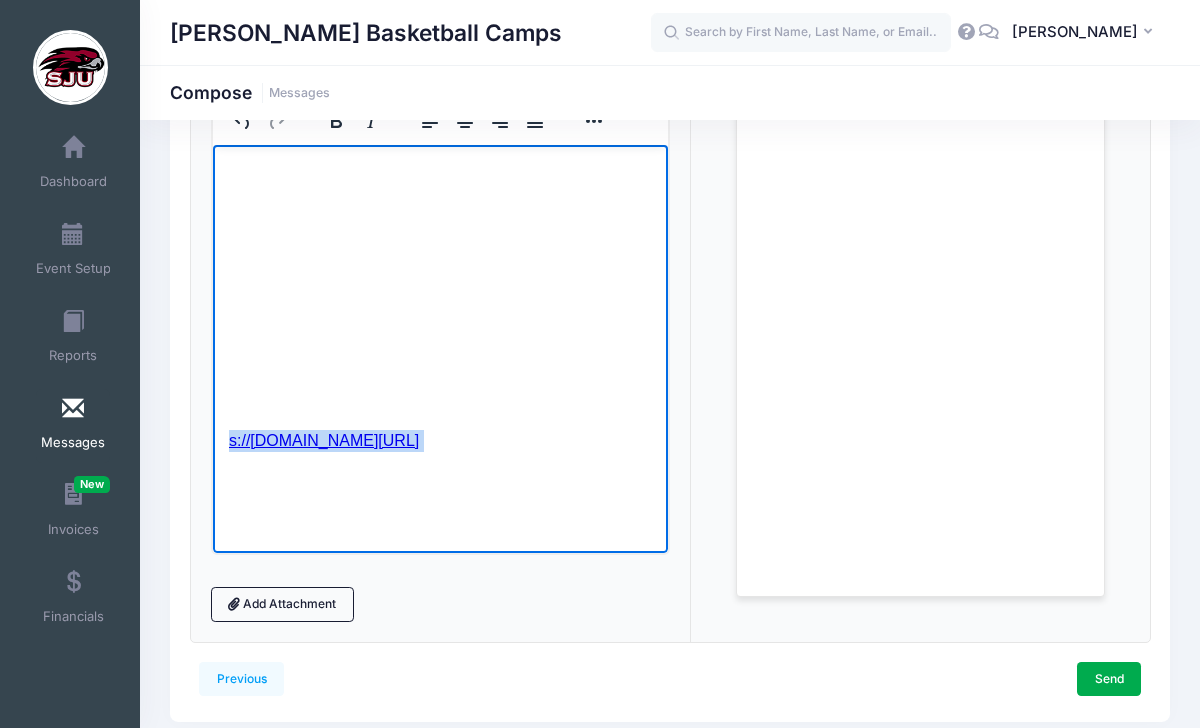drag, startPoint x: 377, startPoint y: 480, endPoint x: 203, endPoint y: 426, distance: 182.18672 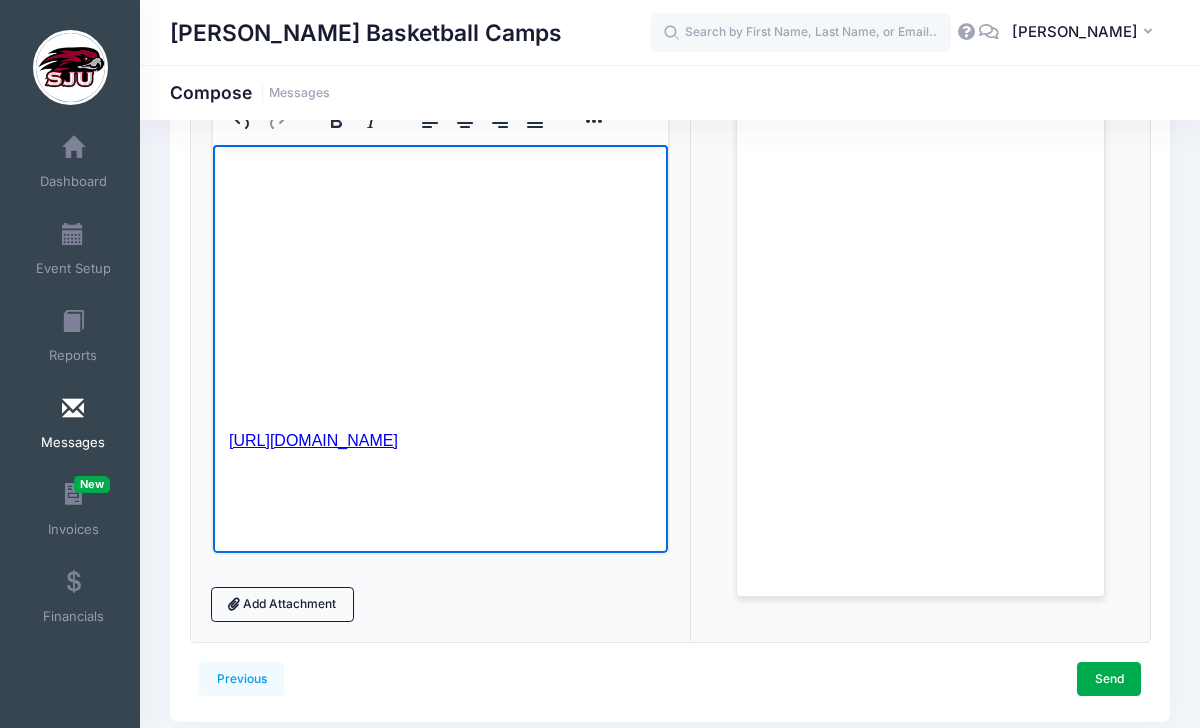 click at bounding box center [439, 286] 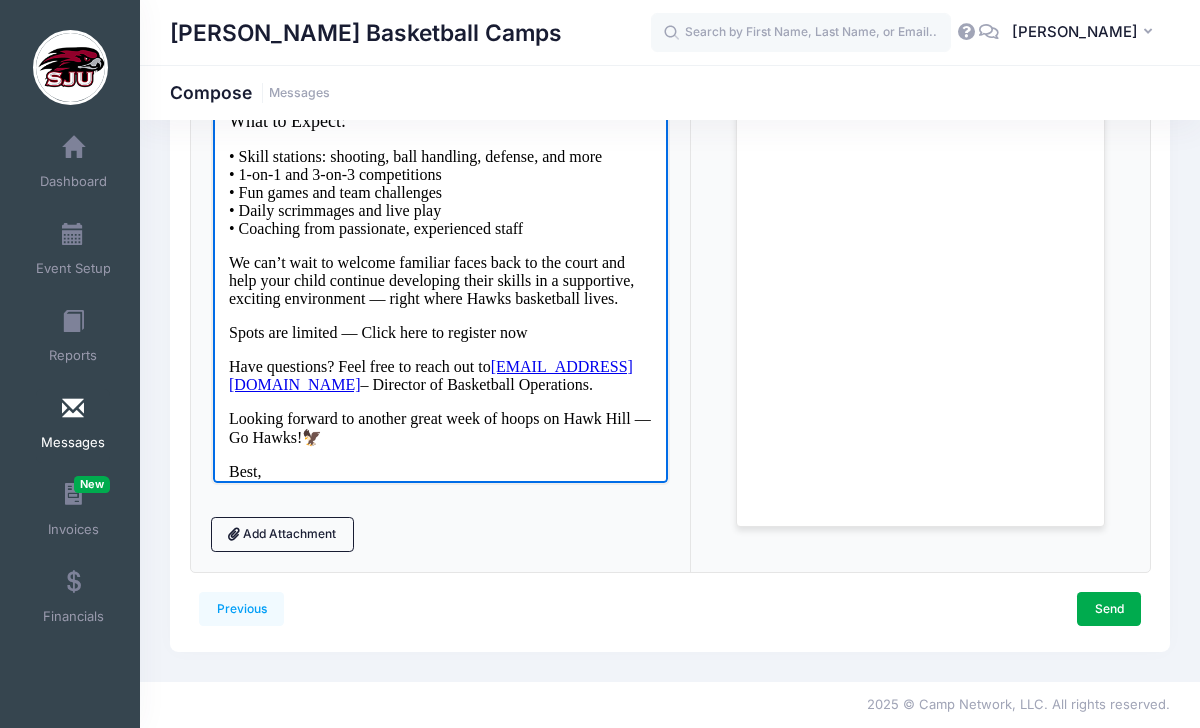 scroll, scrollTop: 426, scrollLeft: 0, axis: vertical 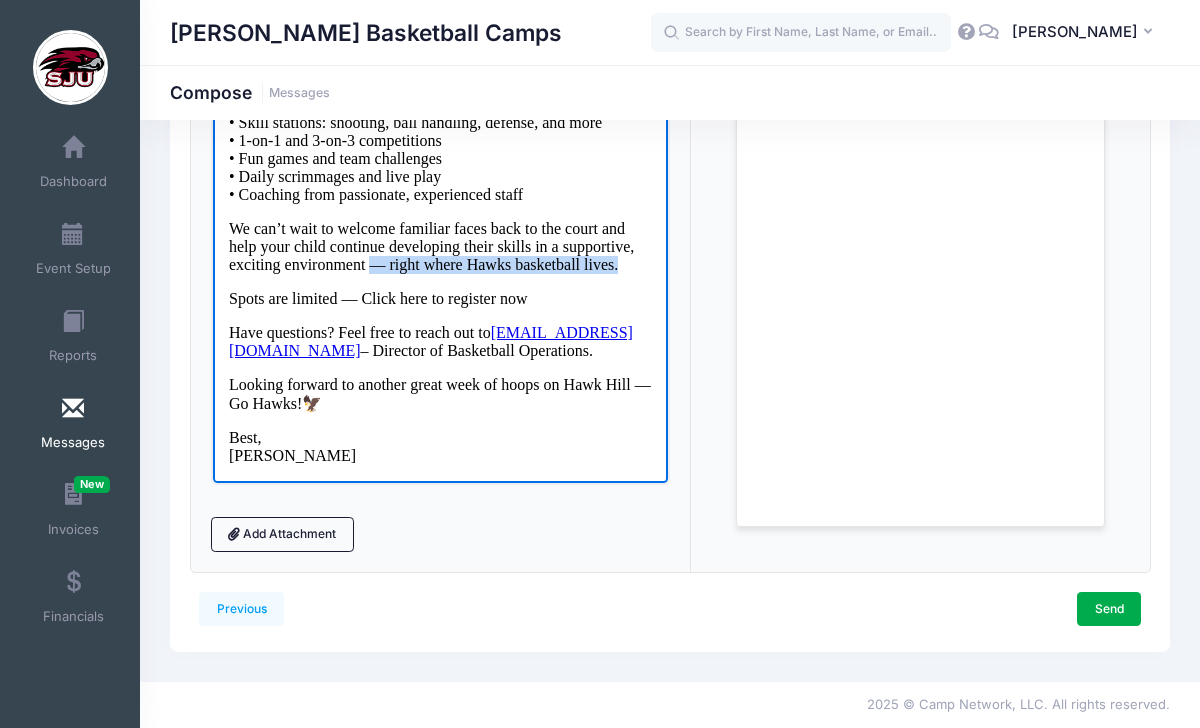 drag, startPoint x: 615, startPoint y: 267, endPoint x: 372, endPoint y: 266, distance: 243.00206 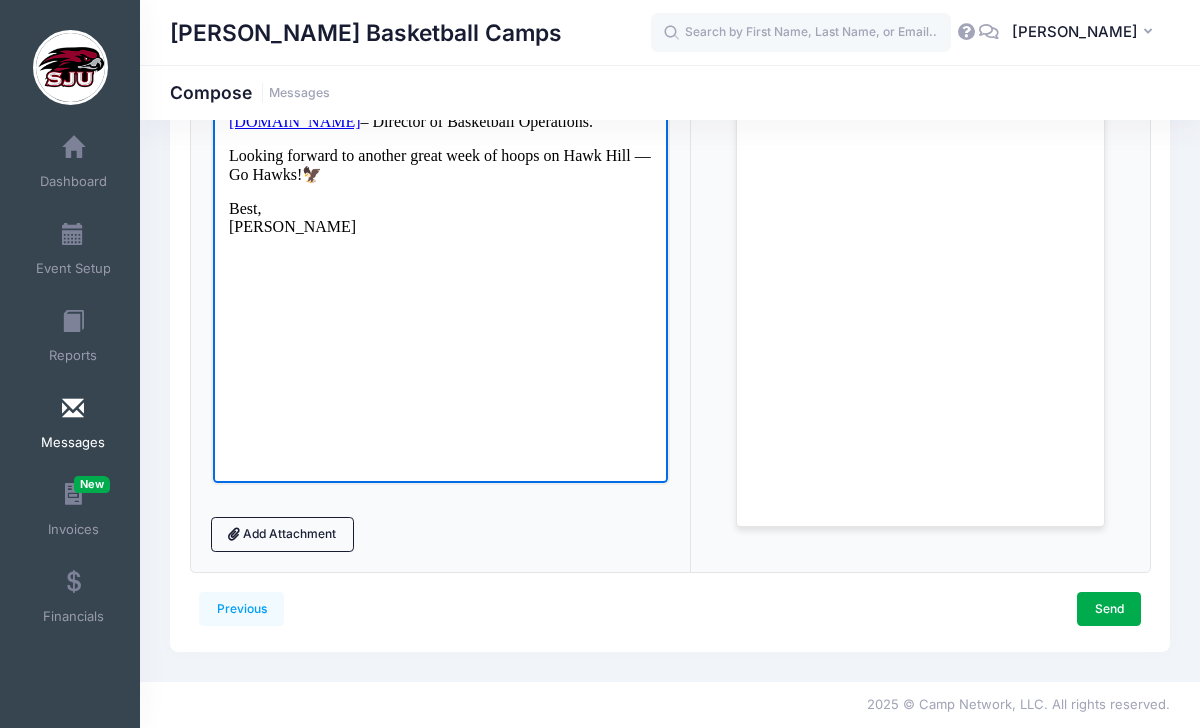 scroll, scrollTop: 728, scrollLeft: 0, axis: vertical 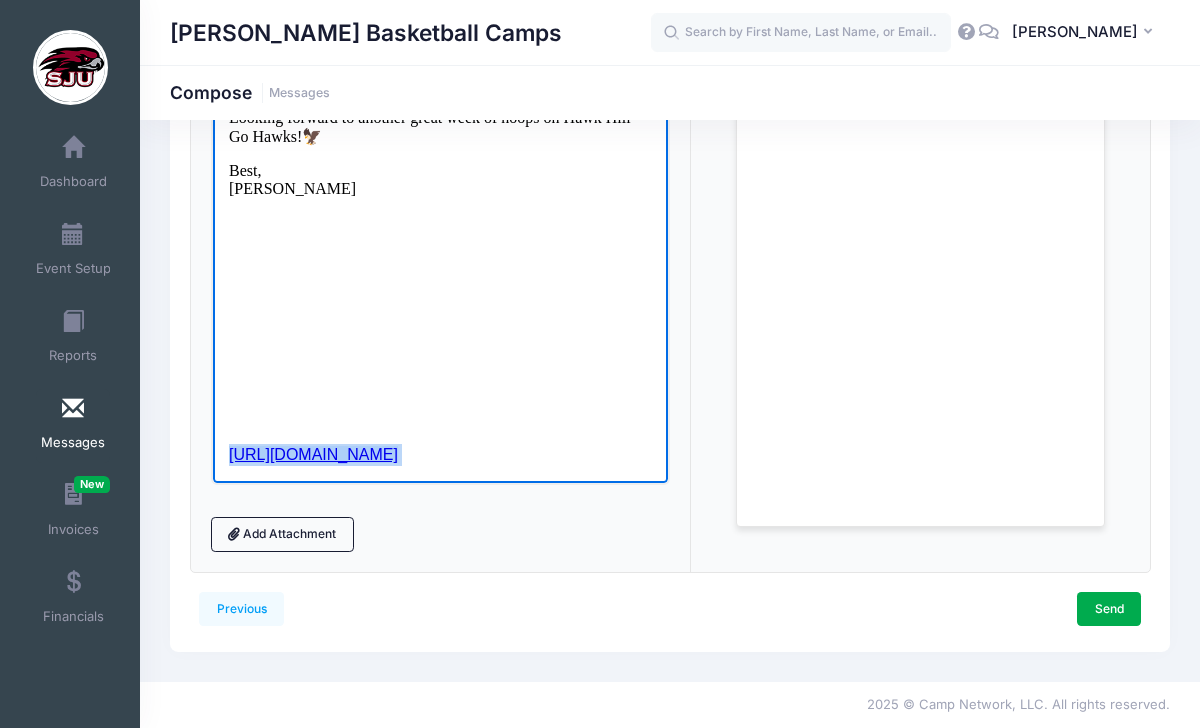 drag, startPoint x: 370, startPoint y: 464, endPoint x: 223, endPoint y: 443, distance: 148.49243 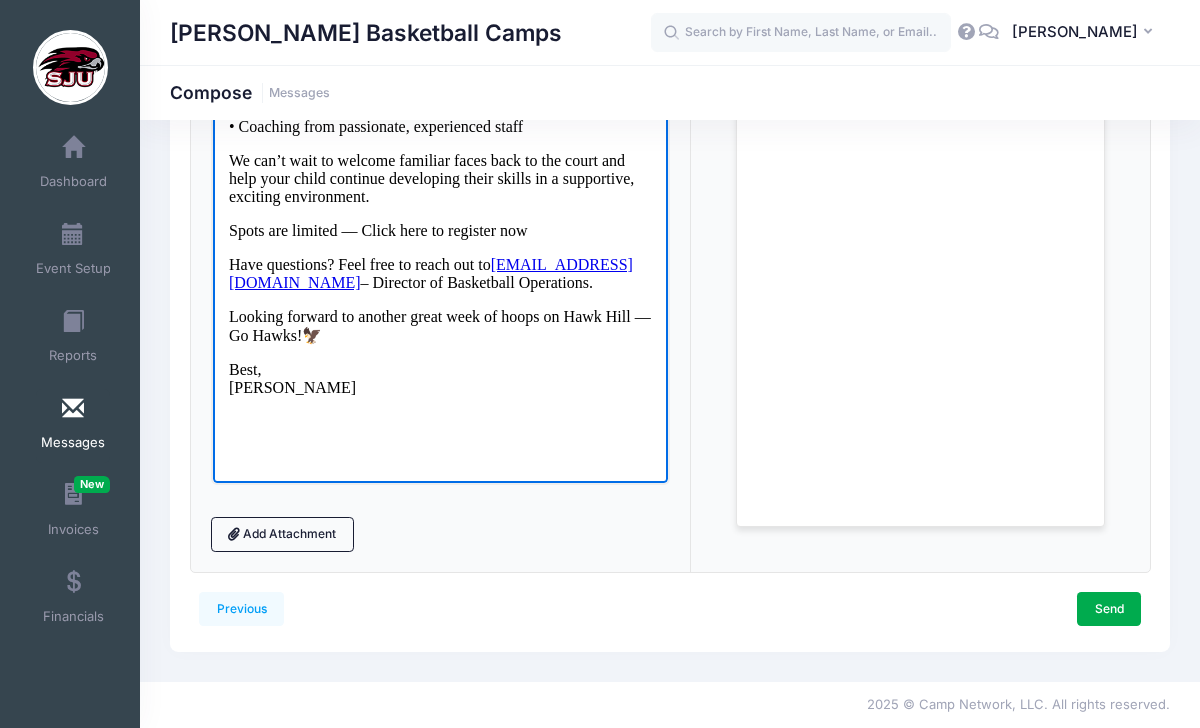 scroll, scrollTop: 519, scrollLeft: 0, axis: vertical 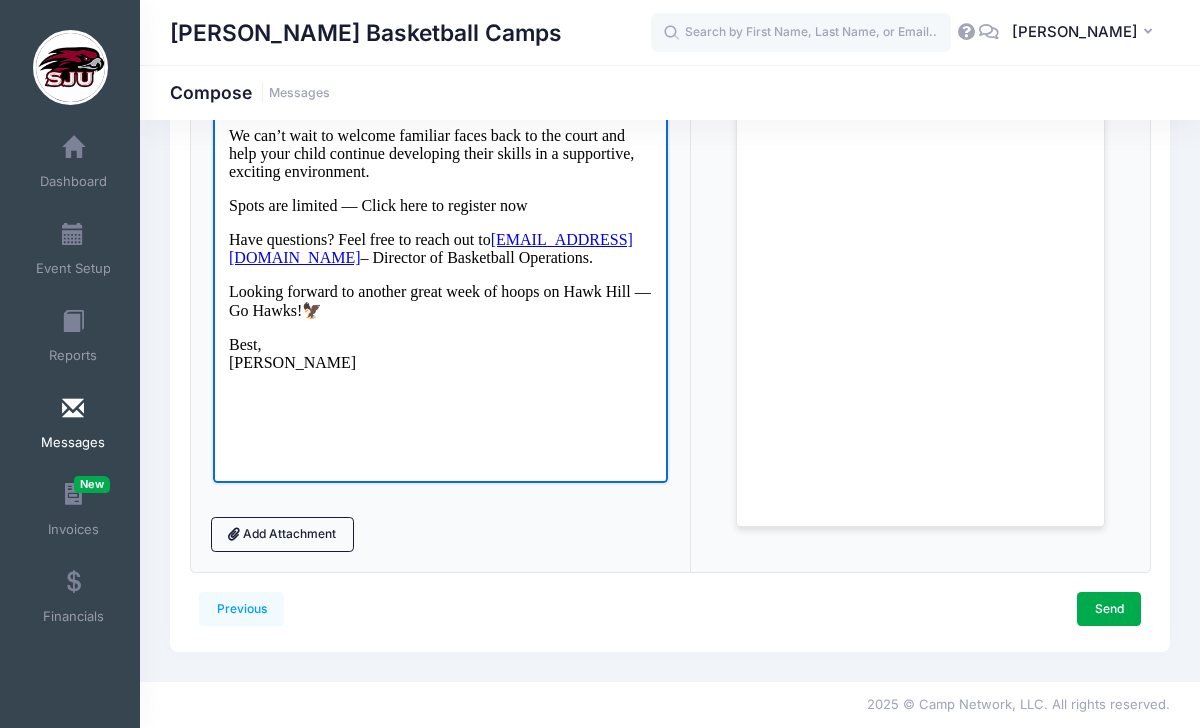 click on "Spots are limited — Click here to register now" at bounding box center [377, 204] 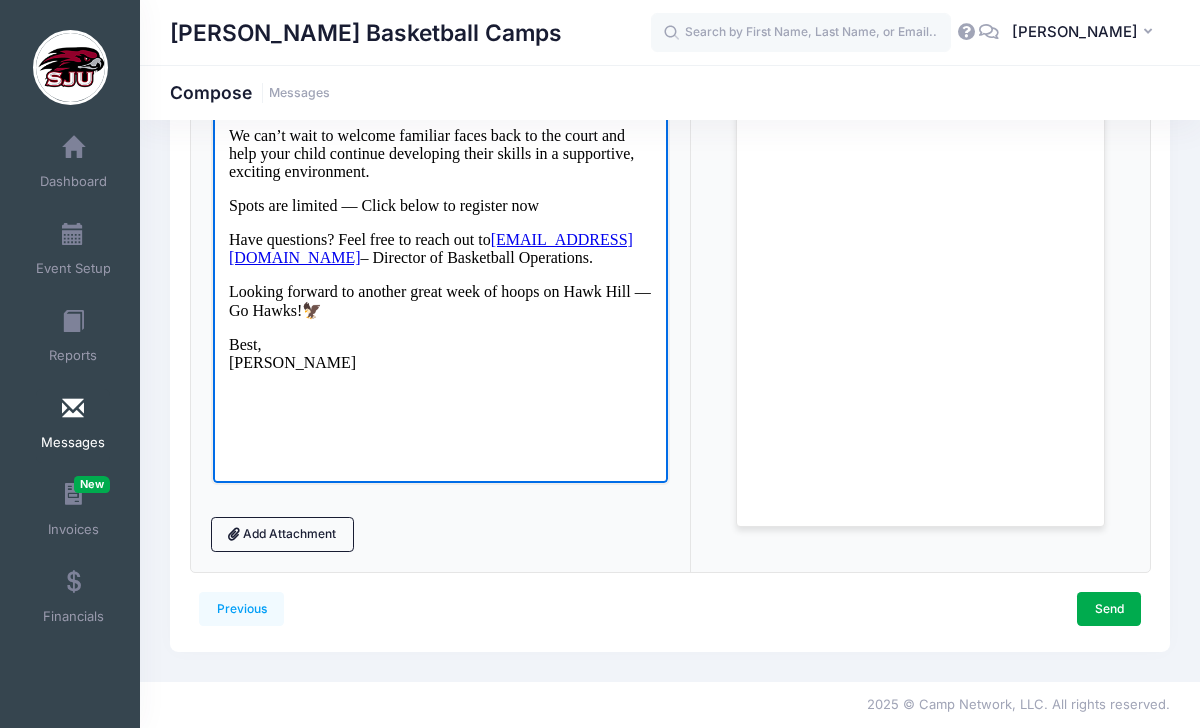 click on "Spots are limited — Click below to register now" at bounding box center [439, 205] 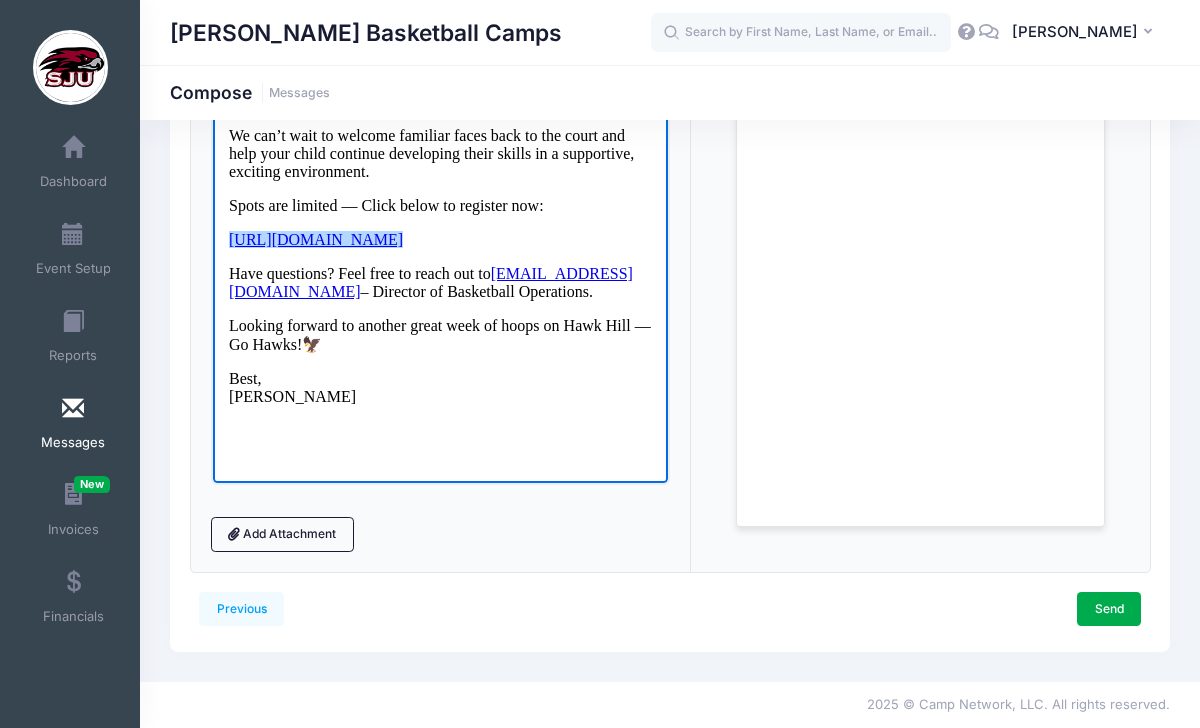 click on "https://portal.campnetwork.com/Register/Register.php?camp_id=396745" at bounding box center (315, 238) 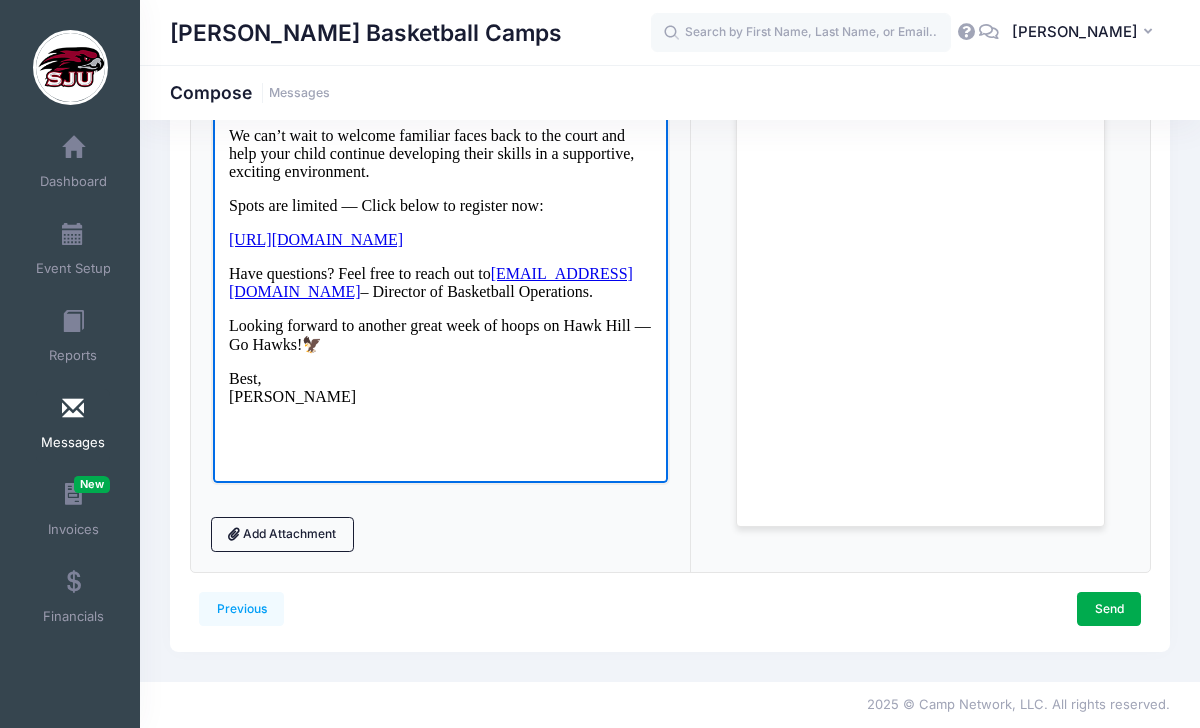 click on "https://portal.campnetwork.com/Register/Register.php?camp_id=396745" at bounding box center (439, 239) 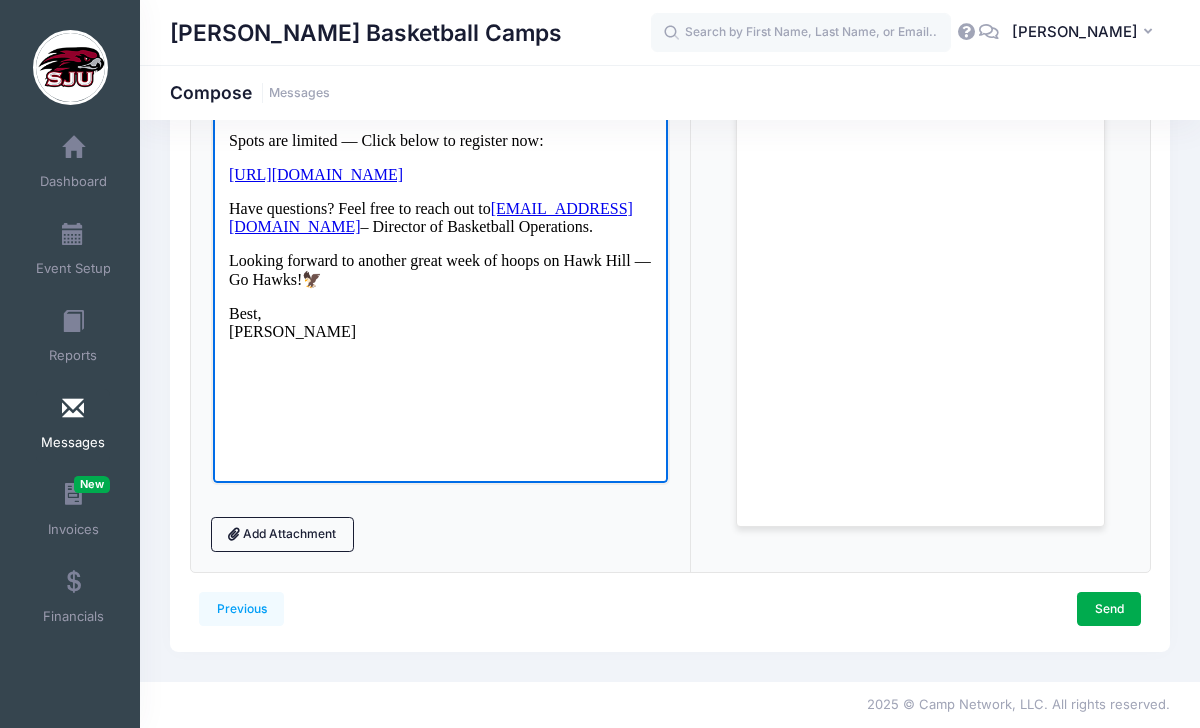 scroll, scrollTop: 587, scrollLeft: 0, axis: vertical 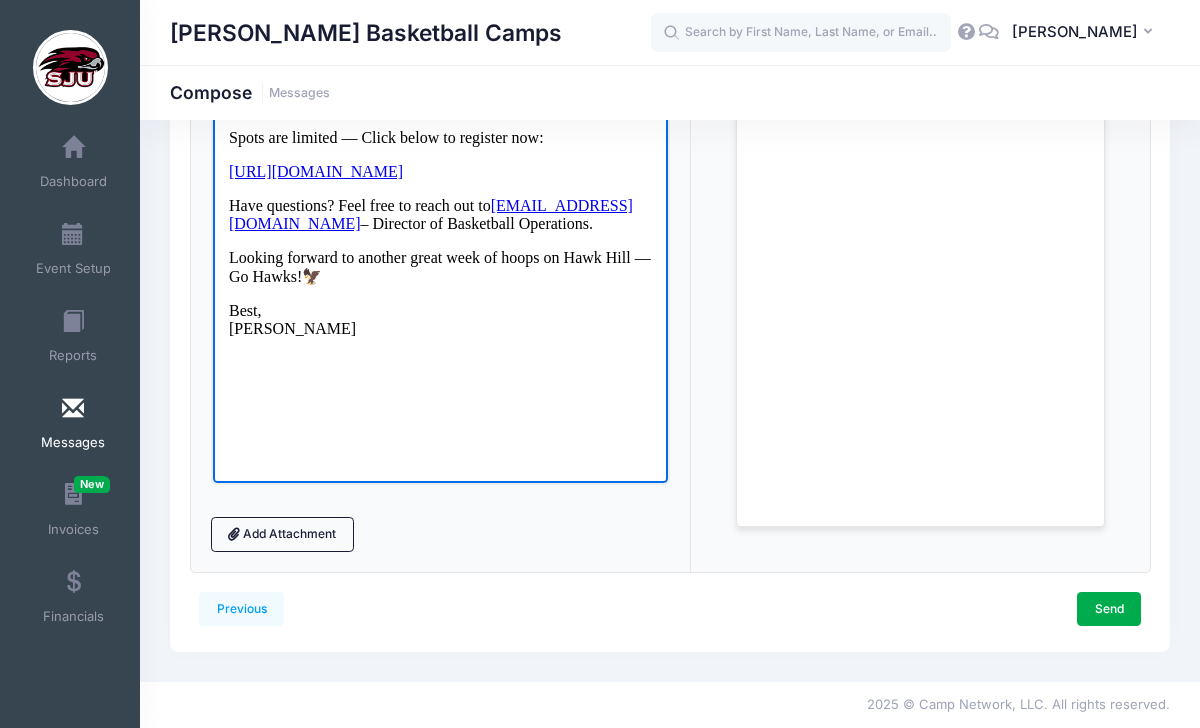 click on "Best, Megan Bauman" at bounding box center (439, 319) 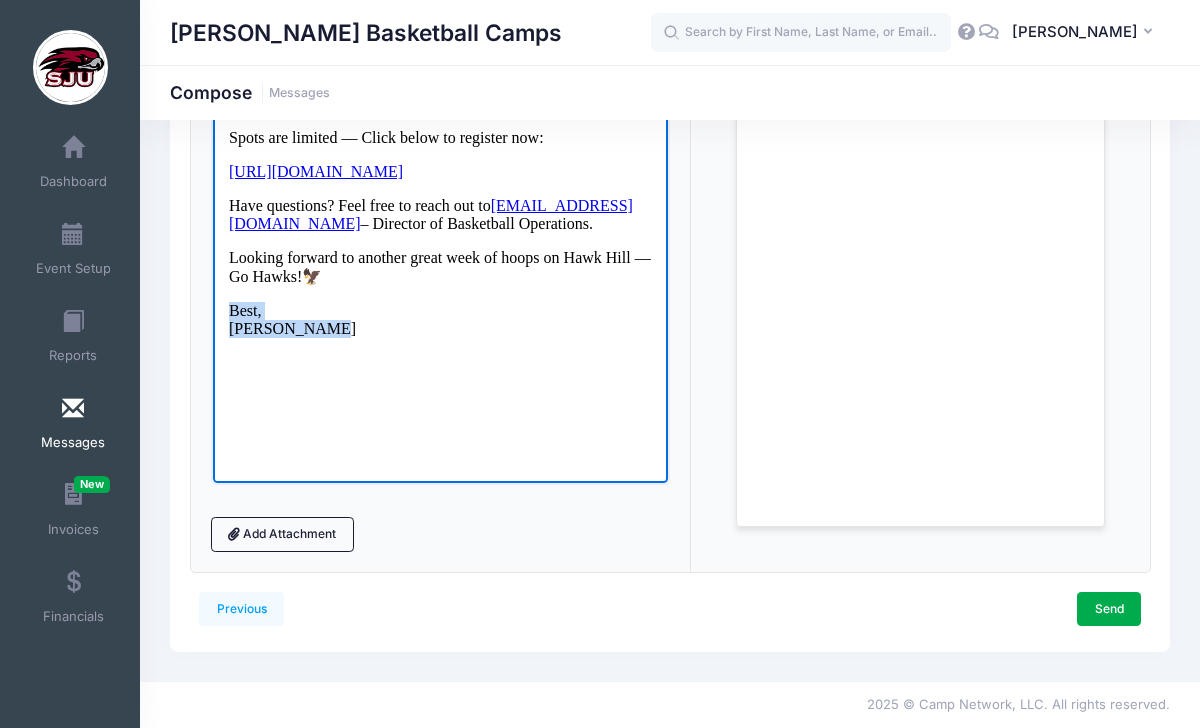 drag, startPoint x: 339, startPoint y: 360, endPoint x: 232, endPoint y: 345, distance: 108.04629 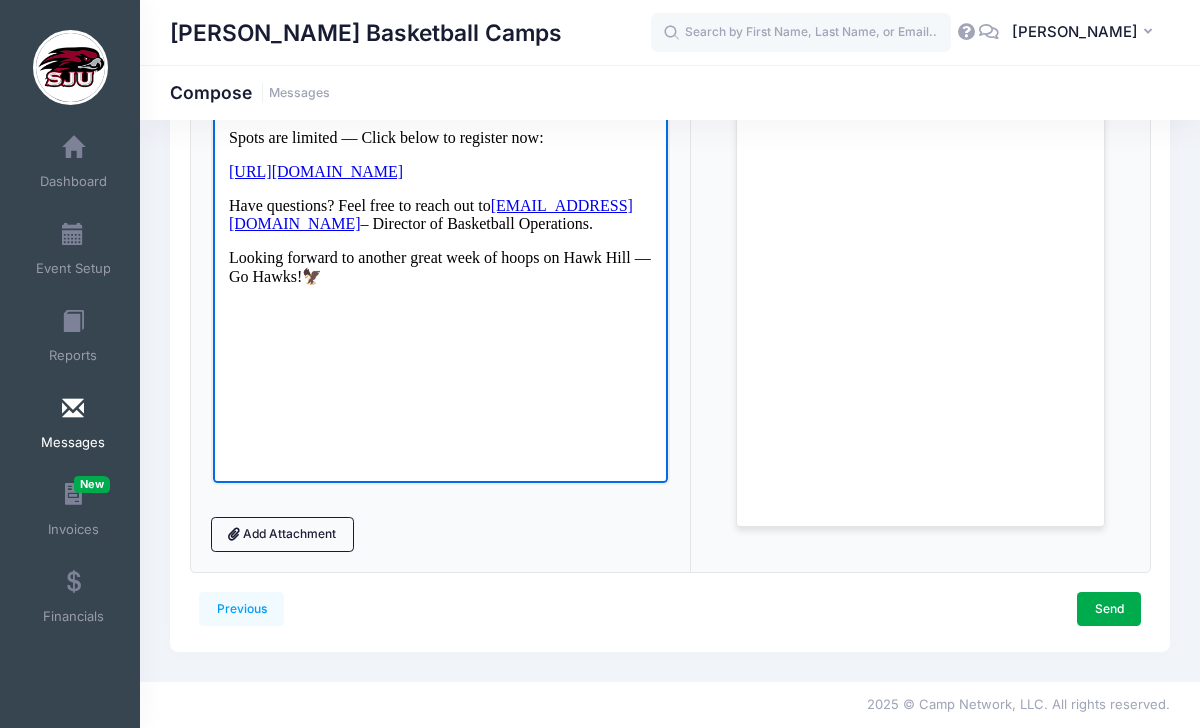 click at bounding box center [439, 427] 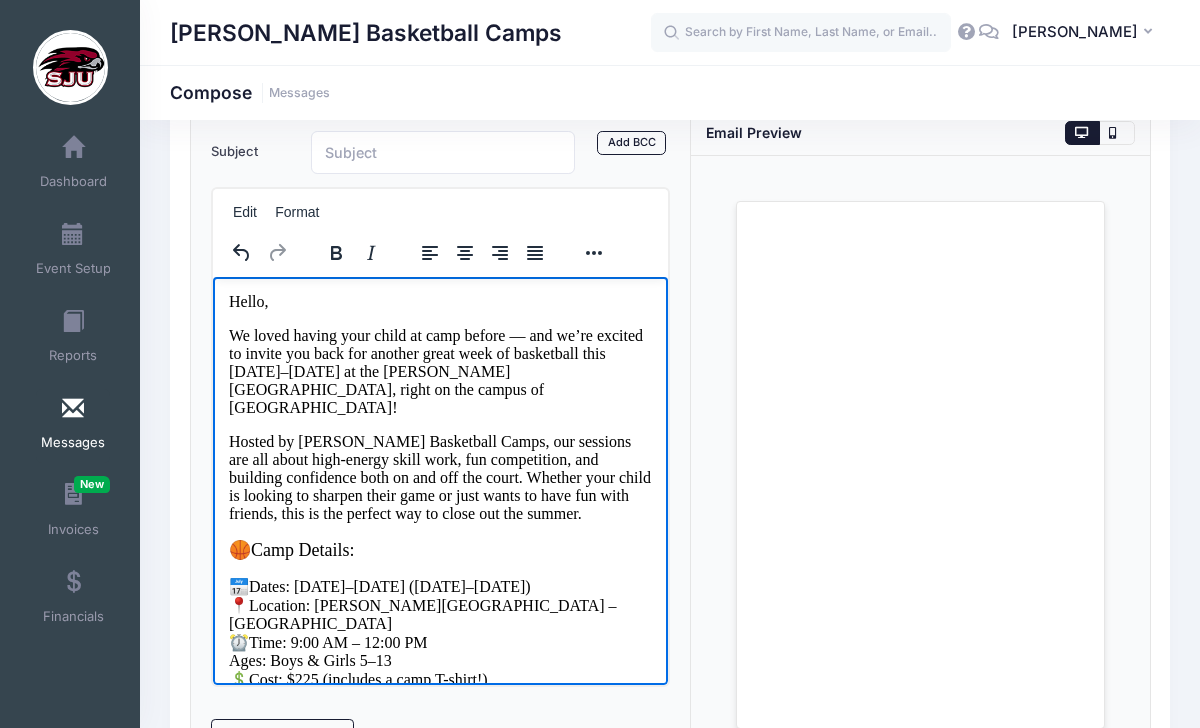 scroll, scrollTop: 118, scrollLeft: 0, axis: vertical 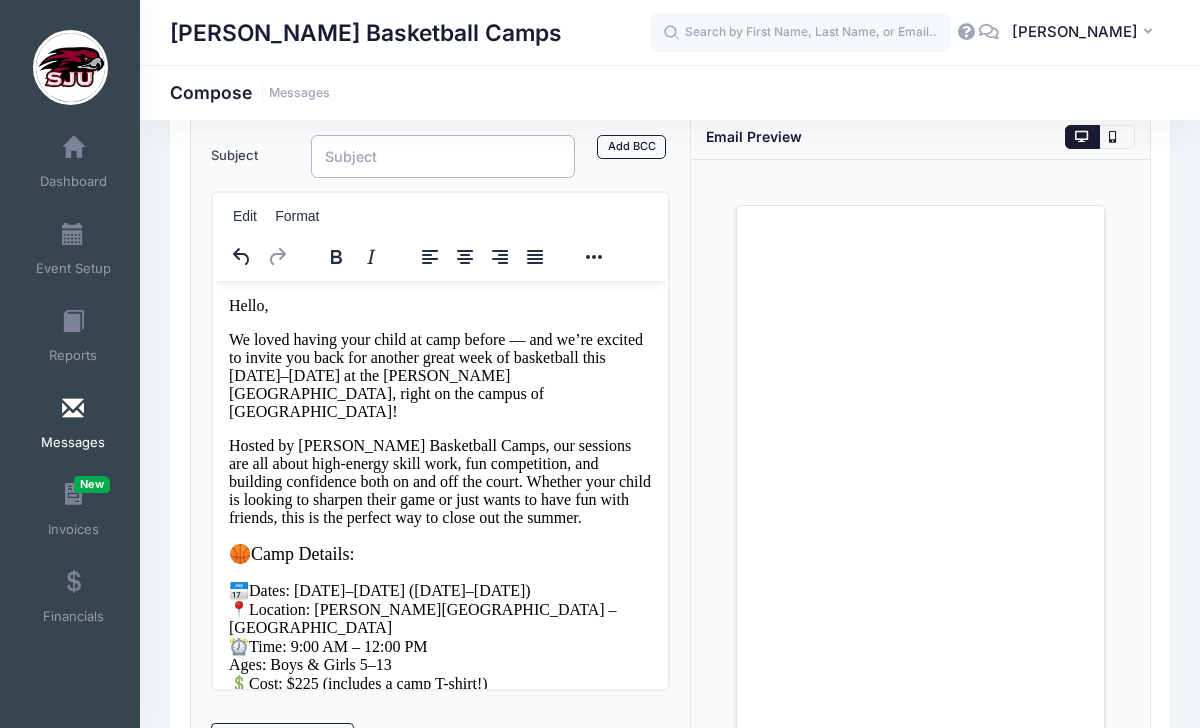 click on "Subject" at bounding box center [443, 156] 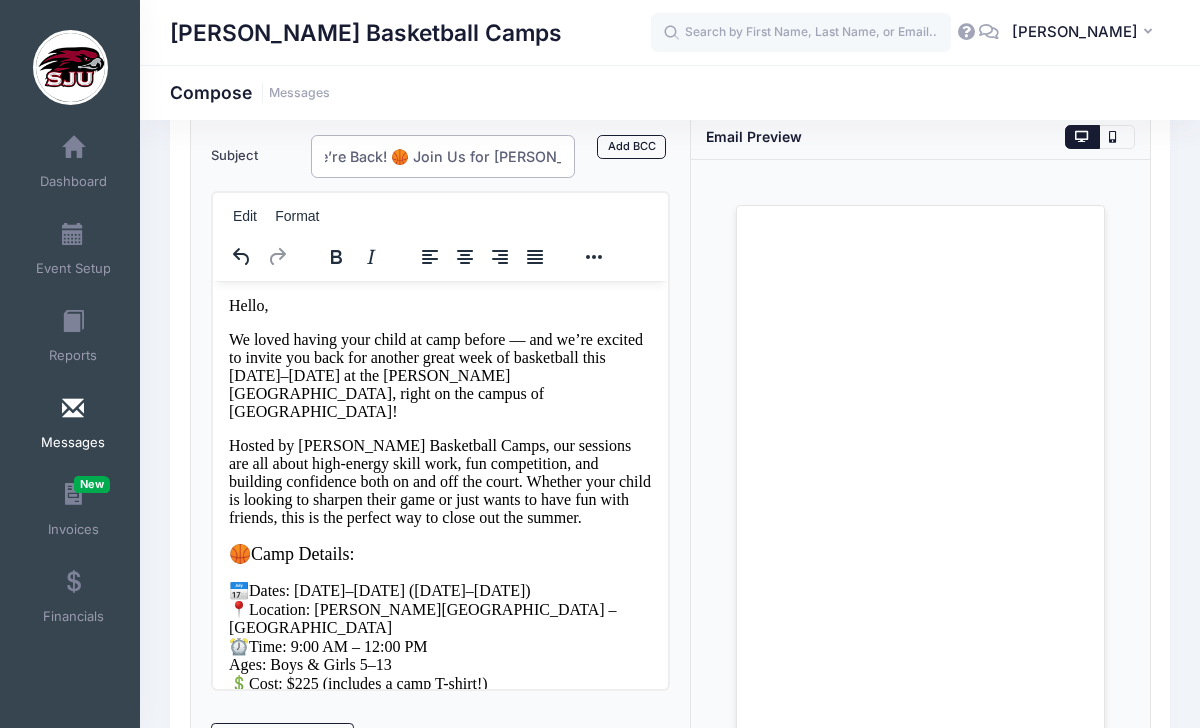 scroll, scrollTop: 0, scrollLeft: 0, axis: both 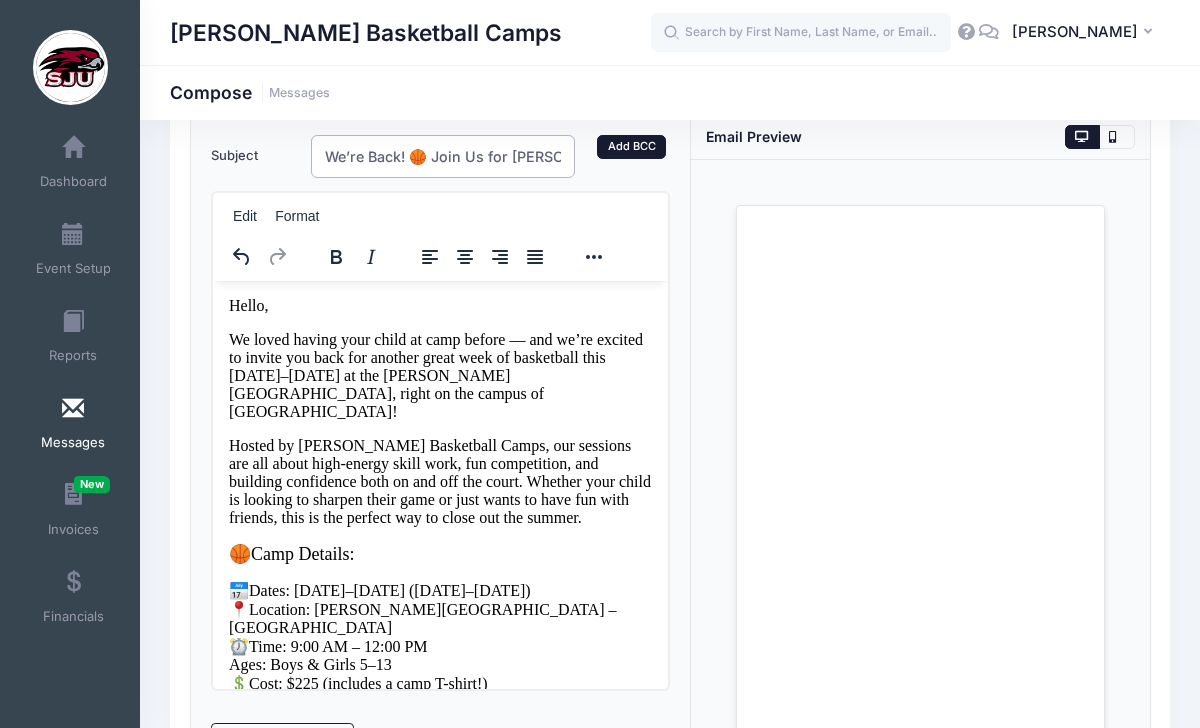 type on "We’re Back! 🏀 Join Us for Cindy Griffin Basketball Camp – August 25–28" 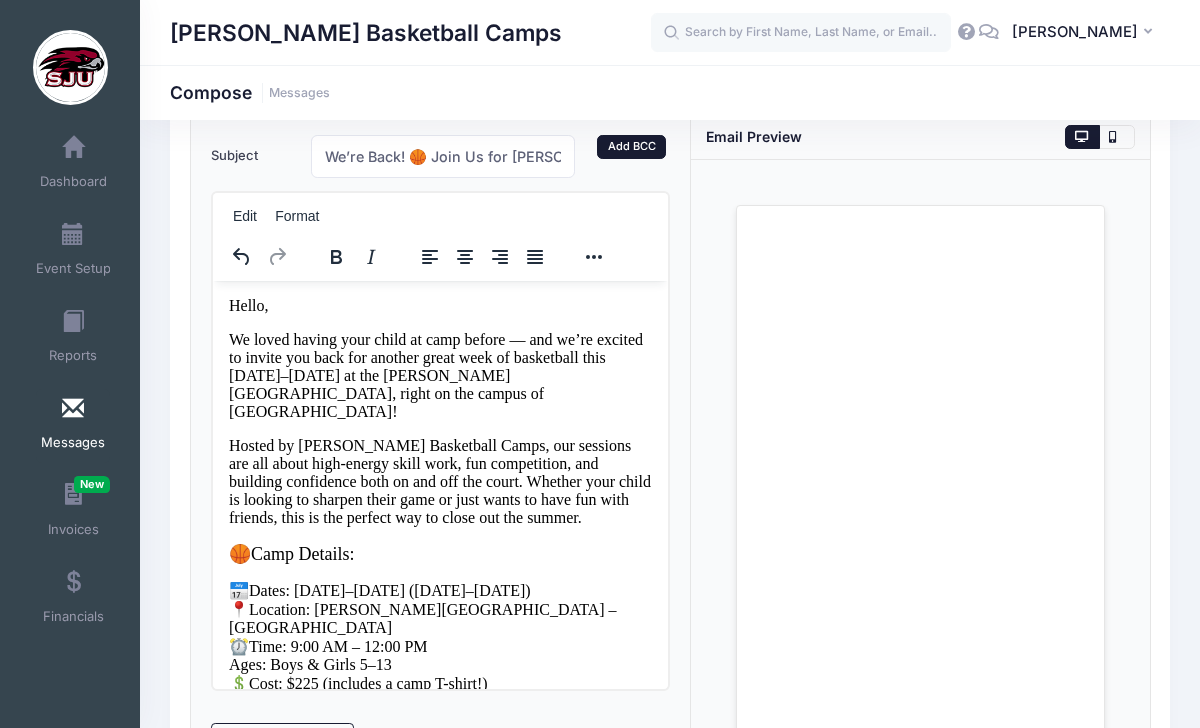 click on "Add BCC" at bounding box center (631, 147) 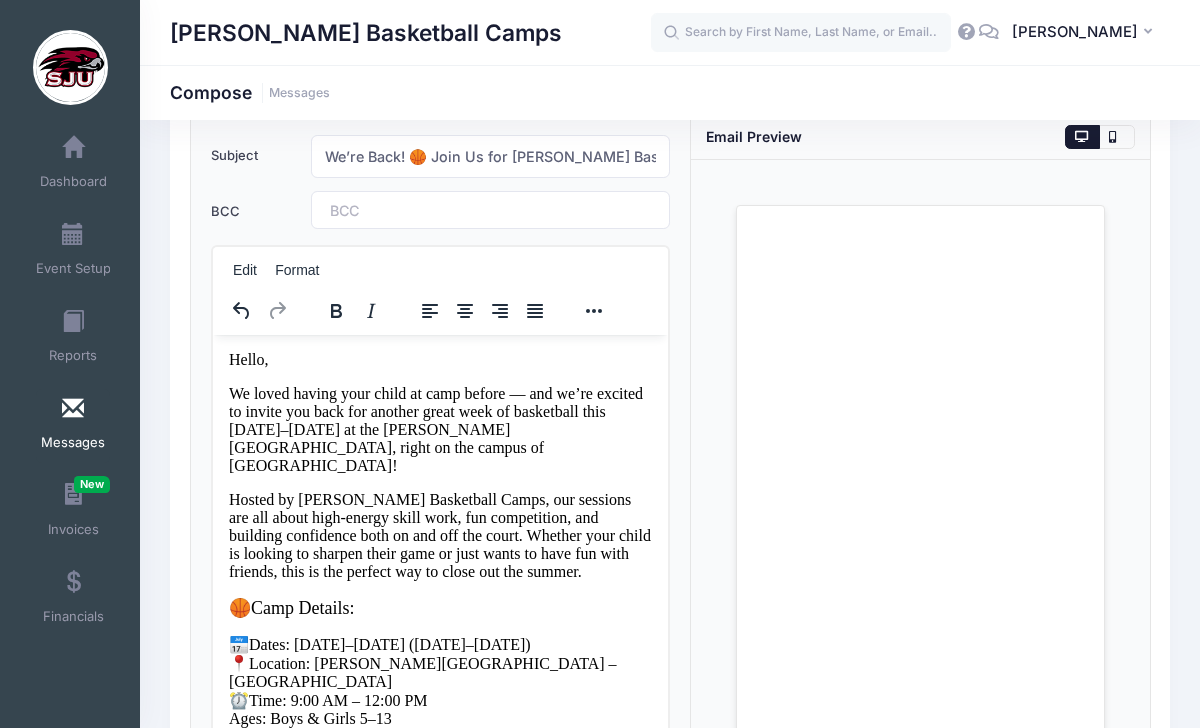 scroll, scrollTop: 0, scrollLeft: 0, axis: both 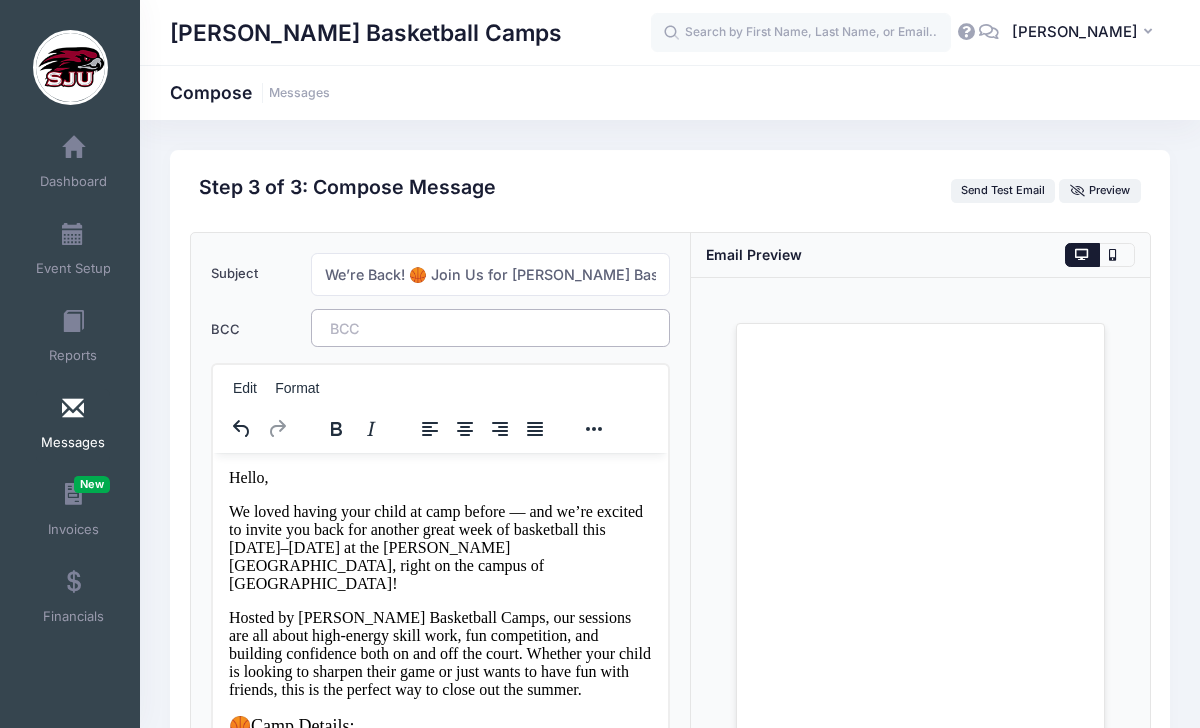 click on "​" at bounding box center [490, 328] 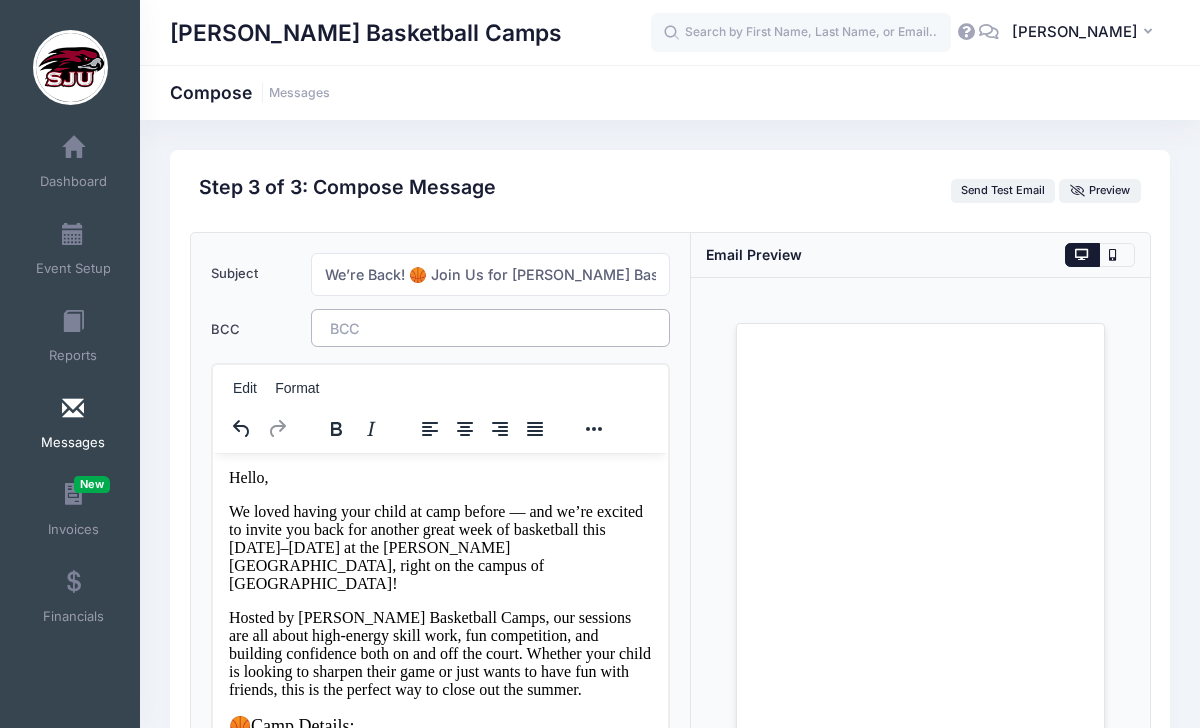 type 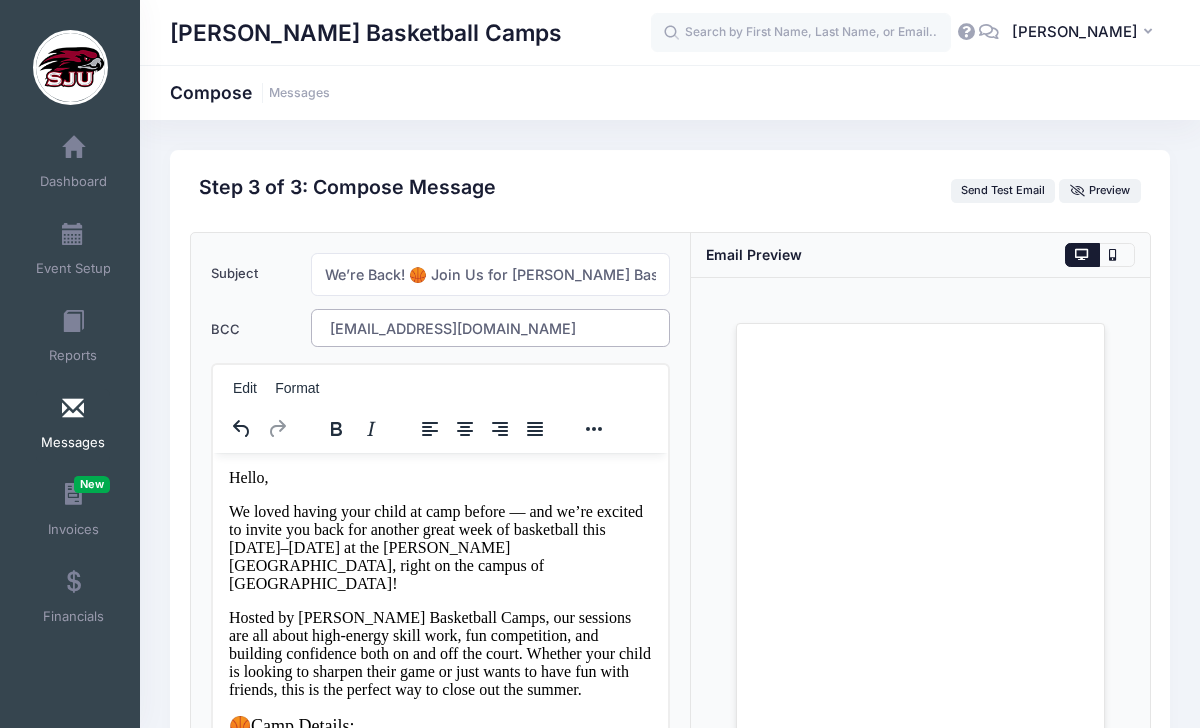 click on "Loading..." at bounding box center [920, 614] 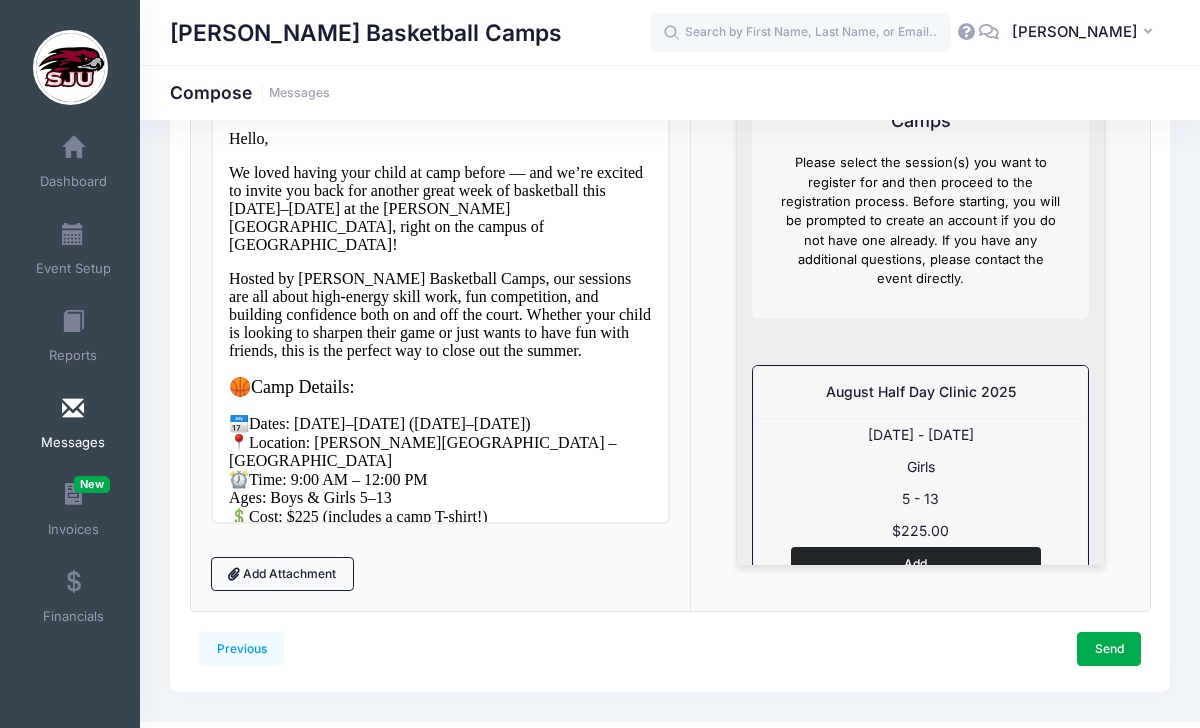 scroll, scrollTop: 0, scrollLeft: 0, axis: both 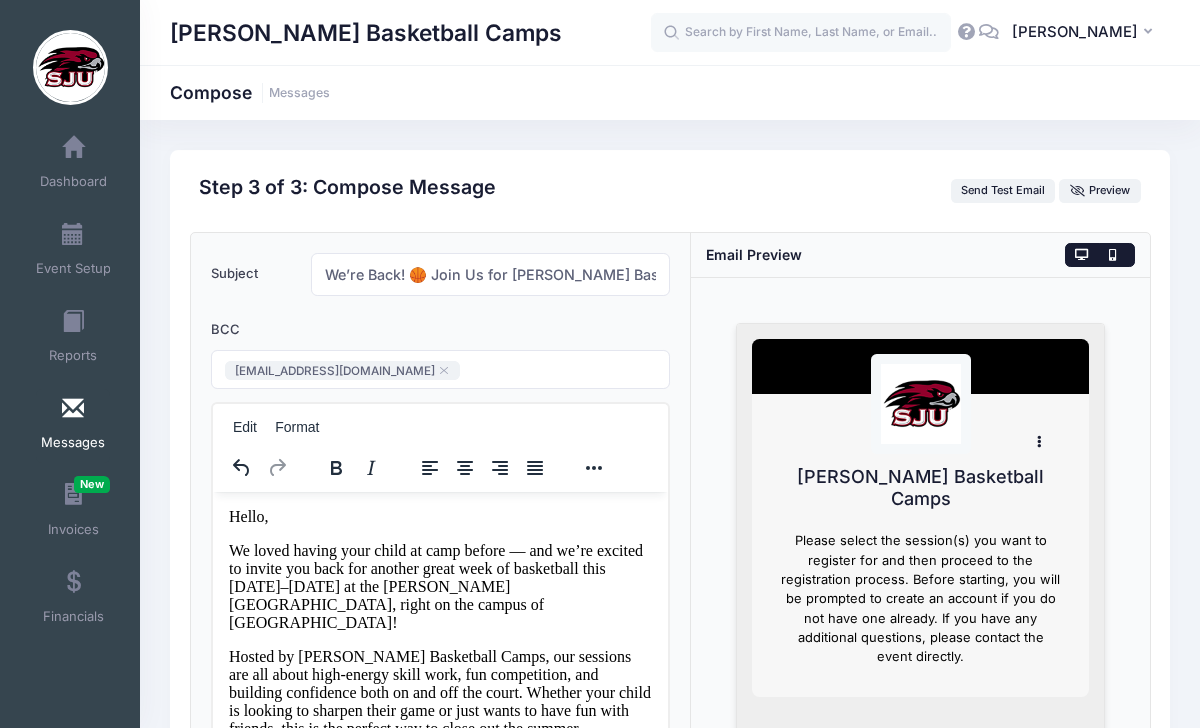click at bounding box center [1116, 255] 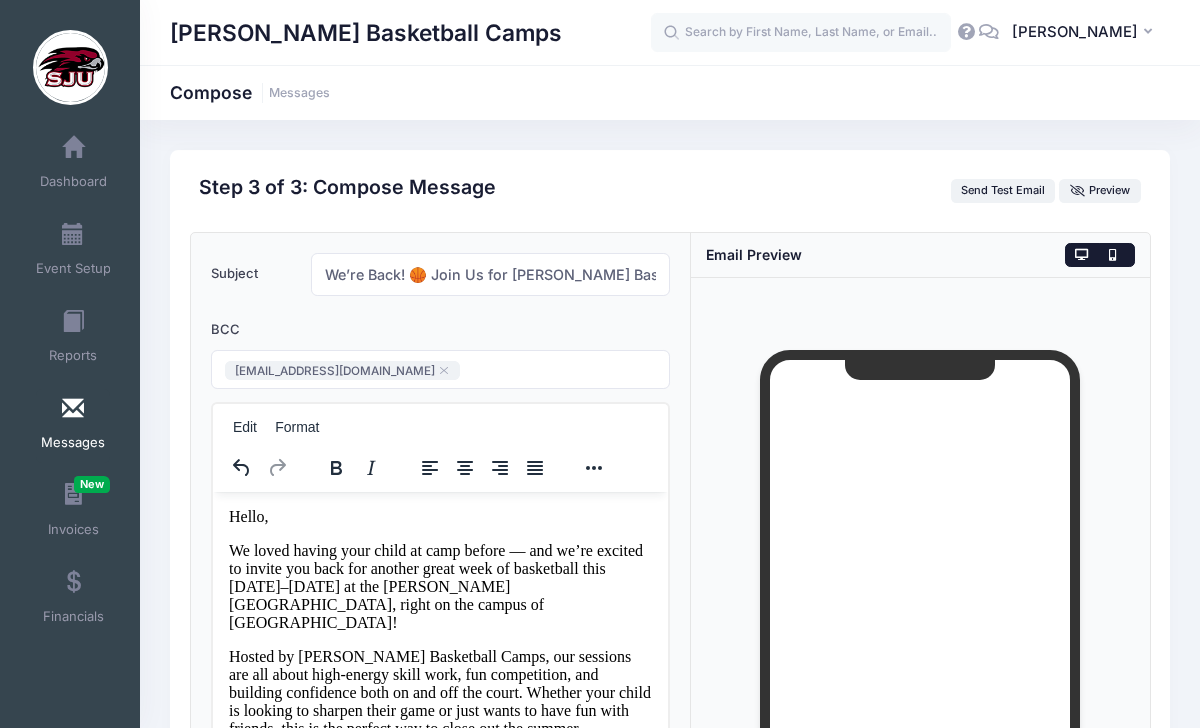 click at bounding box center [1082, 255] 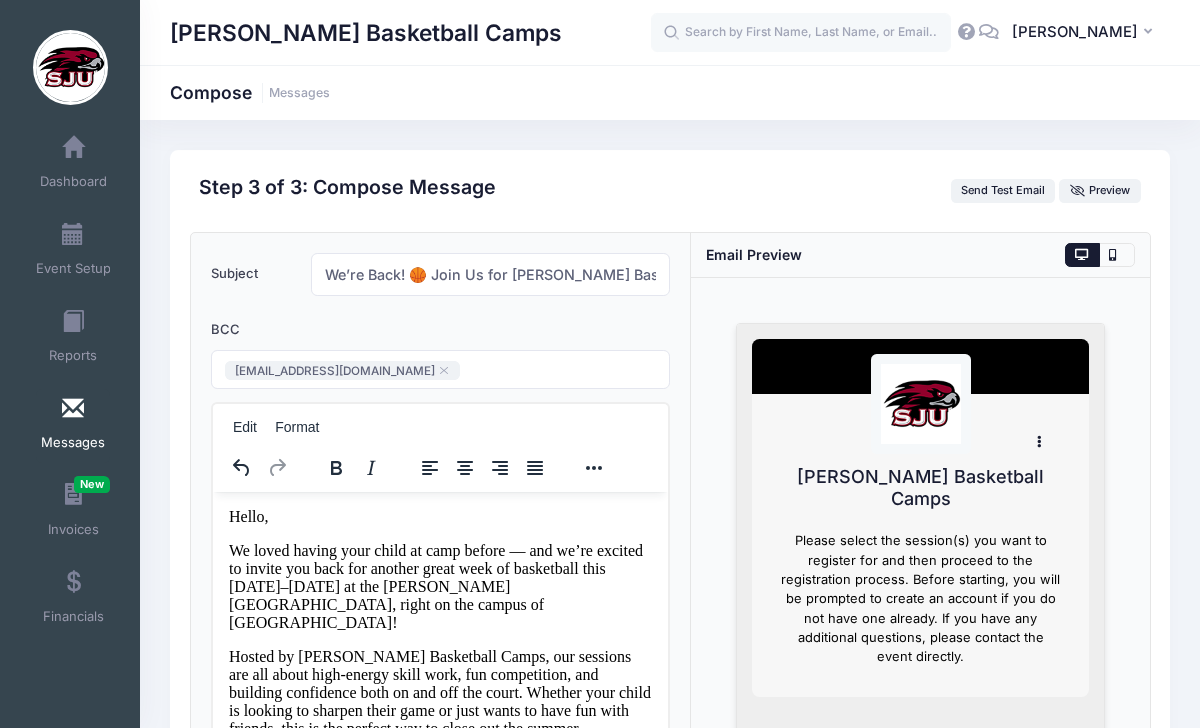 scroll, scrollTop: 152, scrollLeft: 0, axis: vertical 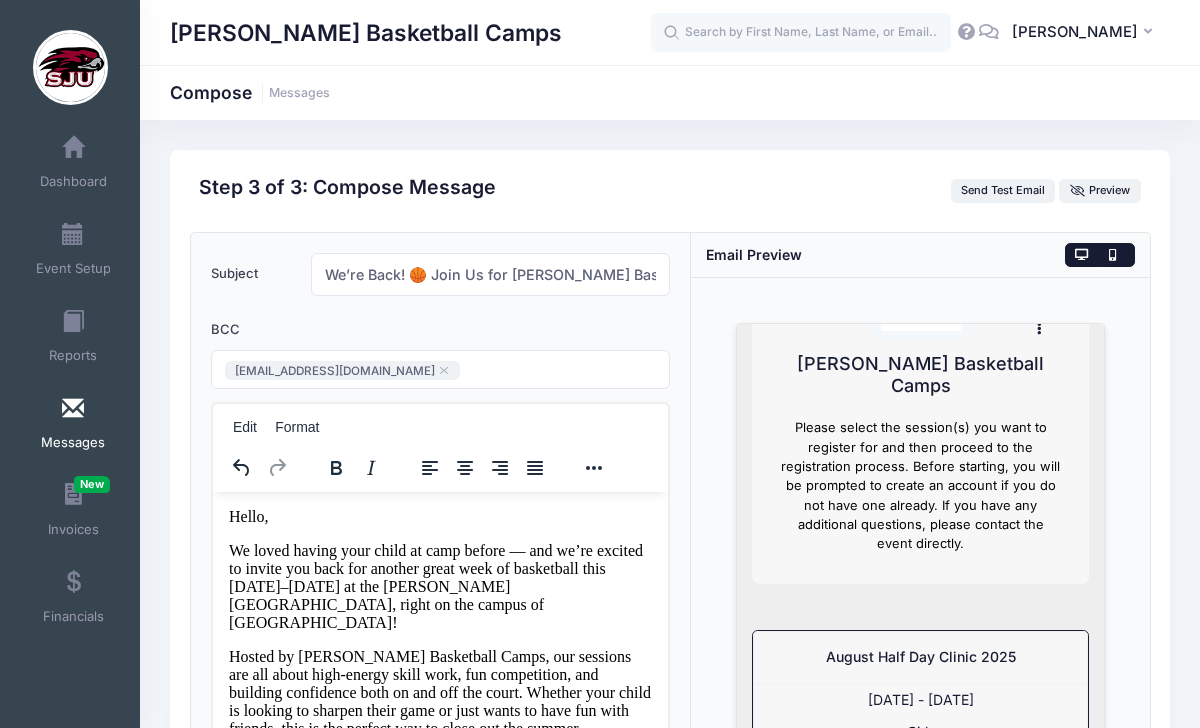 click at bounding box center [1116, 255] 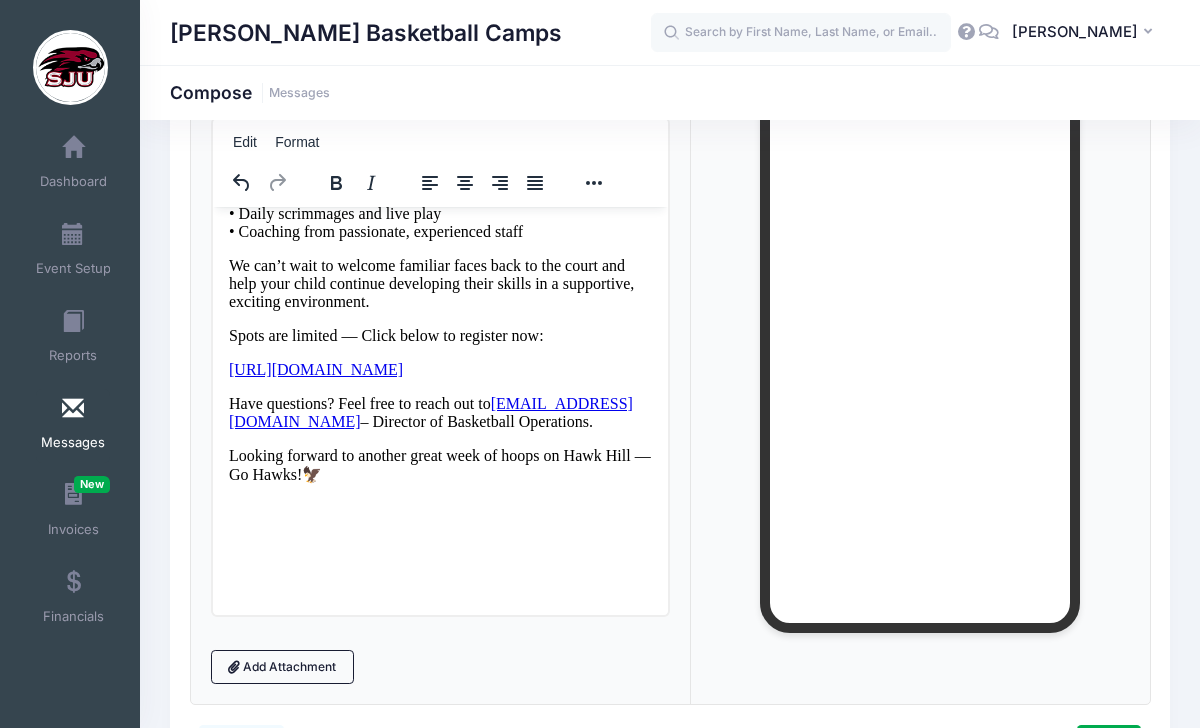 scroll, scrollTop: 378, scrollLeft: 0, axis: vertical 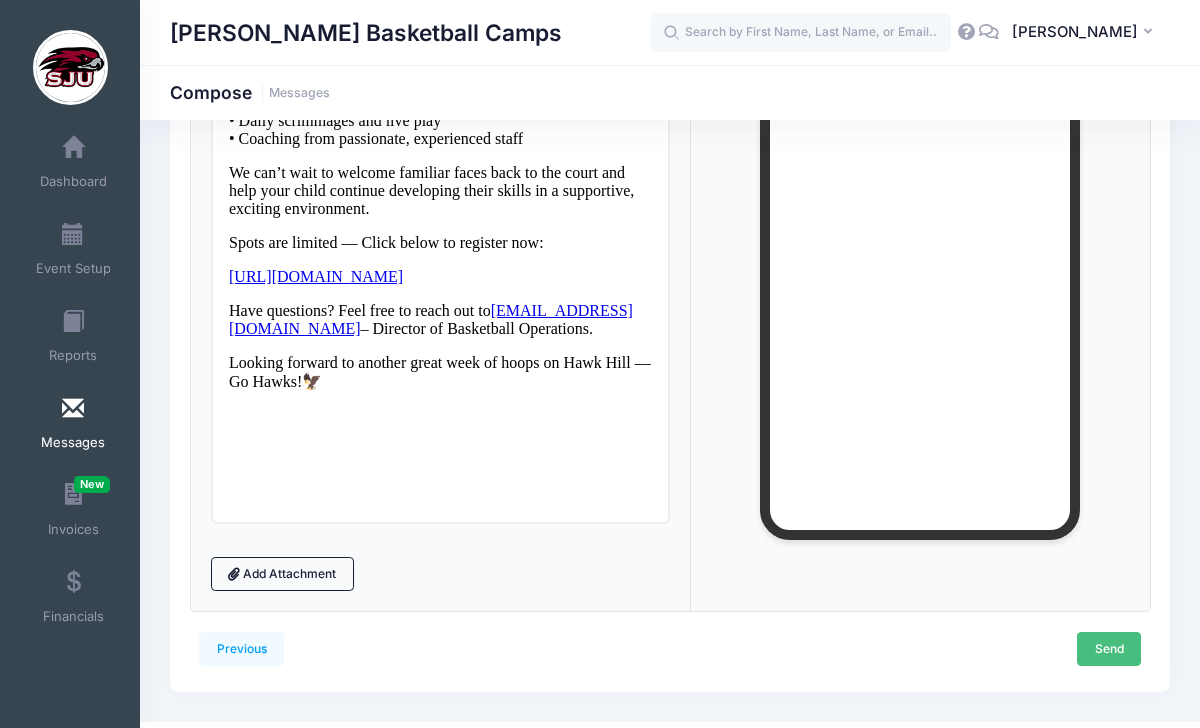 click on "Send" at bounding box center (1109, 649) 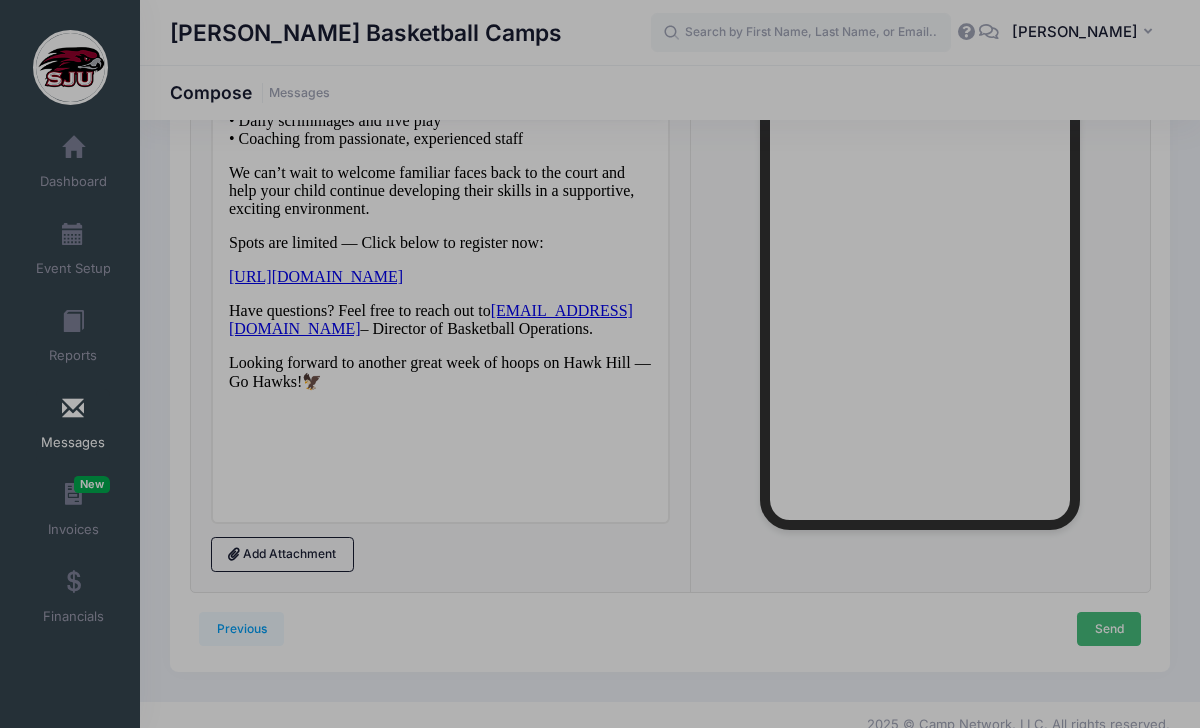 scroll, scrollTop: 0, scrollLeft: 0, axis: both 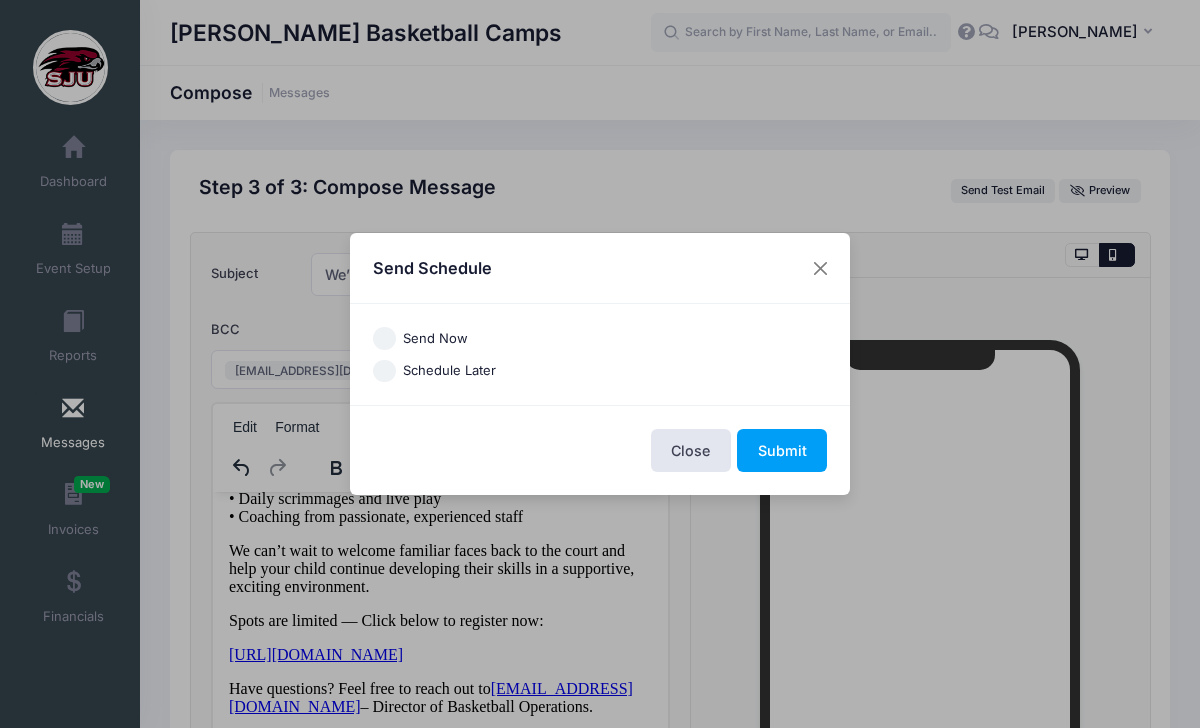 click on "Send Now" at bounding box center (435, 339) 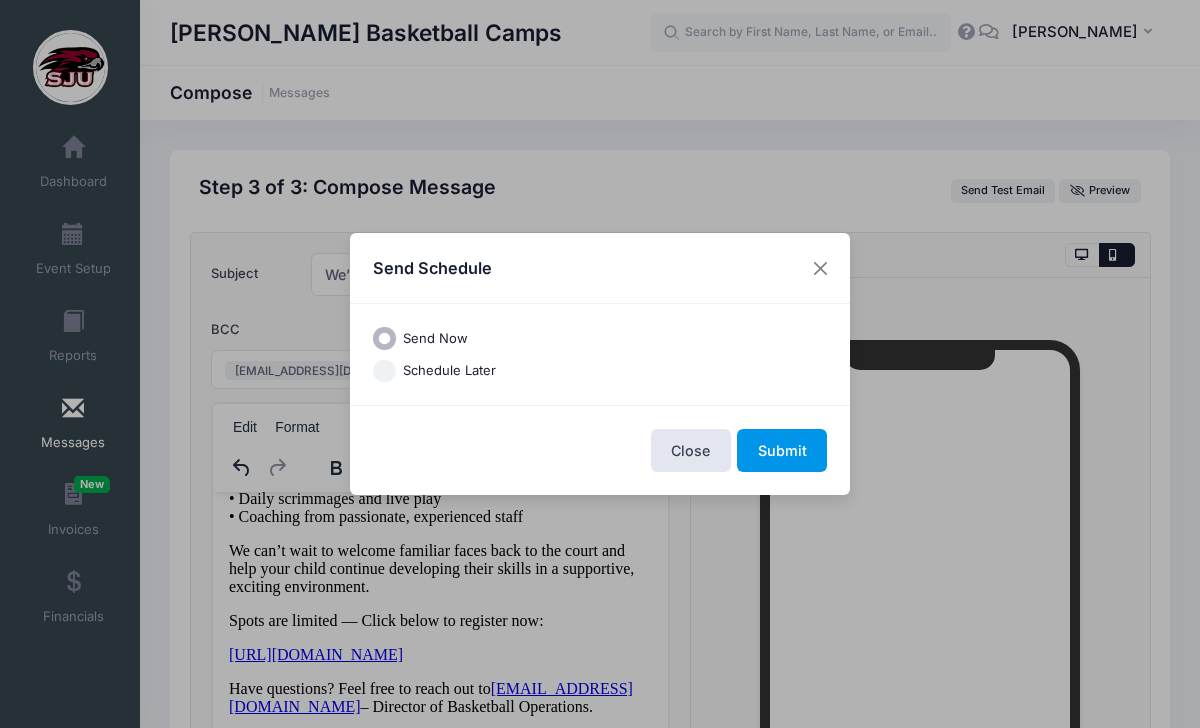 click on "Submit" at bounding box center [782, 450] 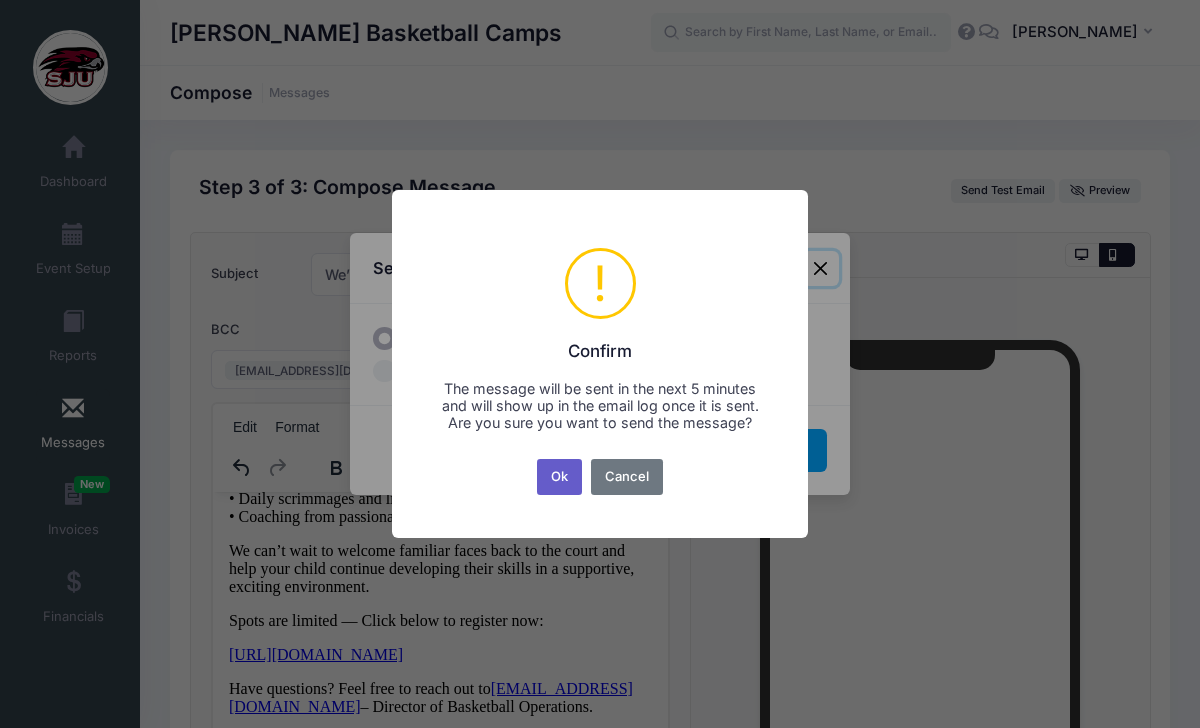 click on "Ok" at bounding box center [560, 477] 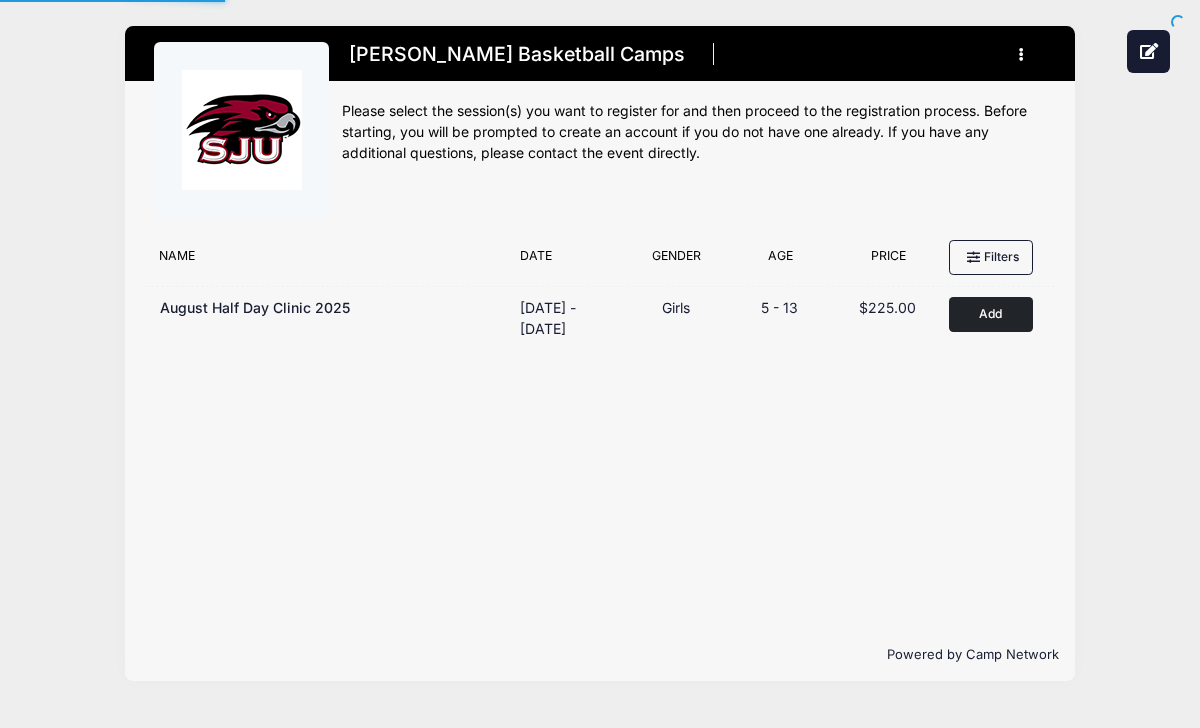 scroll, scrollTop: 0, scrollLeft: 0, axis: both 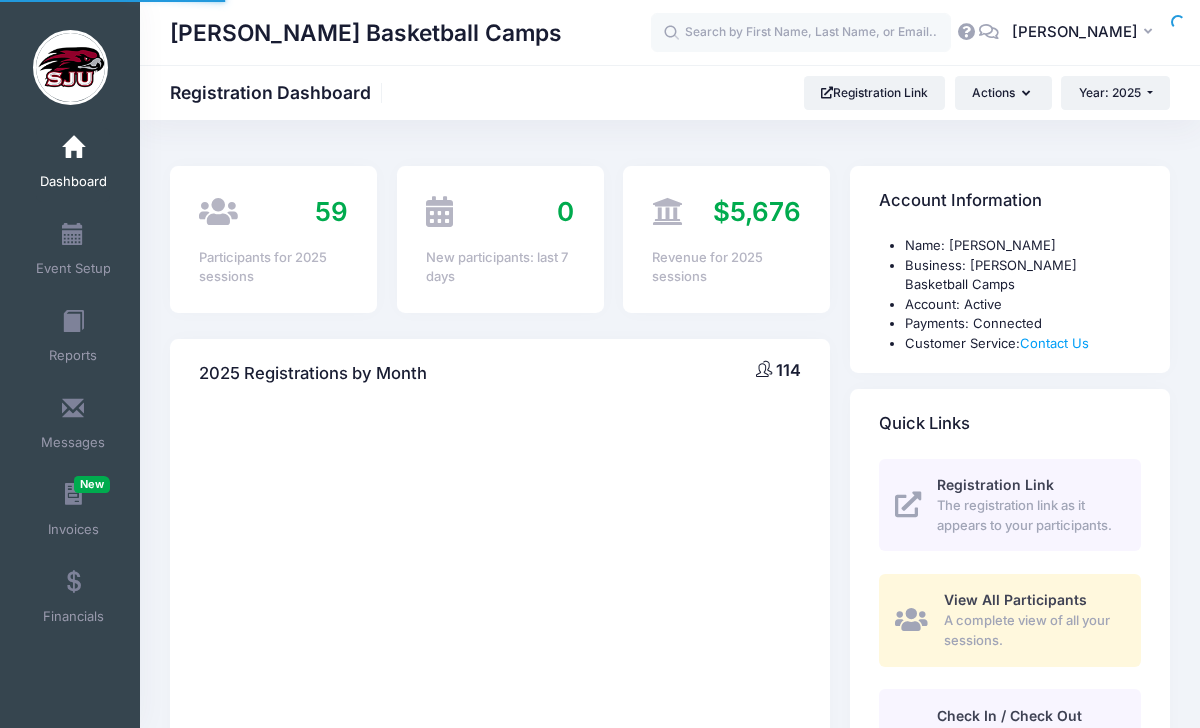 select 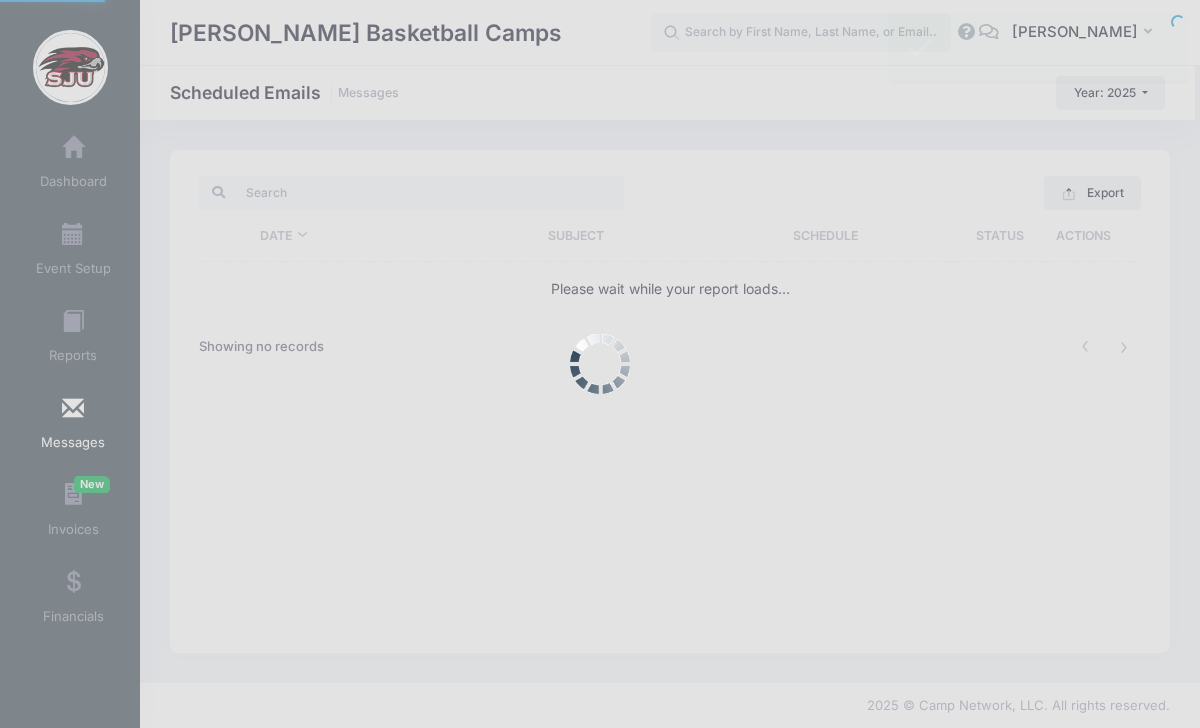 scroll, scrollTop: 0, scrollLeft: 0, axis: both 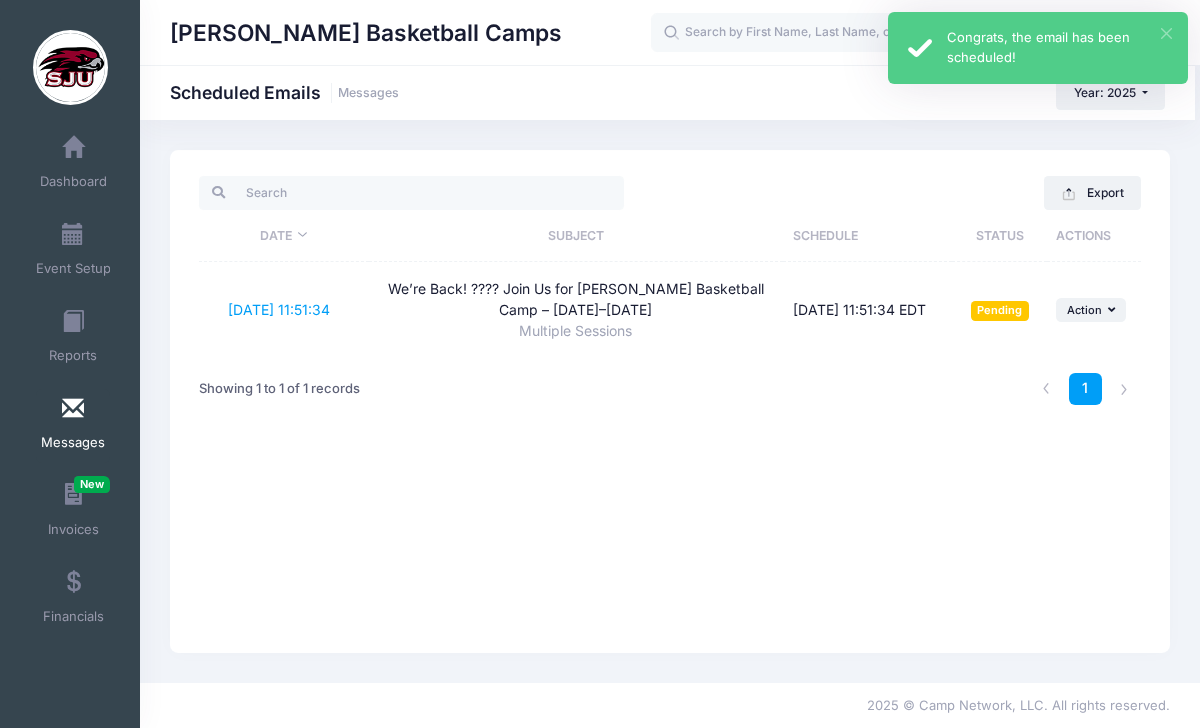 click on "×" at bounding box center [1166, 33] 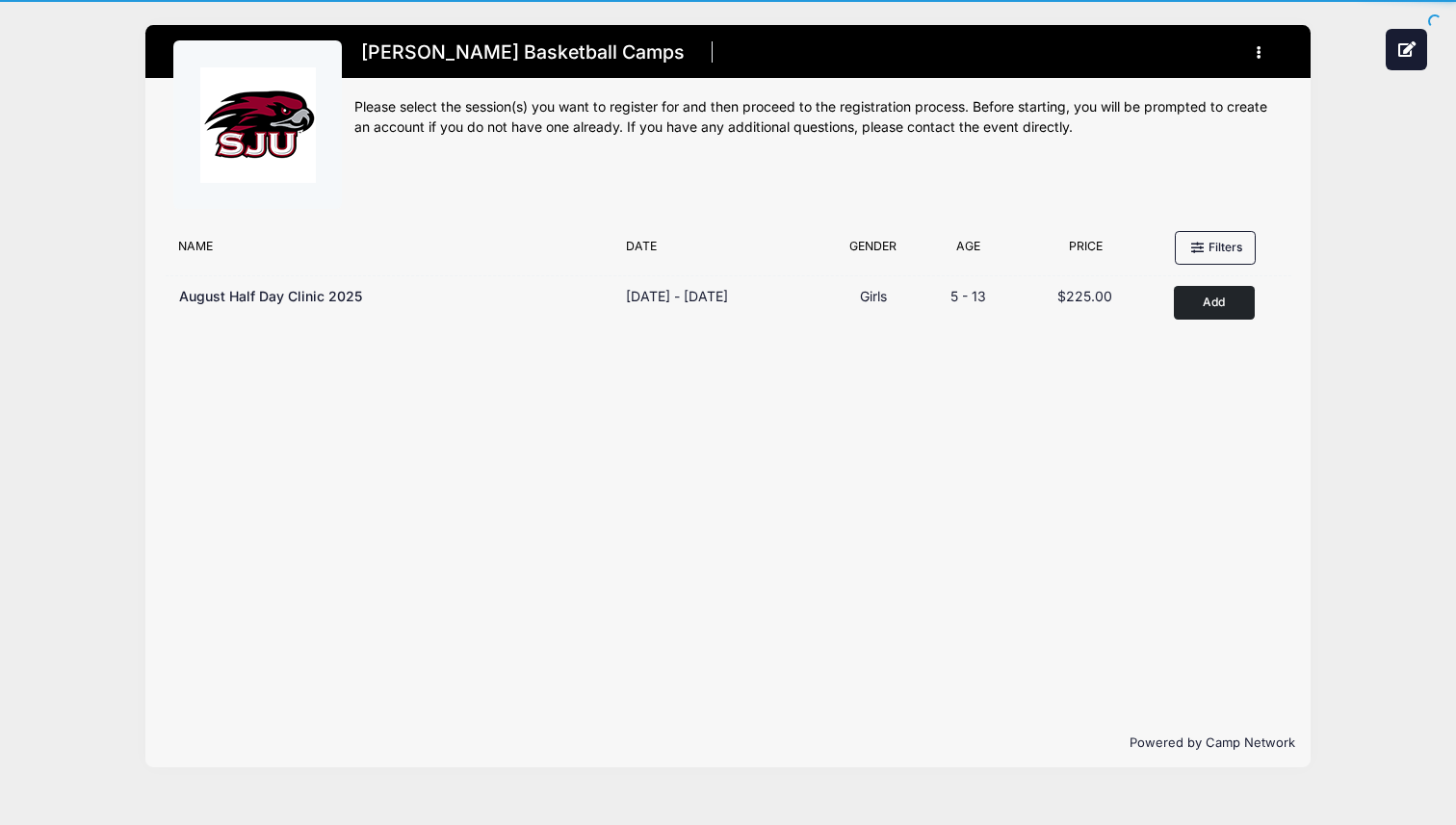 scroll, scrollTop: 0, scrollLeft: 0, axis: both 